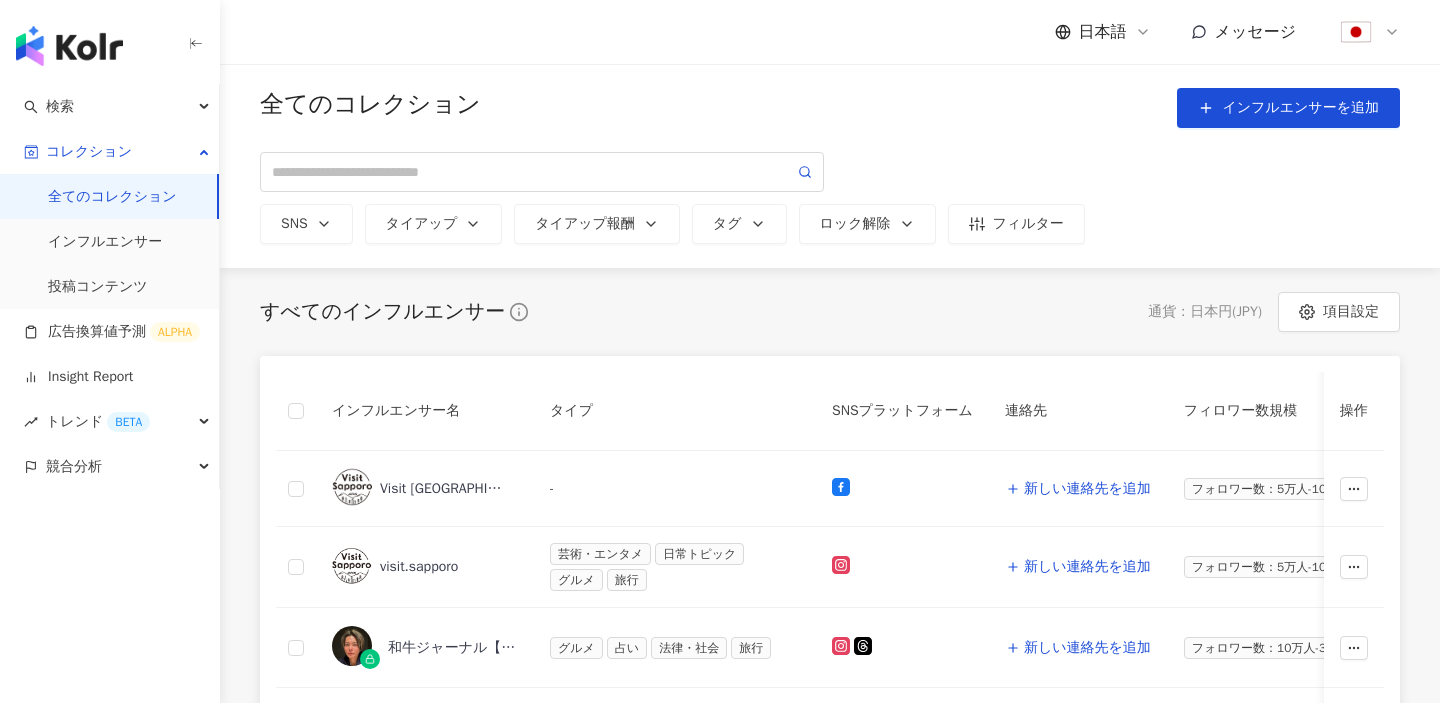 scroll, scrollTop: 0, scrollLeft: 0, axis: both 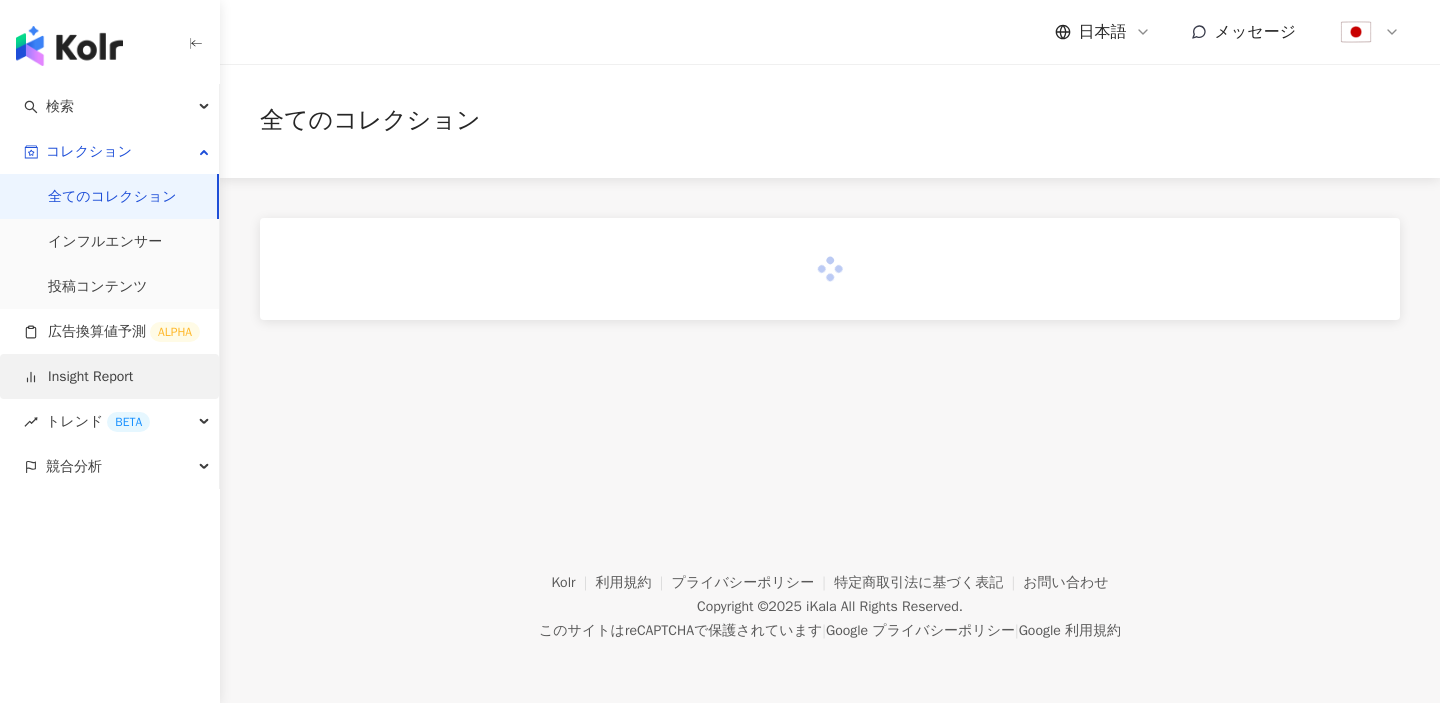 click on "Insight Report" at bounding box center (78, 377) 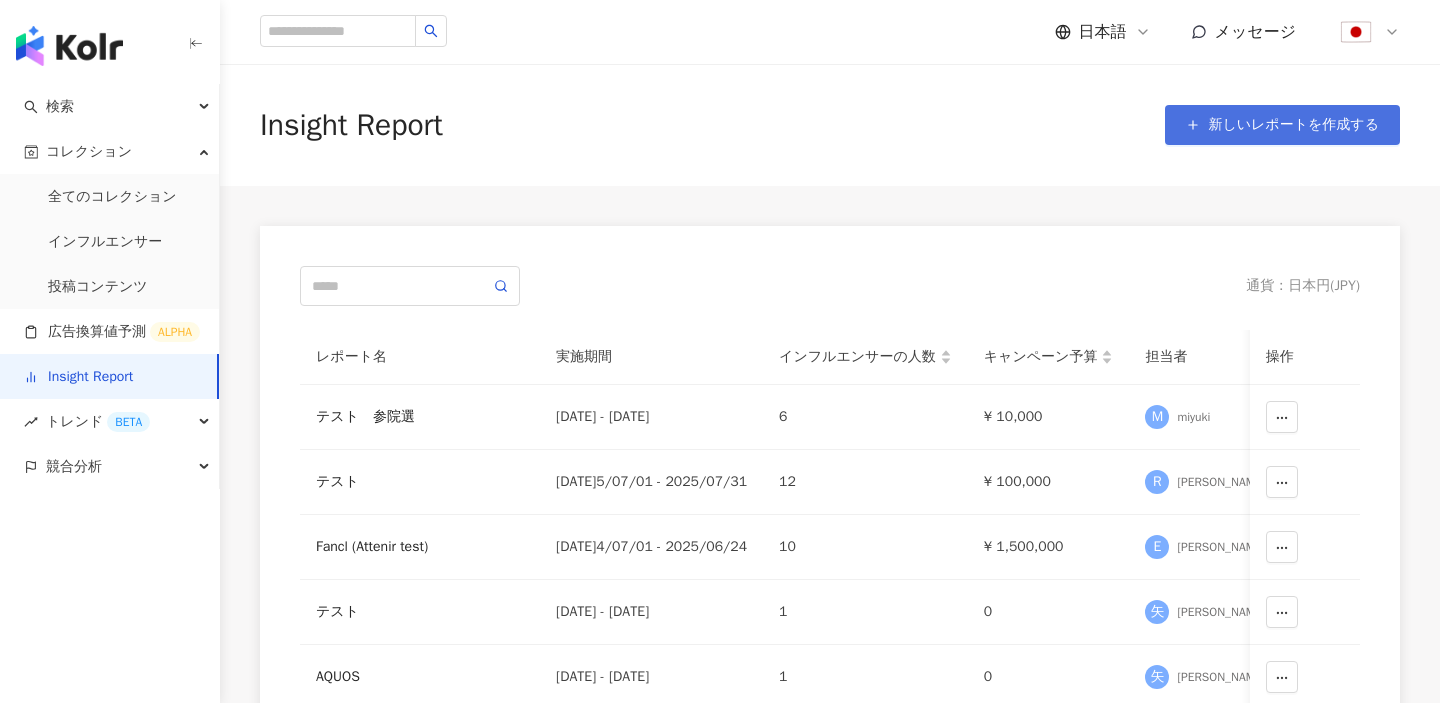 click on "新しいレポートを作成する" at bounding box center (1293, 125) 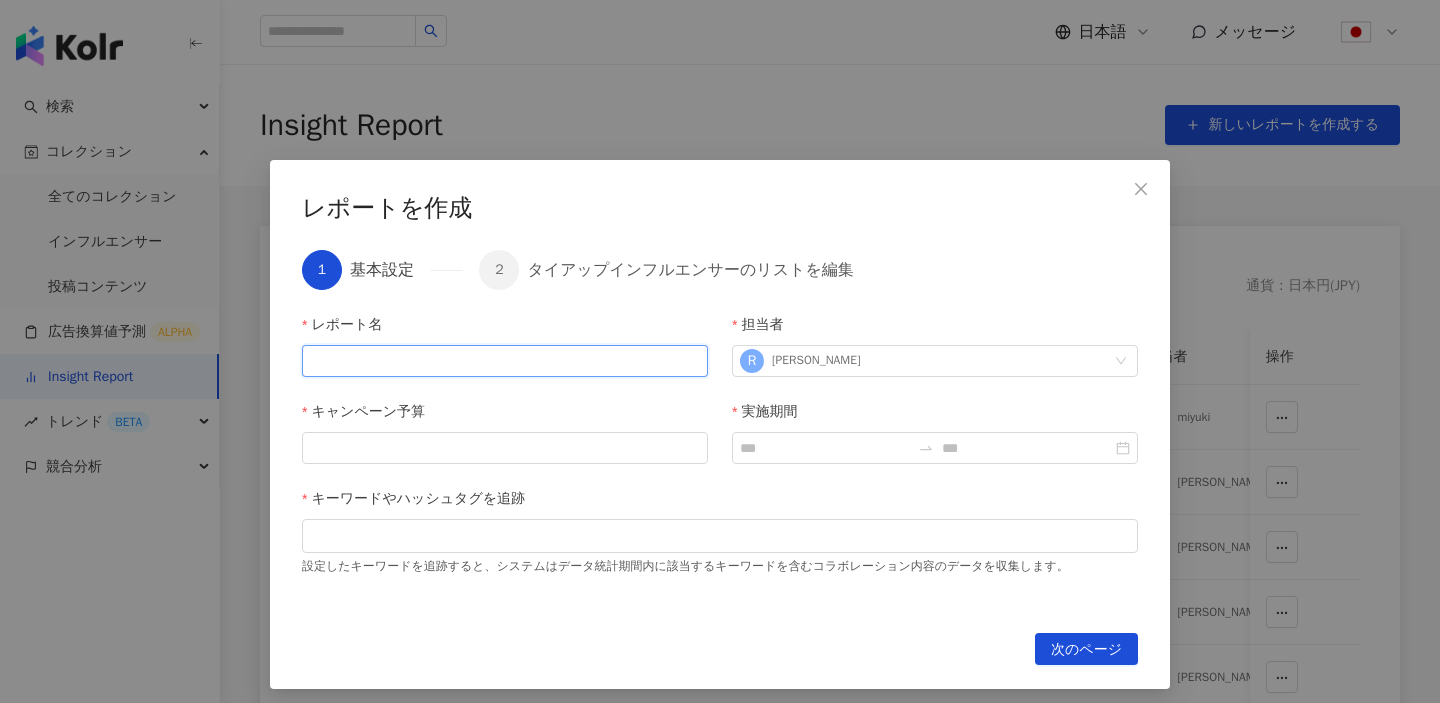 click on "レポート名" at bounding box center (505, 361) 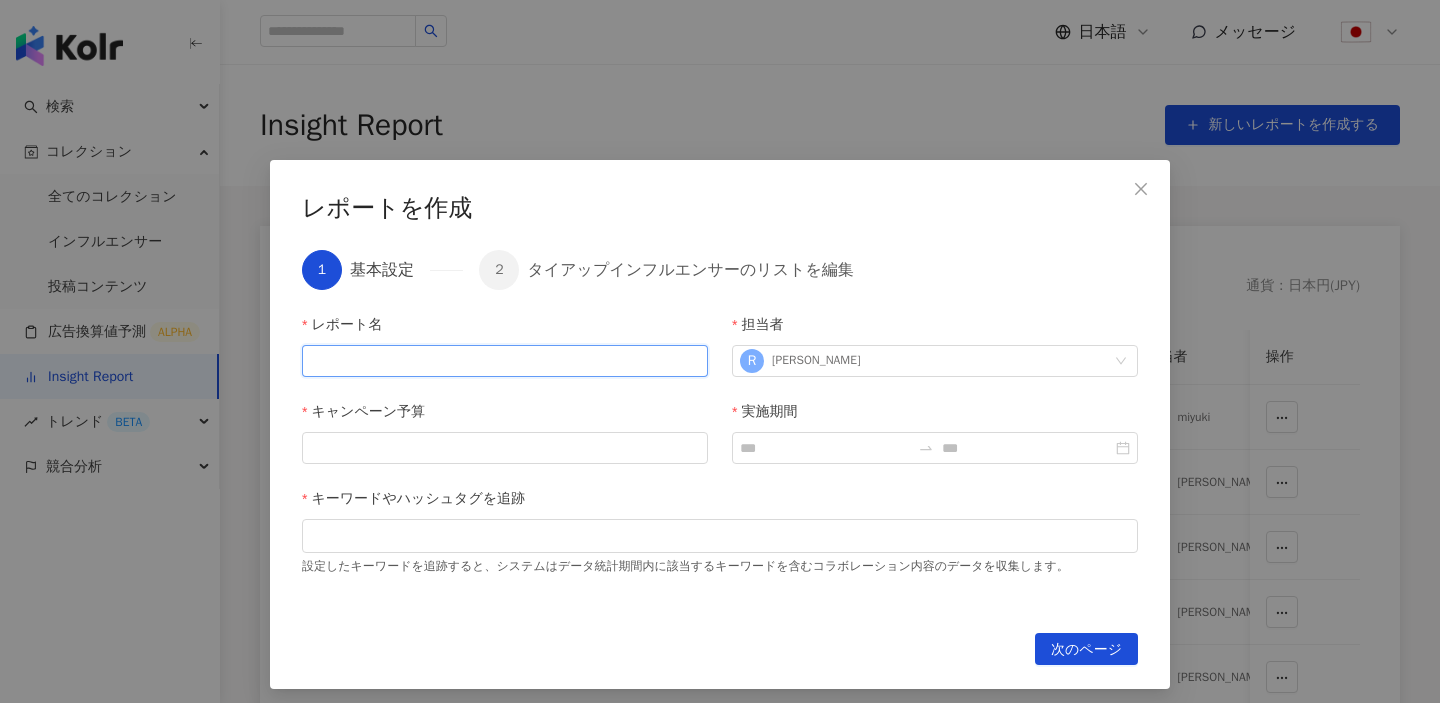 type on "****" 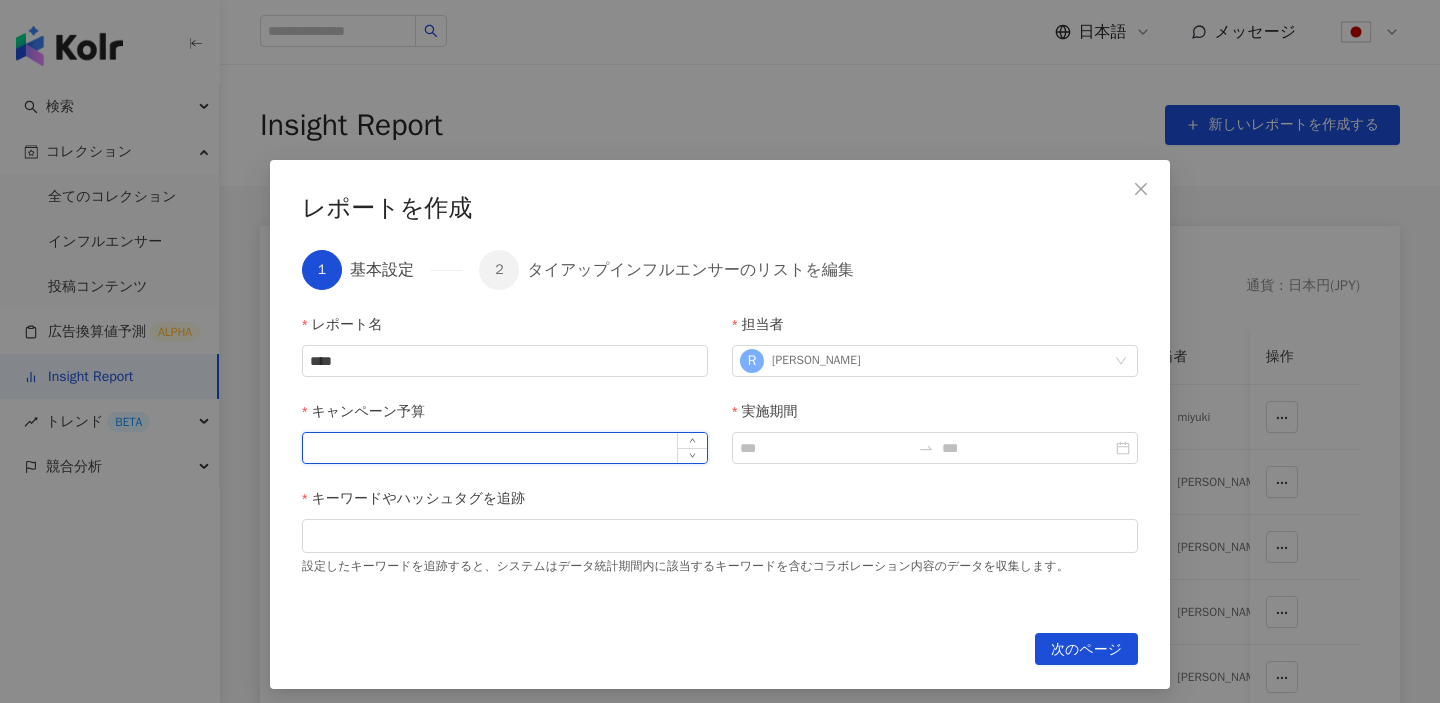 click on "キャンペーン予算" at bounding box center (505, 448) 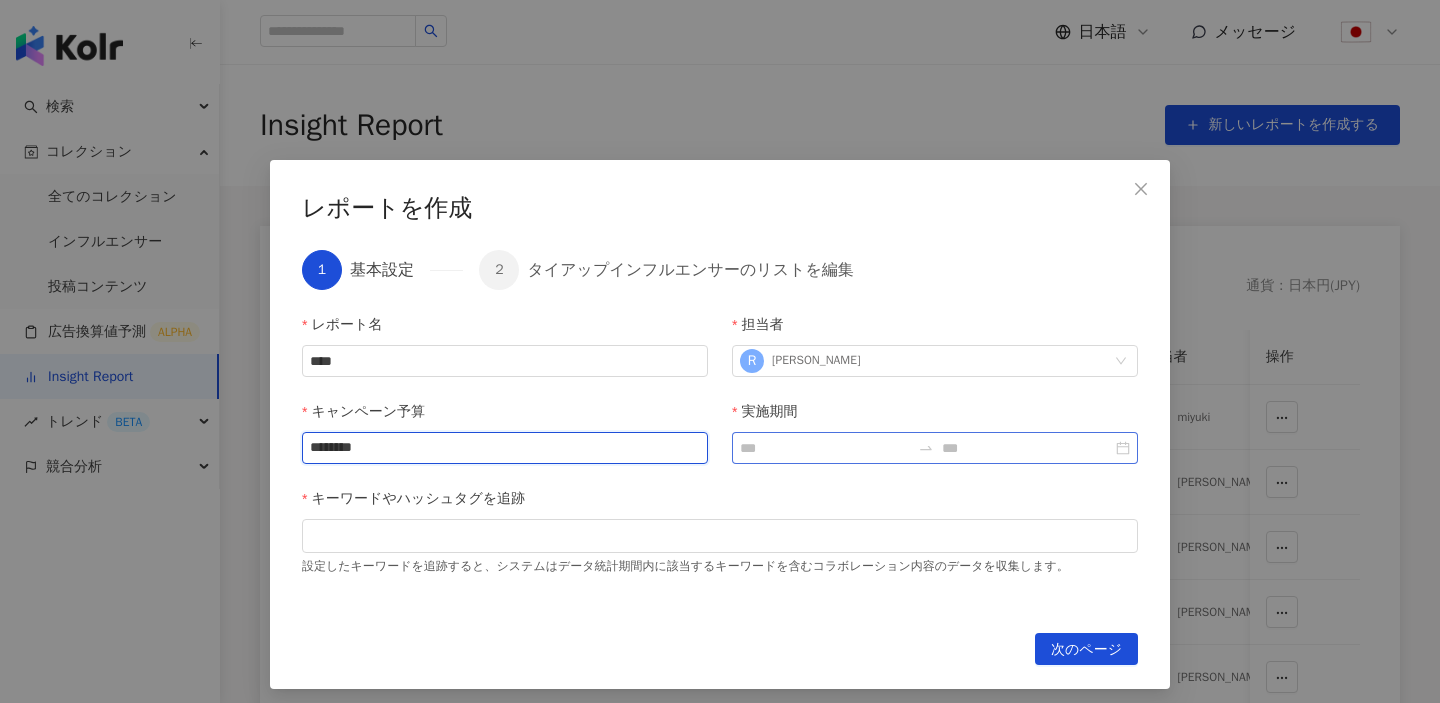 type on "********" 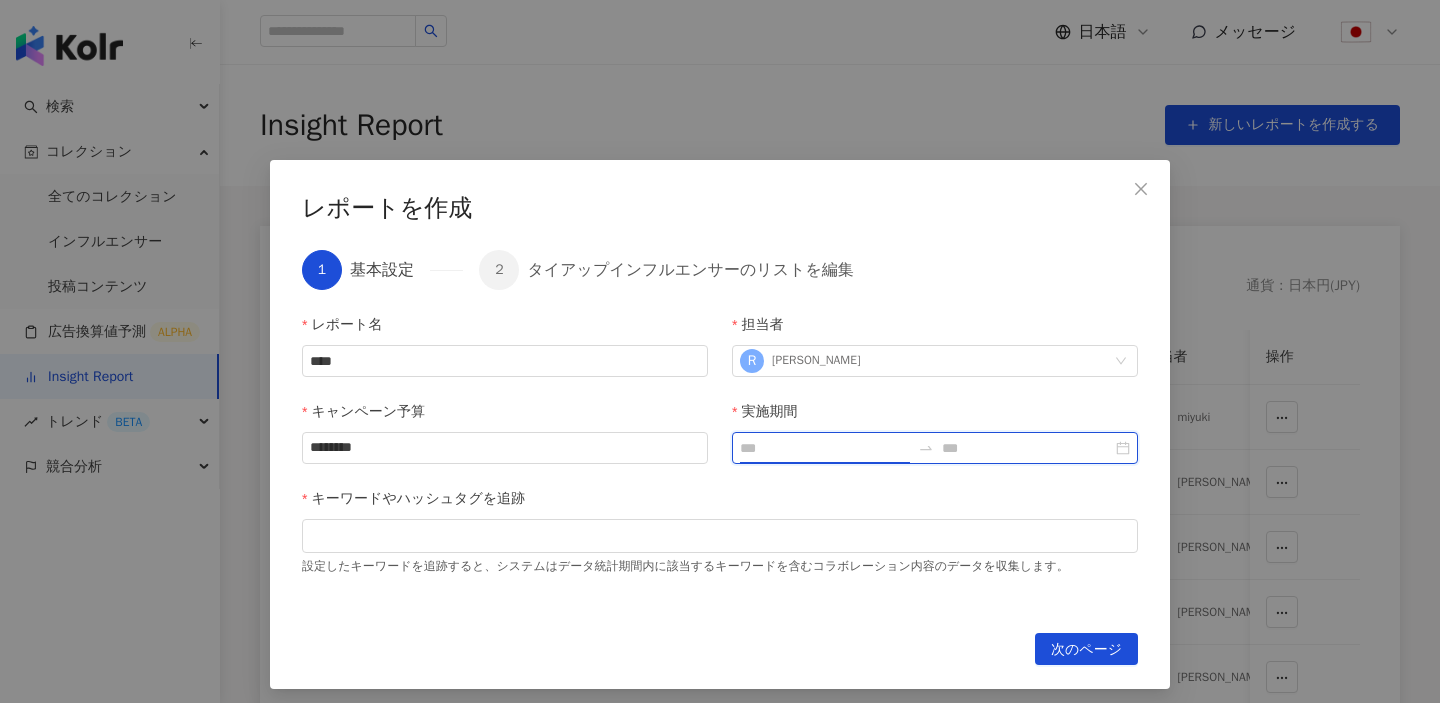 click on "実施期間" at bounding box center (825, 448) 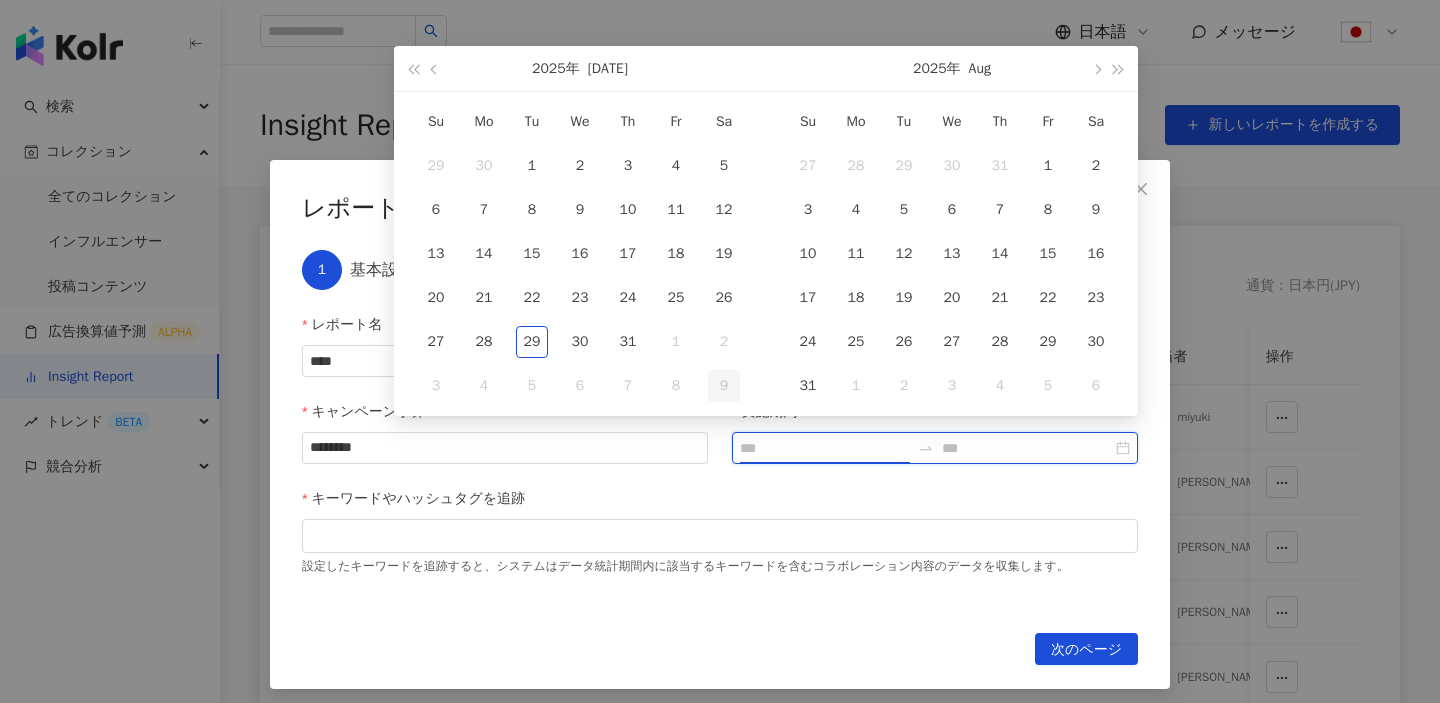 type on "**********" 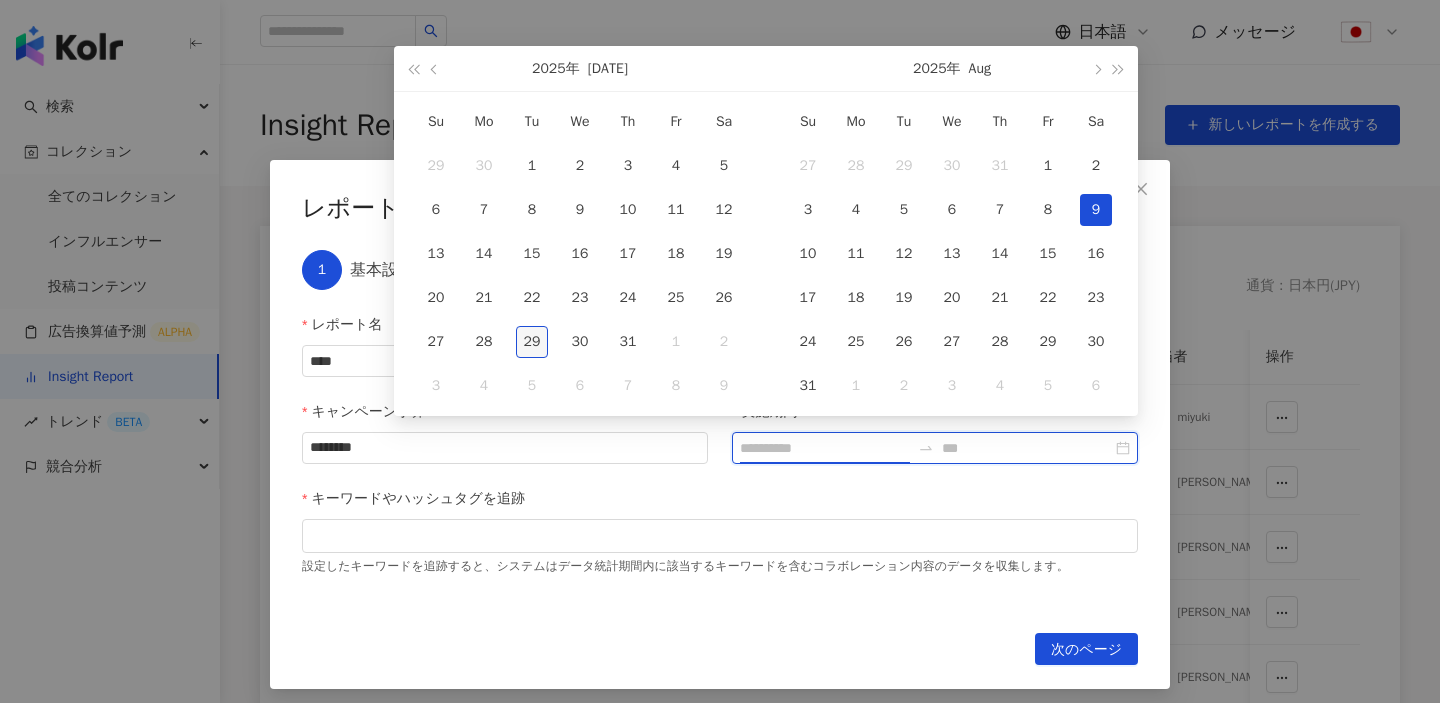 type on "**********" 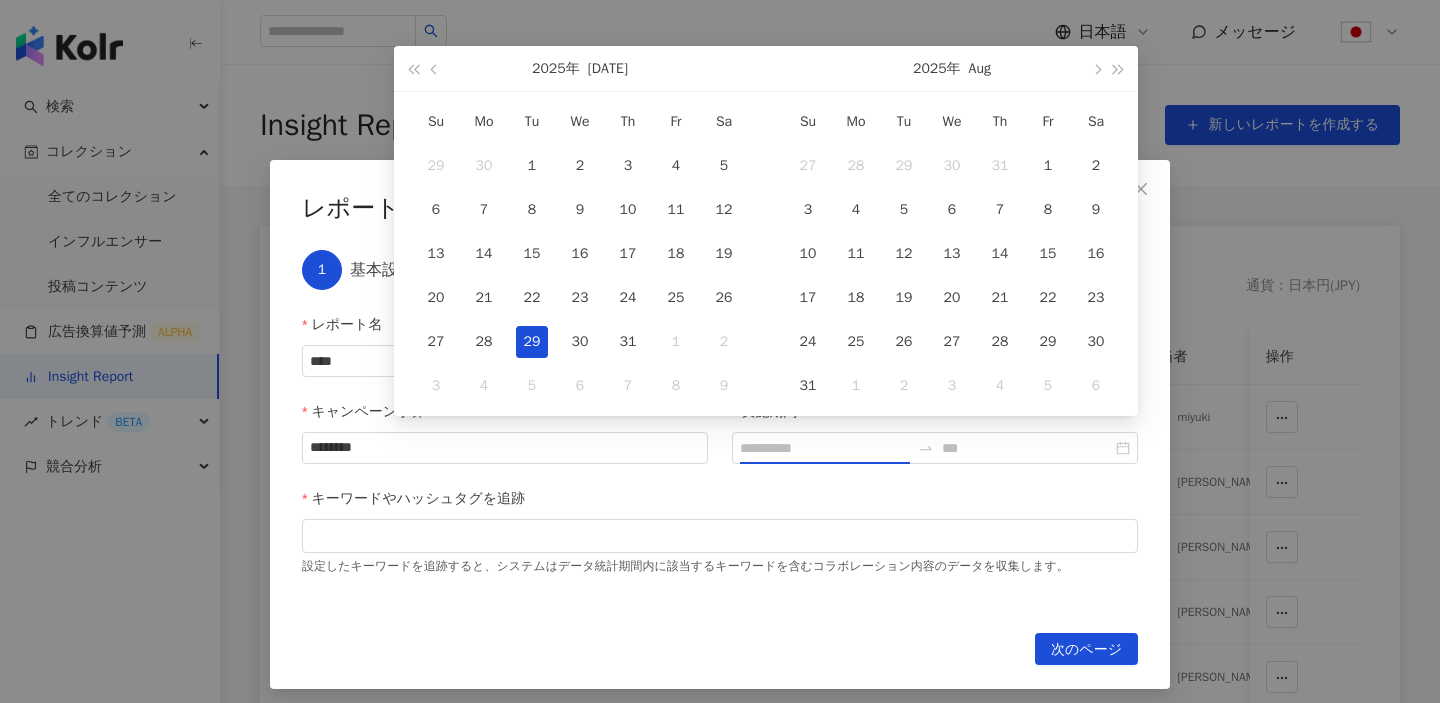 click on "29" at bounding box center [532, 342] 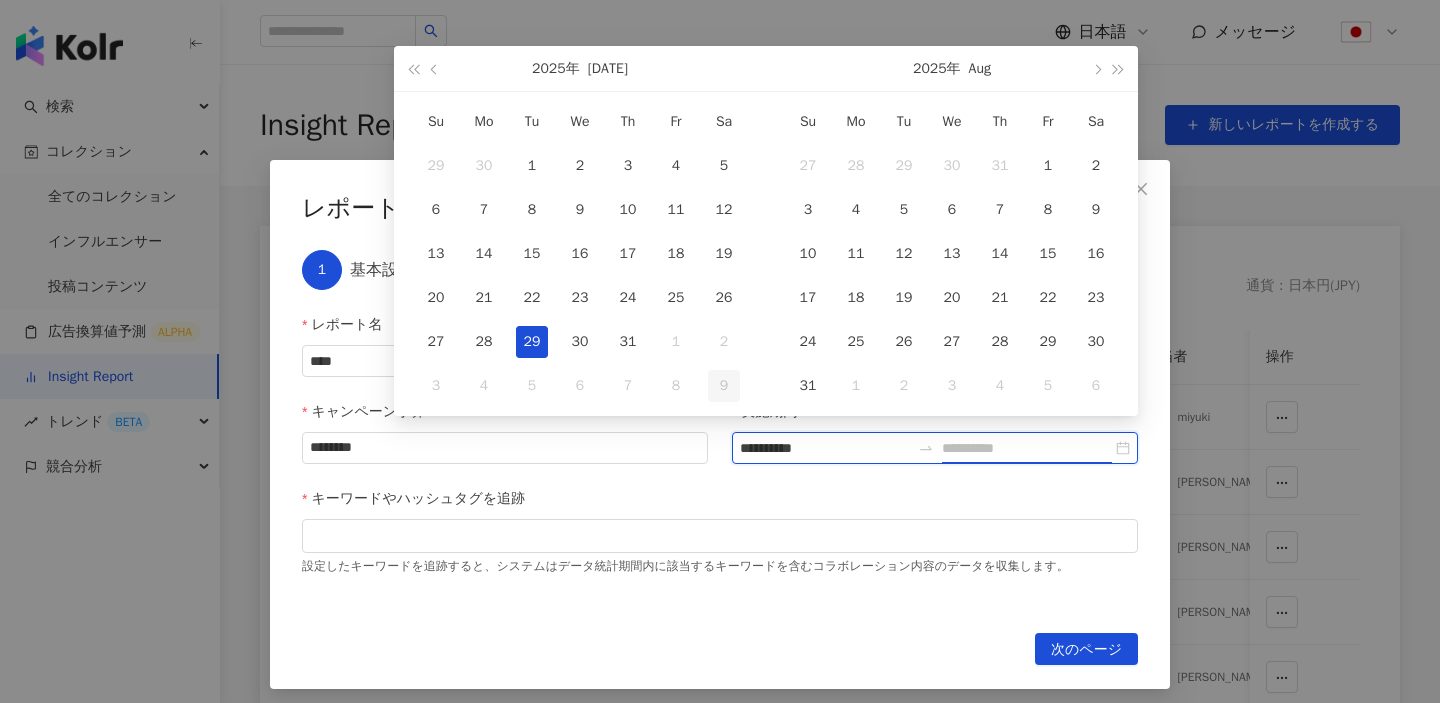 type on "**********" 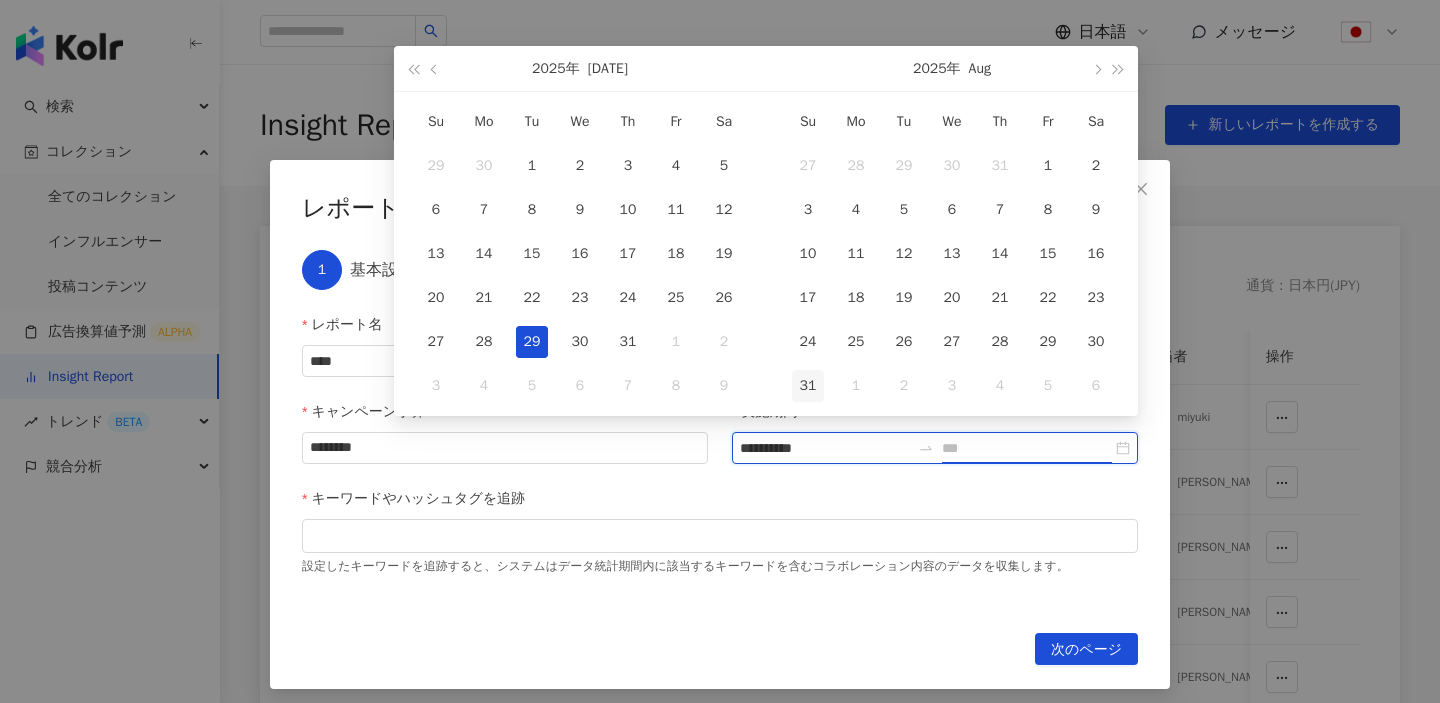 type on "**********" 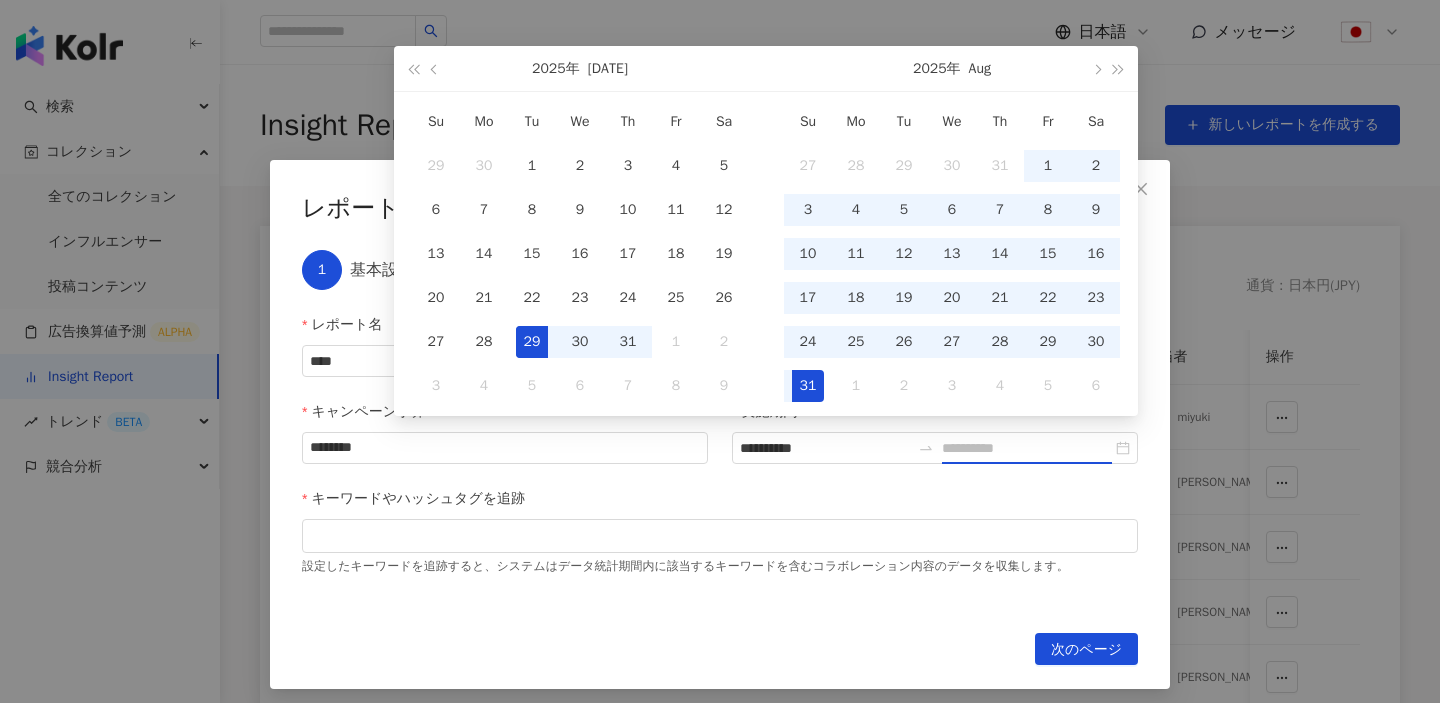 click on "31" at bounding box center [808, 386] 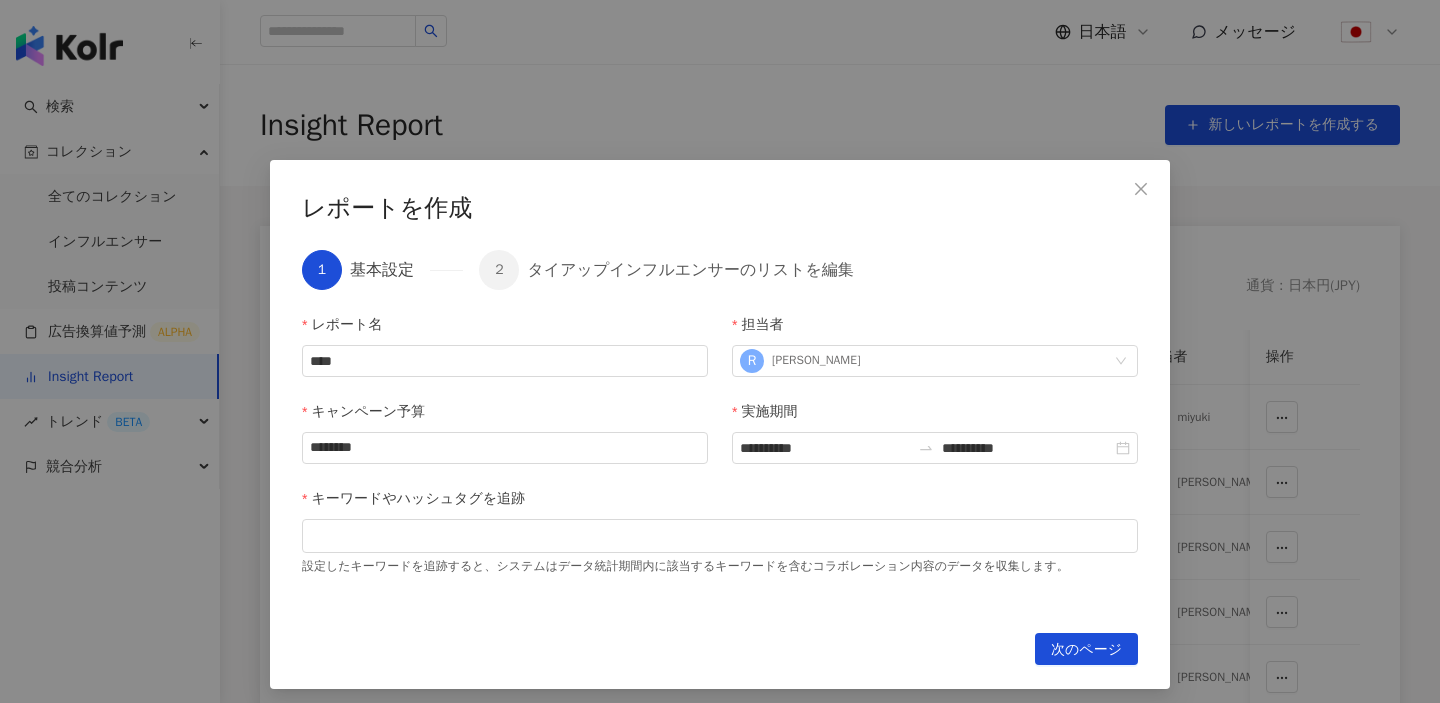 click on "キーワードやハッシュタグを追跡" at bounding box center (720, 503) 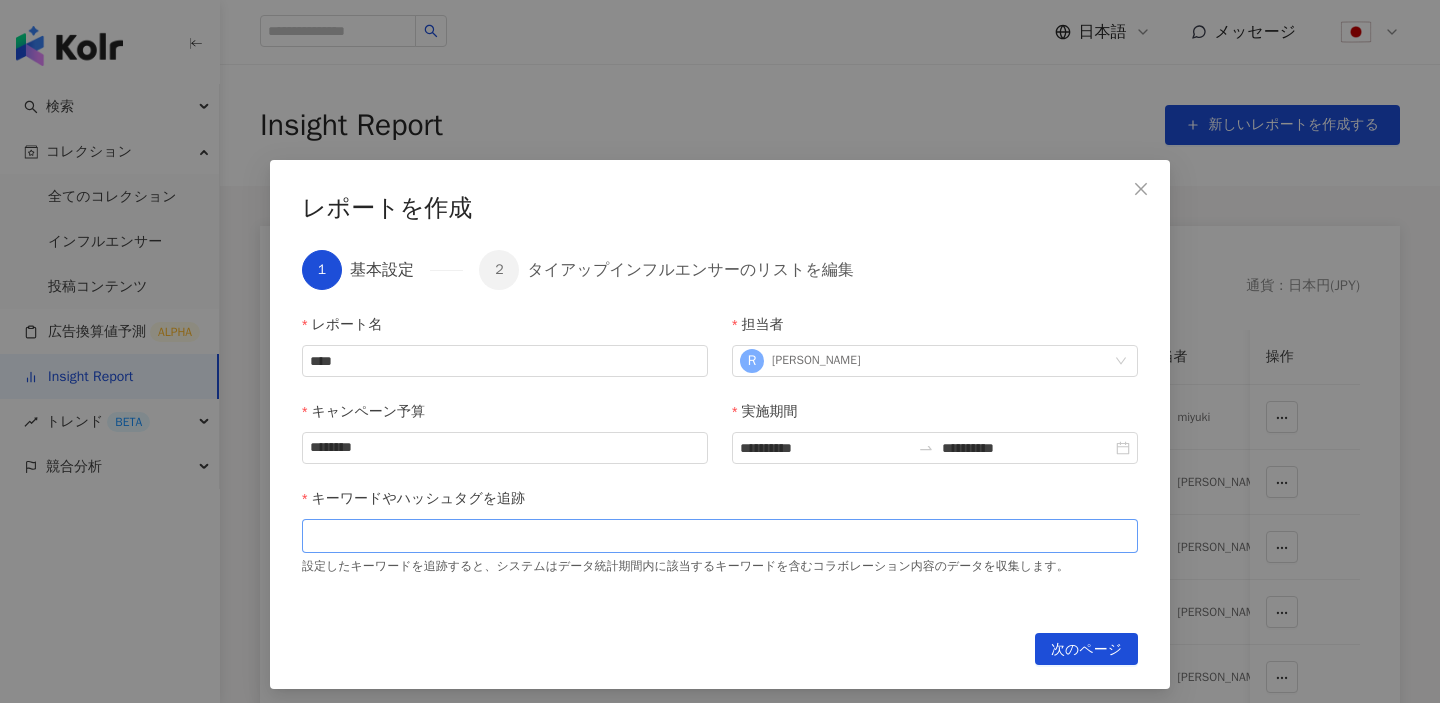 click at bounding box center [720, 536] 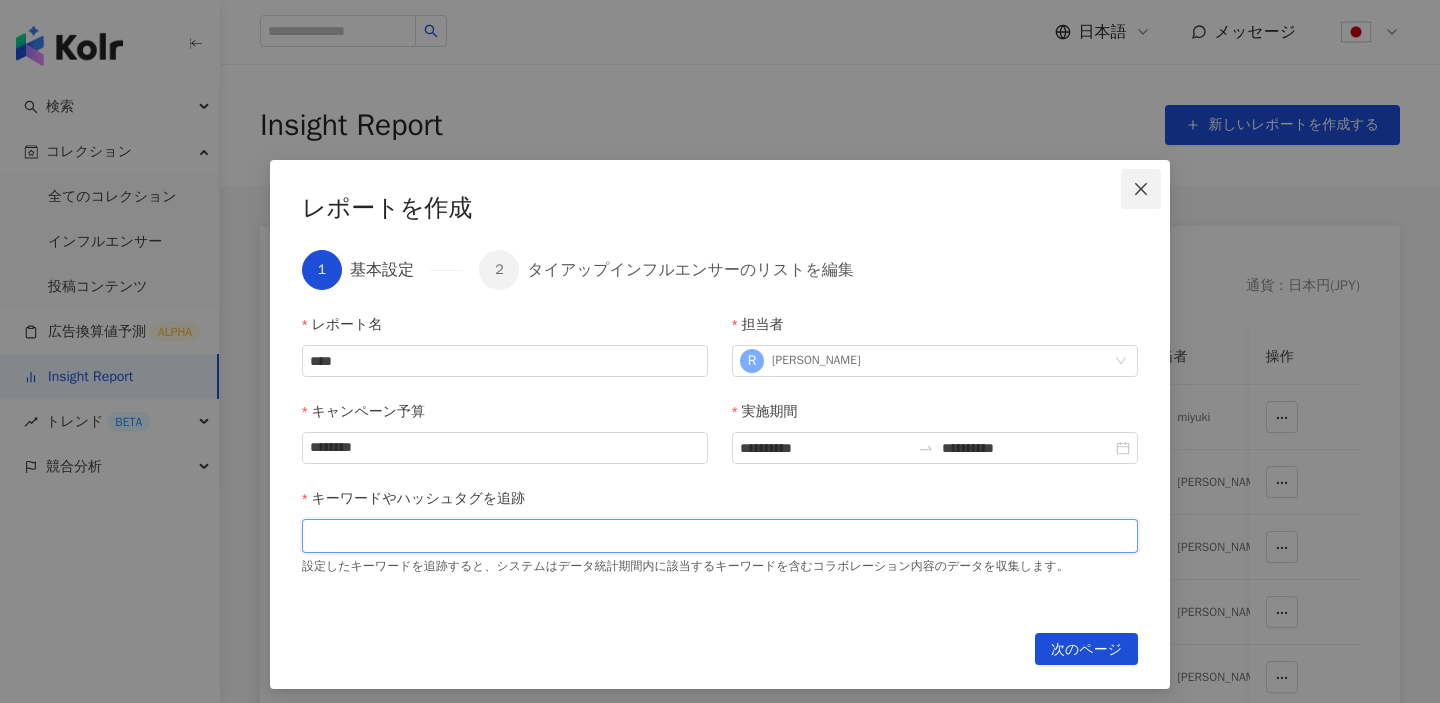 click 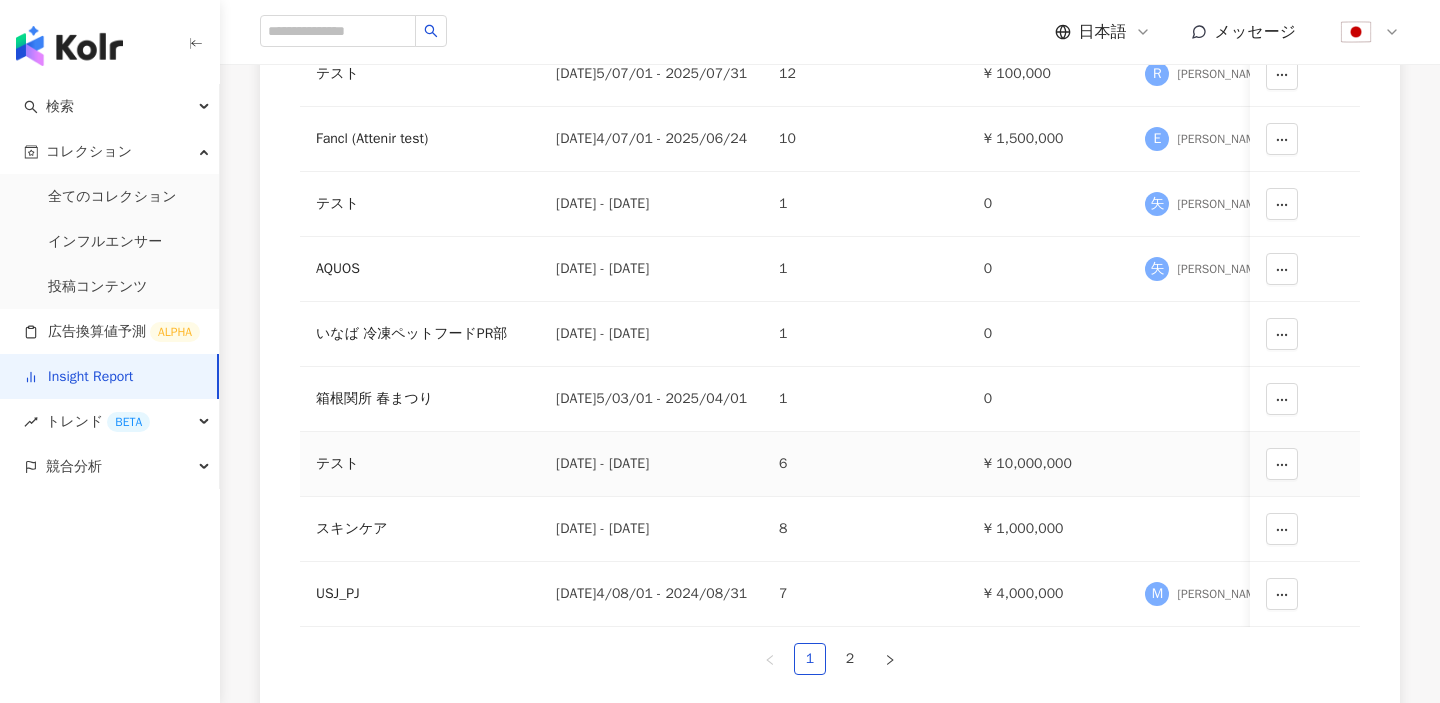 scroll, scrollTop: 423, scrollLeft: 0, axis: vertical 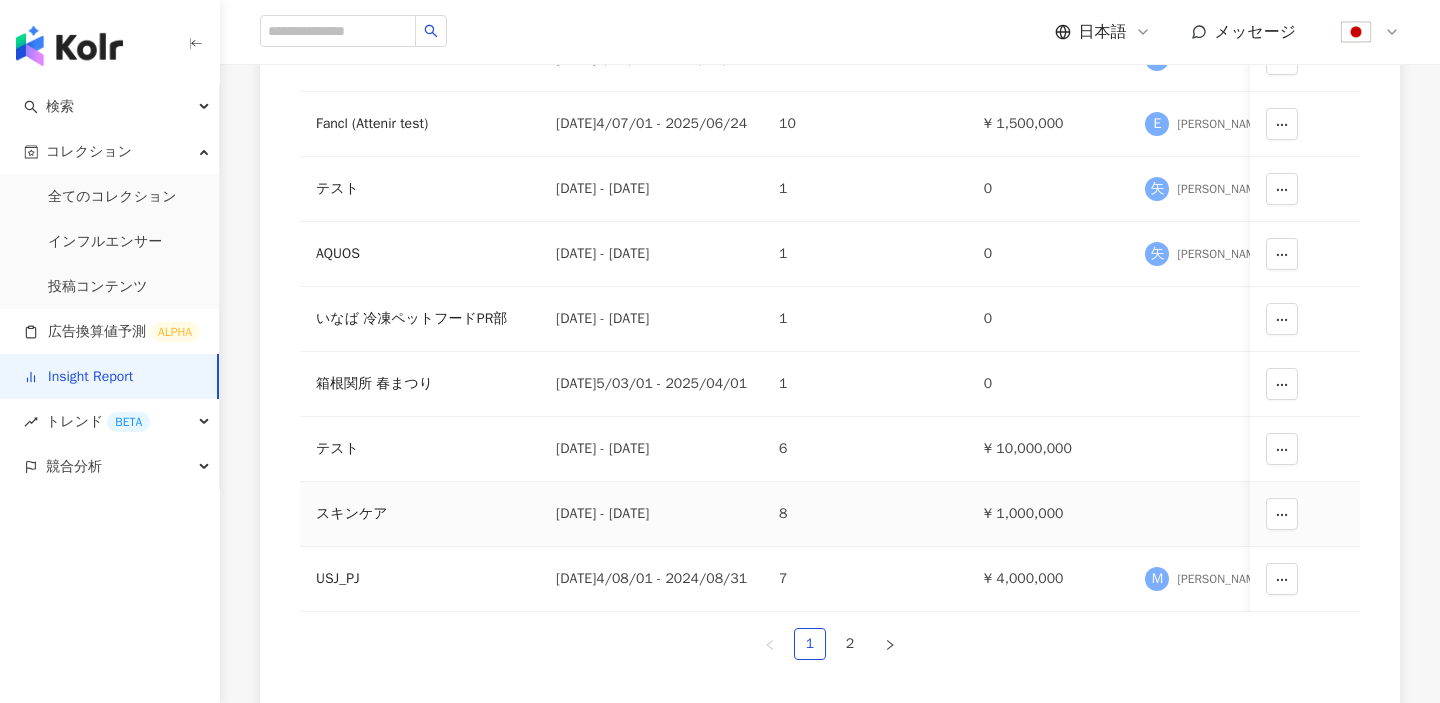 click on "スキンケア" at bounding box center [420, 514] 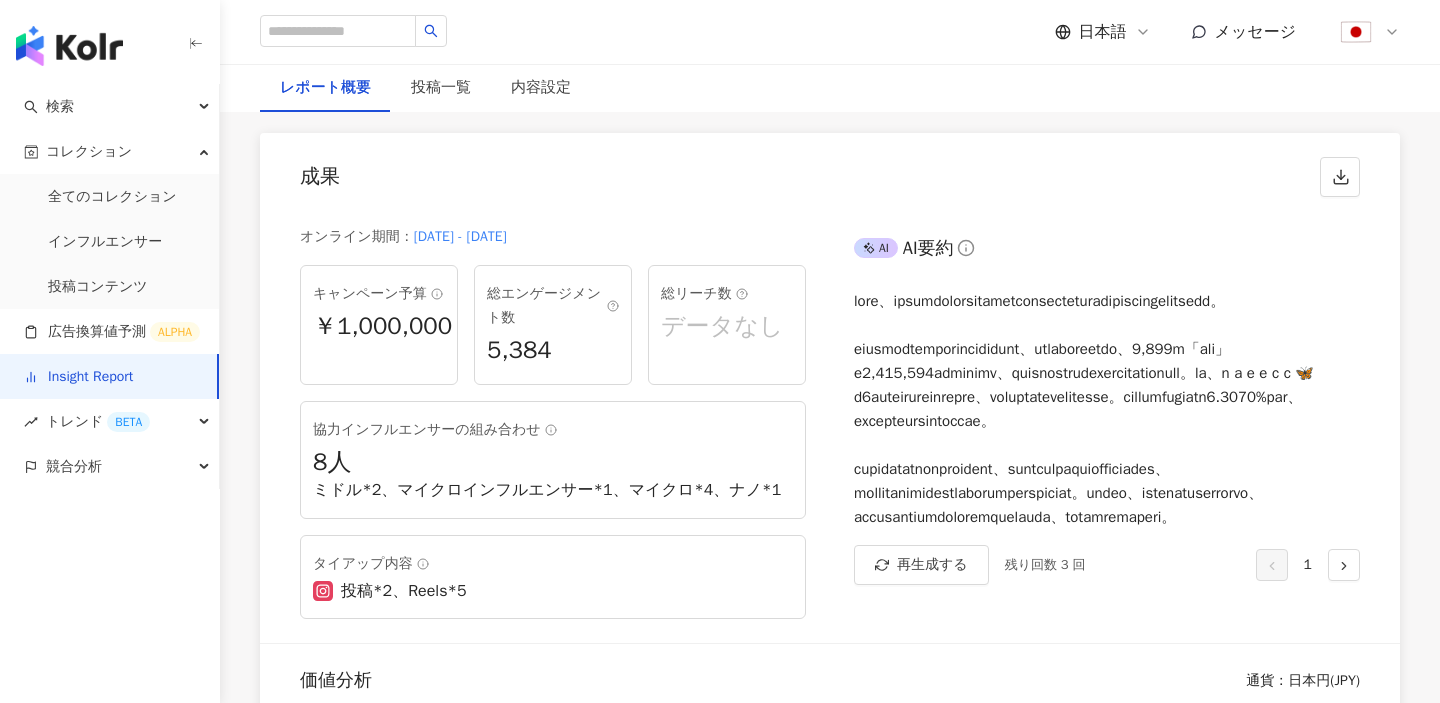 scroll, scrollTop: 0, scrollLeft: 0, axis: both 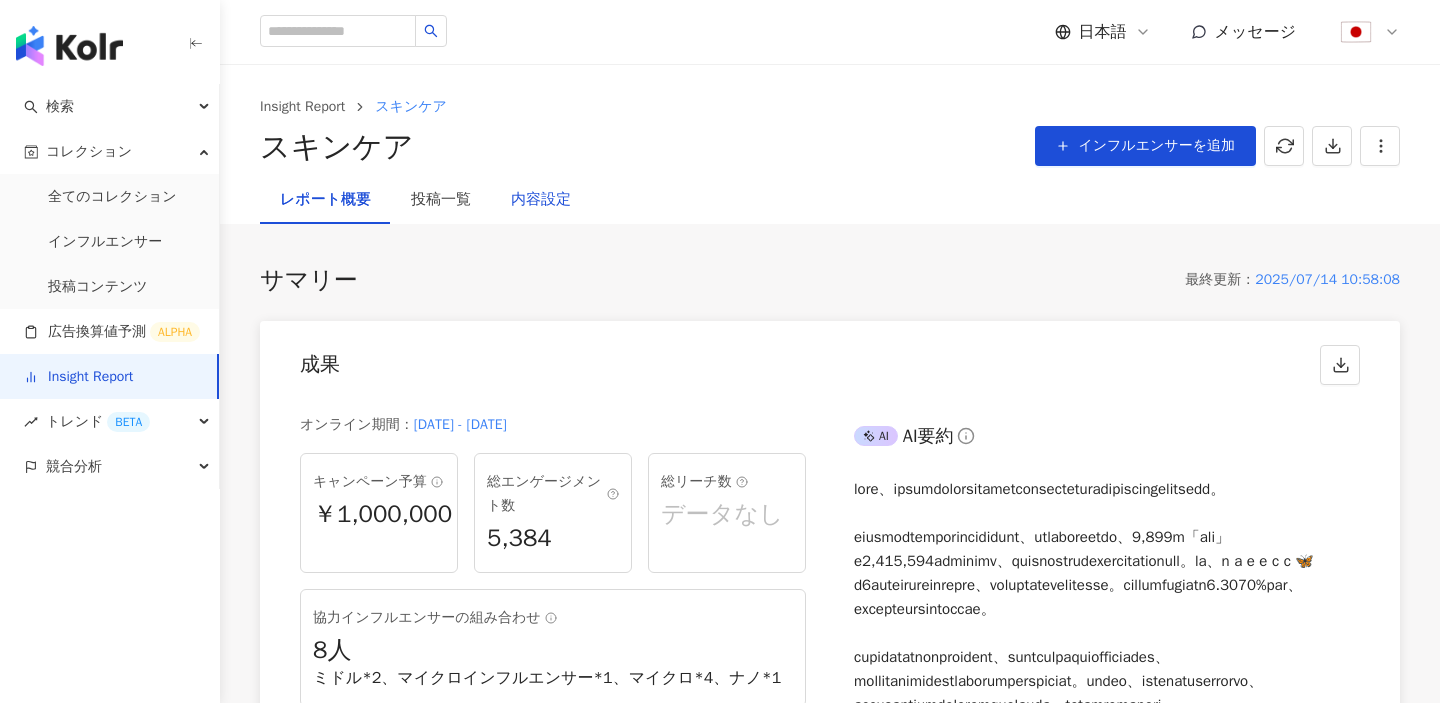 click on "内容設定" at bounding box center [541, 200] 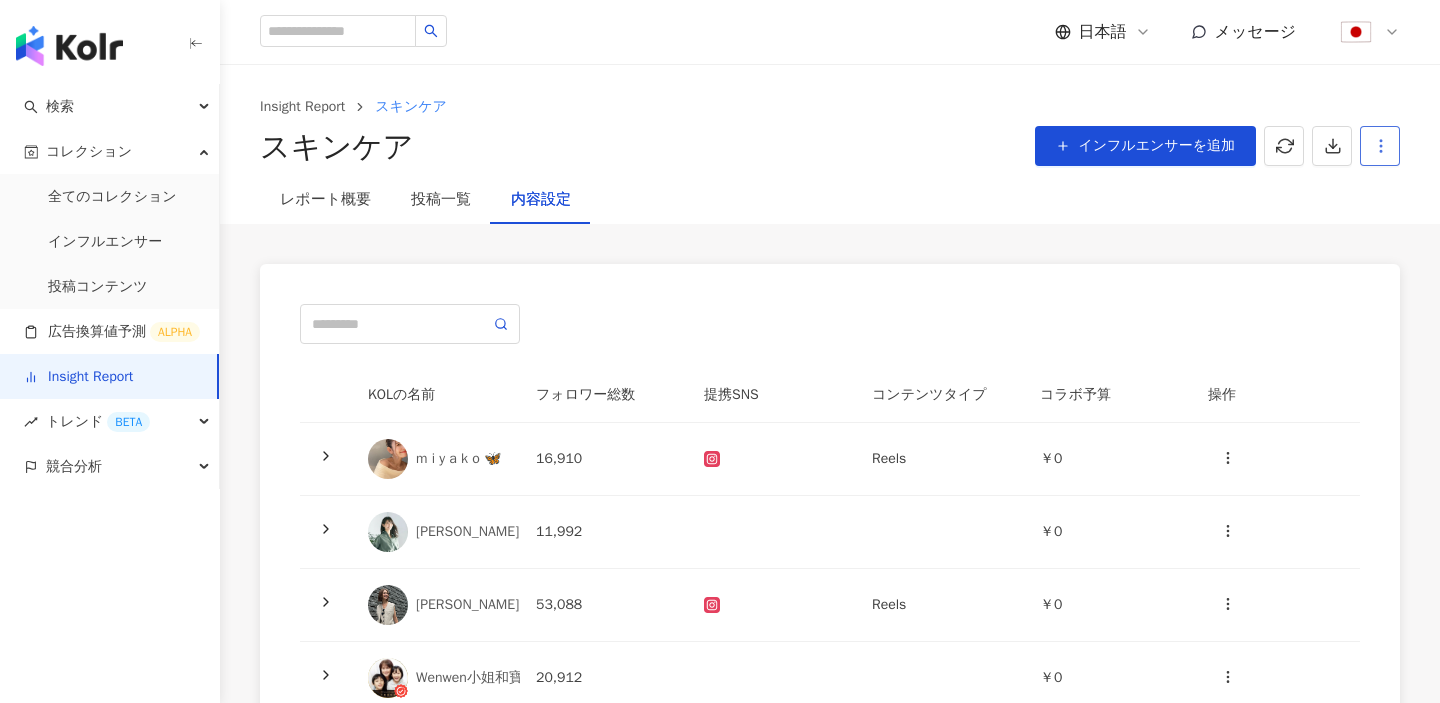 drag, startPoint x: 1332, startPoint y: 138, endPoint x: 1380, endPoint y: 145, distance: 48.507732 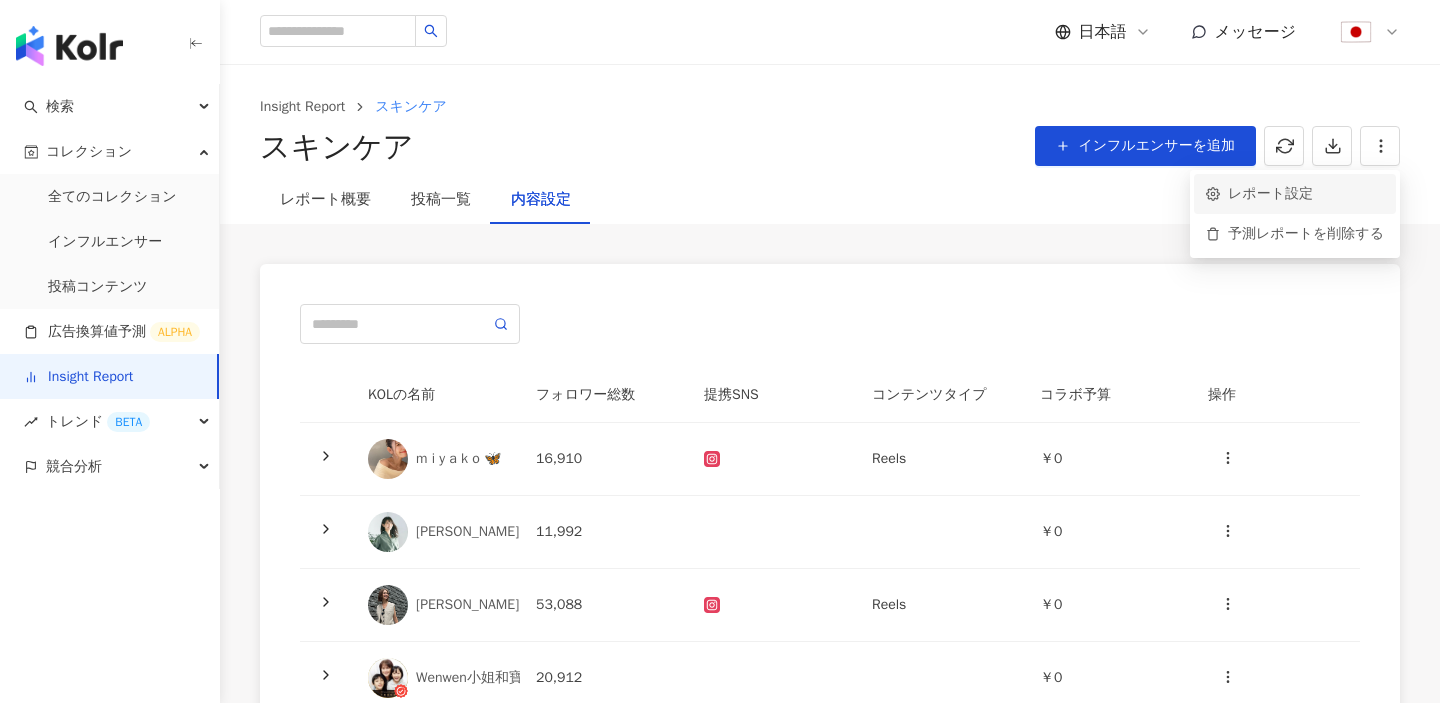 click on "レポート設定" at bounding box center (1295, 194) 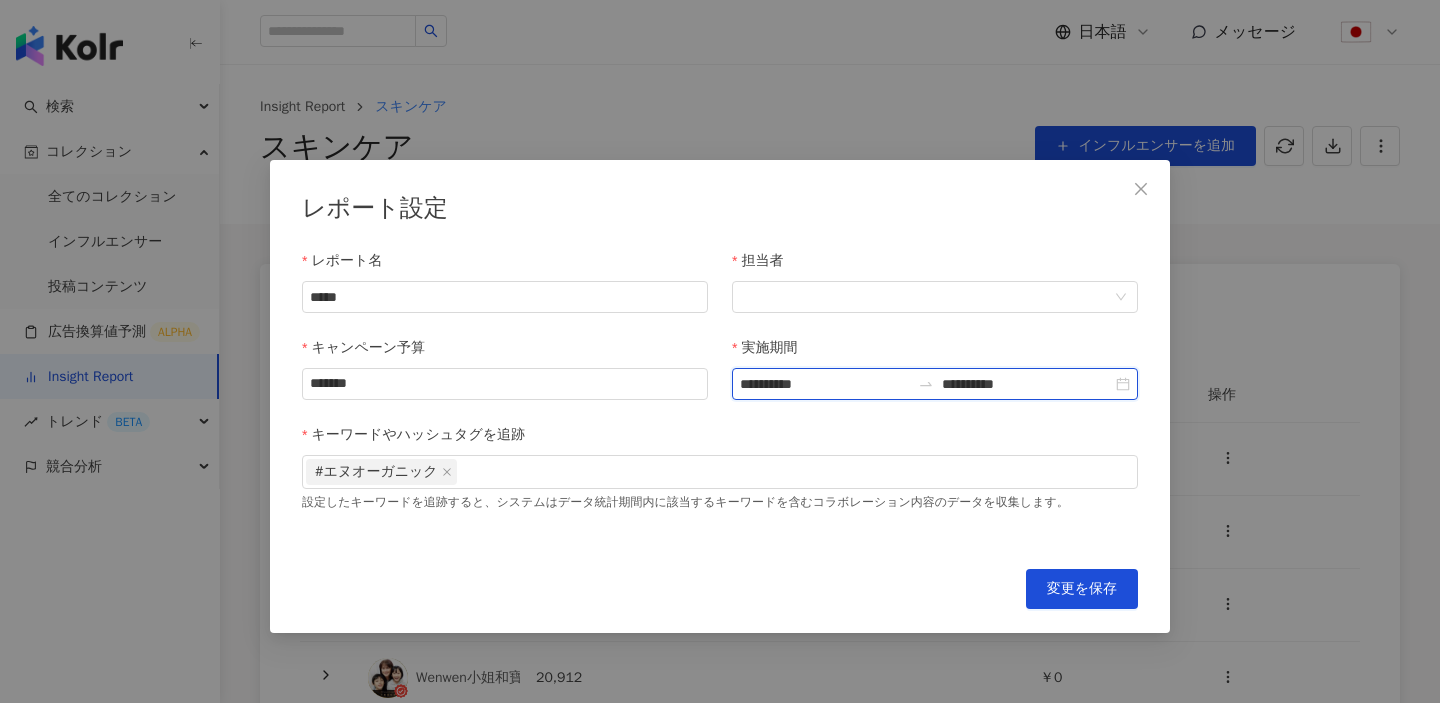 click on "**********" at bounding box center (825, 384) 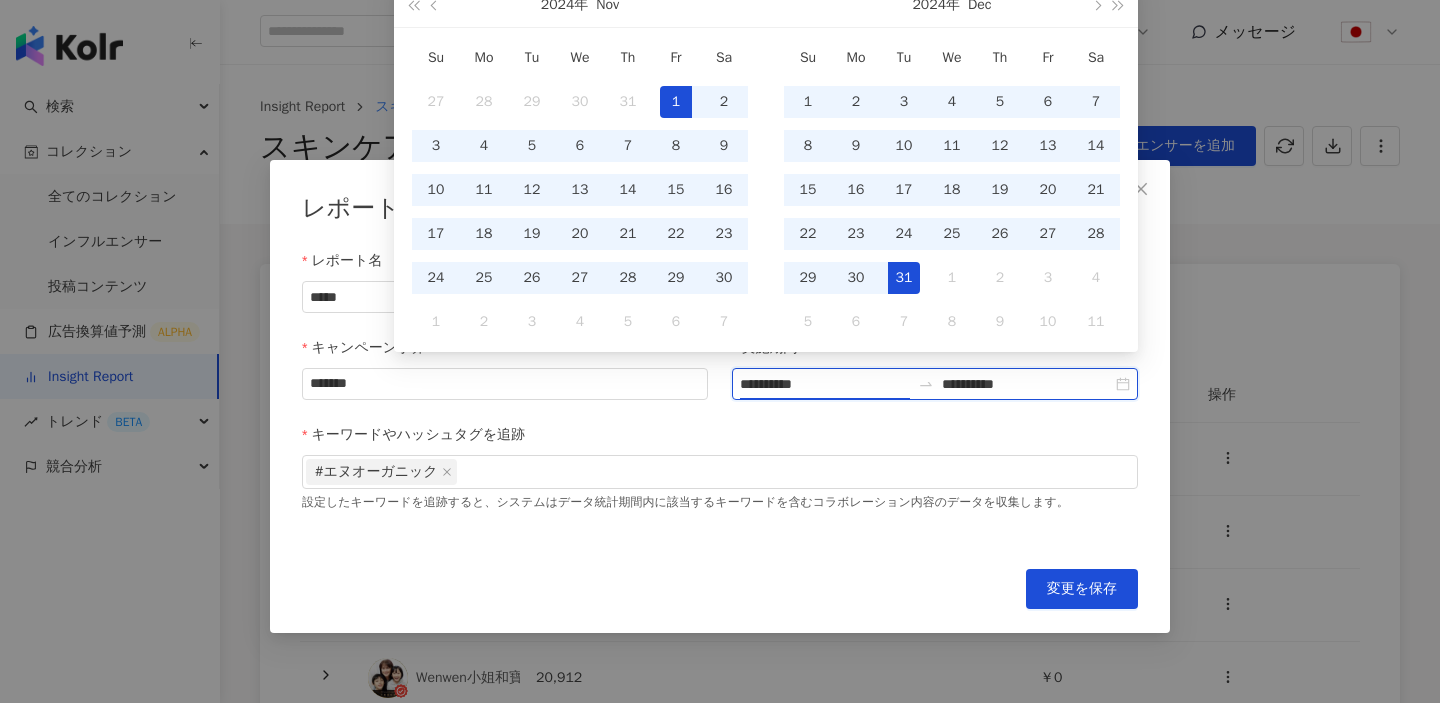 click on "**********" at bounding box center (1027, 384) 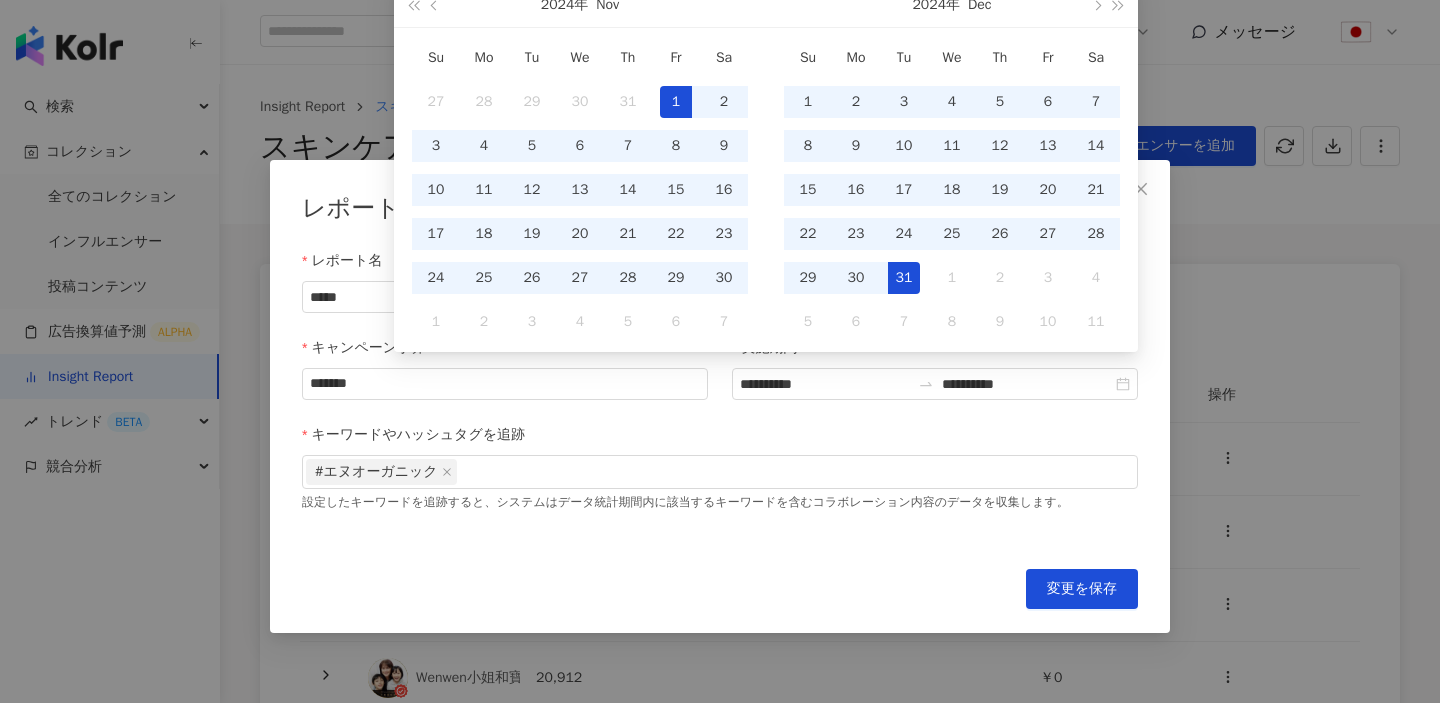 click on "**********" at bounding box center [720, 397] 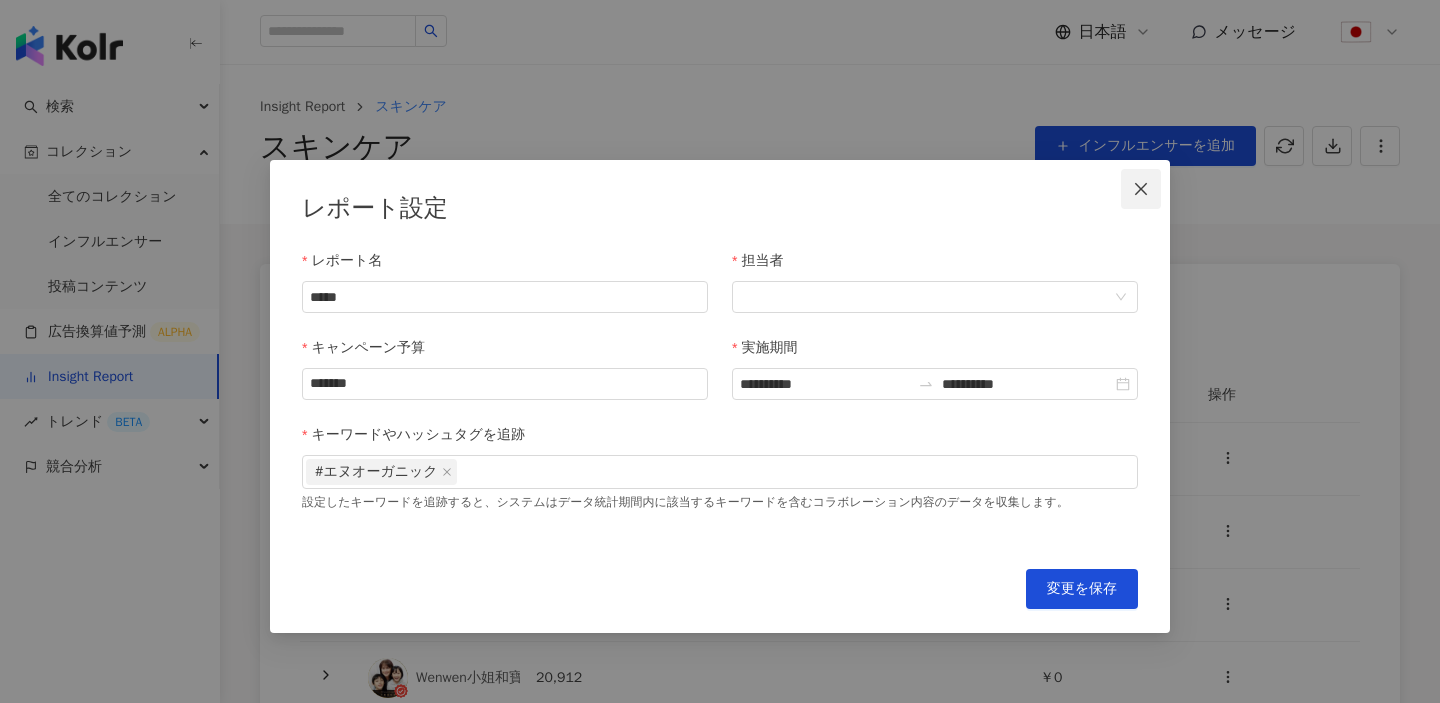click 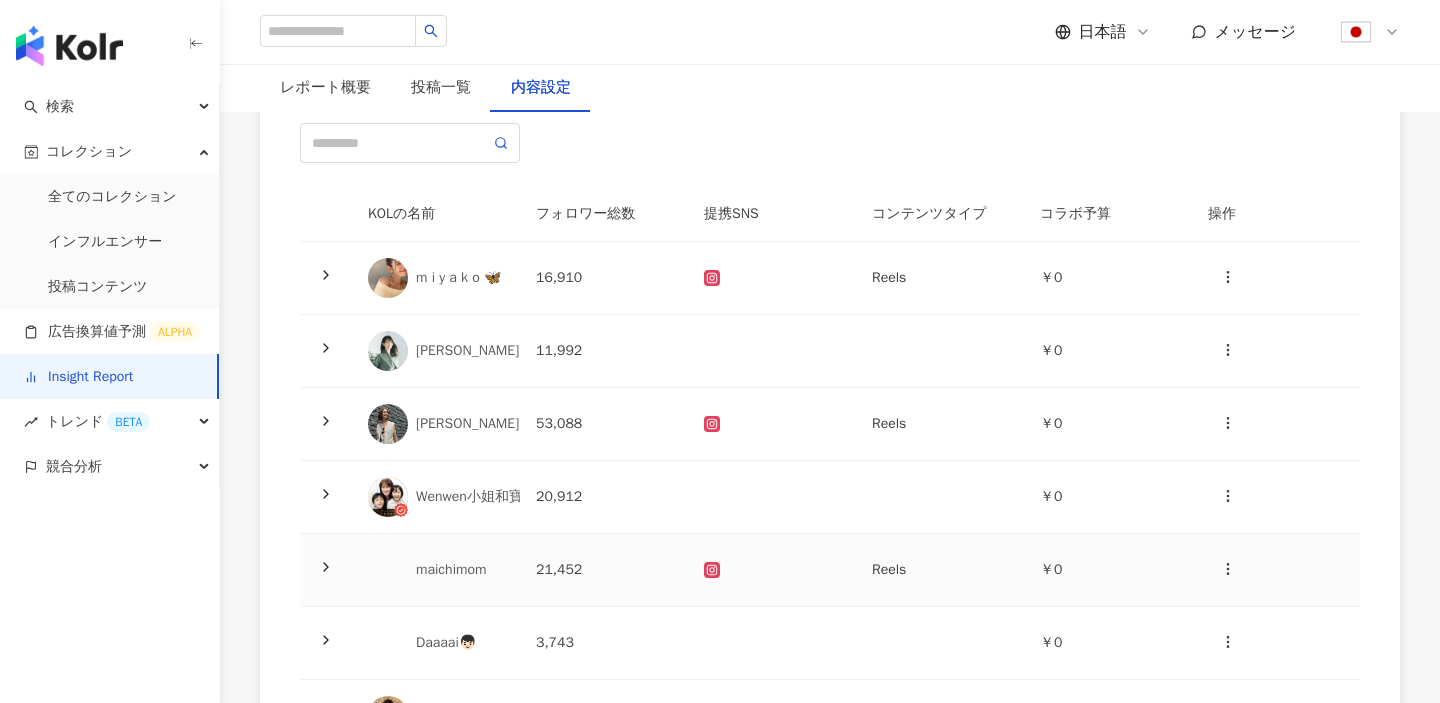 scroll, scrollTop: 215, scrollLeft: 0, axis: vertical 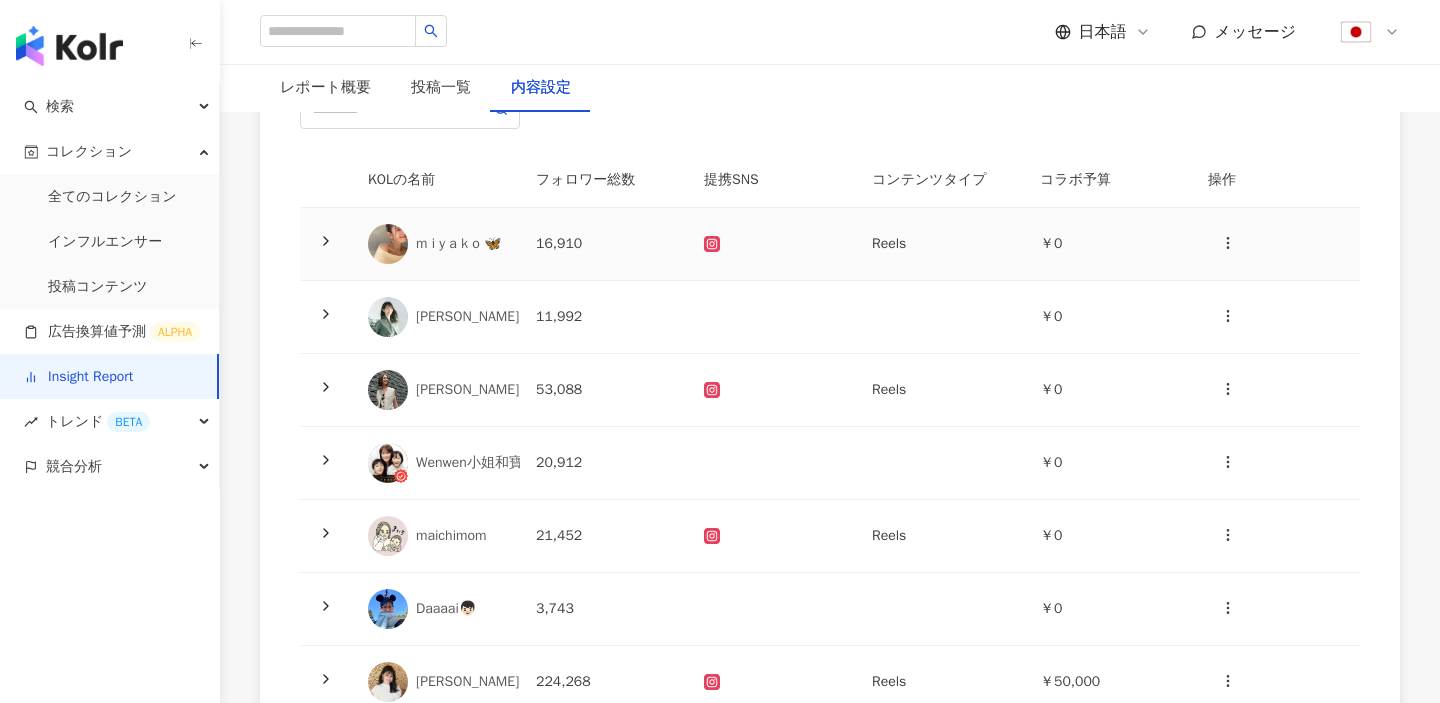 click 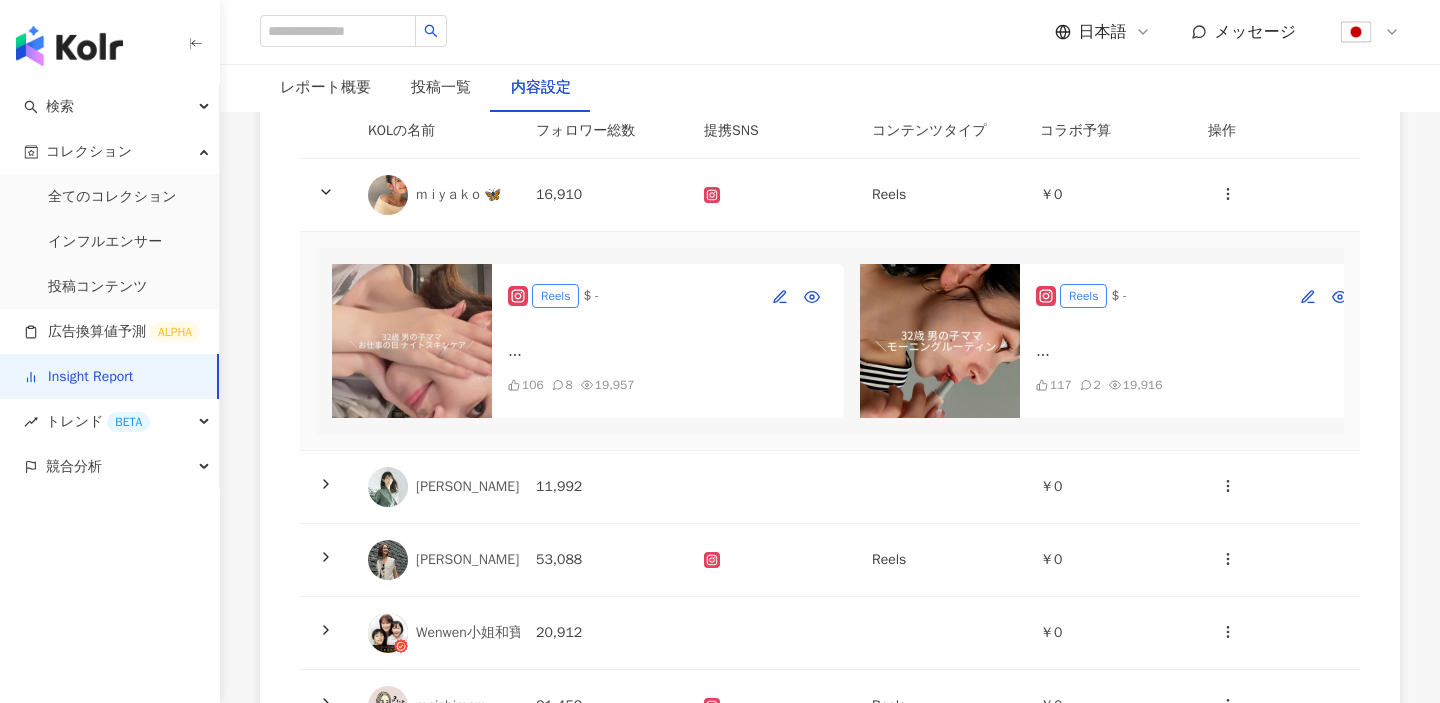scroll, scrollTop: 321, scrollLeft: 0, axis: vertical 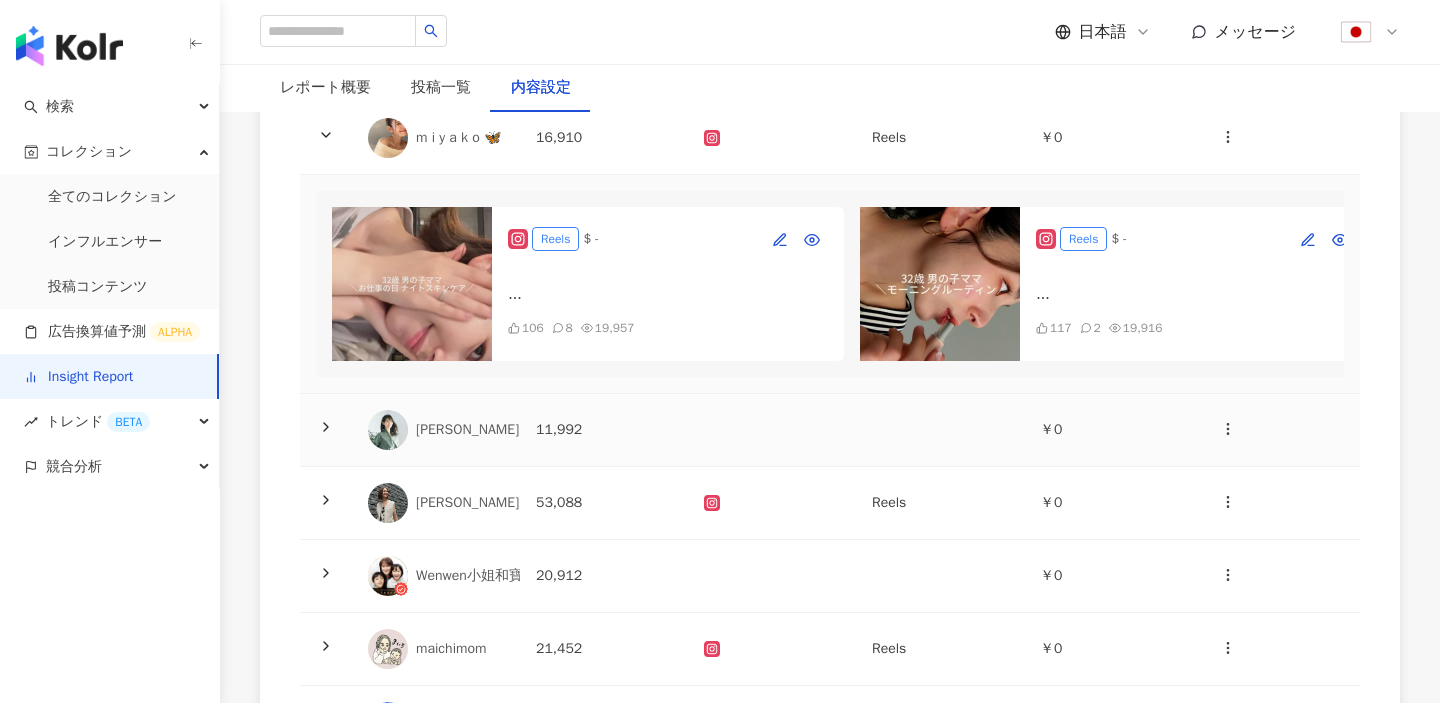 click 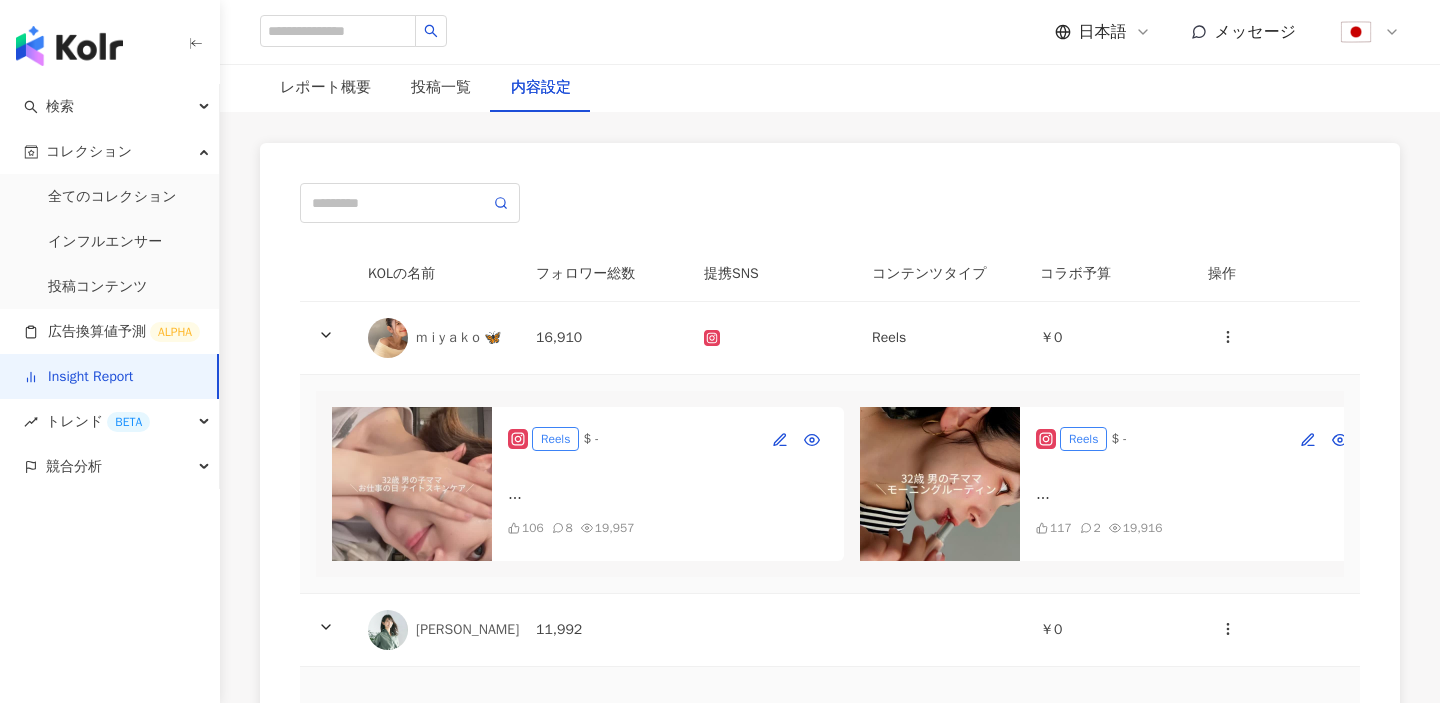 scroll, scrollTop: 0, scrollLeft: 0, axis: both 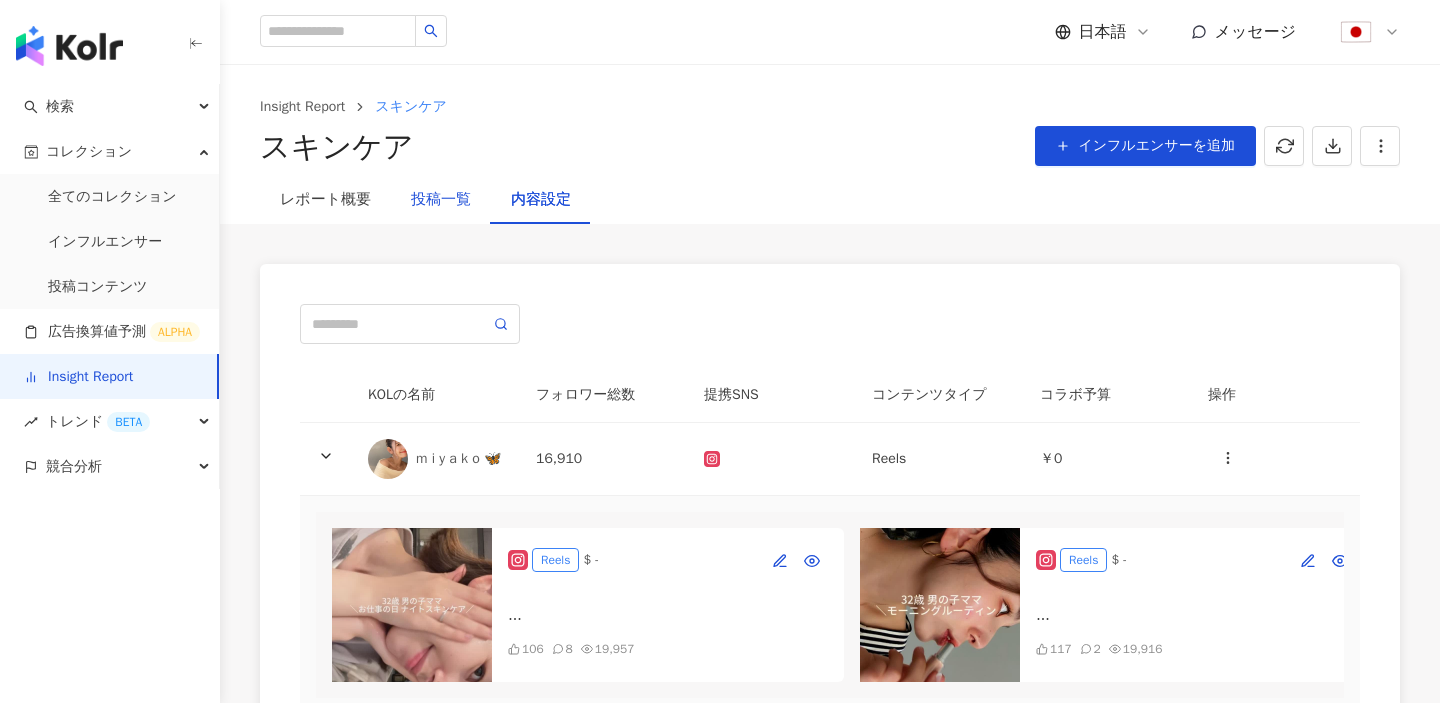click on "投稿一覧" at bounding box center (441, 200) 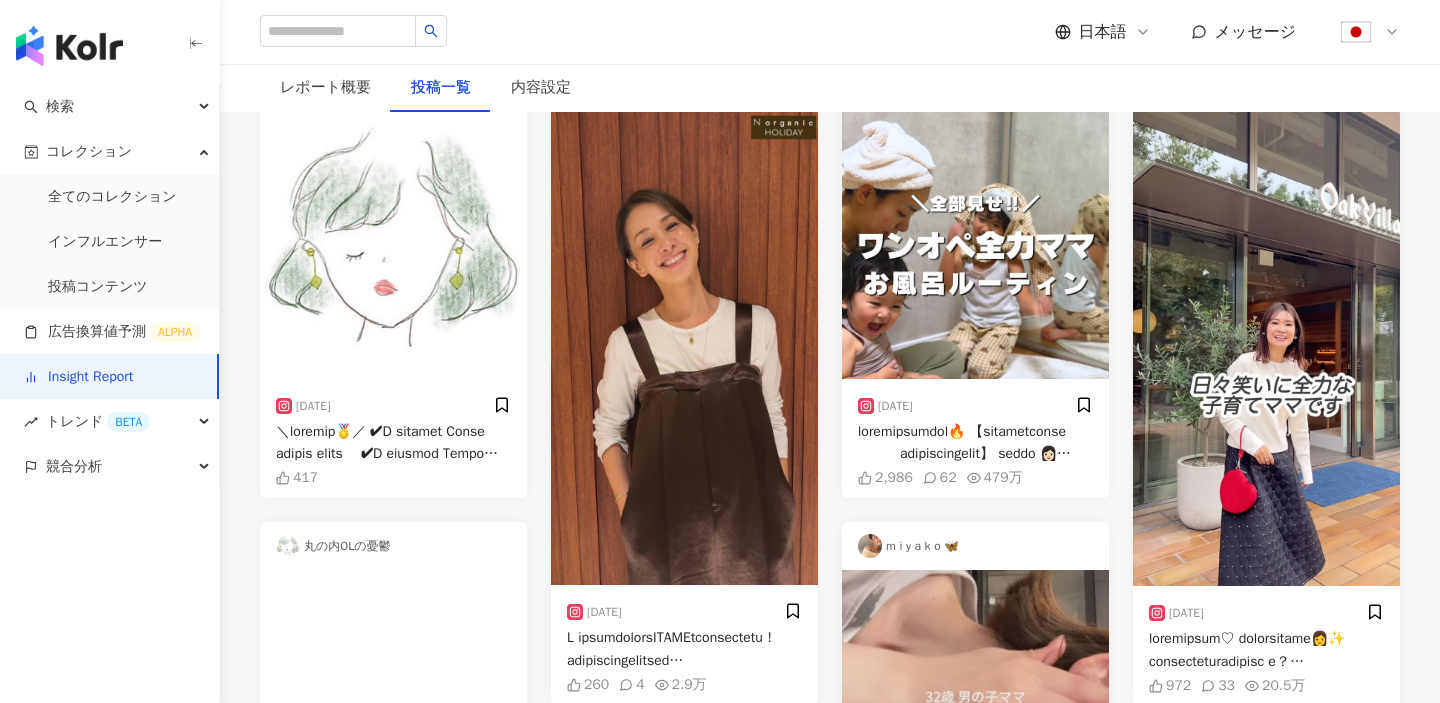 scroll, scrollTop: 0, scrollLeft: 0, axis: both 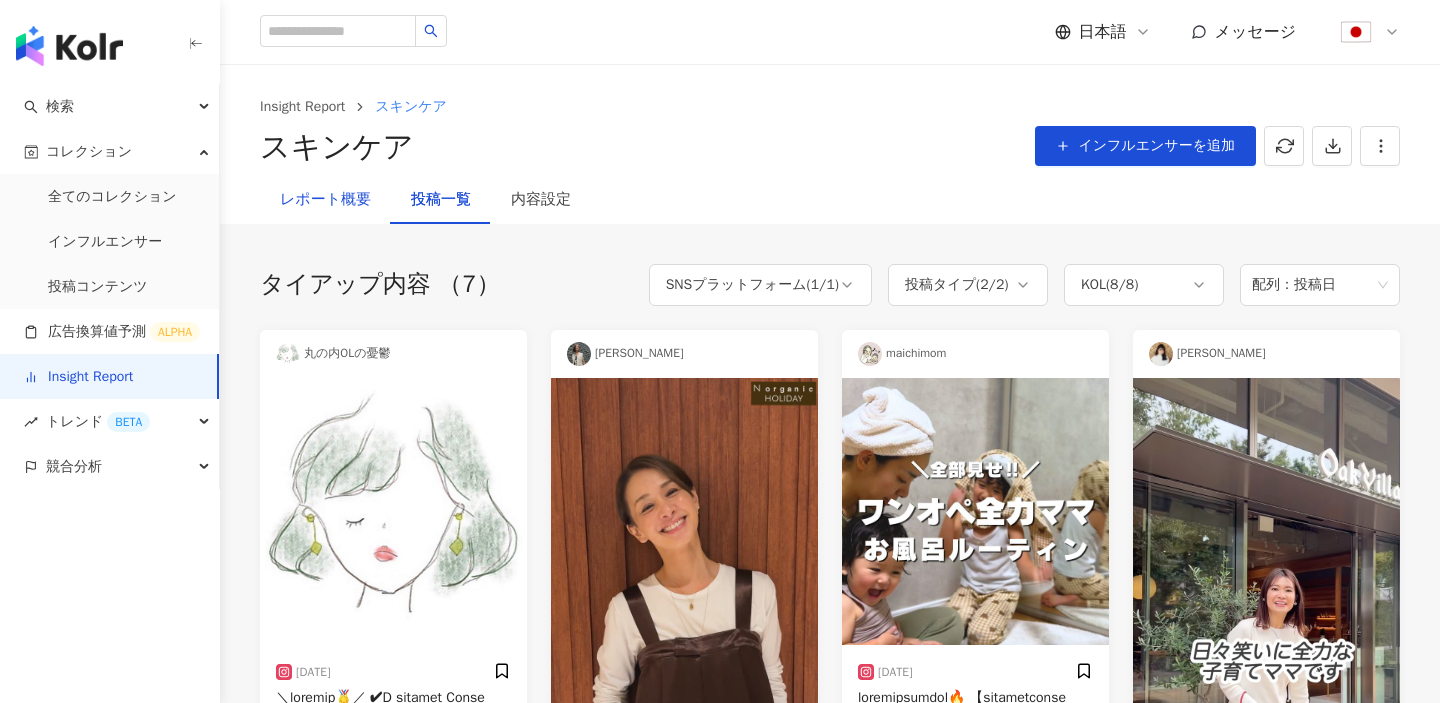 click on "レポート概要" at bounding box center (325, 200) 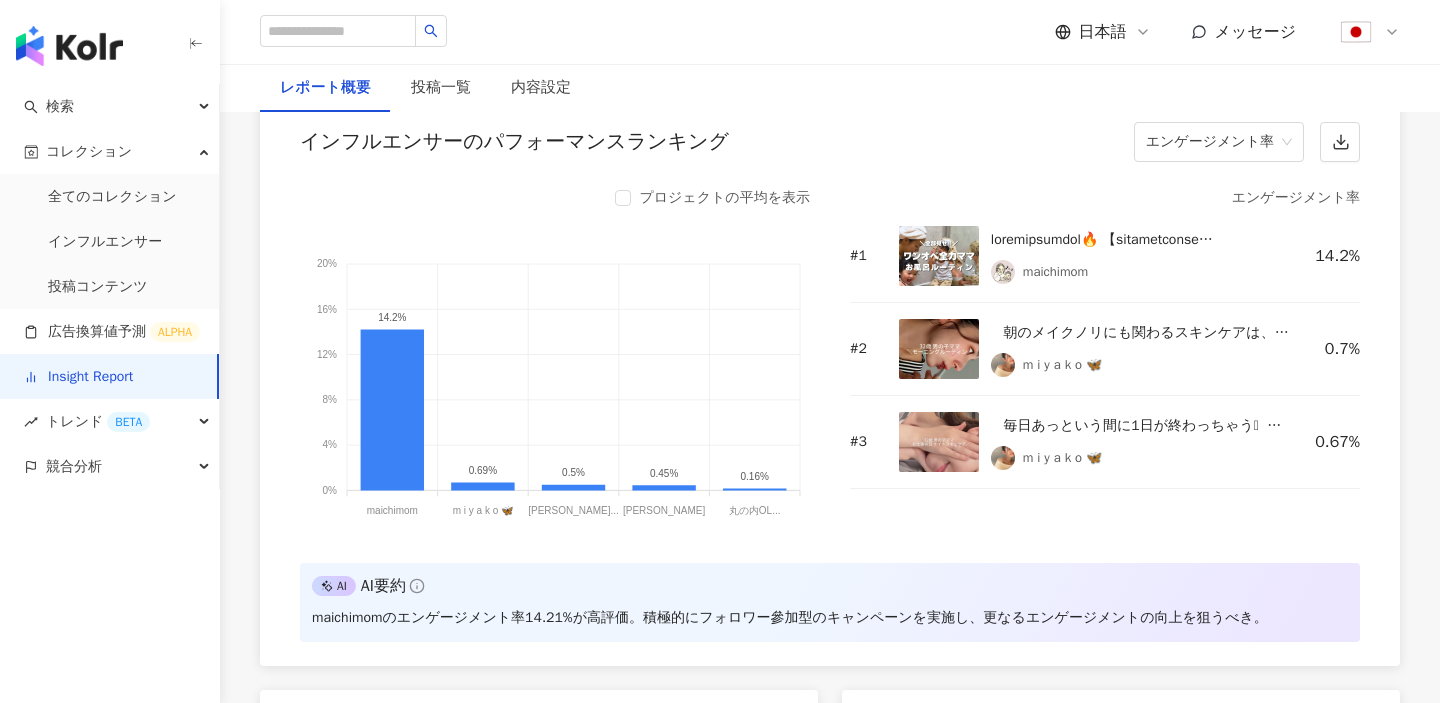 scroll, scrollTop: 1627, scrollLeft: 0, axis: vertical 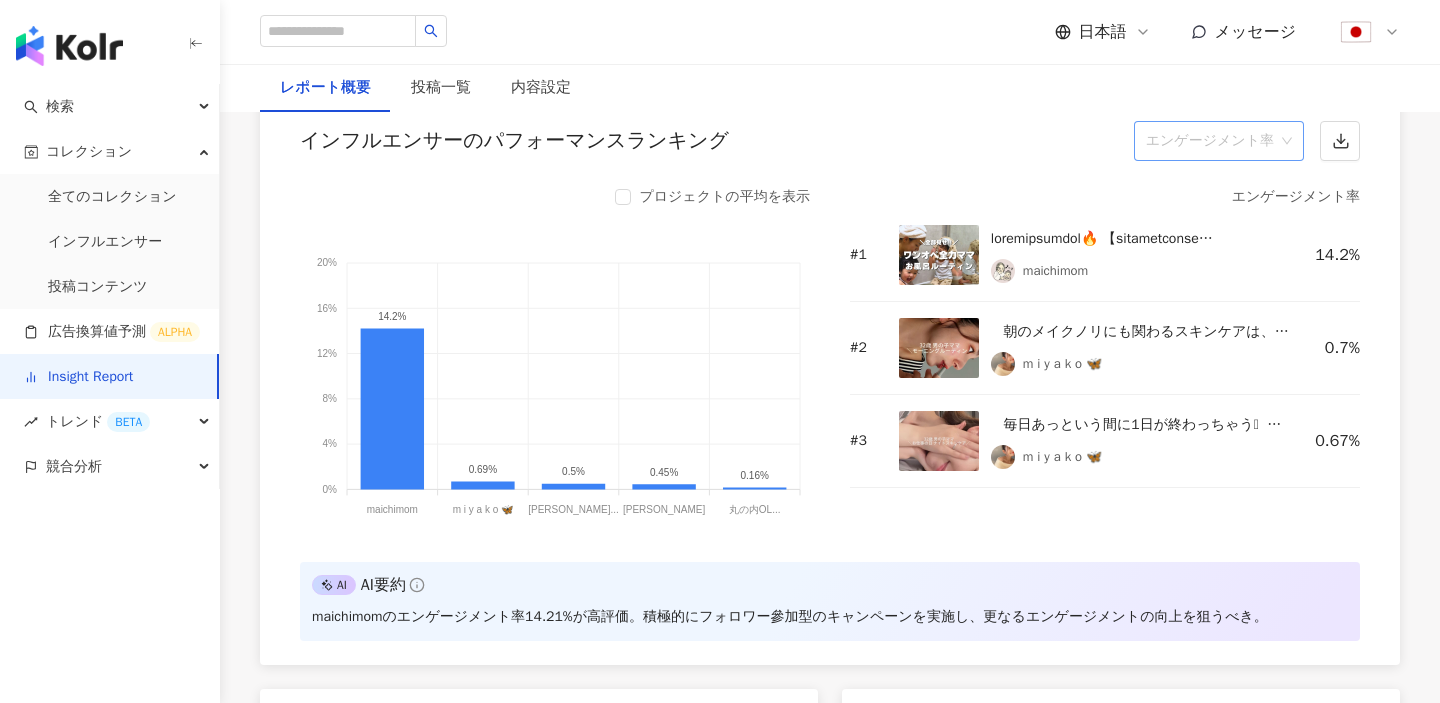 click on "エンゲージメント率" at bounding box center [1219, 141] 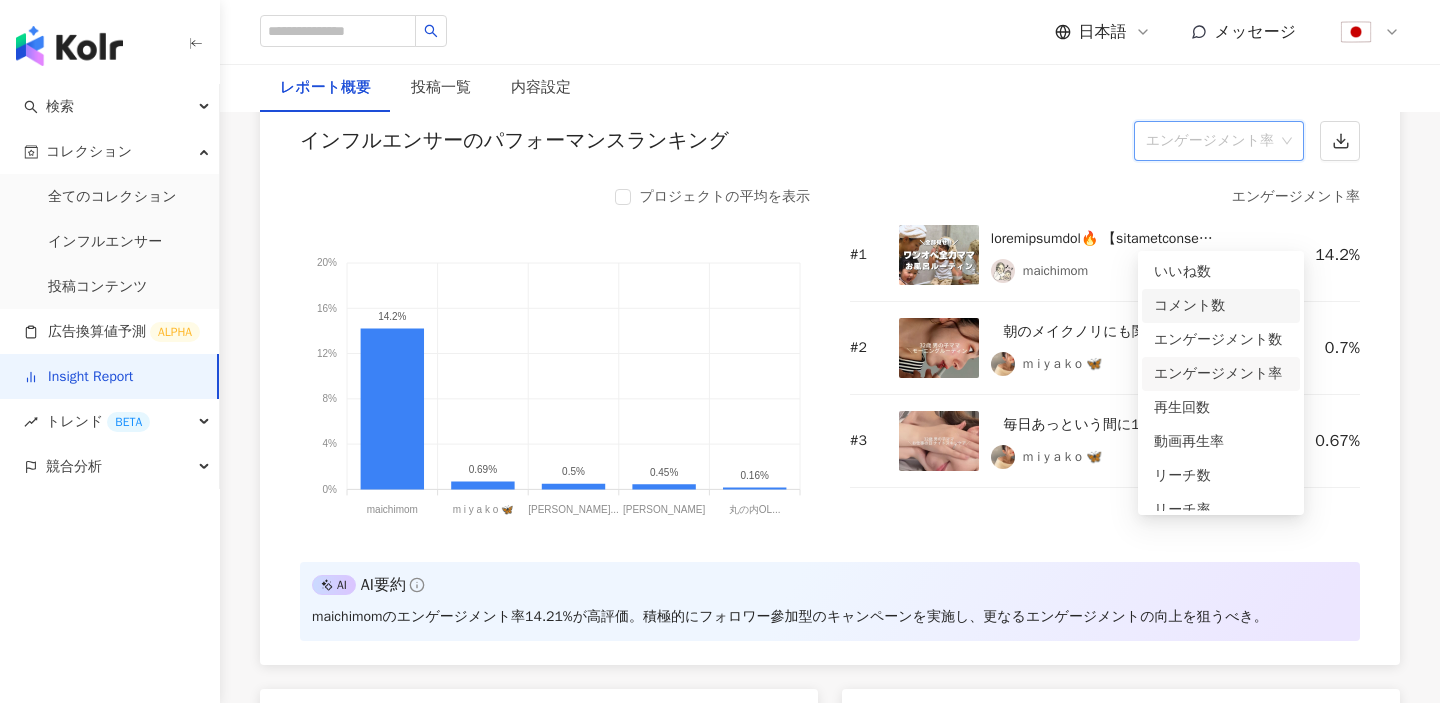 click on "コメント数" at bounding box center (1221, 306) 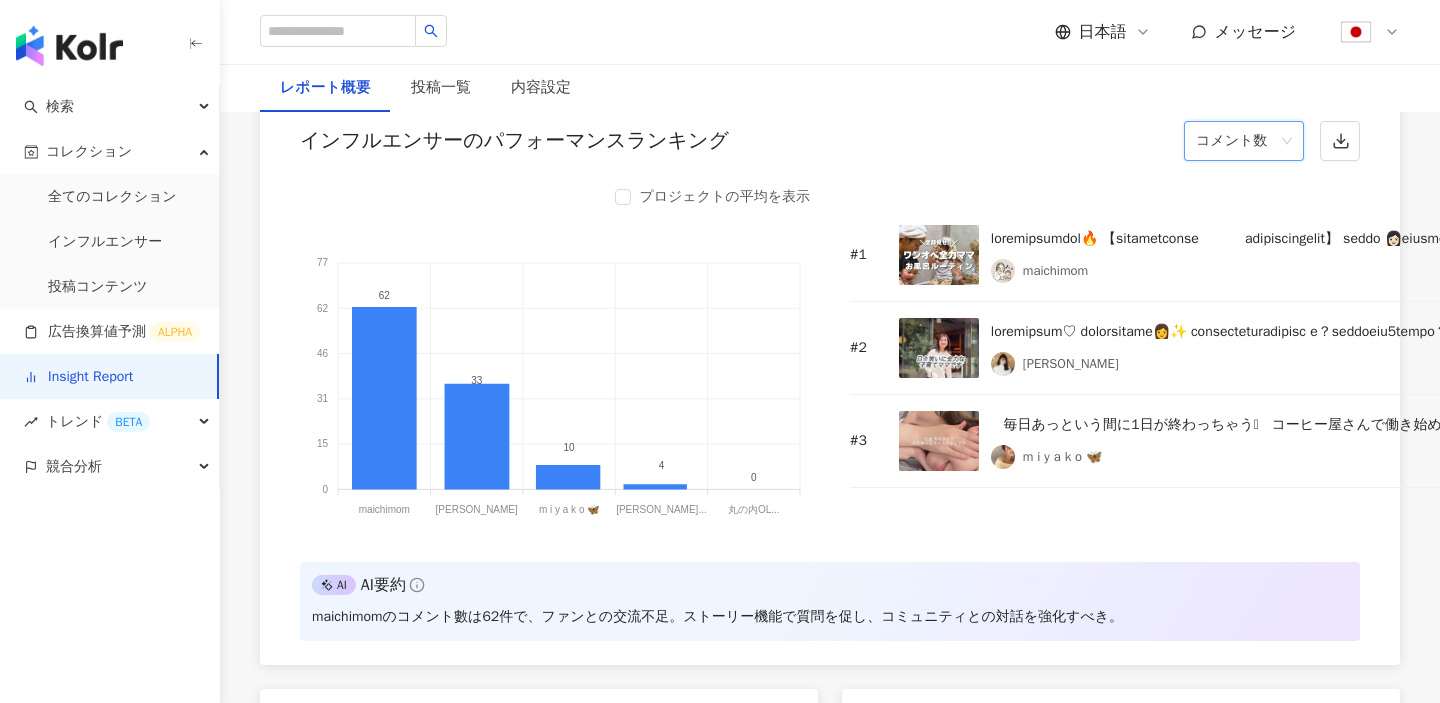 click on "コメント数" at bounding box center (1244, 141) 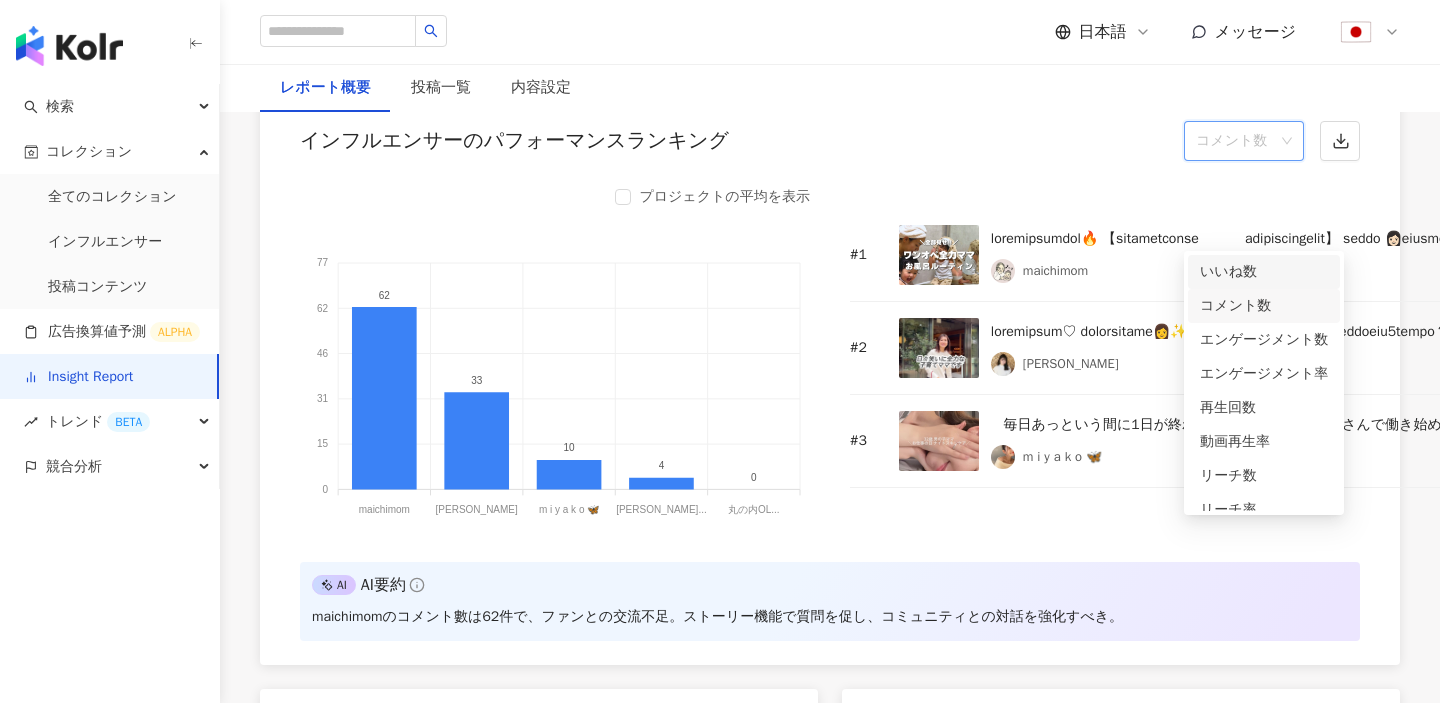 click on "いいね数" at bounding box center (1264, 272) 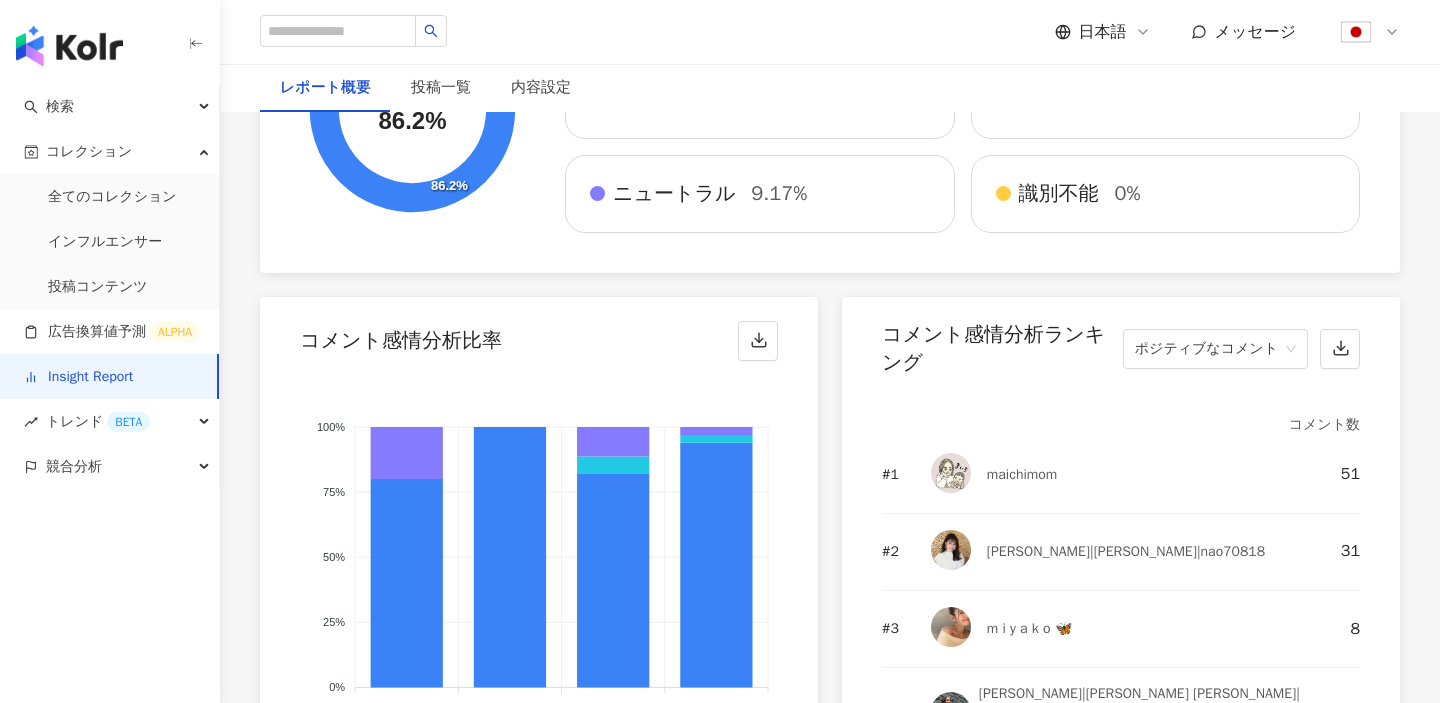 scroll, scrollTop: 3428, scrollLeft: 0, axis: vertical 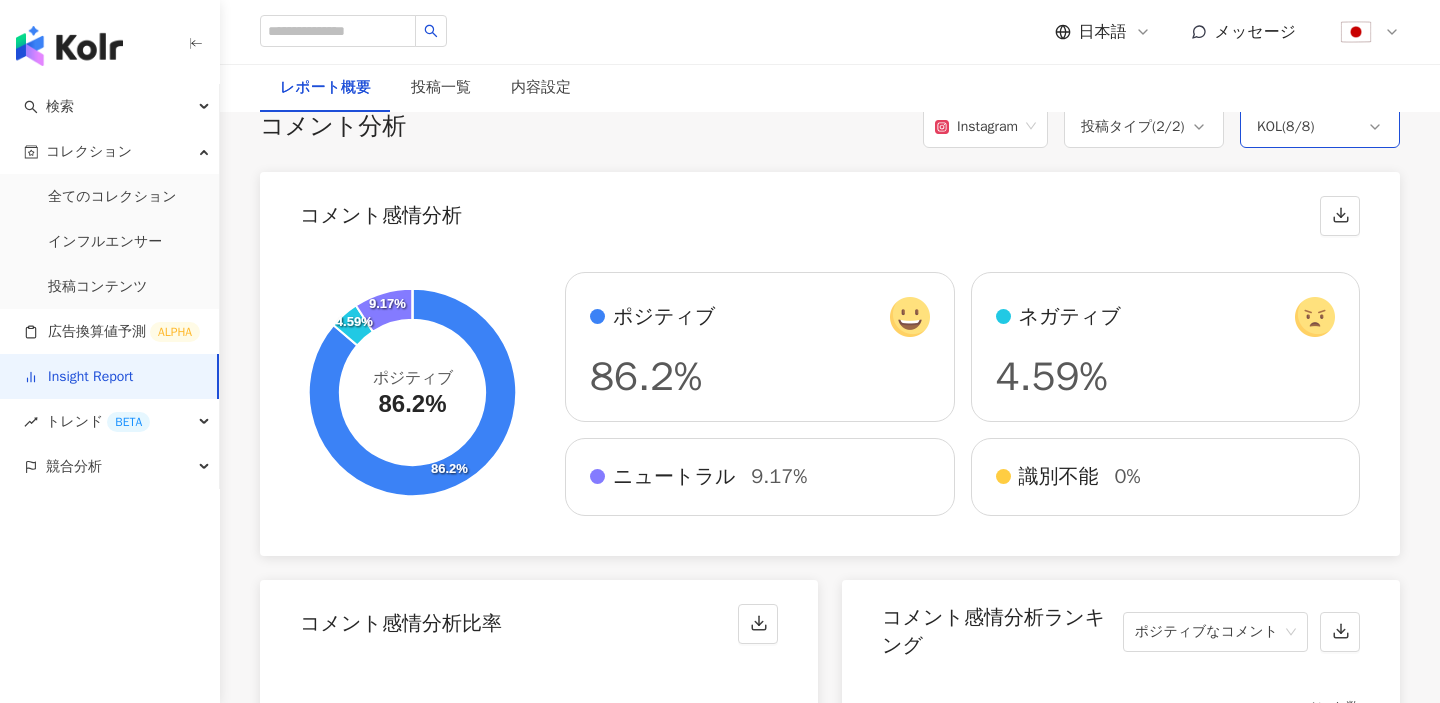 click on "KOL  ( 8 / 8 )" at bounding box center (1320, 127) 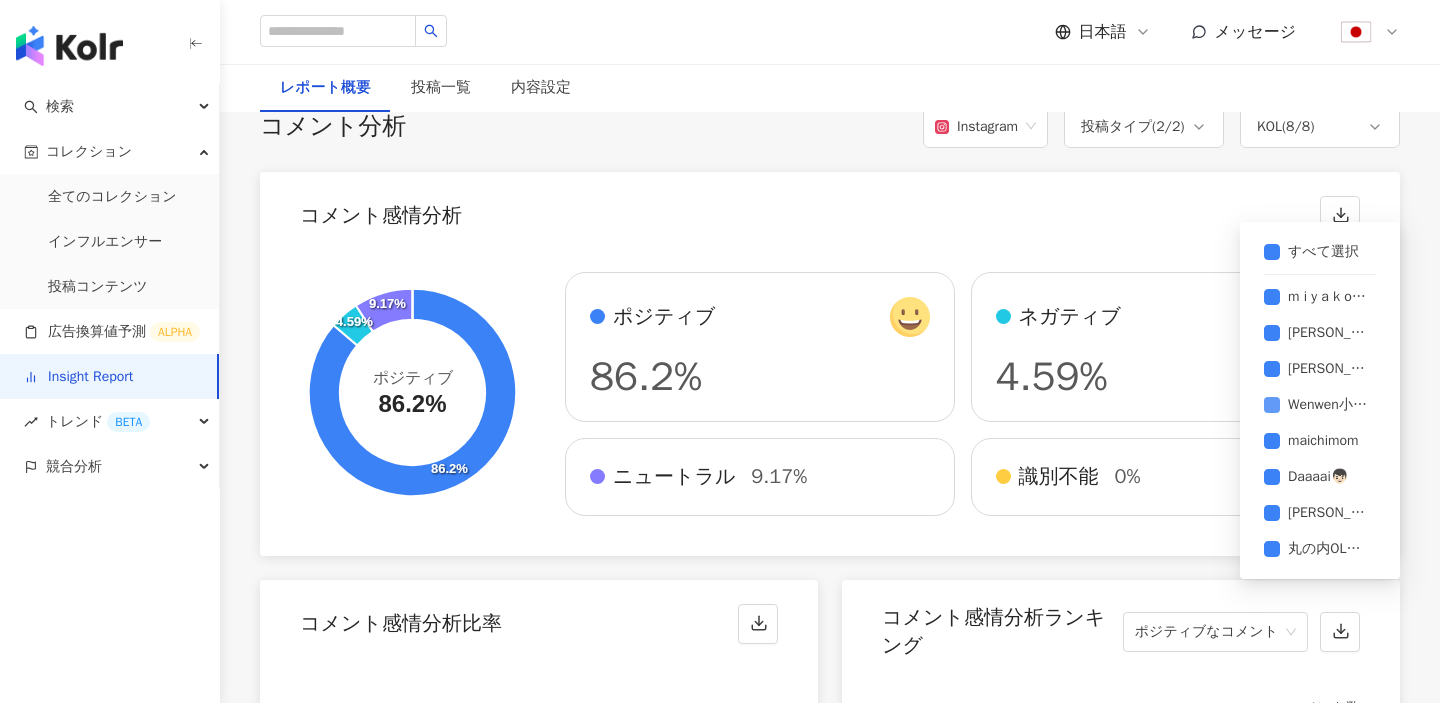 click on "Wenwen小姐和寶貝們" at bounding box center (1328, 405) 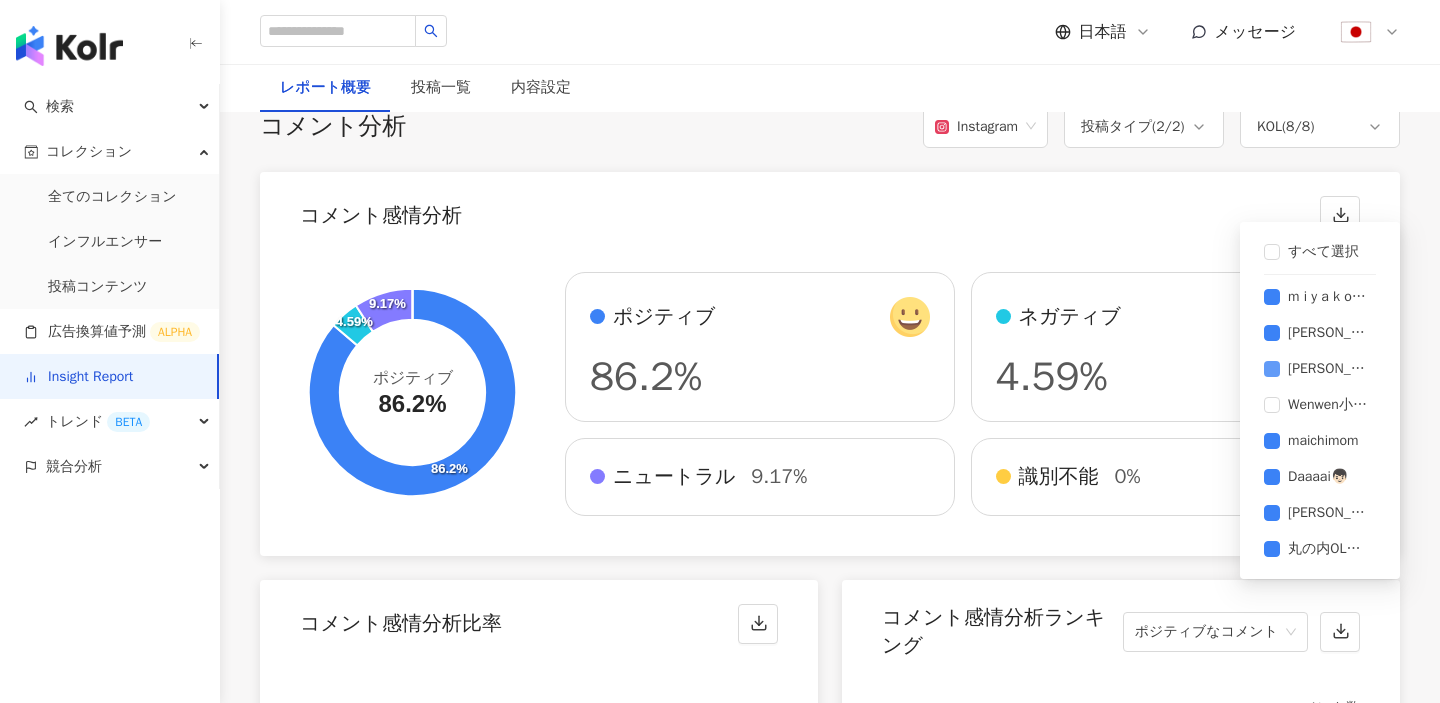 click on "Tomoko Inazawa" at bounding box center [1320, 369] 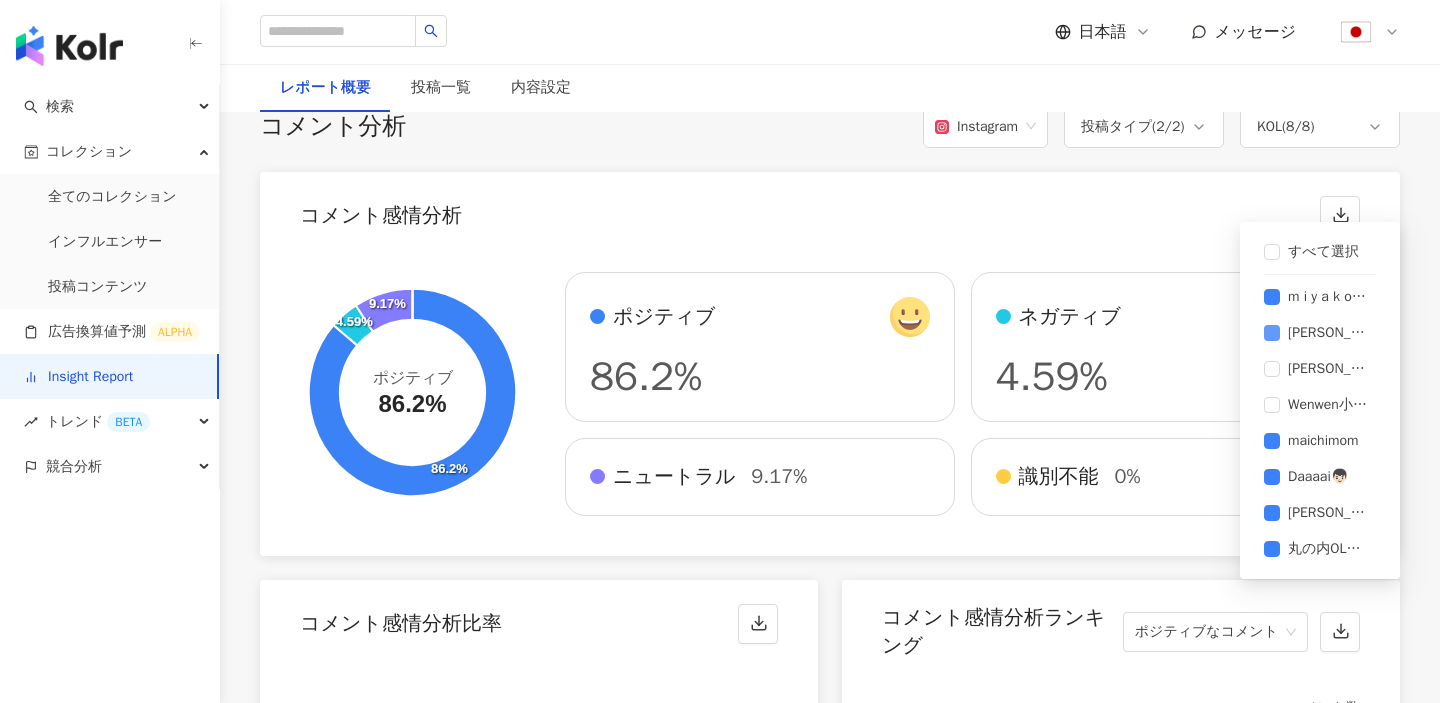 click on "CHIHIRO TOKIZAKI" at bounding box center (1328, 333) 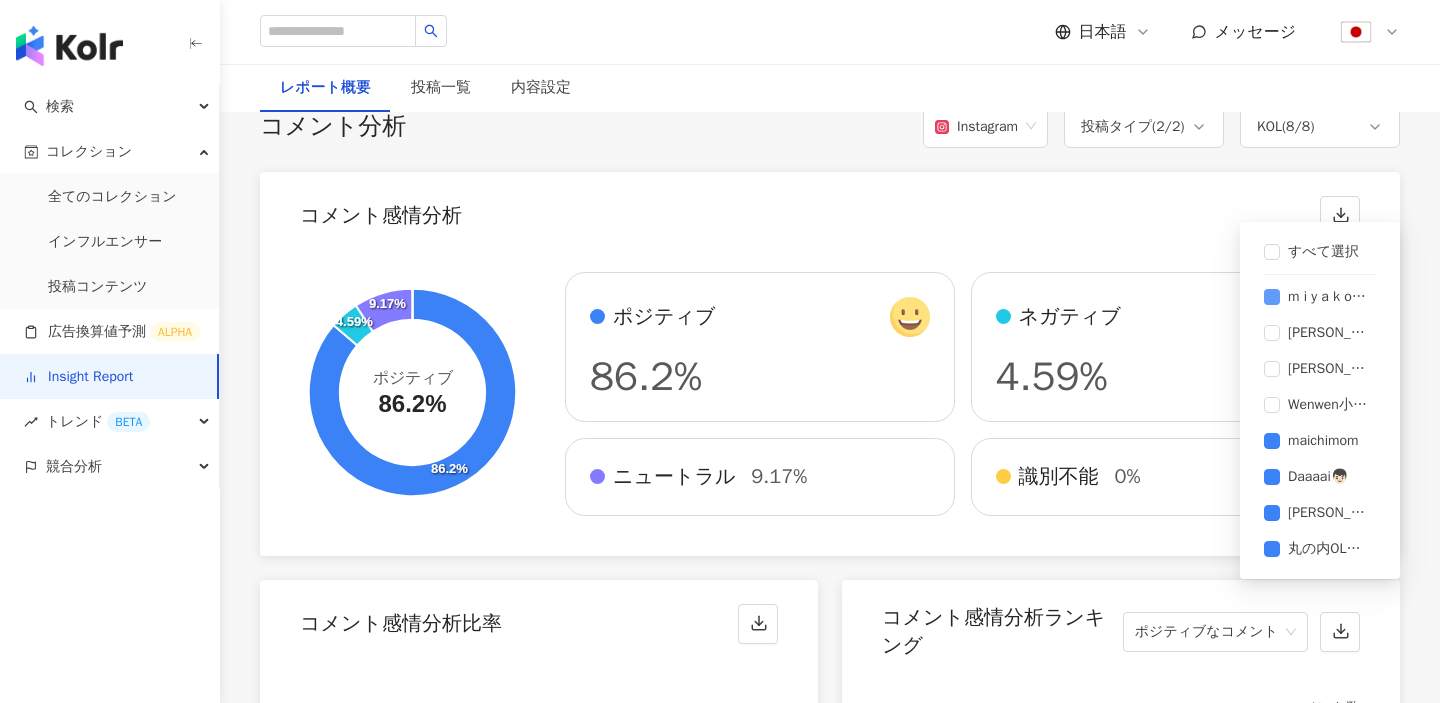click on "m i y a k o 🦋" at bounding box center (1328, 297) 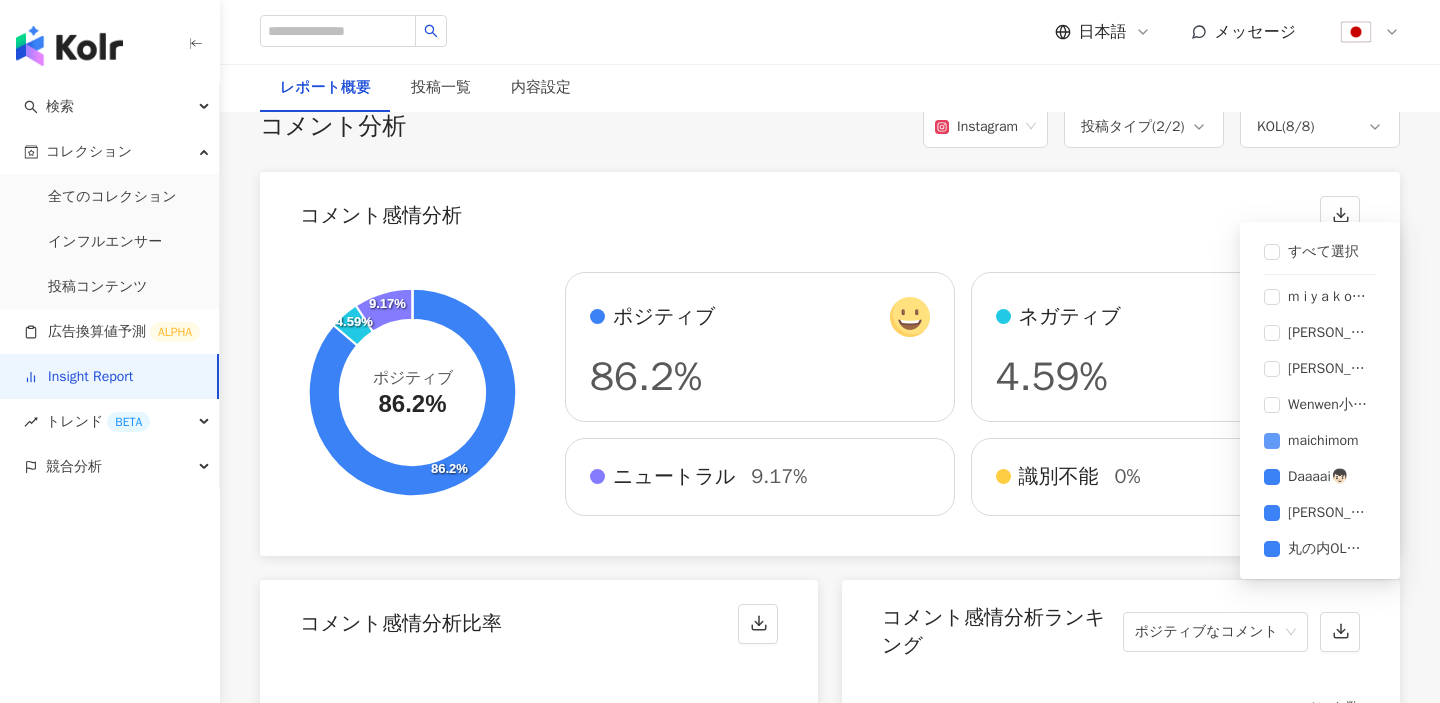 click on "maichimom" at bounding box center (1320, 441) 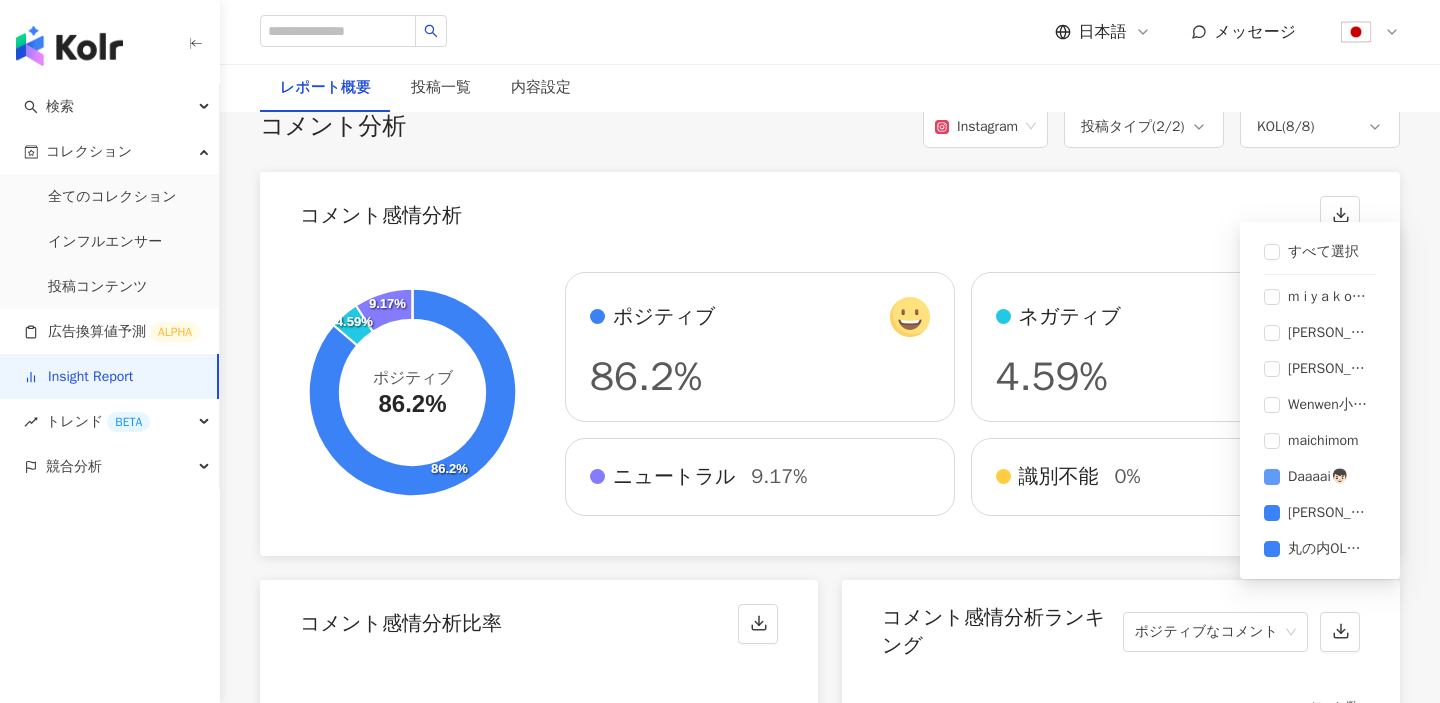 click on "Daaaai👦🏻" at bounding box center [1318, 477] 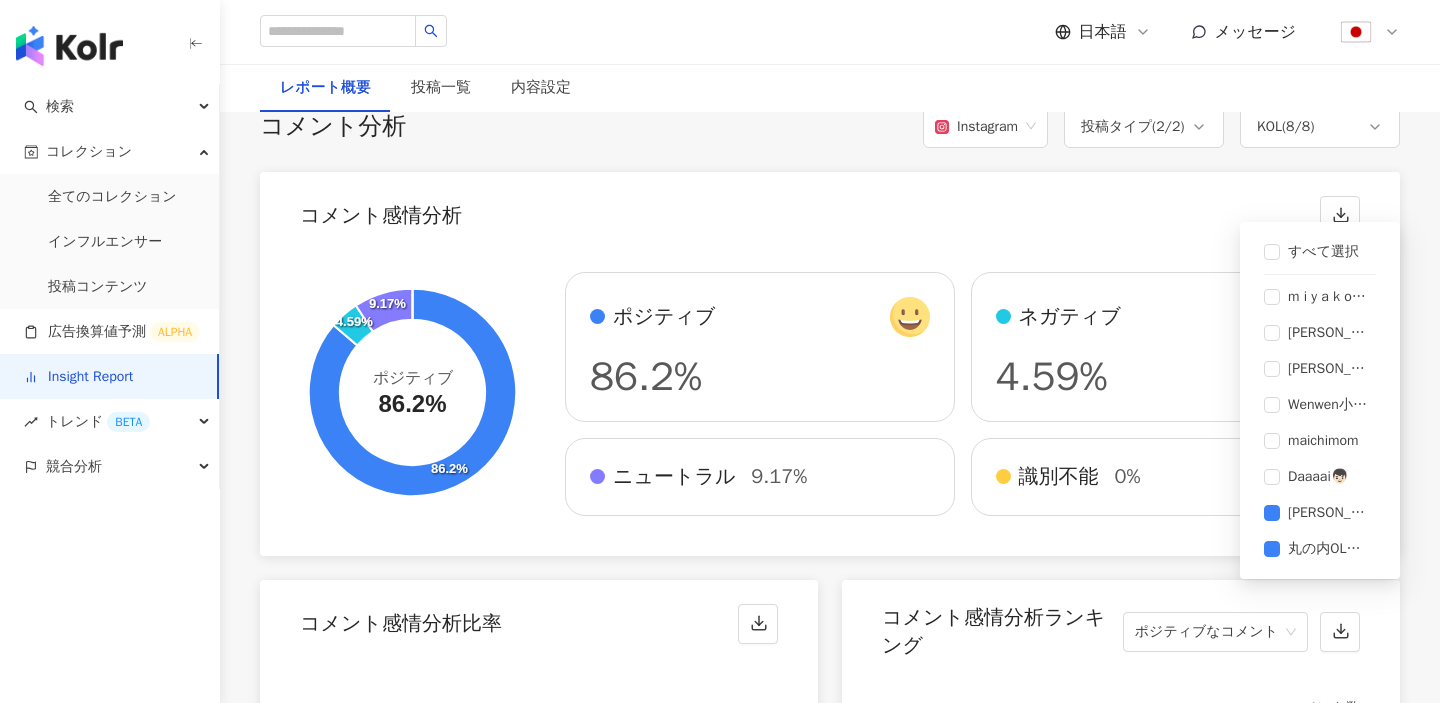 click on "コメント感情分析" at bounding box center [830, 210] 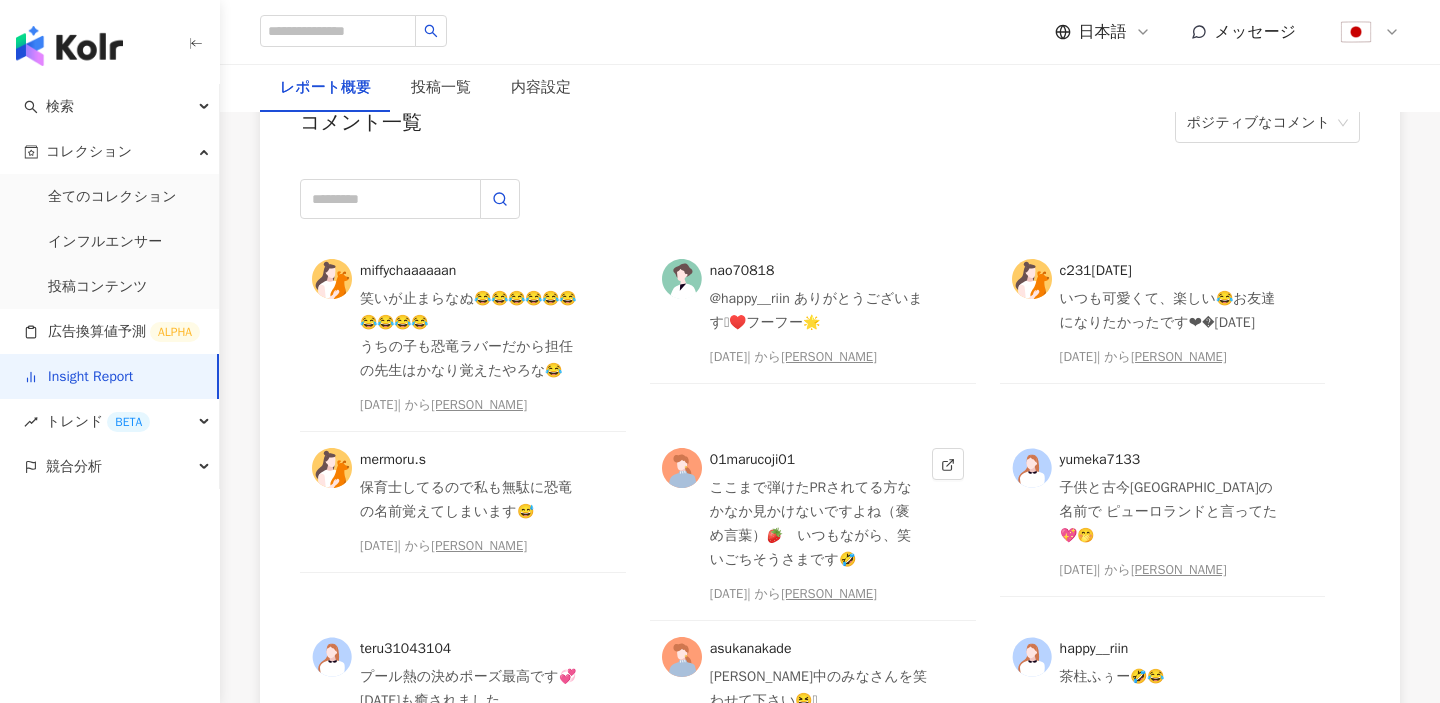 scroll, scrollTop: 5132, scrollLeft: 0, axis: vertical 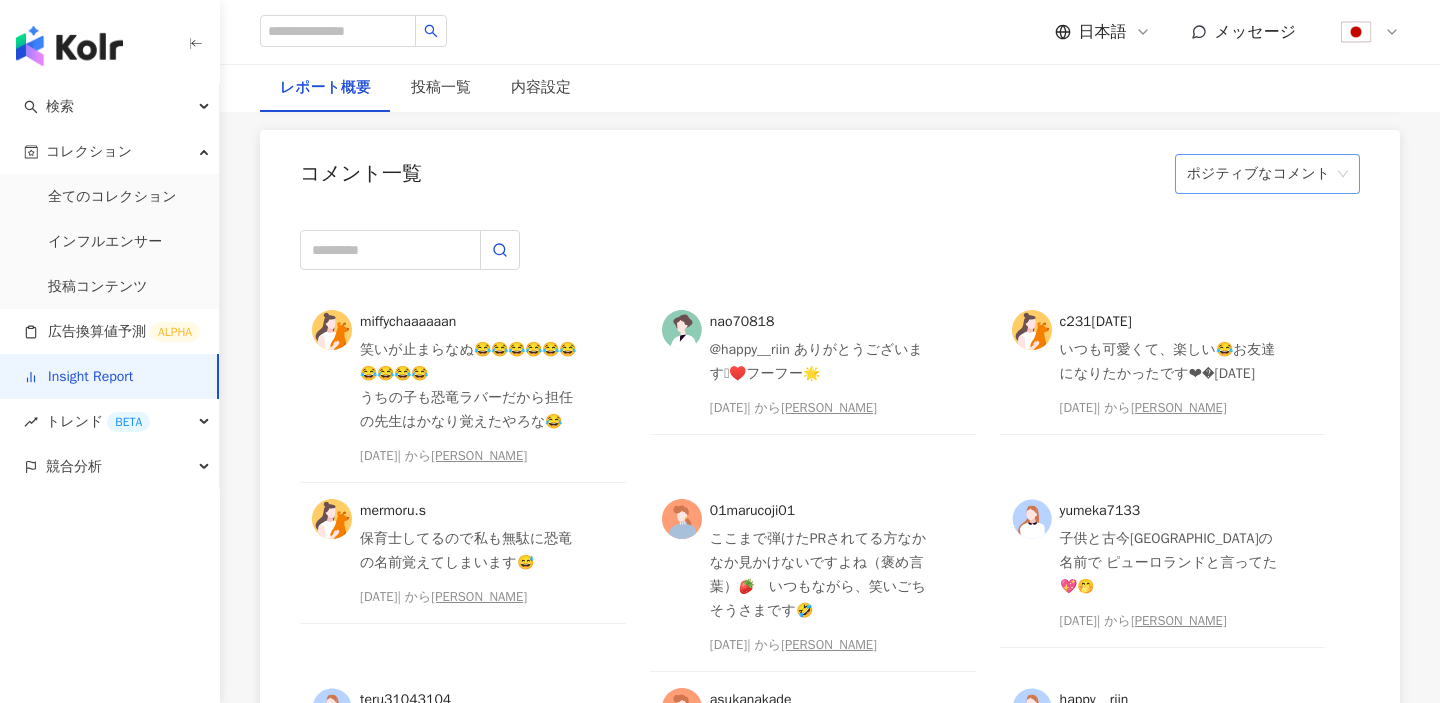 click on "ポジティブなコメント" at bounding box center (1267, 174) 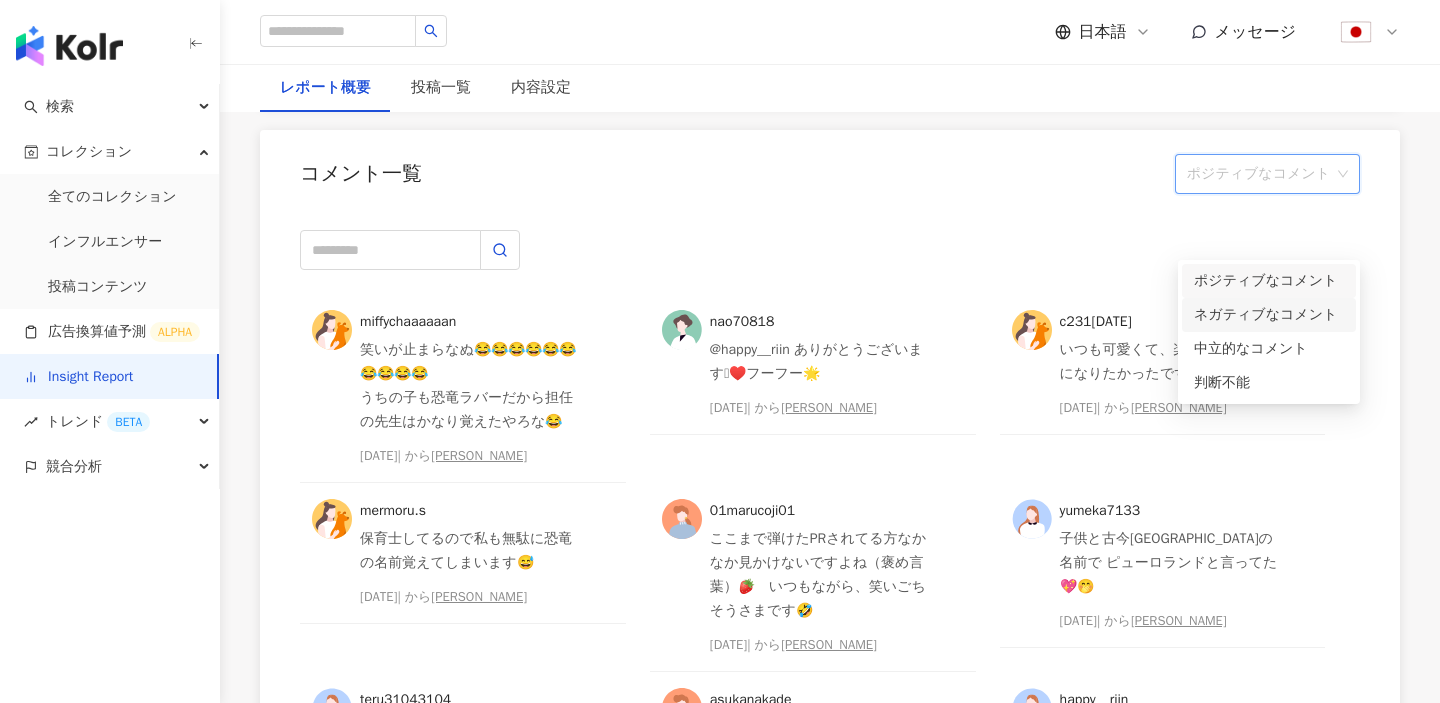 click on "ネガティブなコメント" at bounding box center (1269, 315) 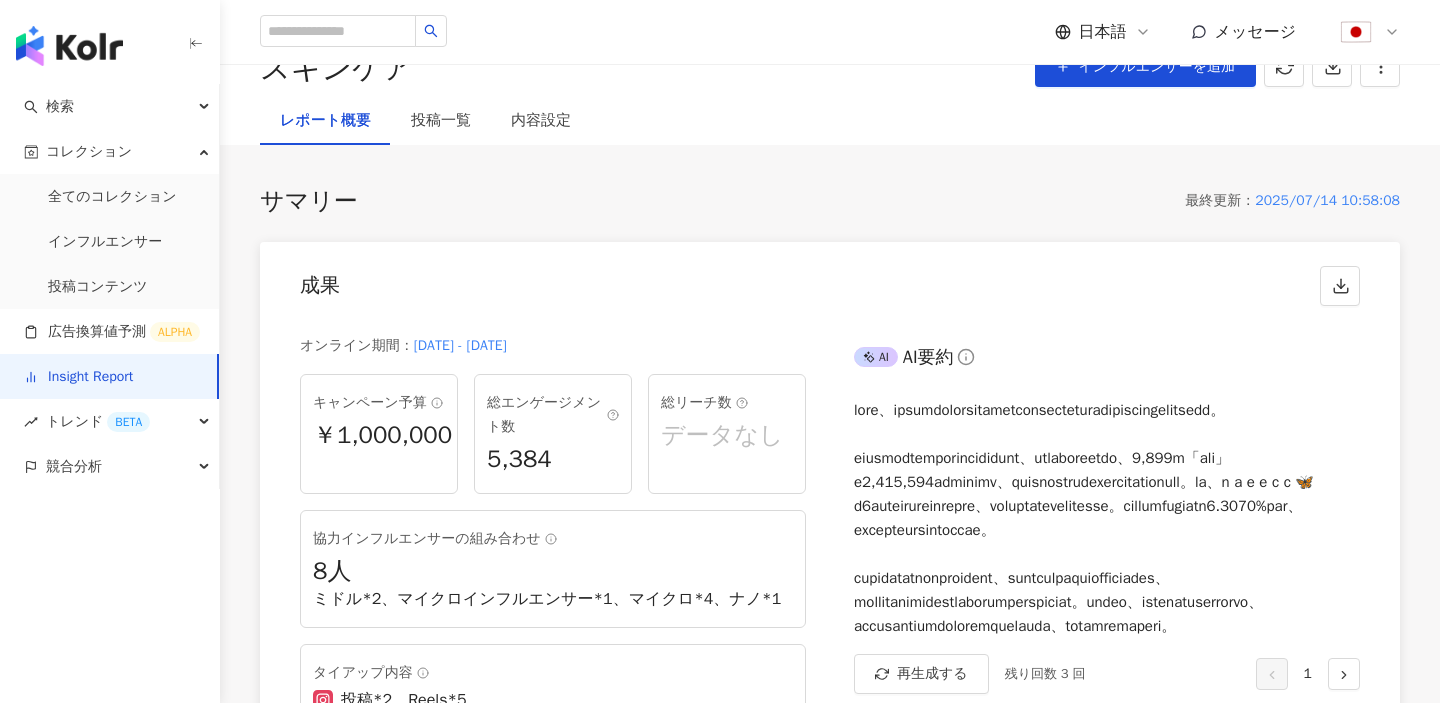 scroll, scrollTop: 0, scrollLeft: 0, axis: both 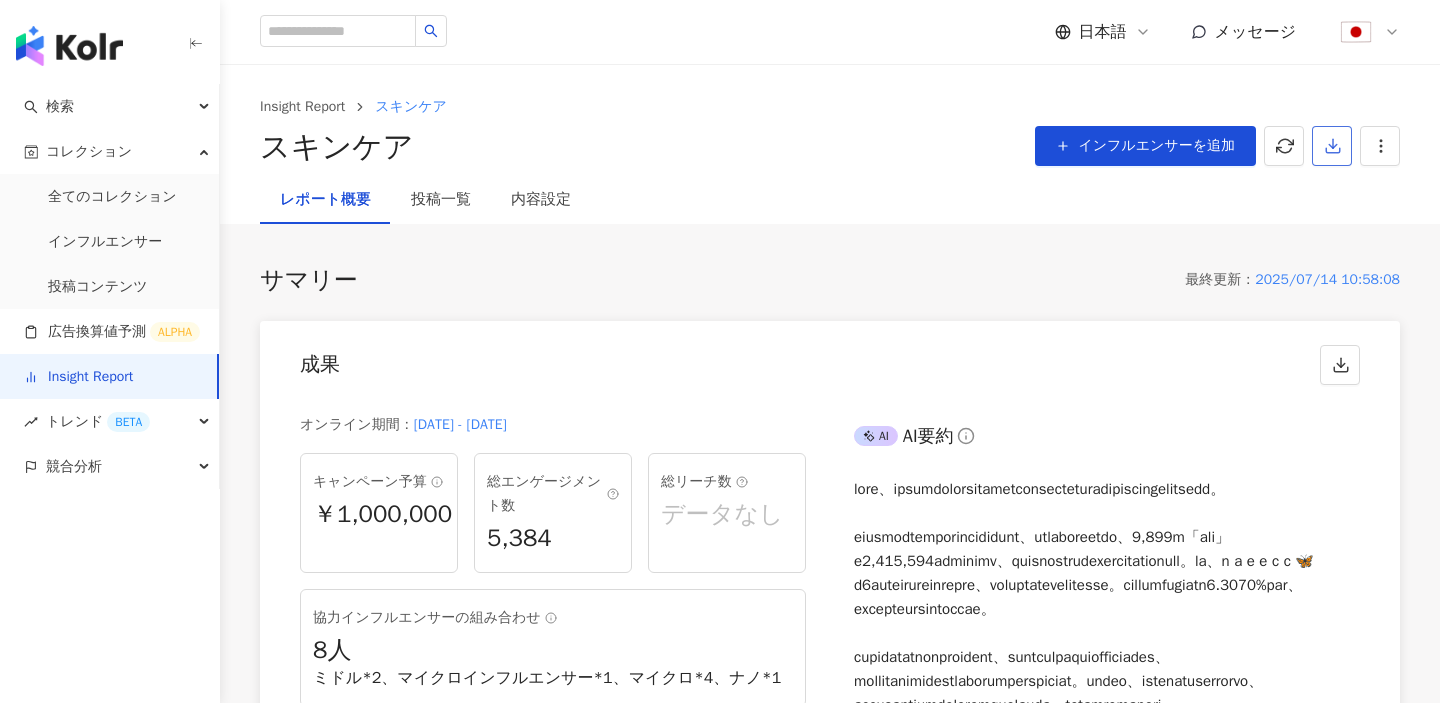 click 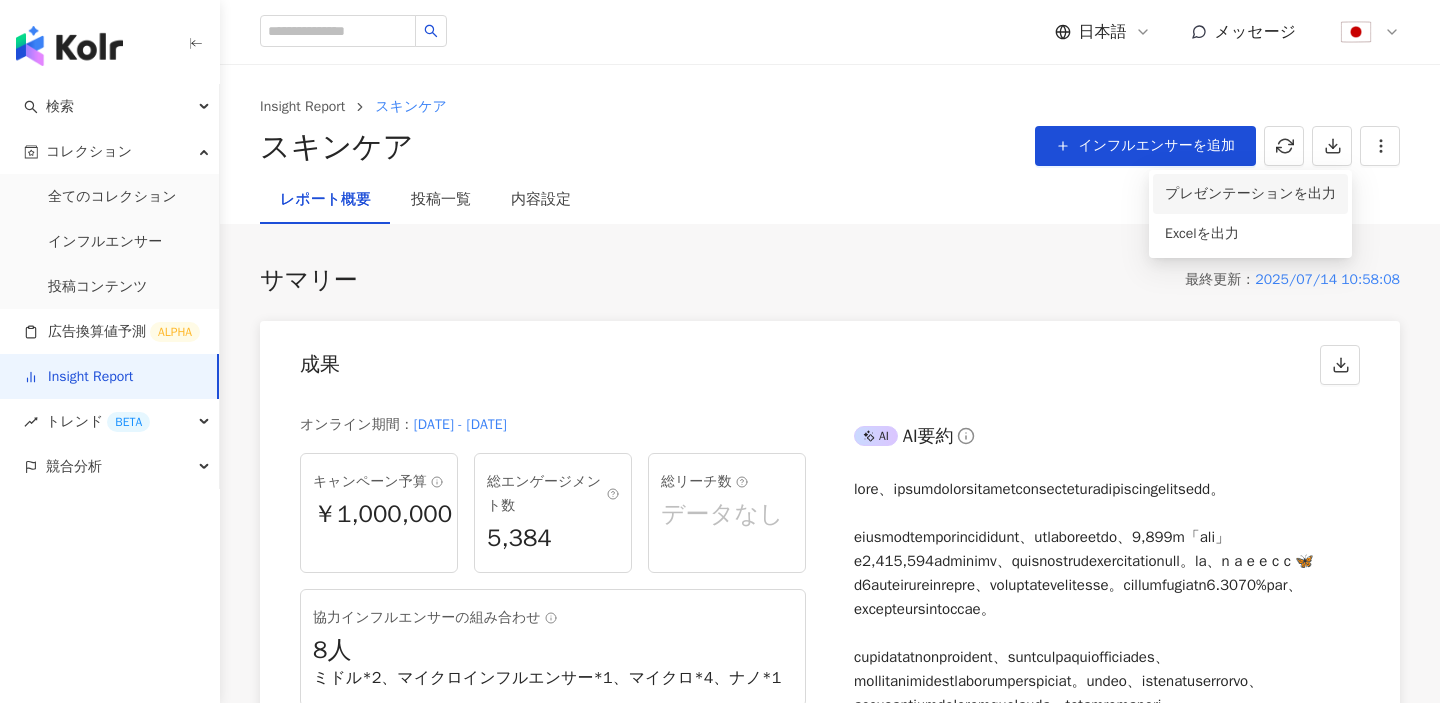 click on "プレゼンテーションを出力" at bounding box center [1250, 194] 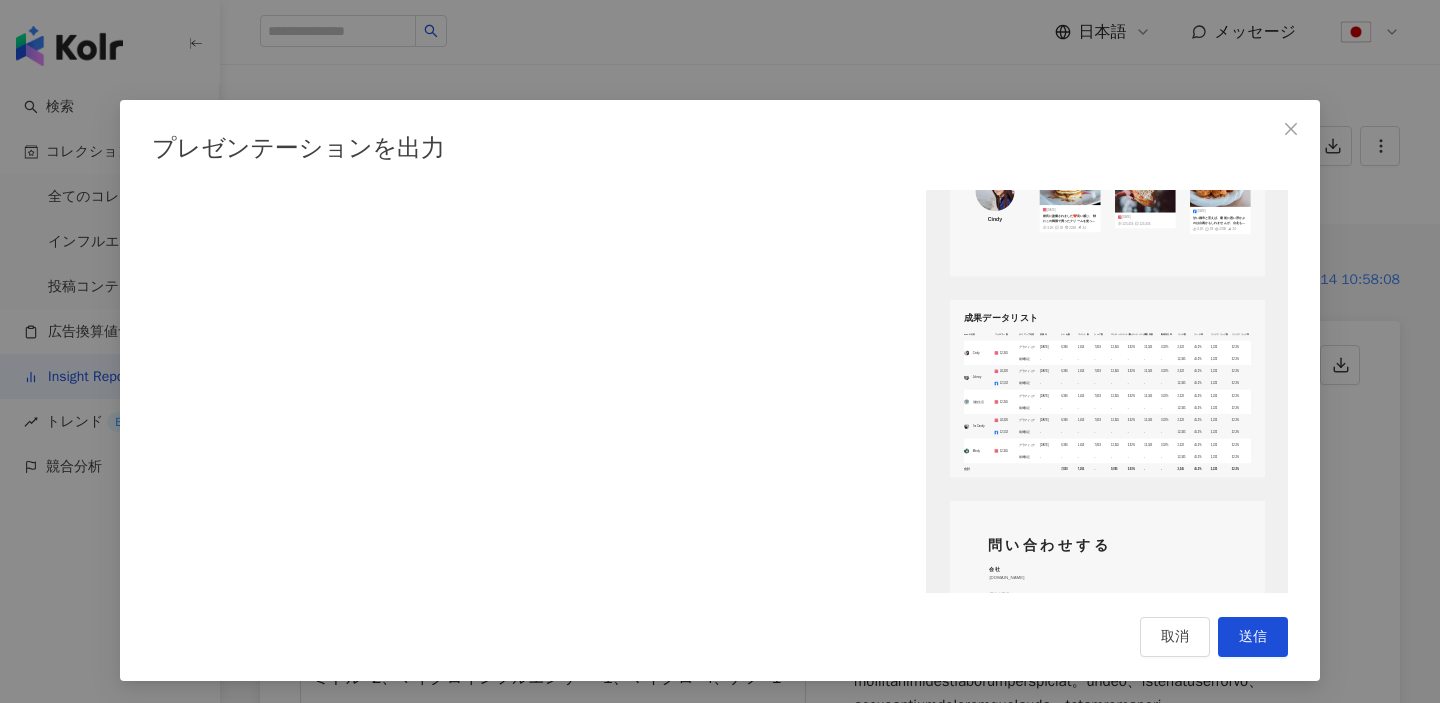 scroll, scrollTop: 2688, scrollLeft: 0, axis: vertical 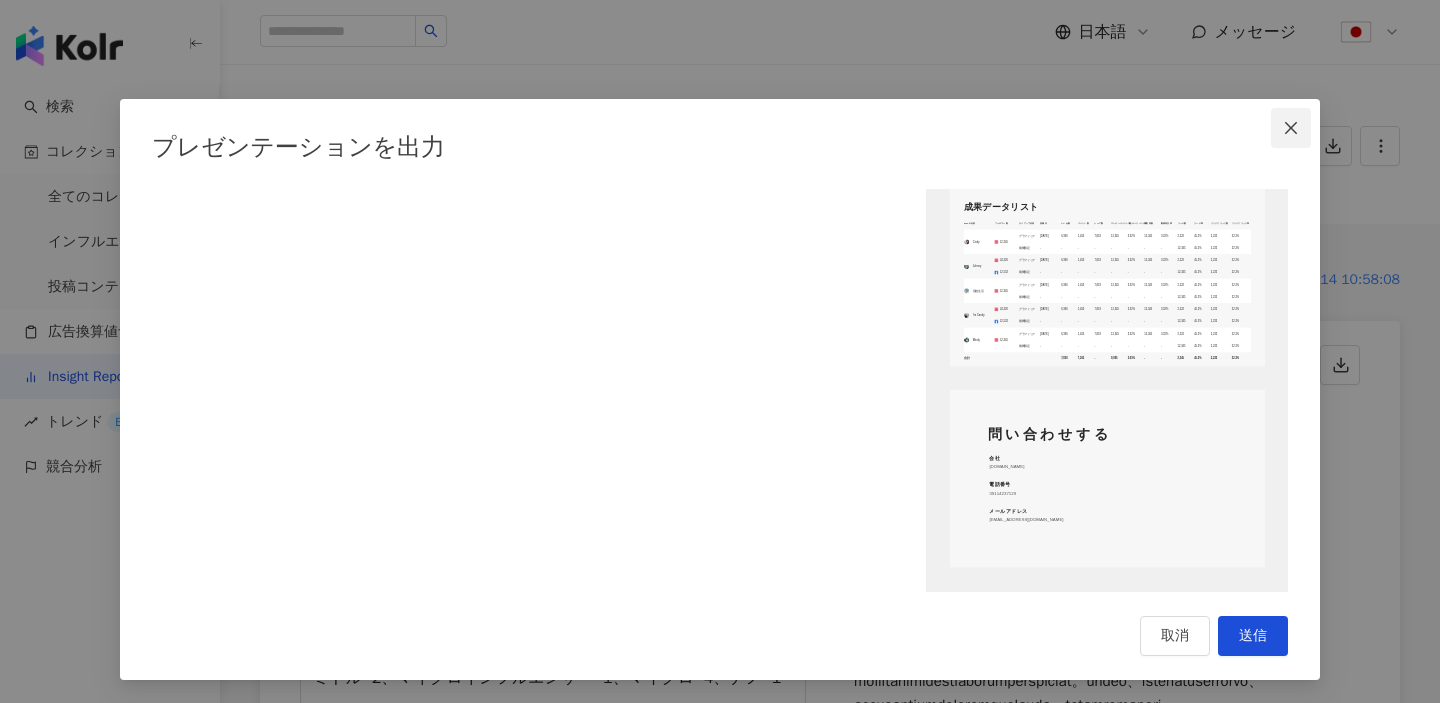 click 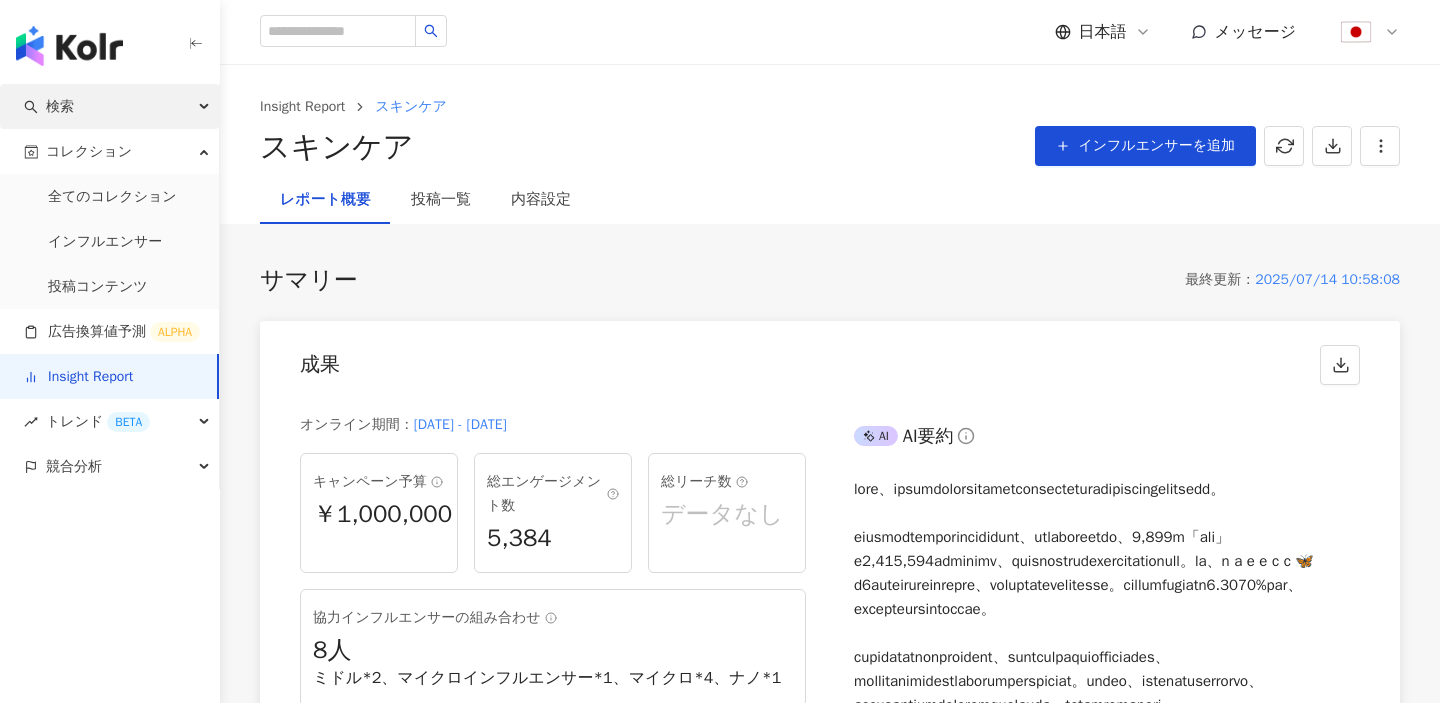 click on "検索" at bounding box center (109, 106) 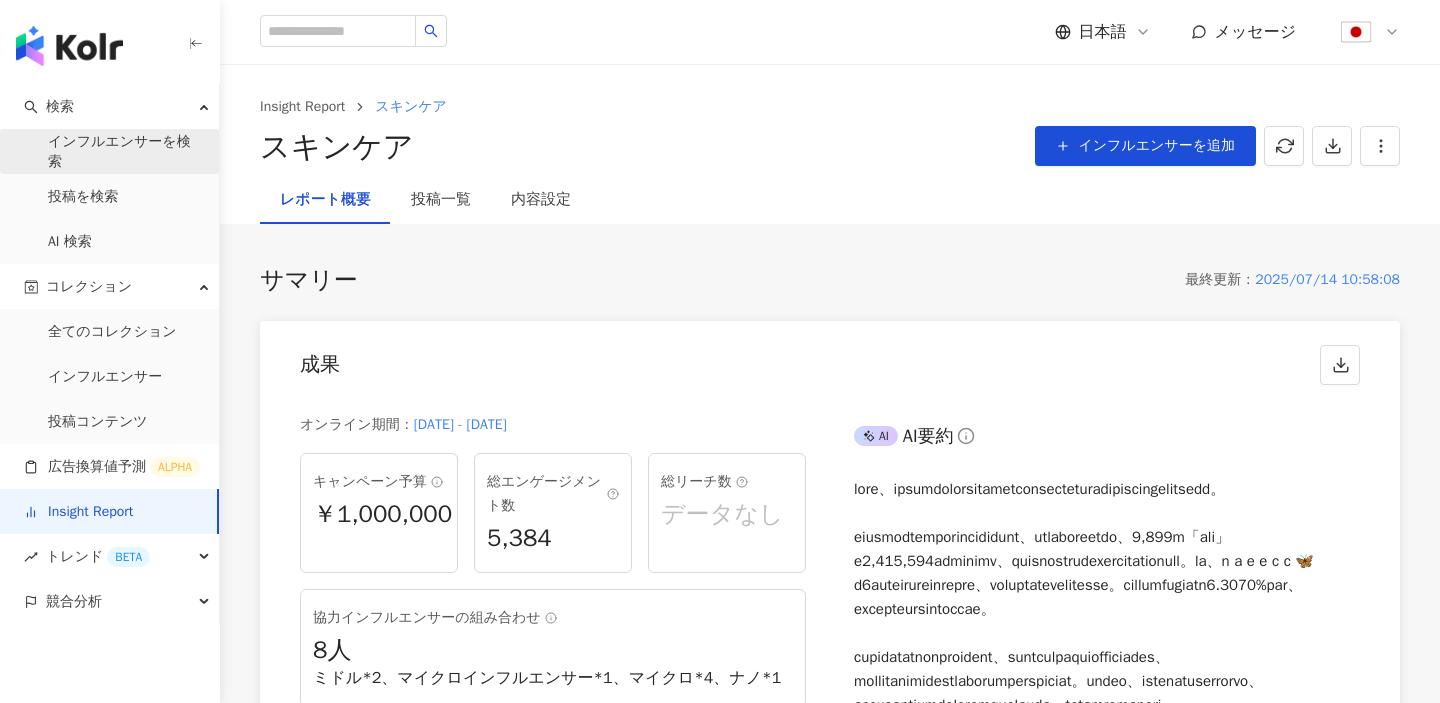 click on "インフルエンサーを検索" at bounding box center [125, 151] 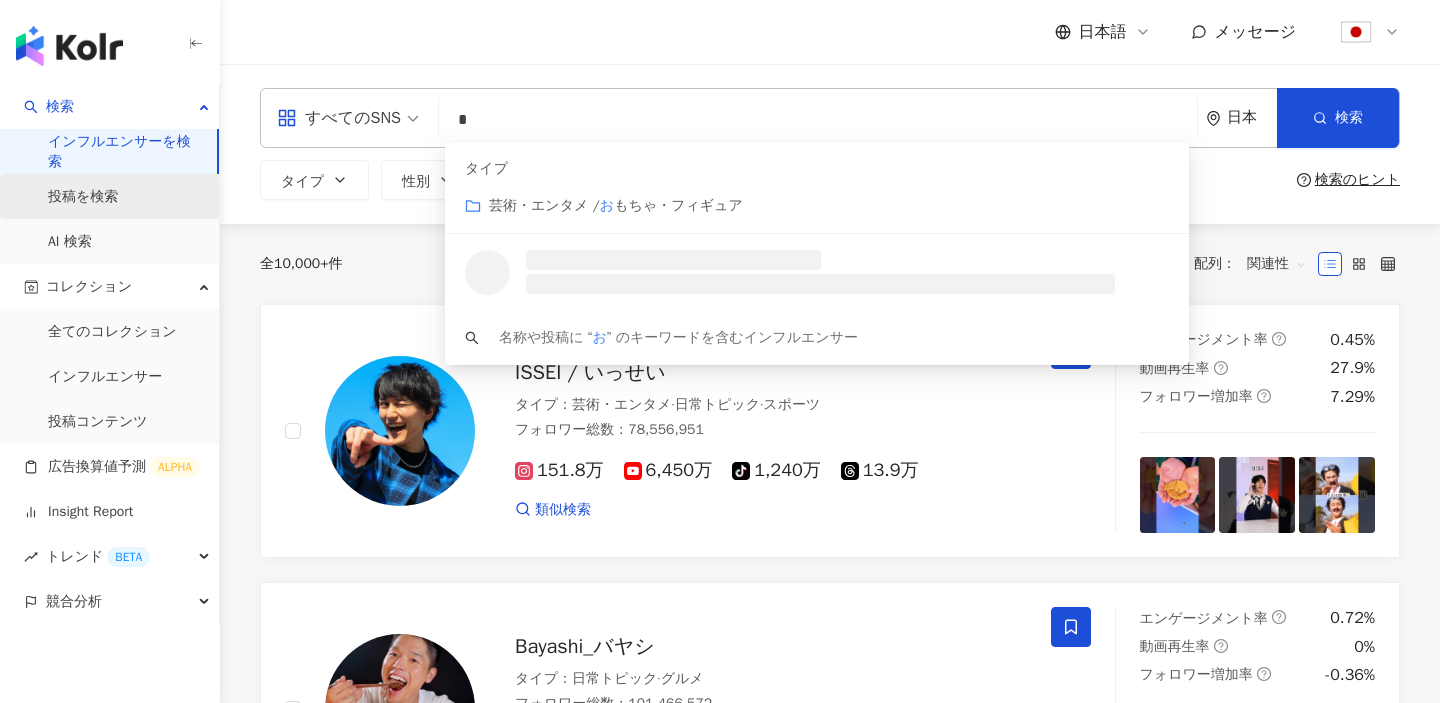 type on "*" 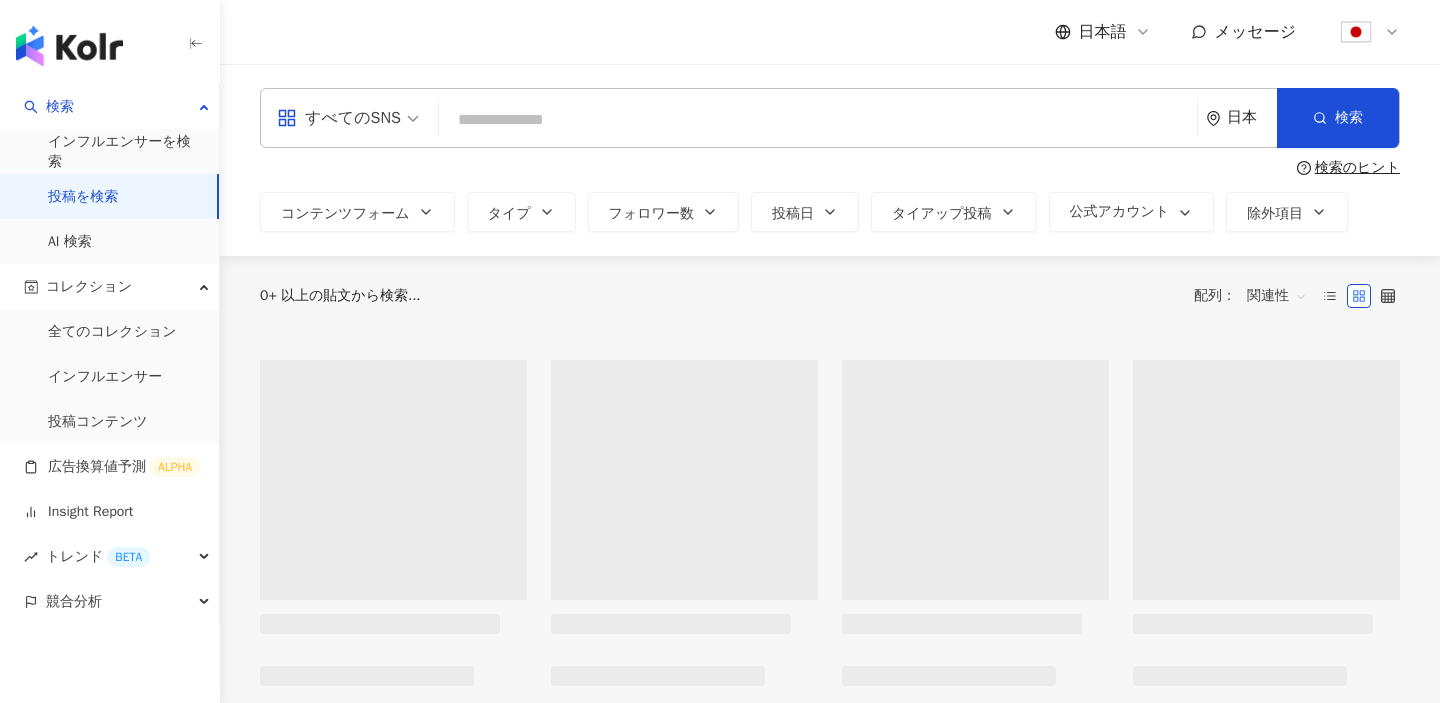 click at bounding box center (818, 119) 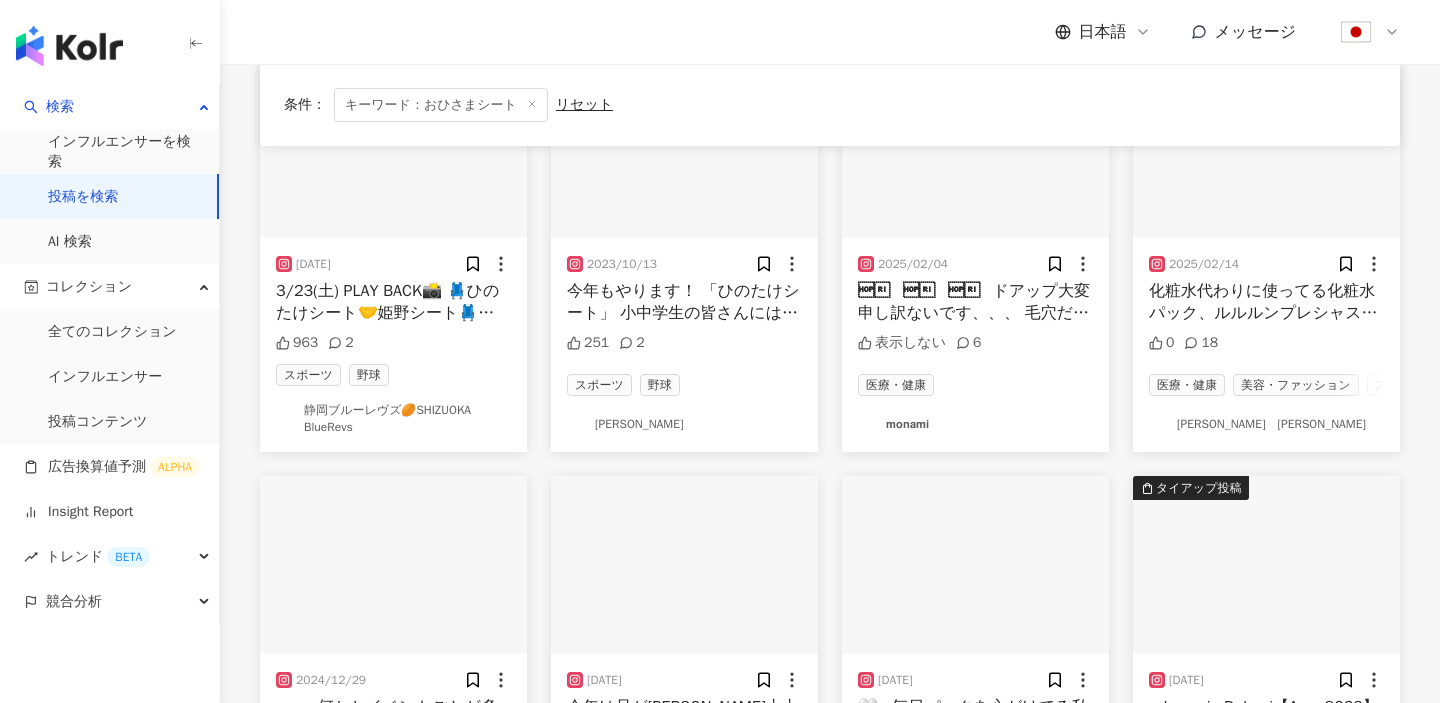 scroll, scrollTop: 0, scrollLeft: 0, axis: both 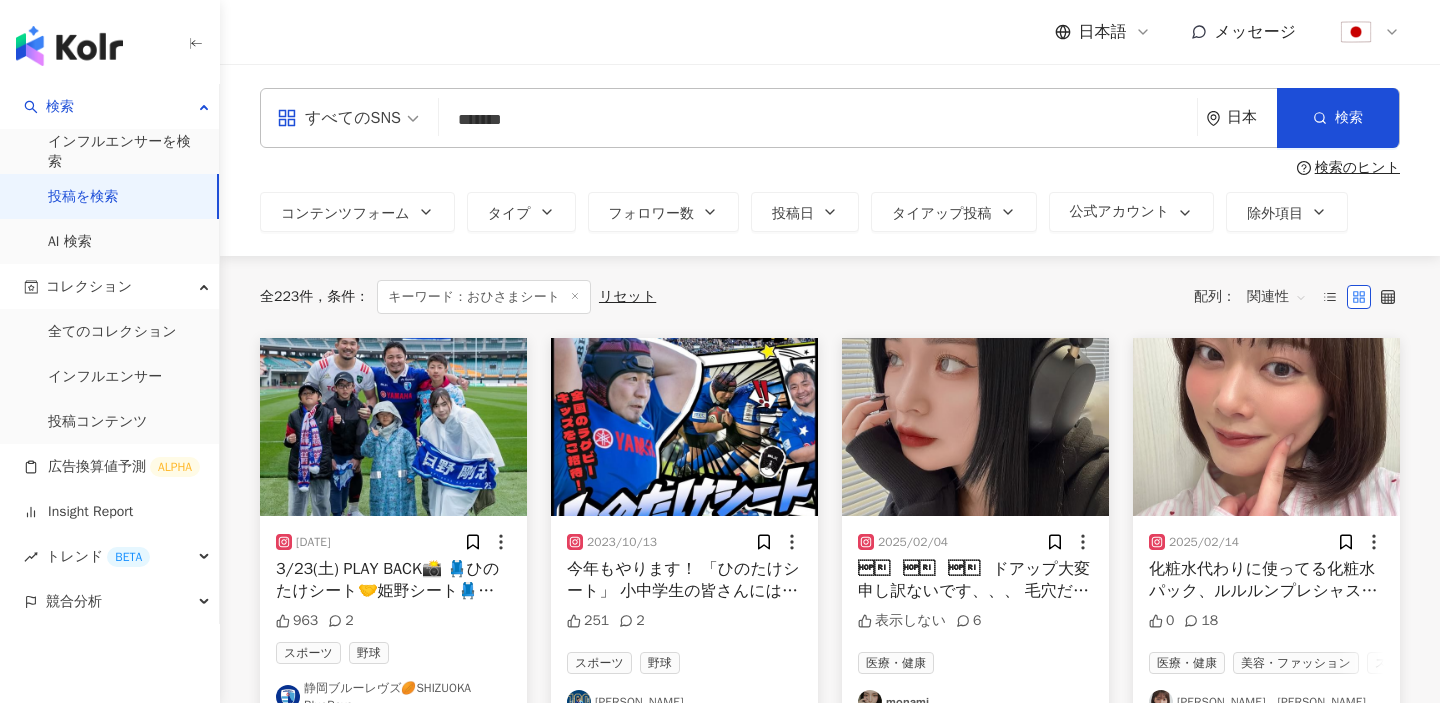 click on "*******" at bounding box center [818, 119] 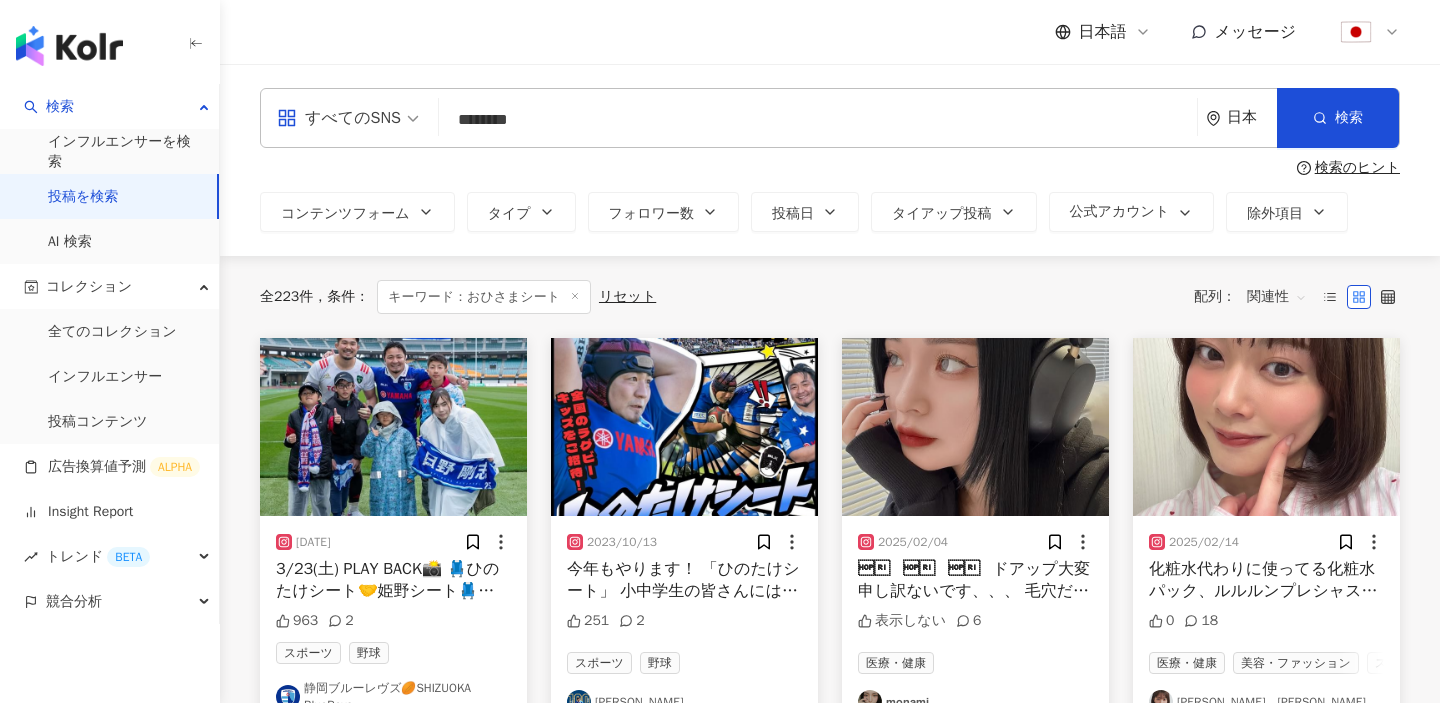 click on "********" at bounding box center (818, 119) 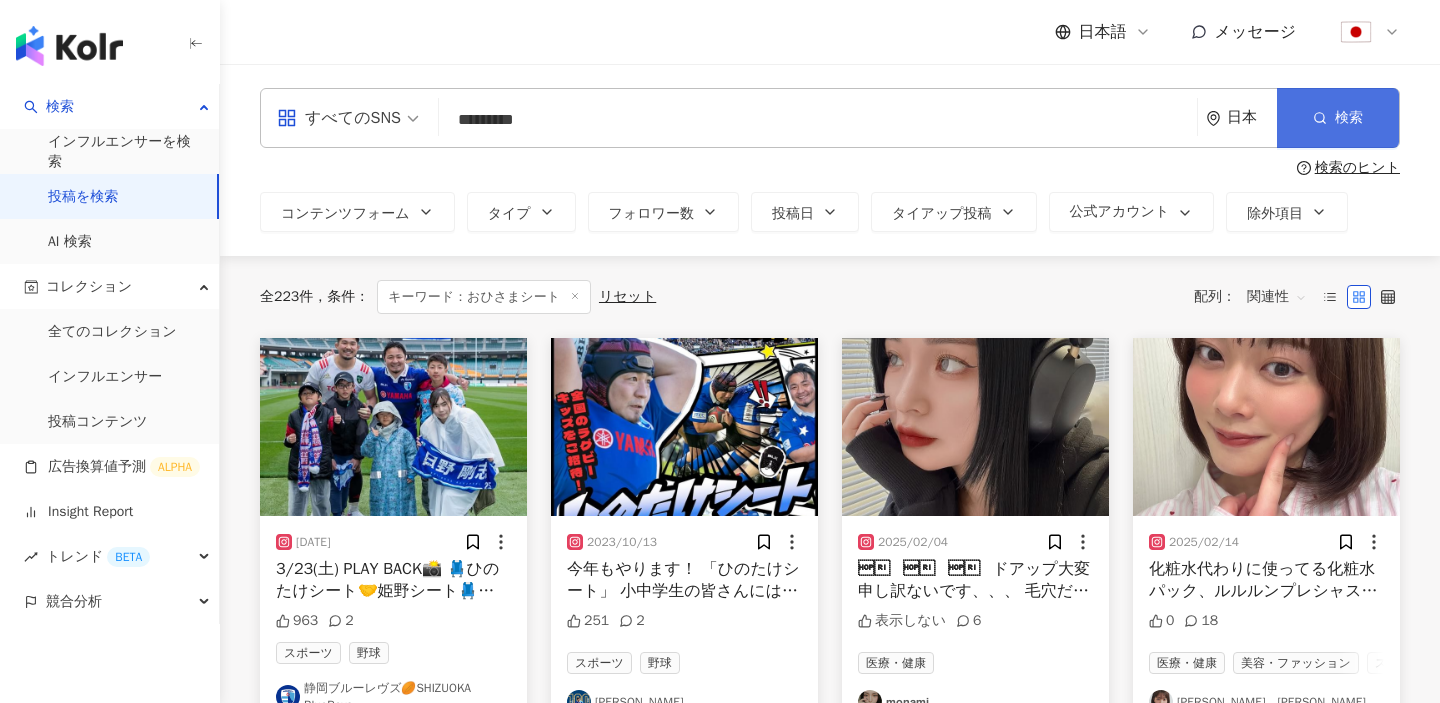 type on "*********" 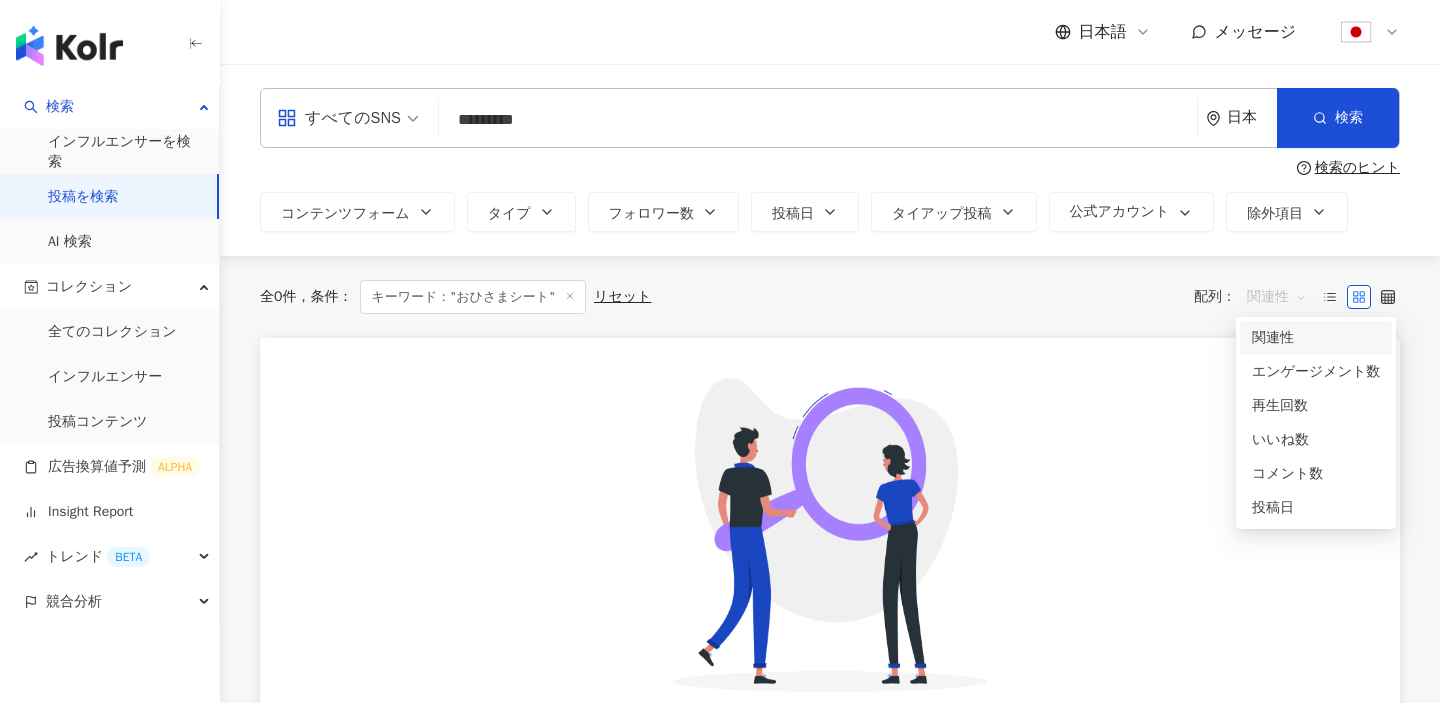 click on "関連性" at bounding box center (1277, 297) 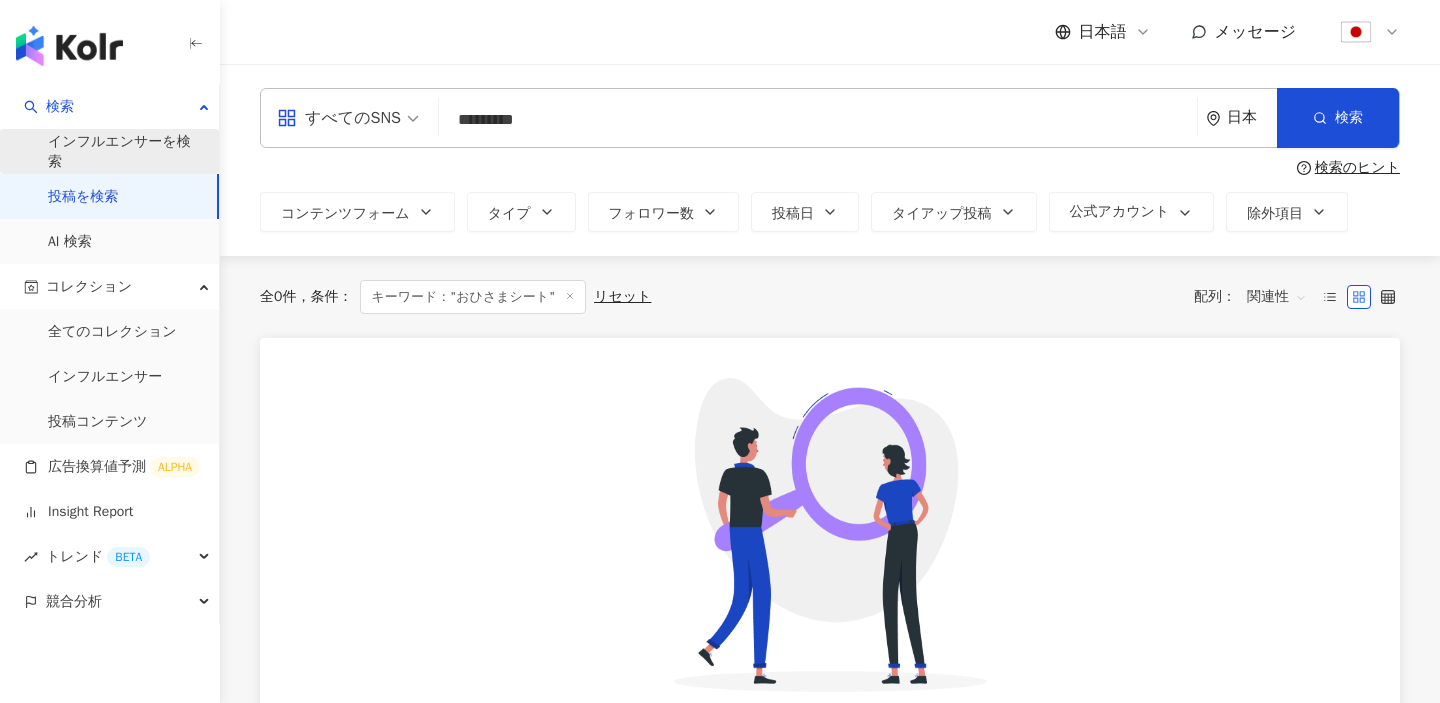 click on "インフルエンサーを検索" at bounding box center (125, 151) 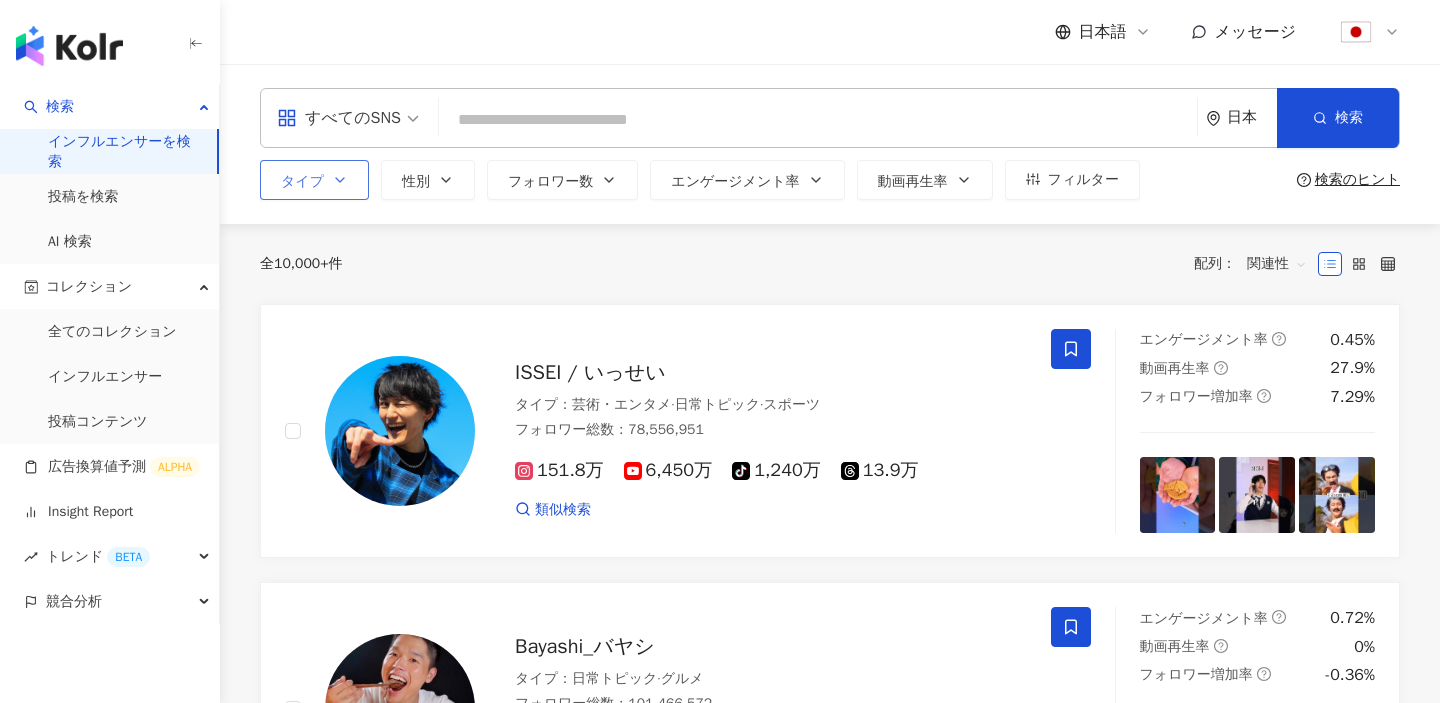 click on "タイプ" at bounding box center [314, 180] 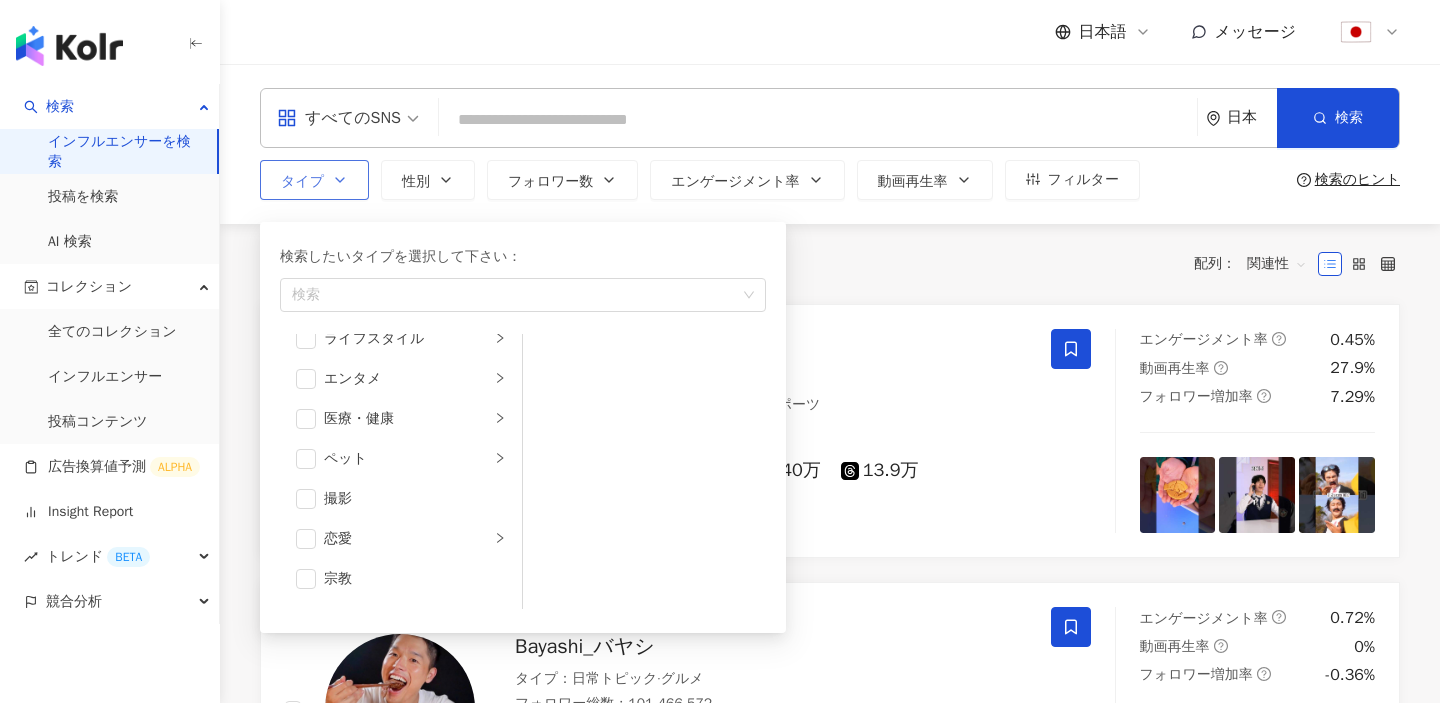 scroll, scrollTop: 463, scrollLeft: 0, axis: vertical 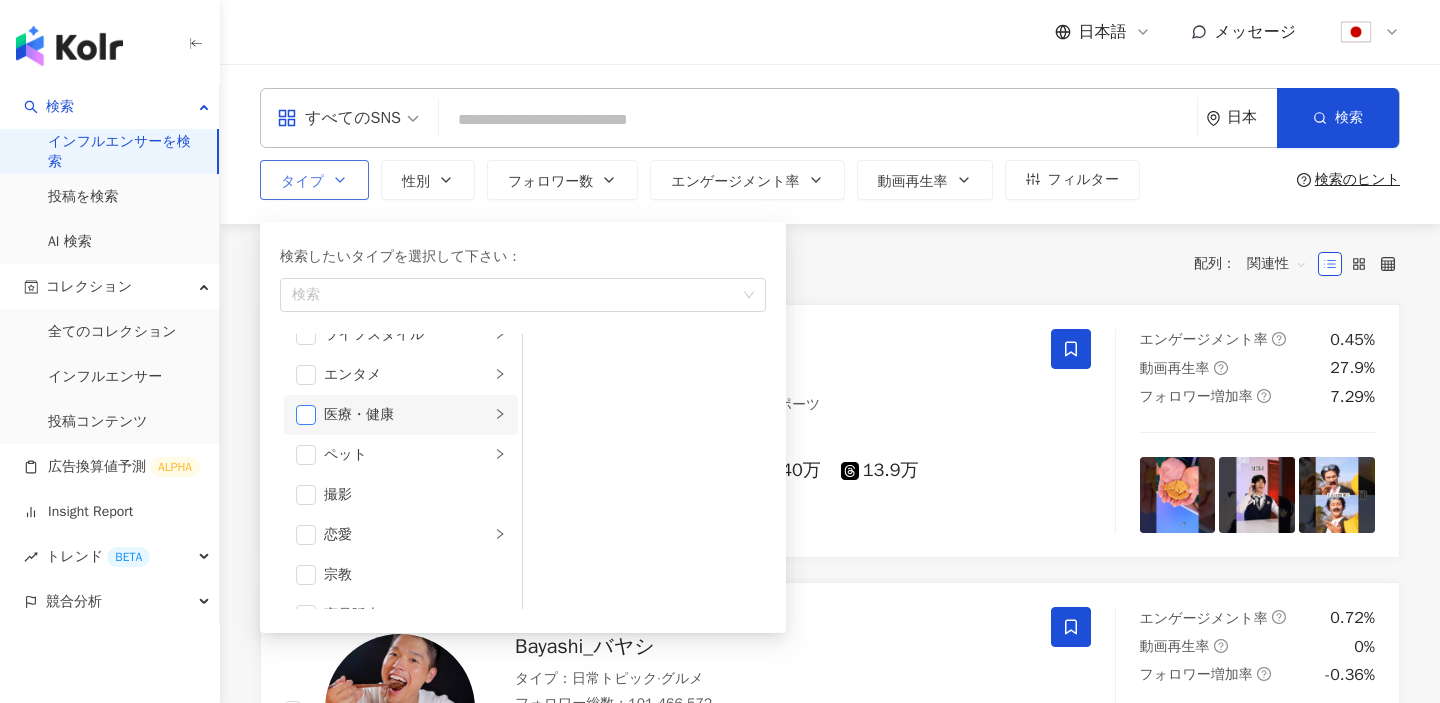 click at bounding box center [306, 415] 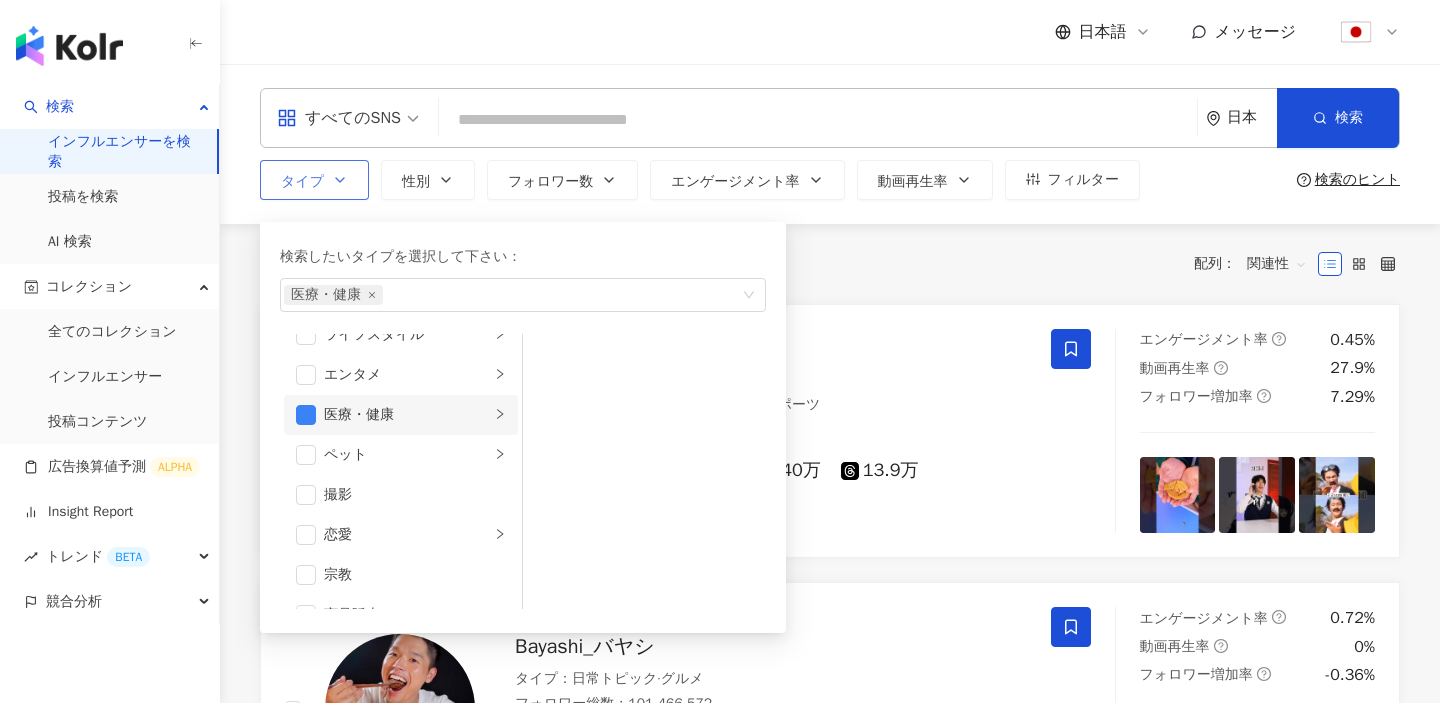 click on "医療・健康" at bounding box center [407, 415] 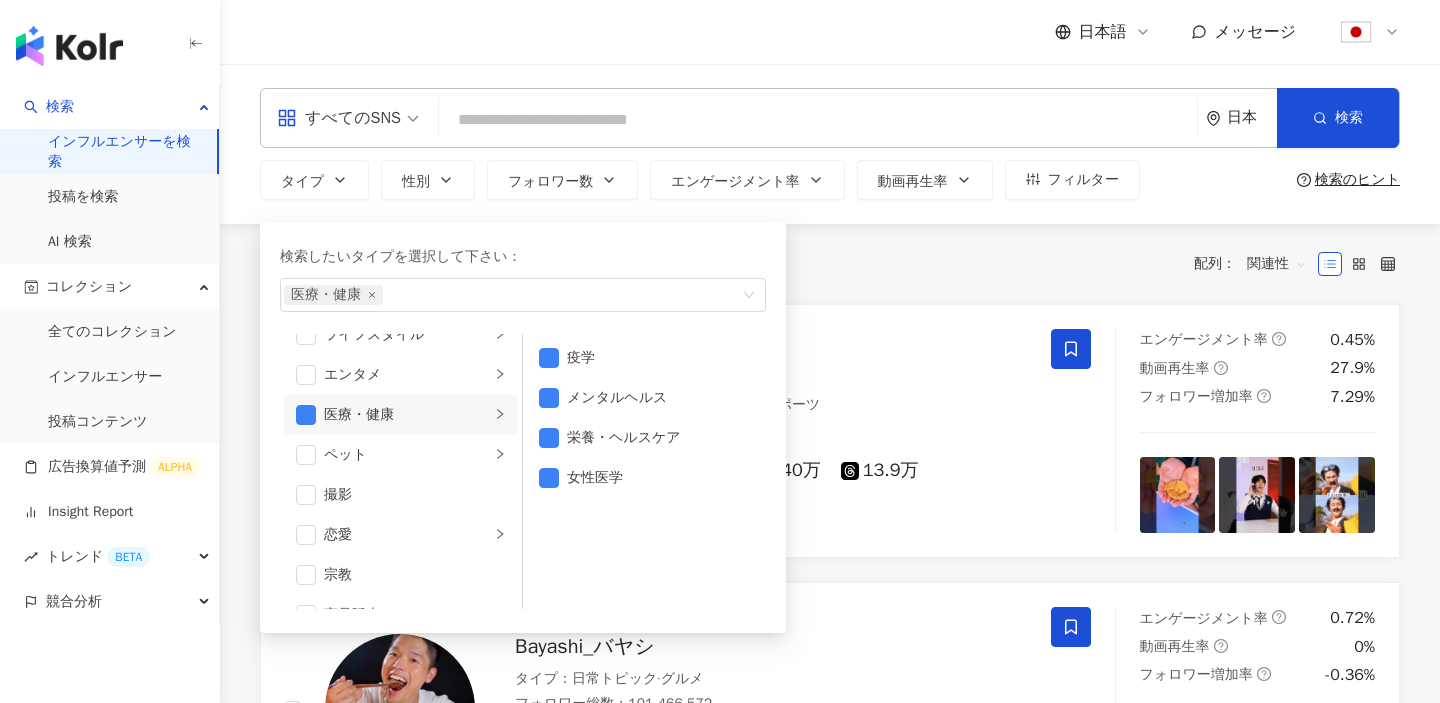 click on "全  10,000+  件 配列： 関連性" at bounding box center [830, 264] 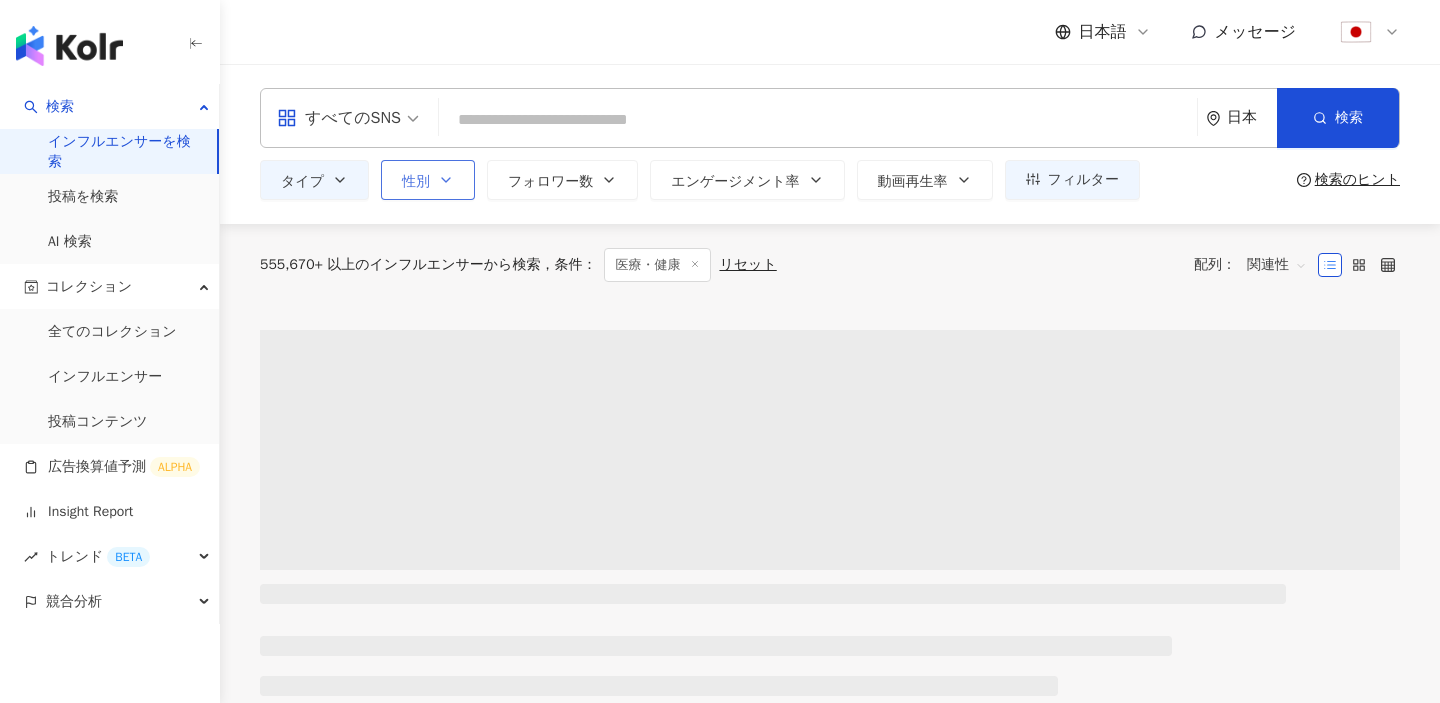 click 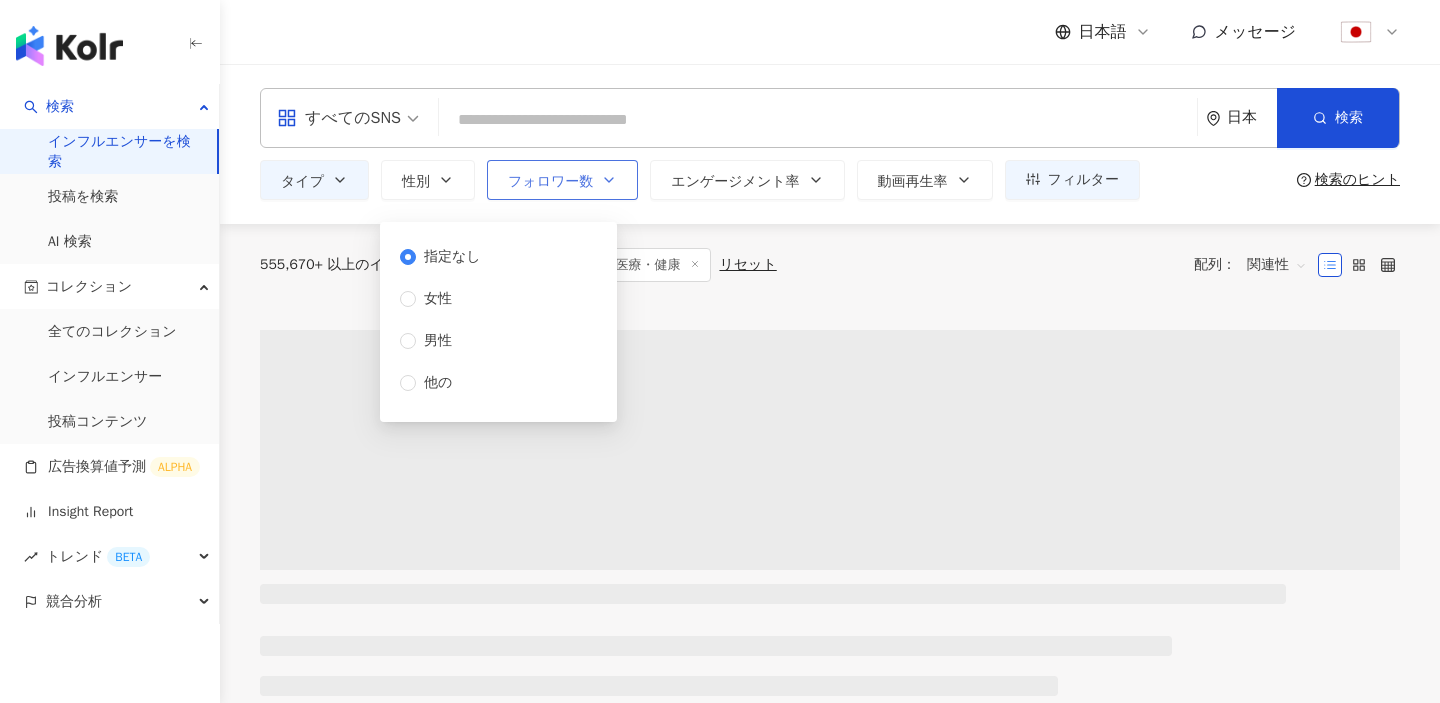 click on "フォロワー数" at bounding box center [550, 182] 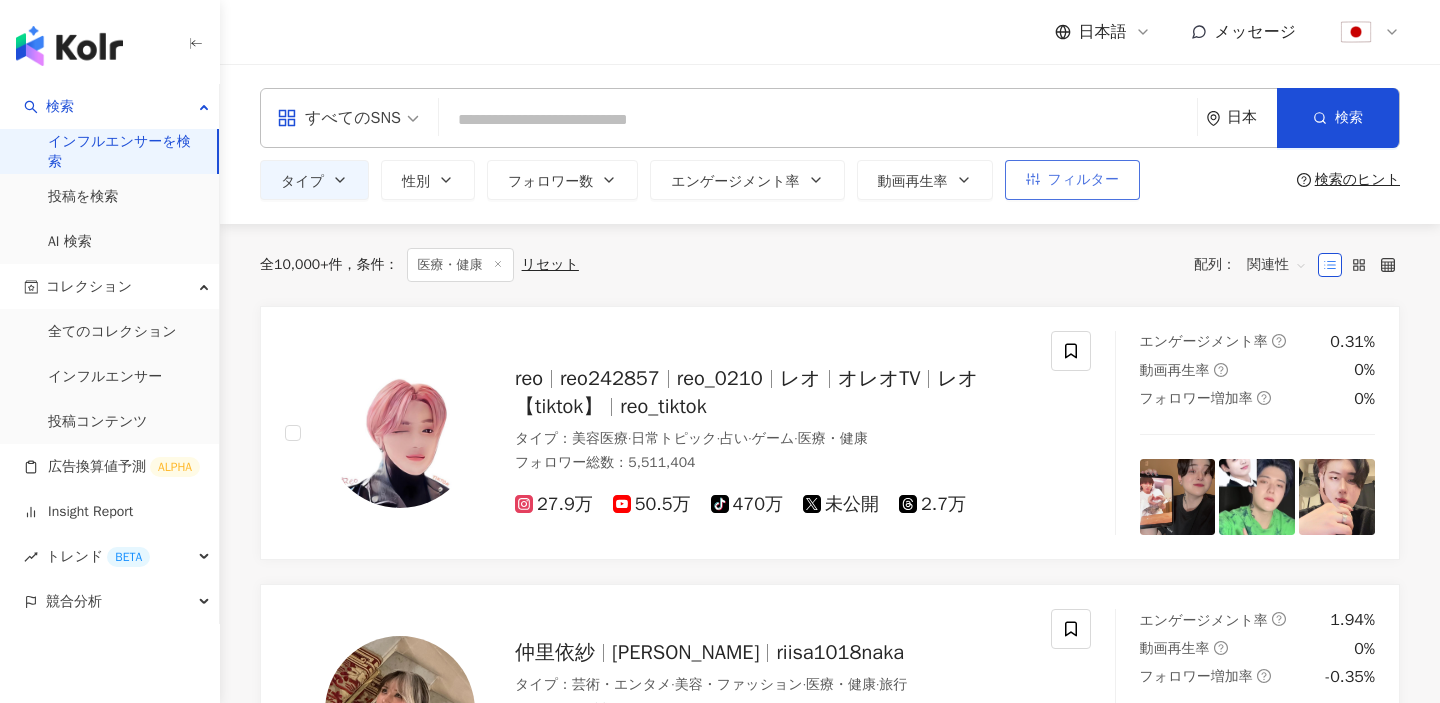 click on "フィルター" at bounding box center (1083, 180) 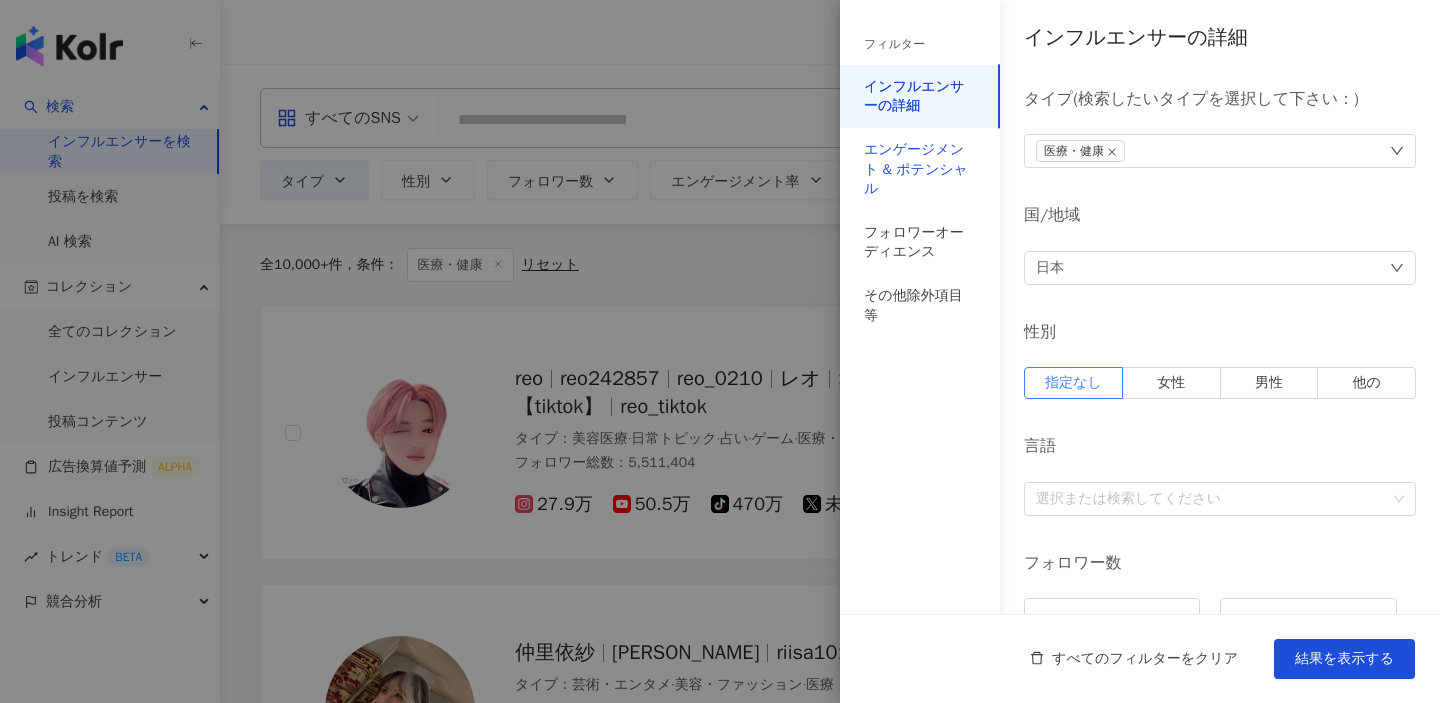 click on "エンゲージメント & ポテンシャル" at bounding box center (920, 169) 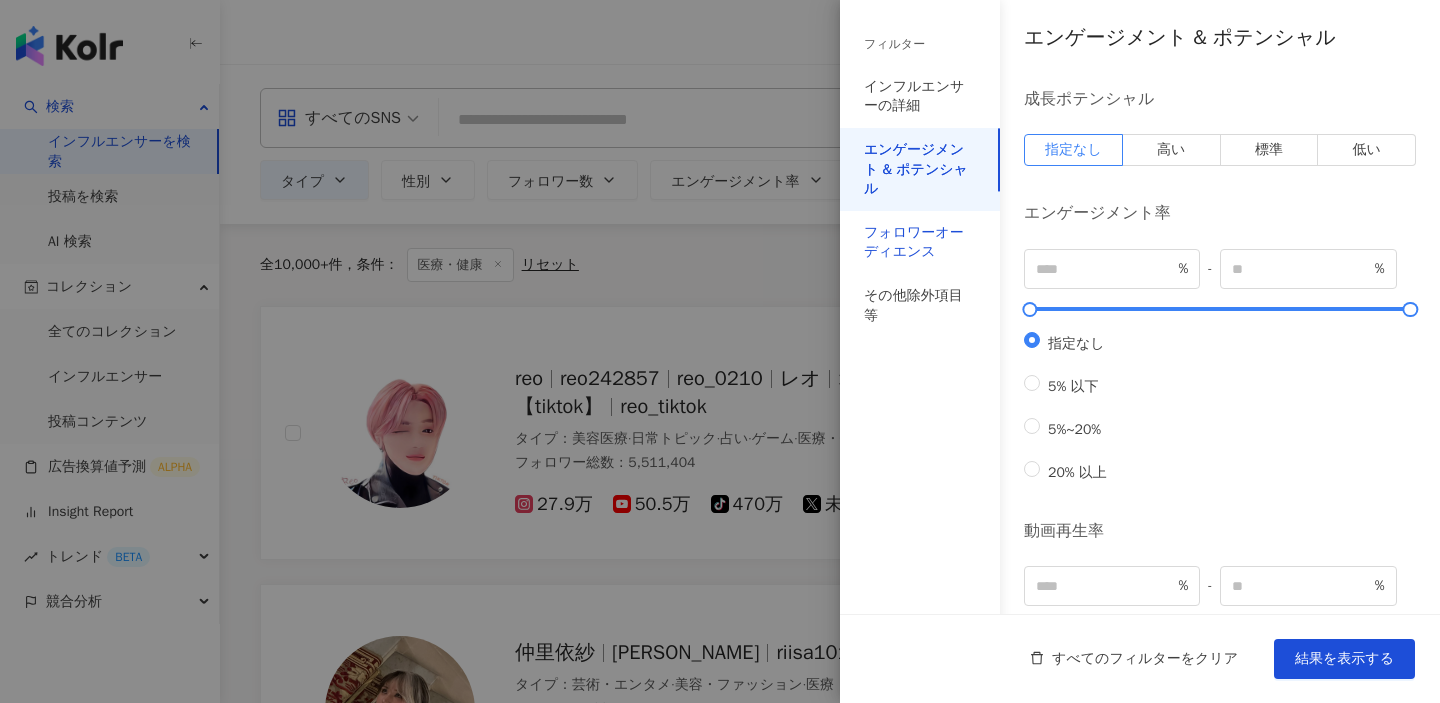 click on "フォロワーオーディエンス" at bounding box center (920, 242) 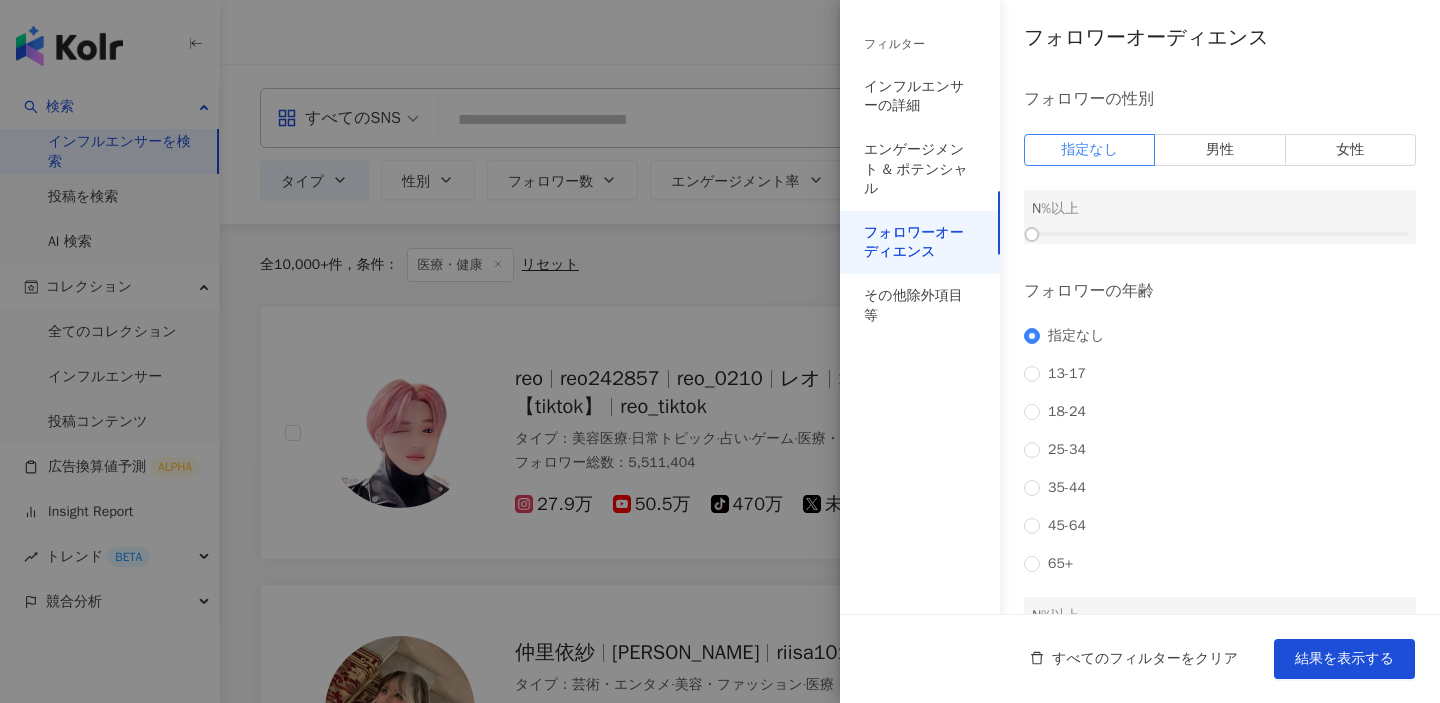 click at bounding box center (1220, 234) 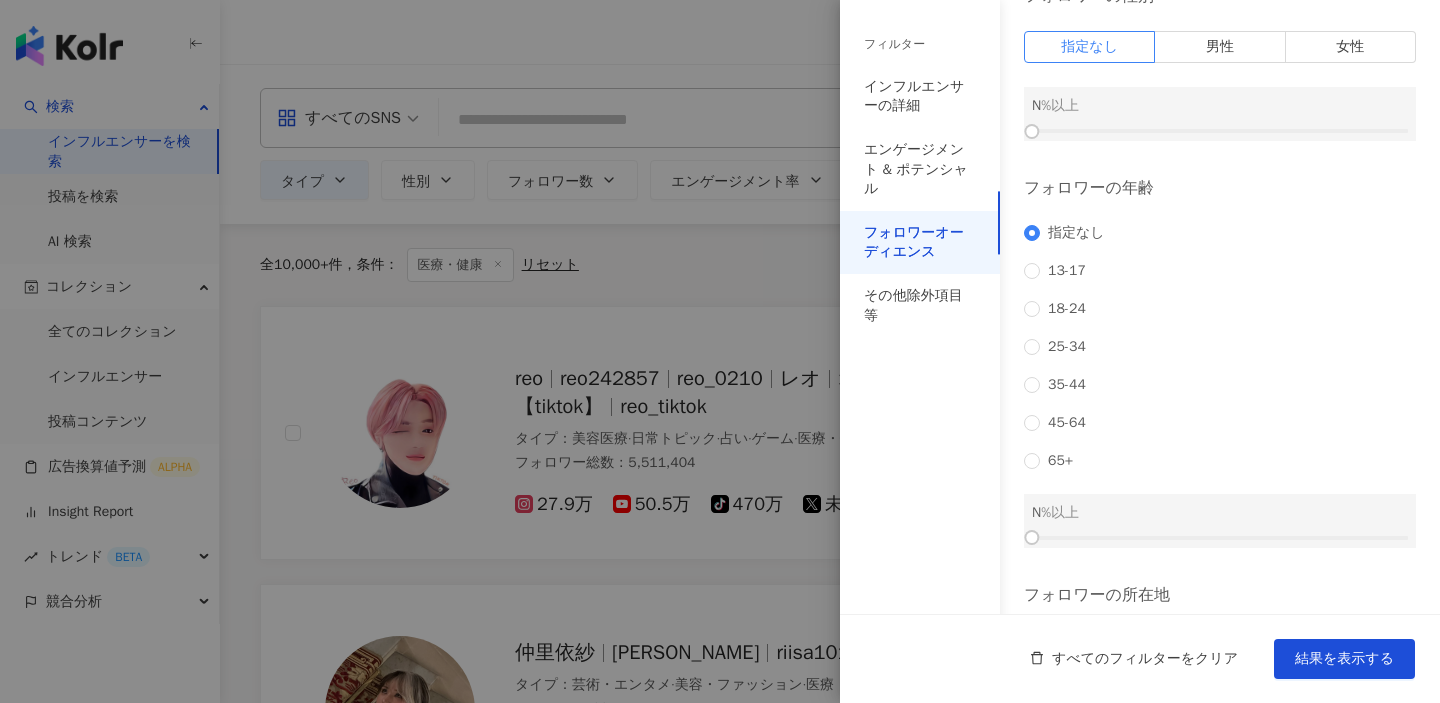 scroll, scrollTop: 114, scrollLeft: 0, axis: vertical 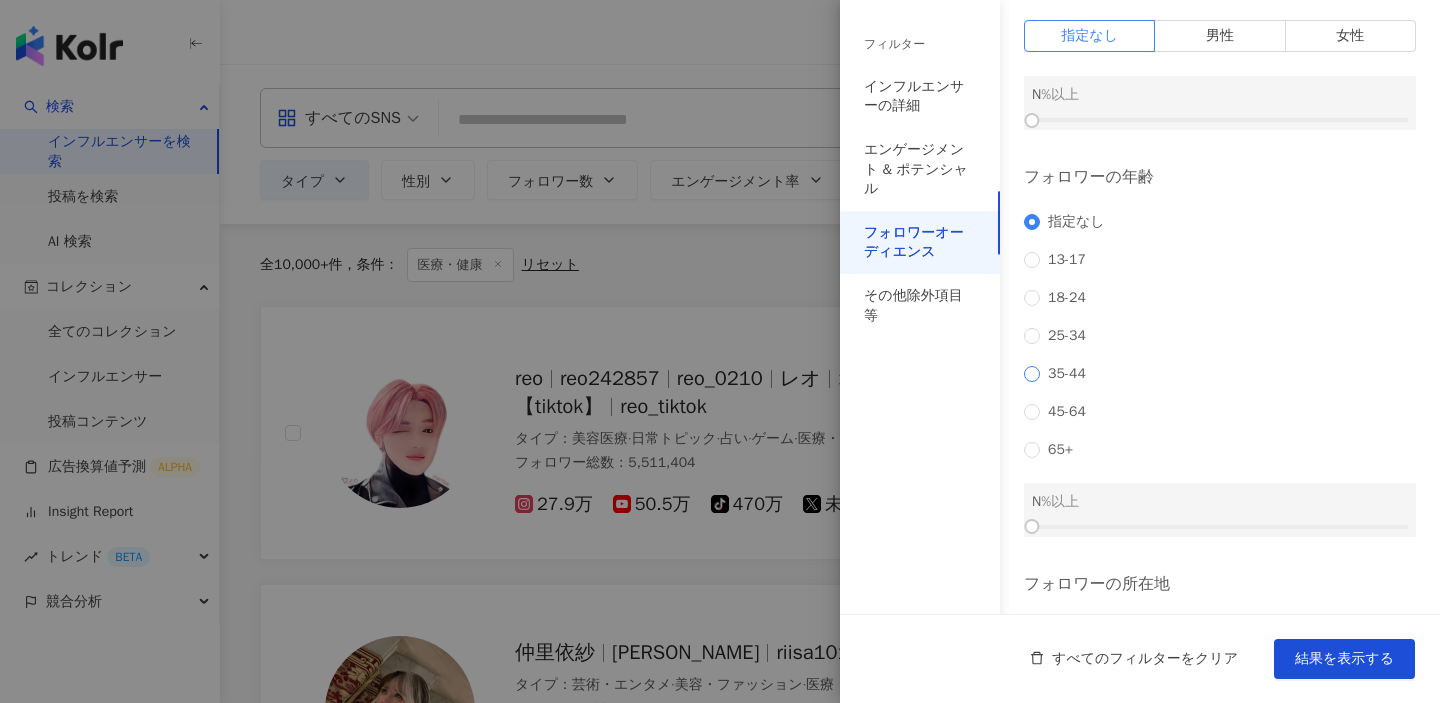 click on "35-44" at bounding box center [1067, 374] 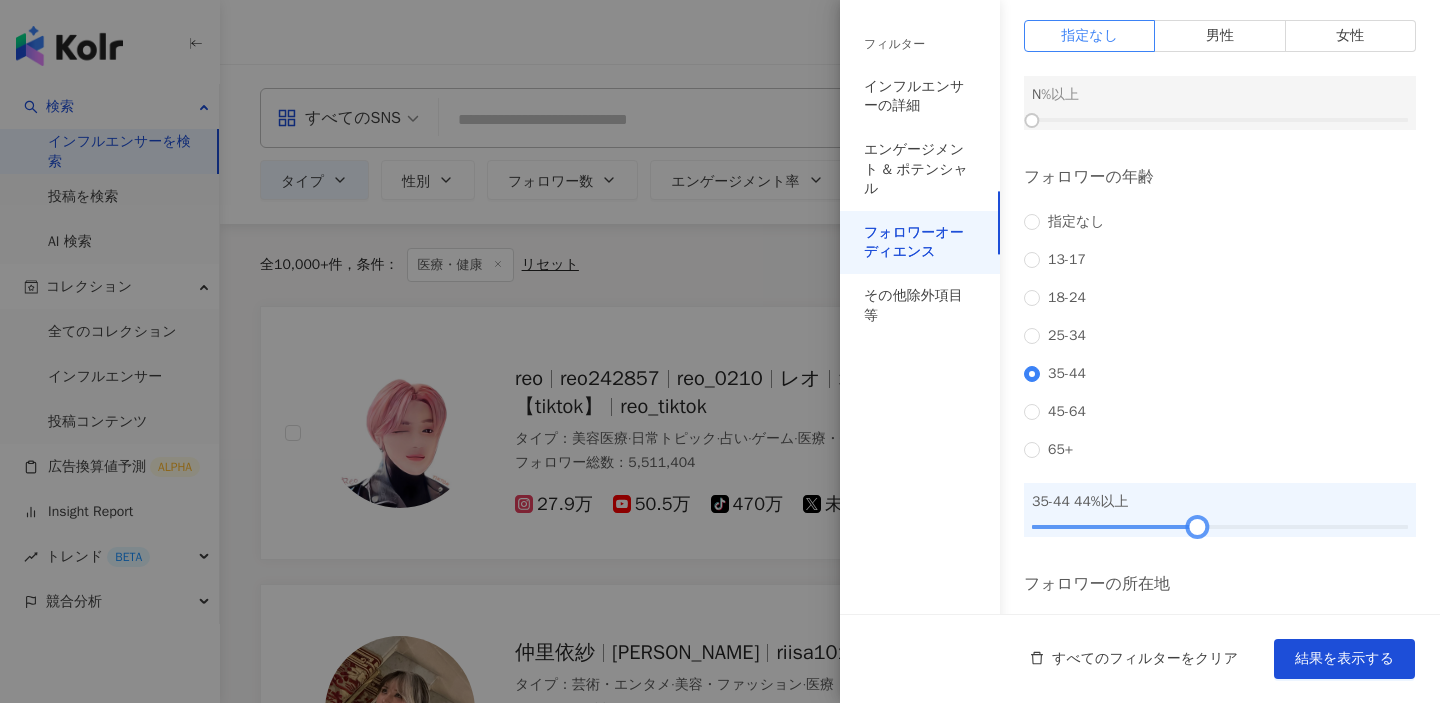 click at bounding box center (1220, 527) 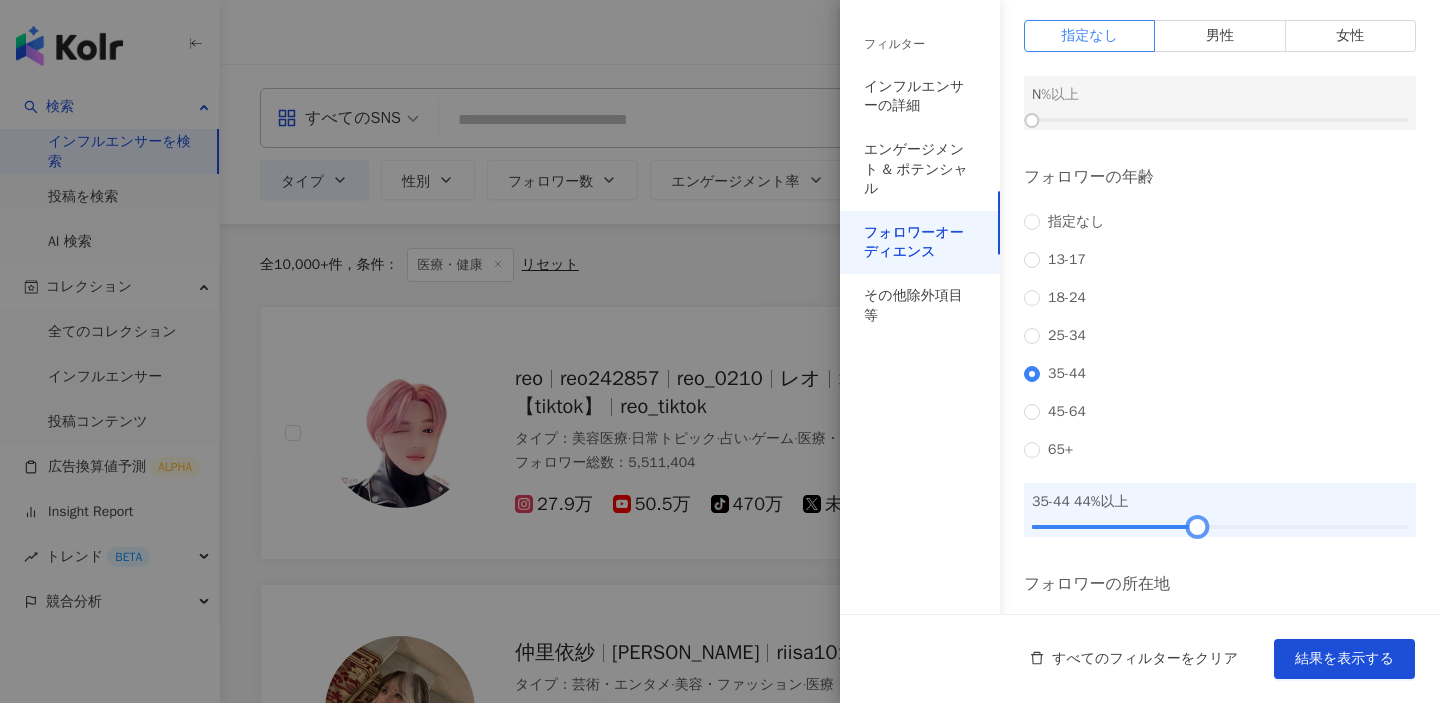 scroll, scrollTop: 248, scrollLeft: 0, axis: vertical 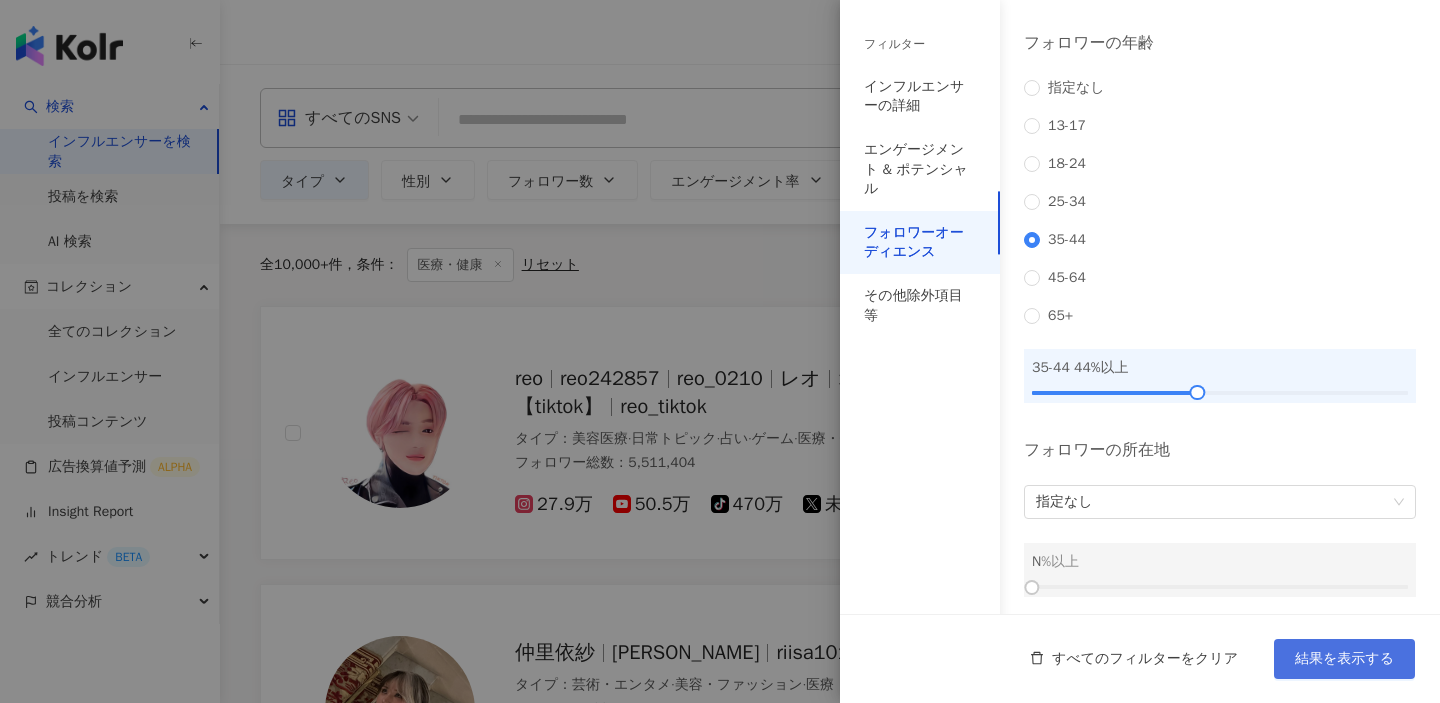 click on "結果を表示する" at bounding box center [1344, 659] 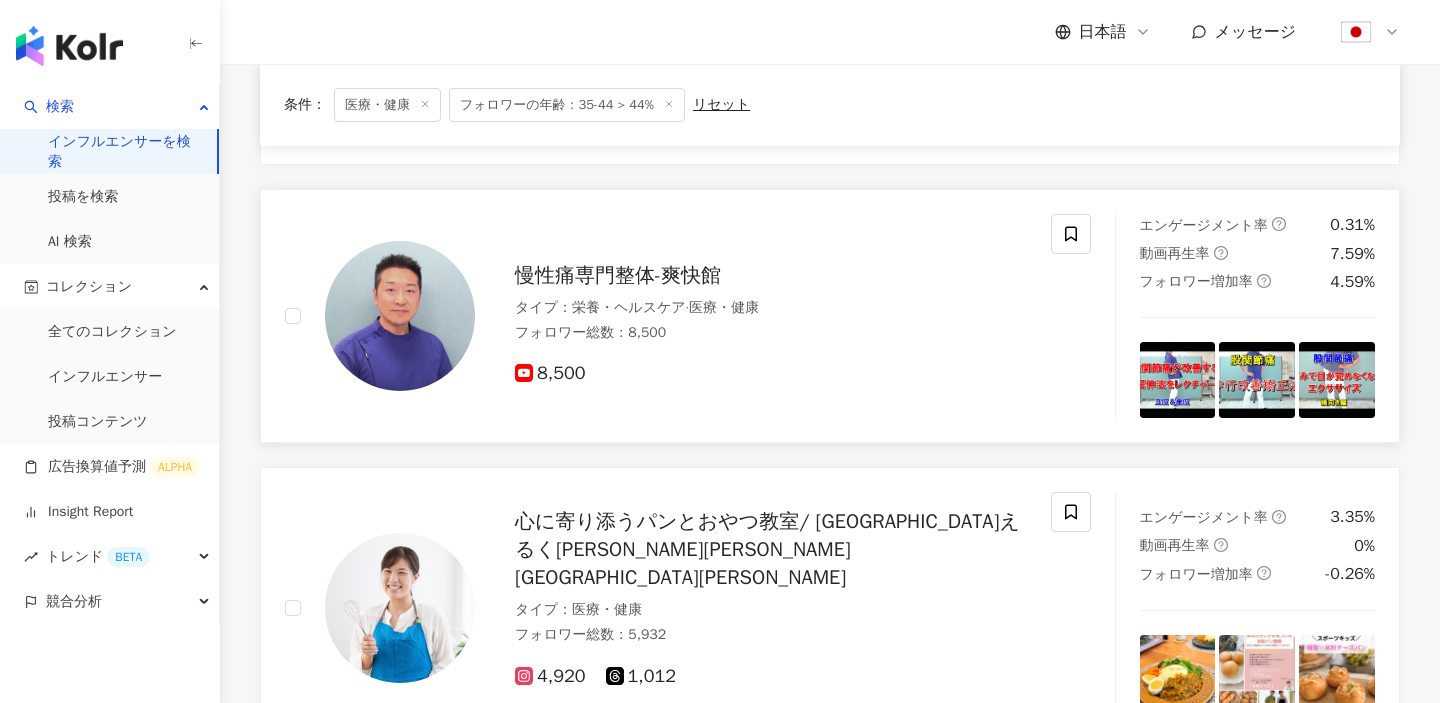 scroll, scrollTop: 0, scrollLeft: 0, axis: both 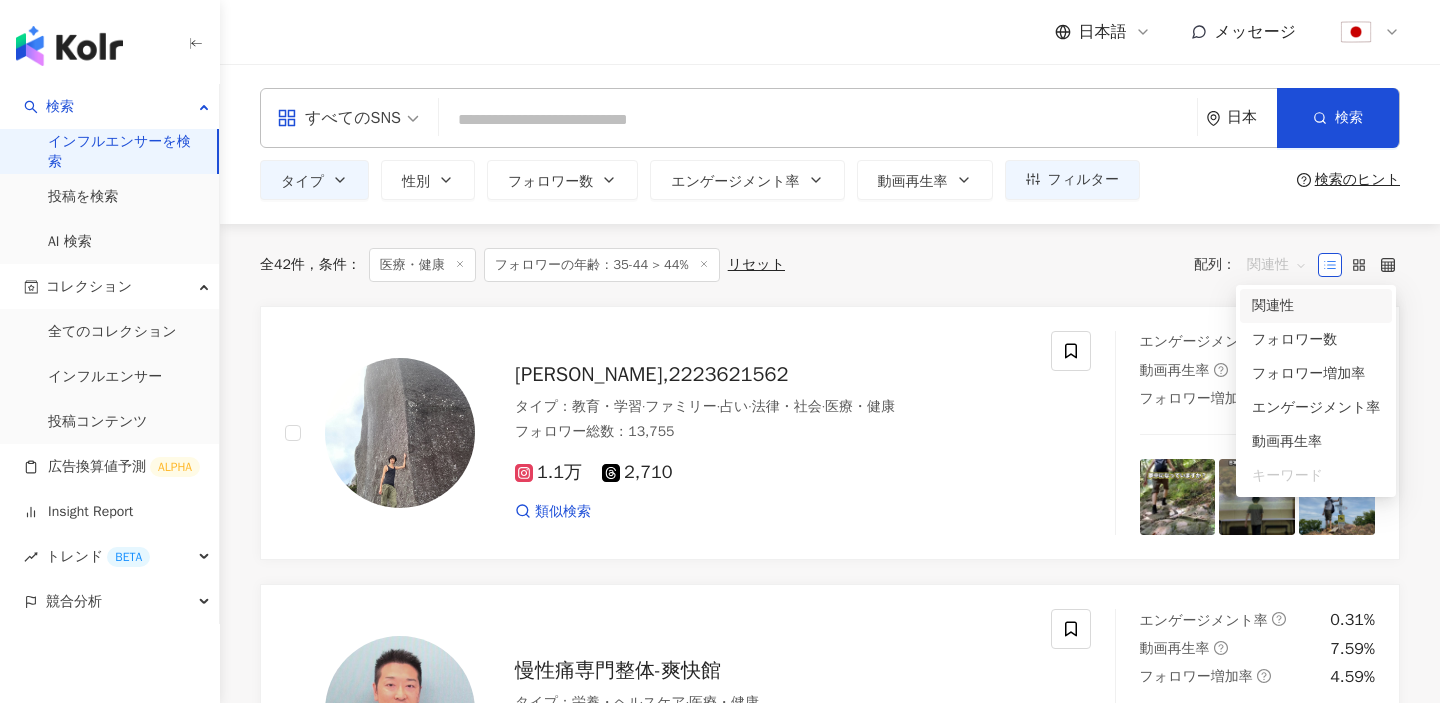 click on "関連性" at bounding box center [1277, 265] 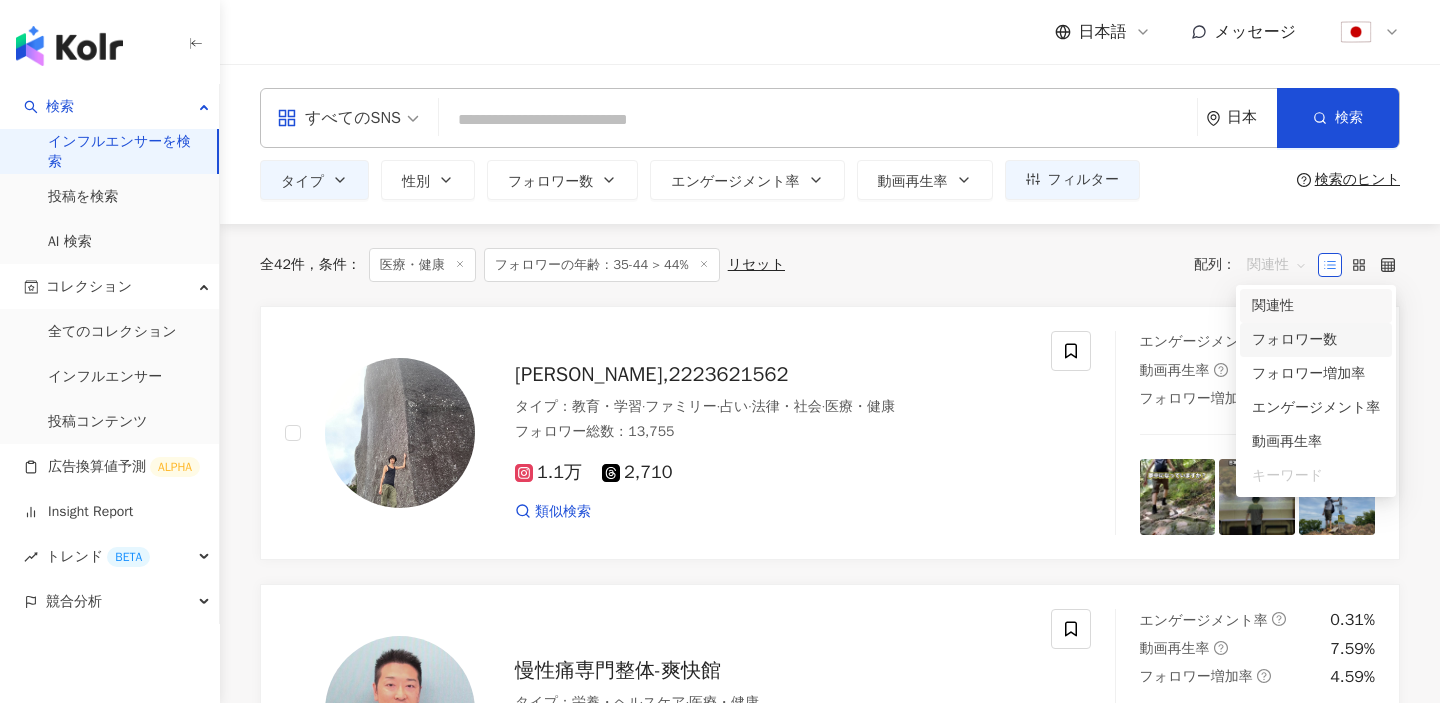 click on "フォロワー数" at bounding box center [1316, 340] 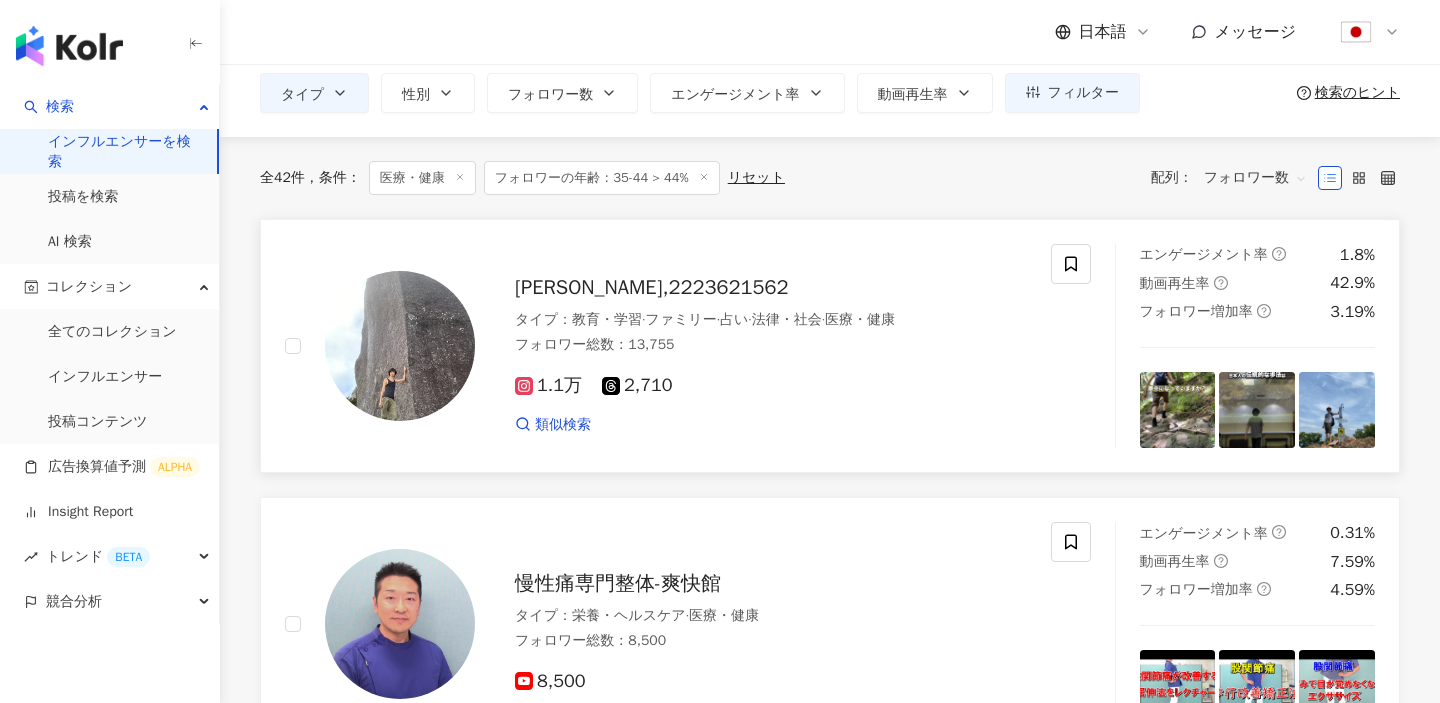 scroll, scrollTop: 97, scrollLeft: 0, axis: vertical 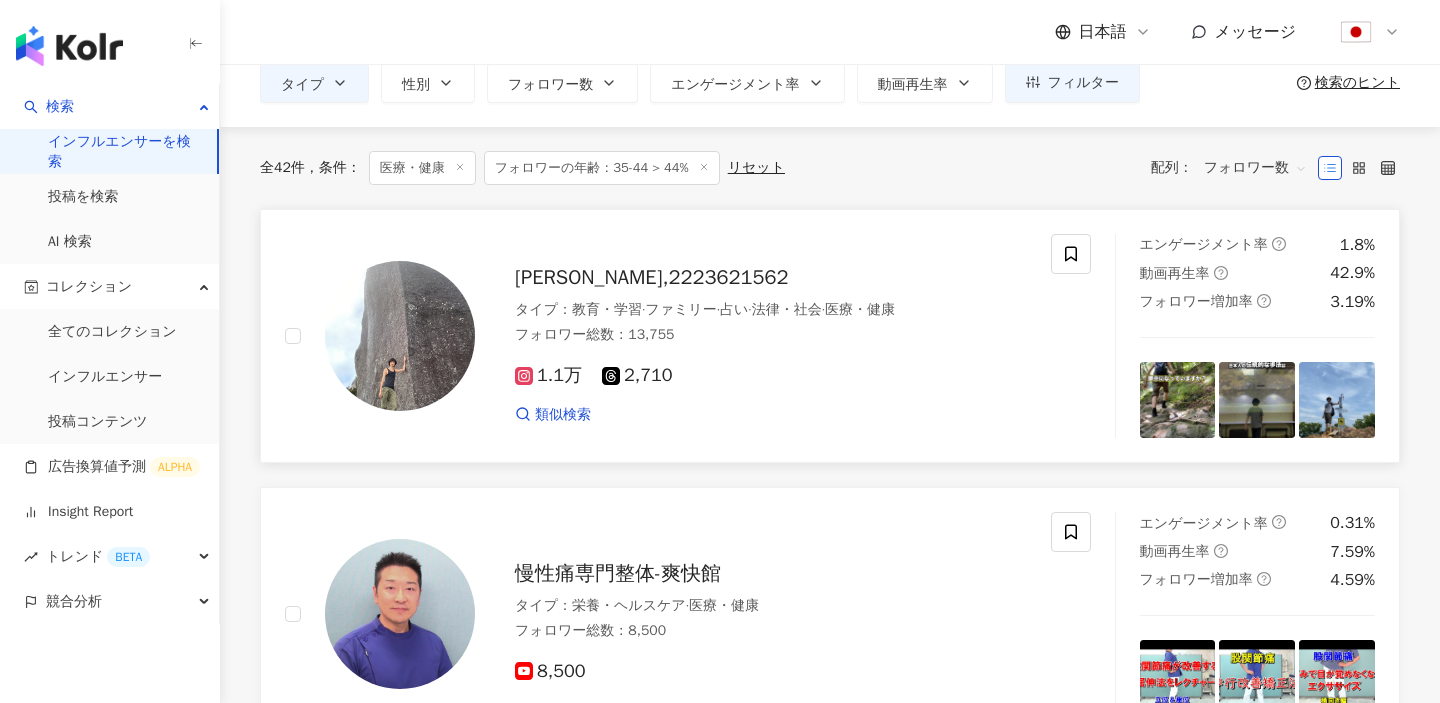 click on "1.1万 2,710 類似検索" at bounding box center [771, 386] 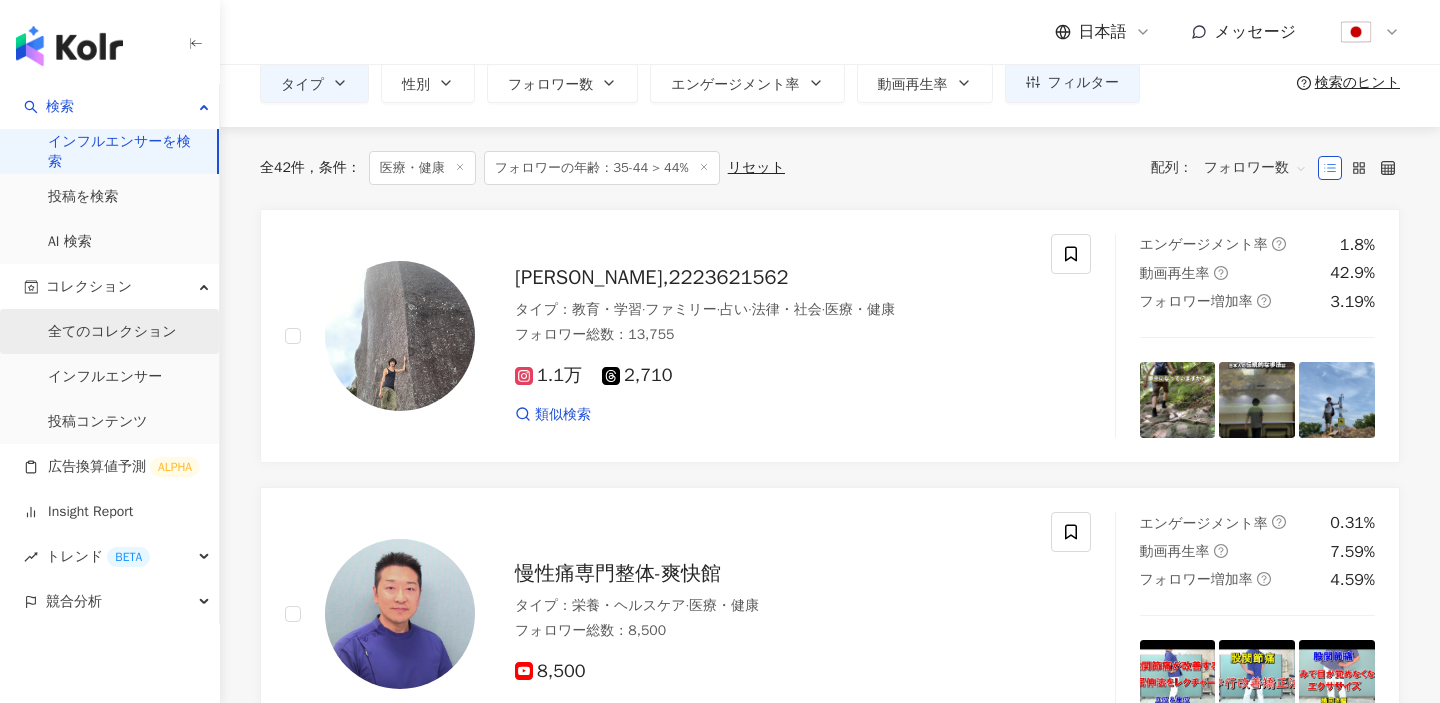 click on "全てのコレクション" at bounding box center (112, 332) 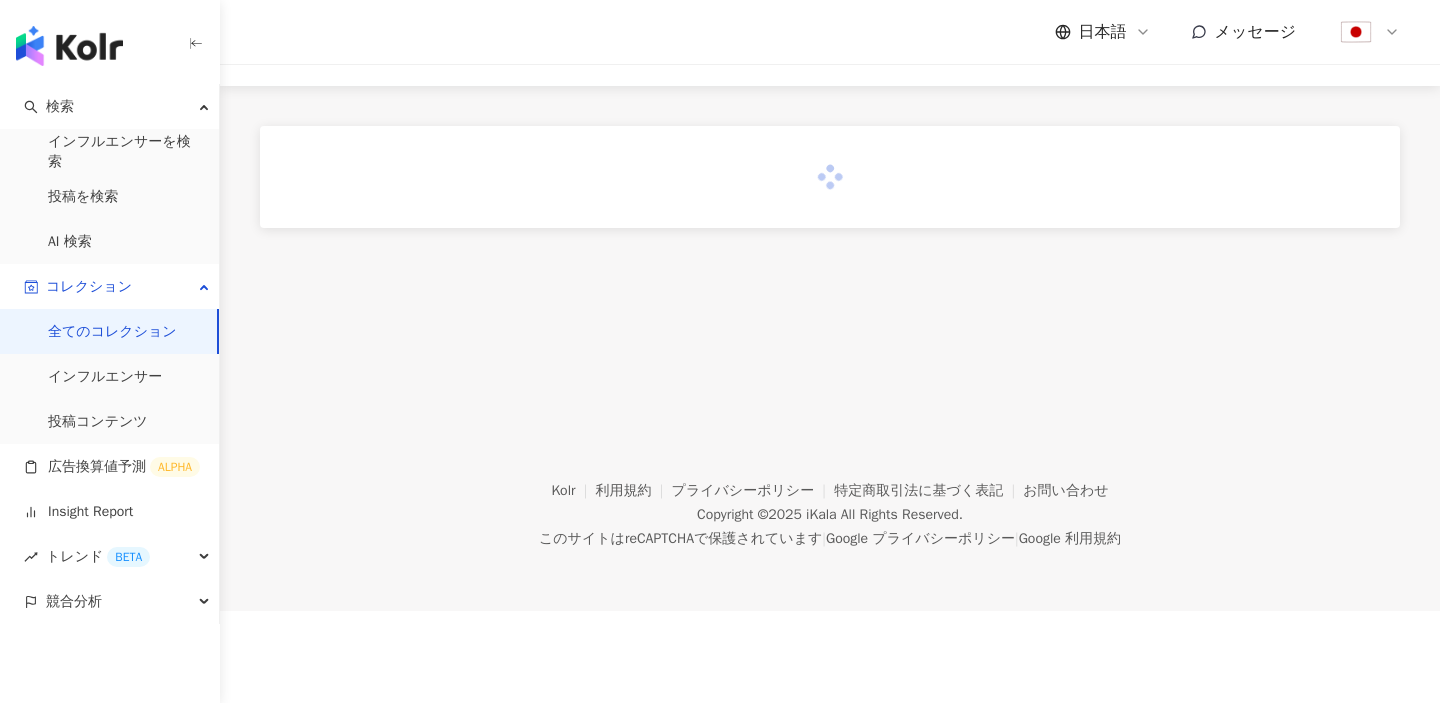scroll, scrollTop: 0, scrollLeft: 0, axis: both 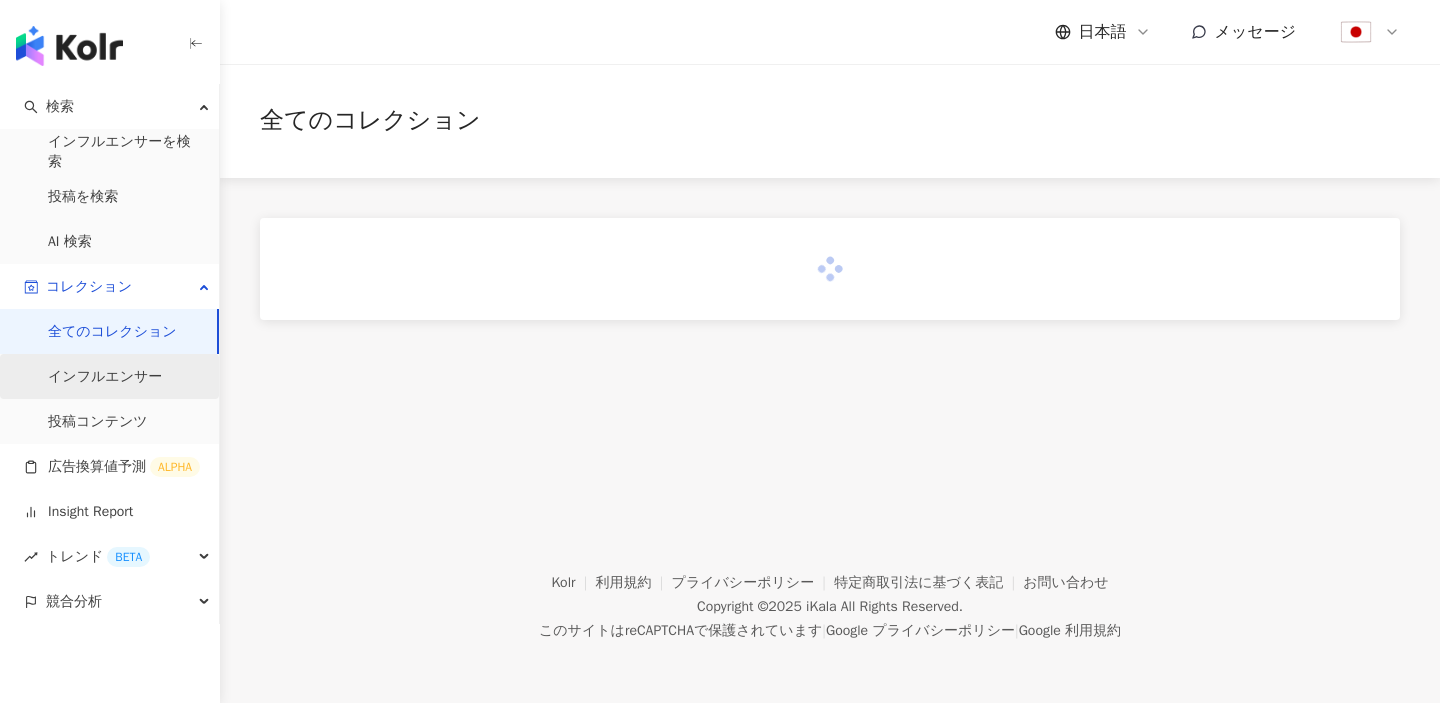 click on "インフルエンサー" at bounding box center (105, 377) 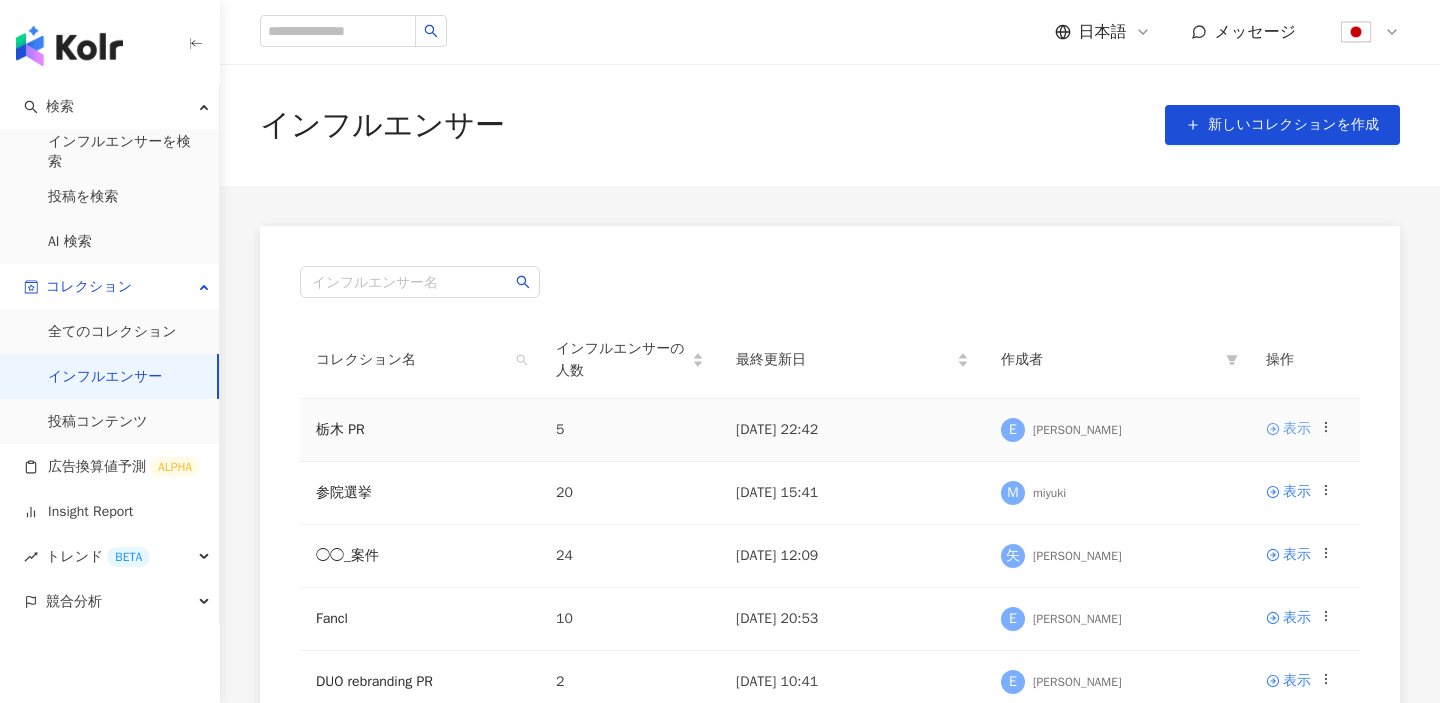 click on "表示" at bounding box center [1297, 429] 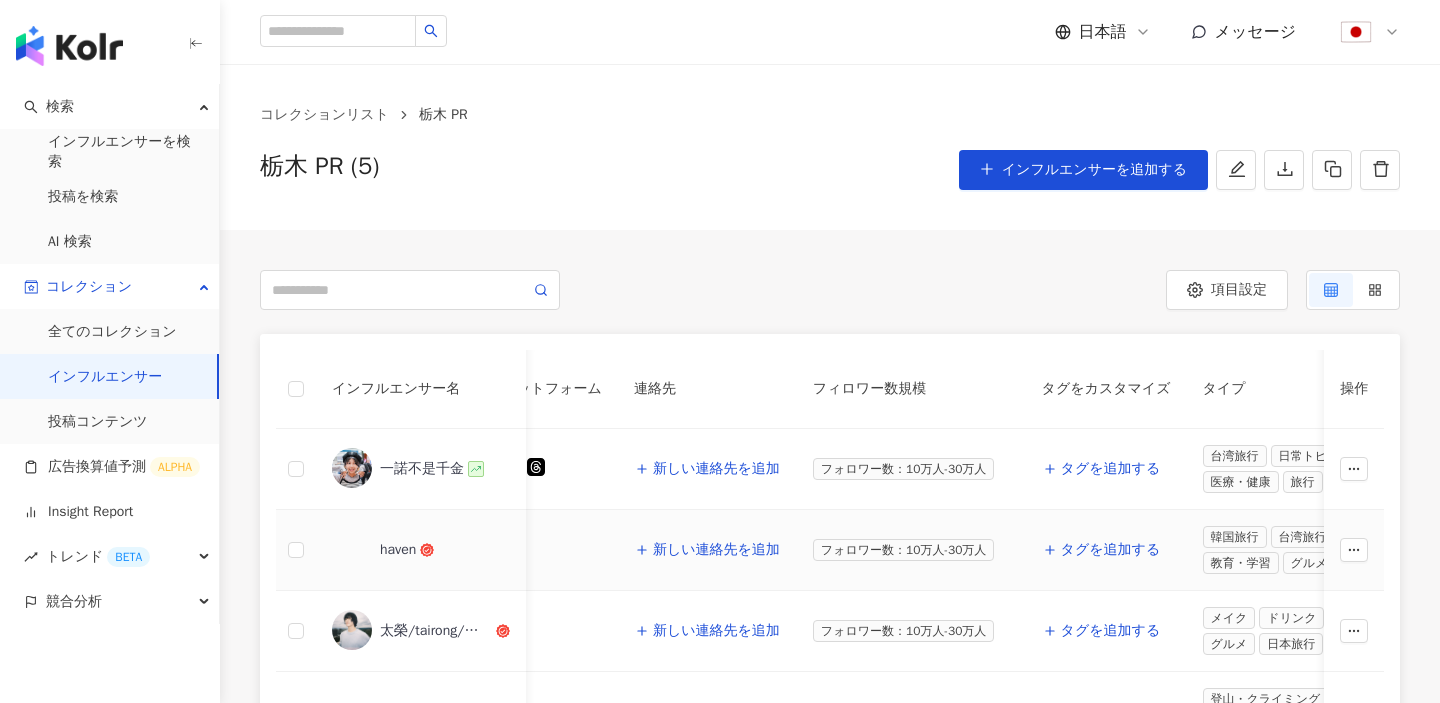 scroll, scrollTop: 0, scrollLeft: 123, axis: horizontal 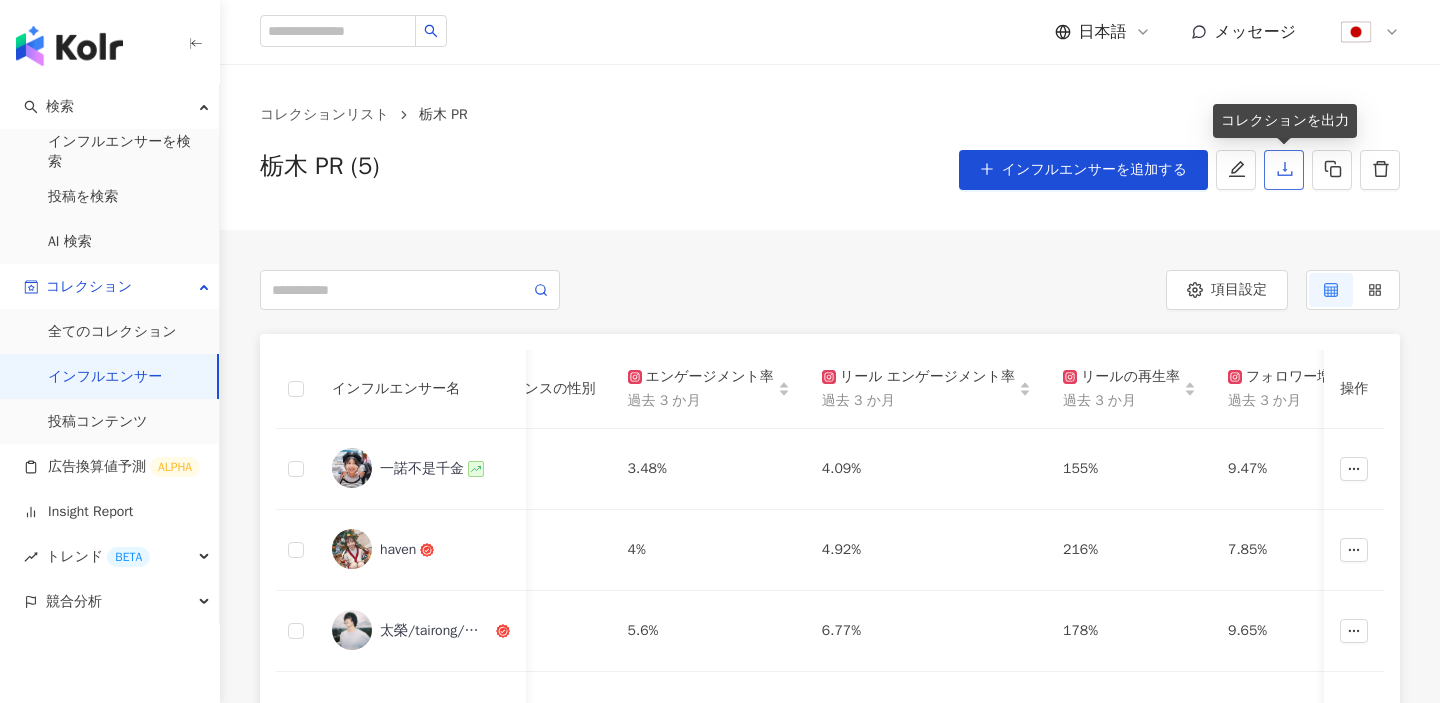 click 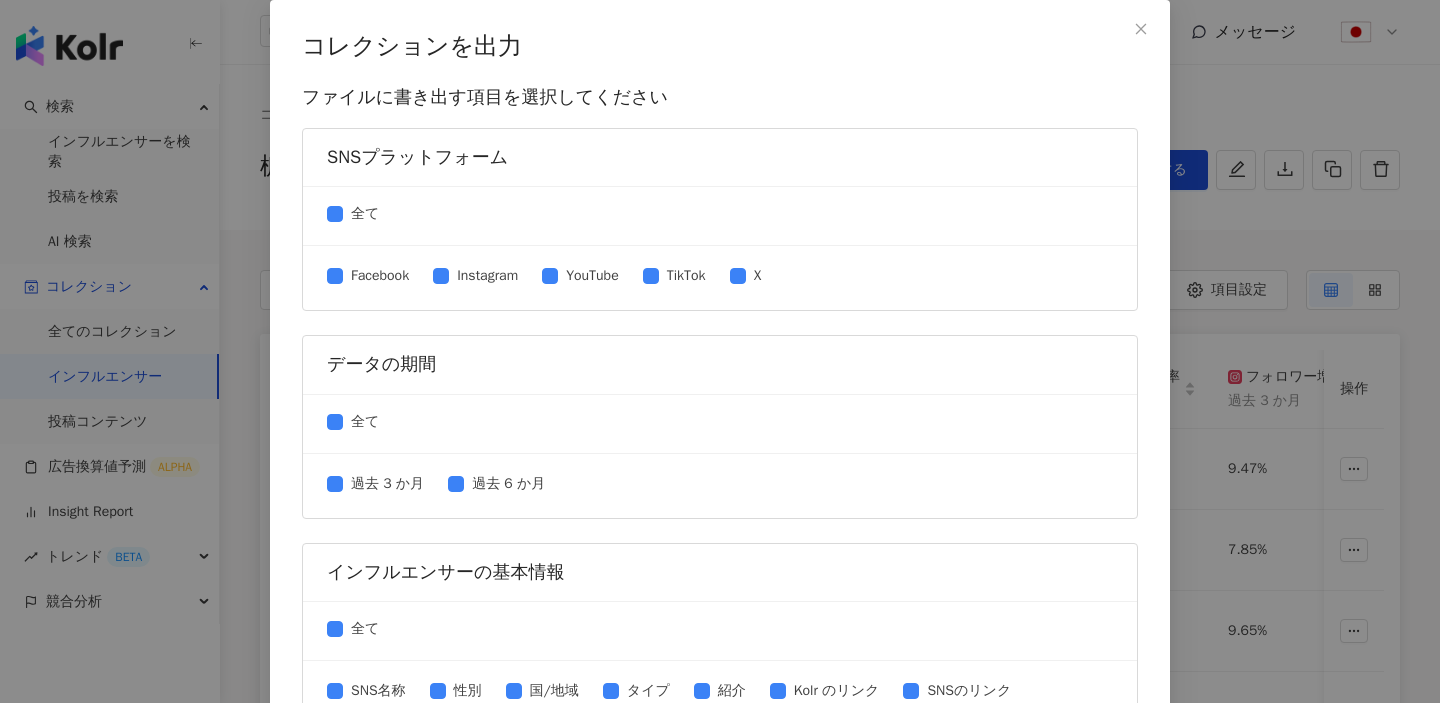 scroll, scrollTop: 517, scrollLeft: 0, axis: vertical 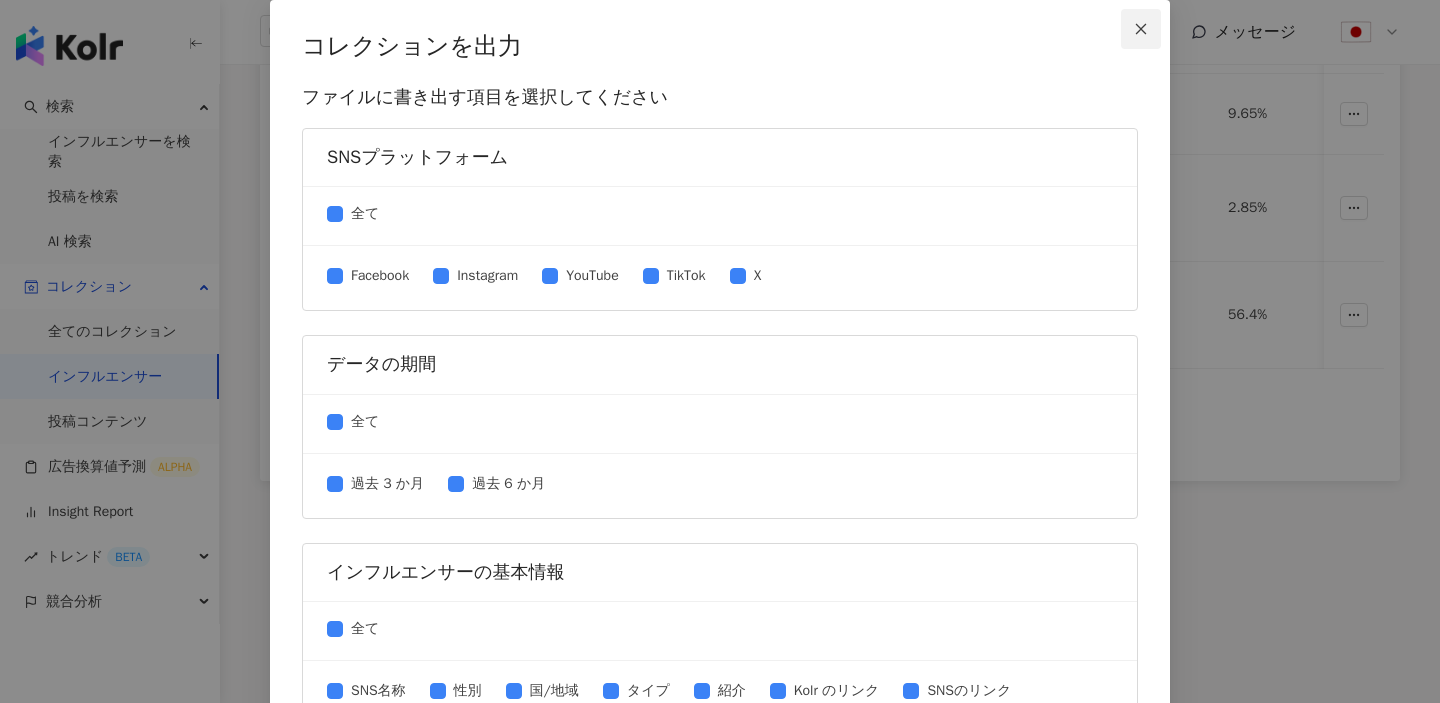 click 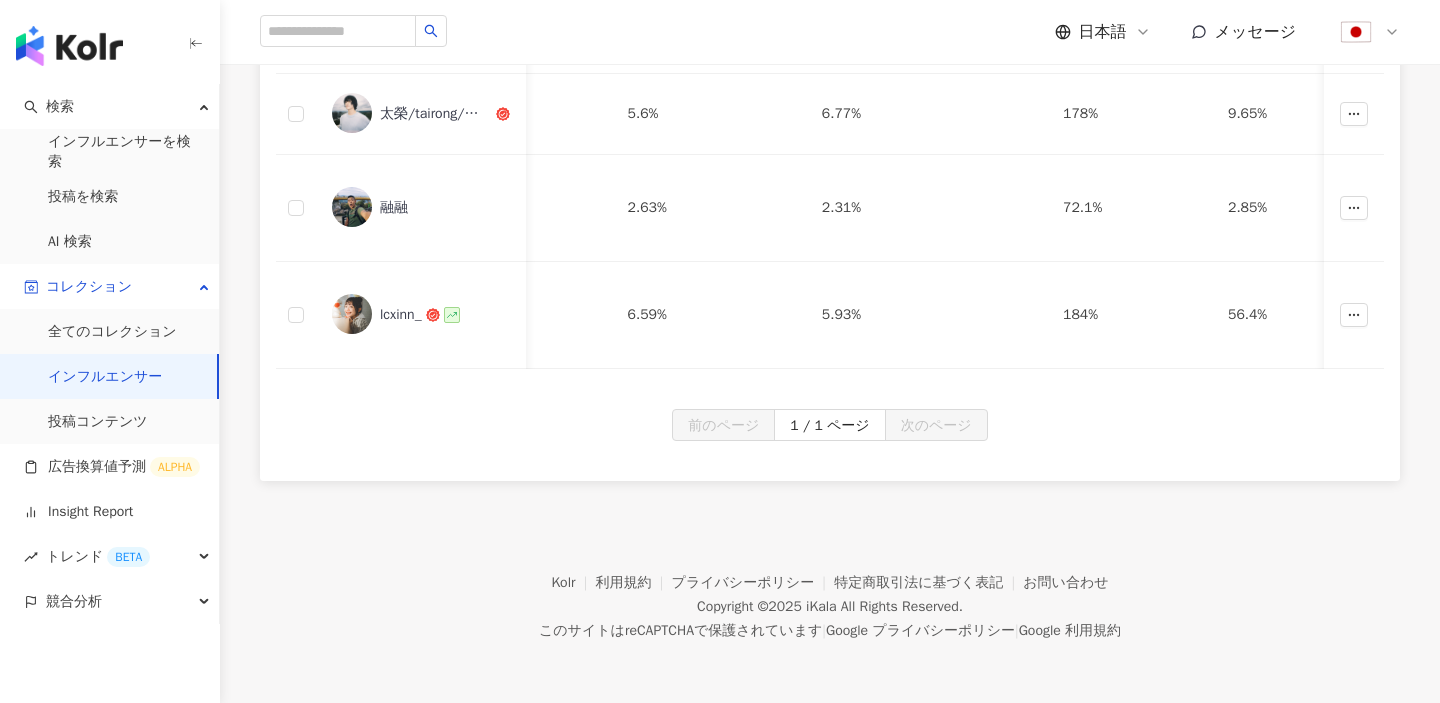 scroll, scrollTop: 0, scrollLeft: 0, axis: both 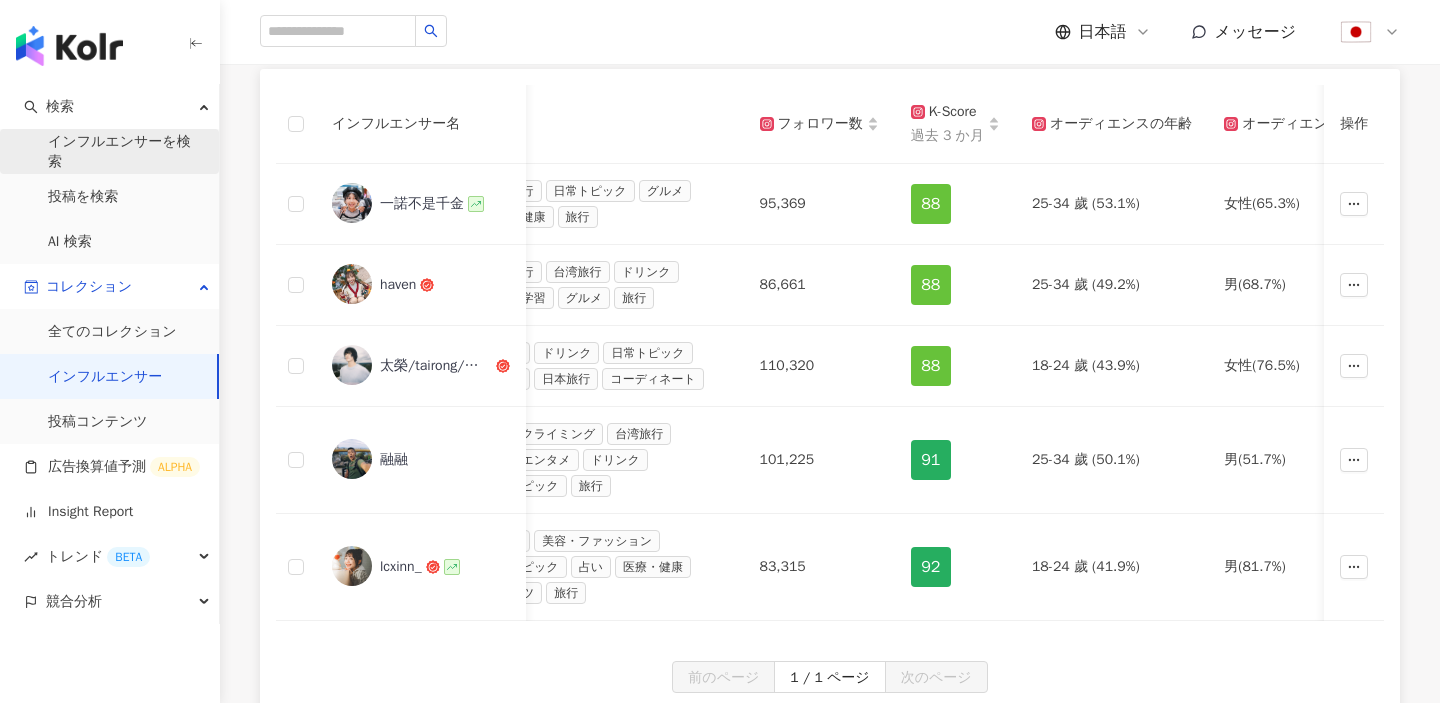click on "インフルエンサーを検索" at bounding box center (125, 151) 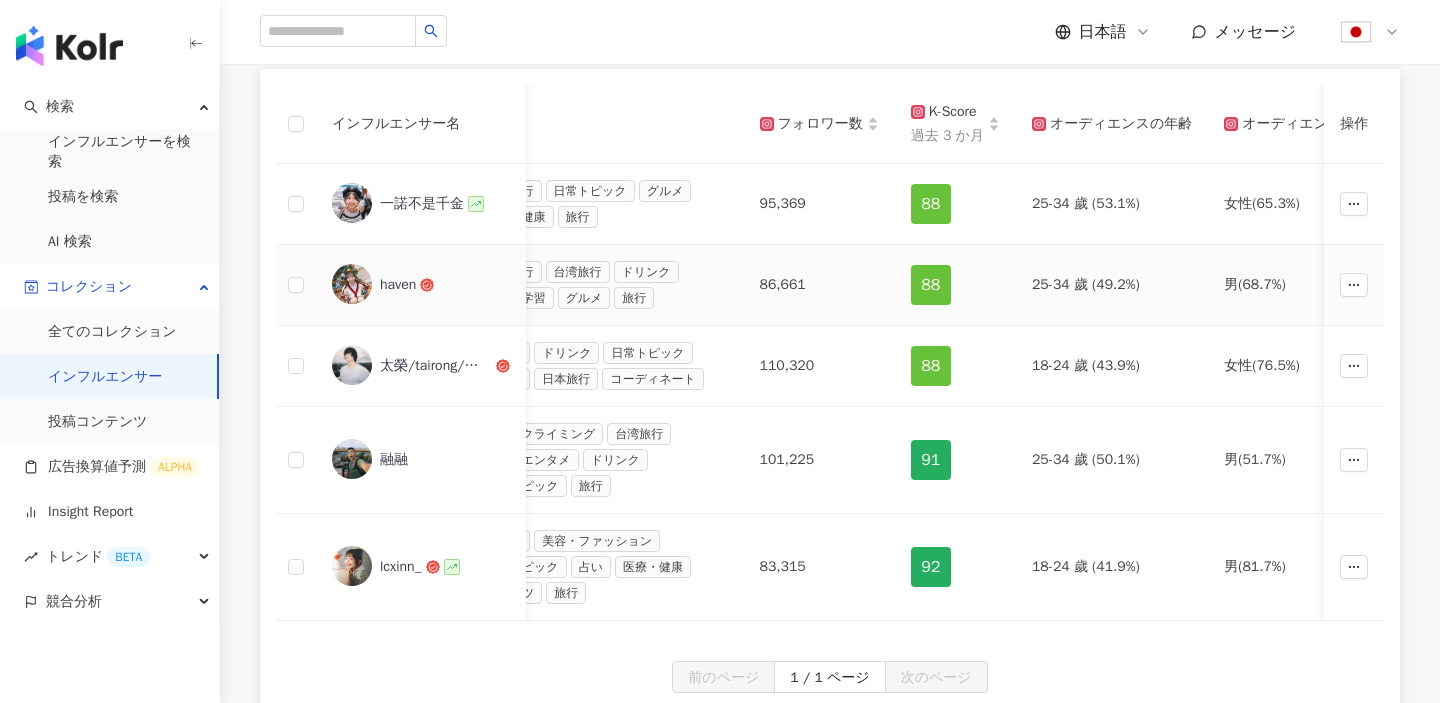 scroll, scrollTop: 0, scrollLeft: 0, axis: both 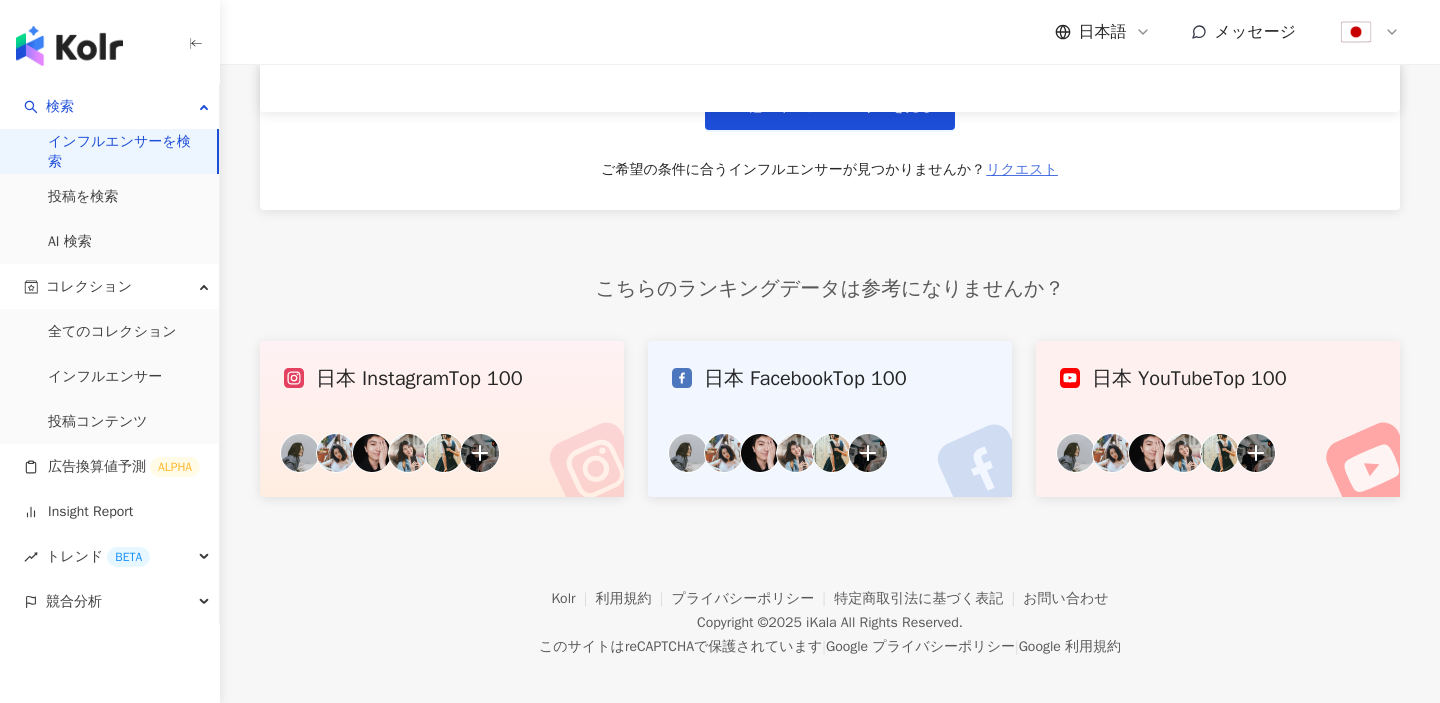 click on "リクエスト" at bounding box center (1022, 170) 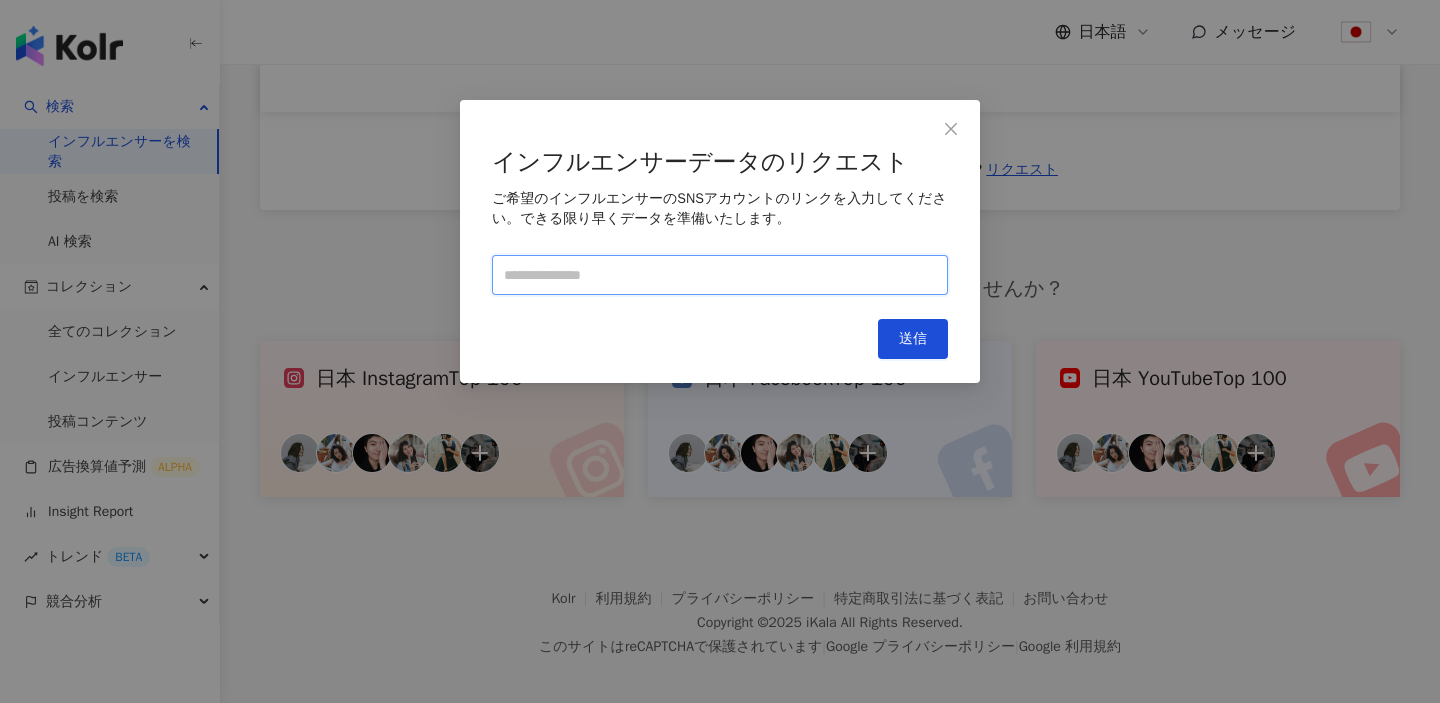 click at bounding box center [720, 275] 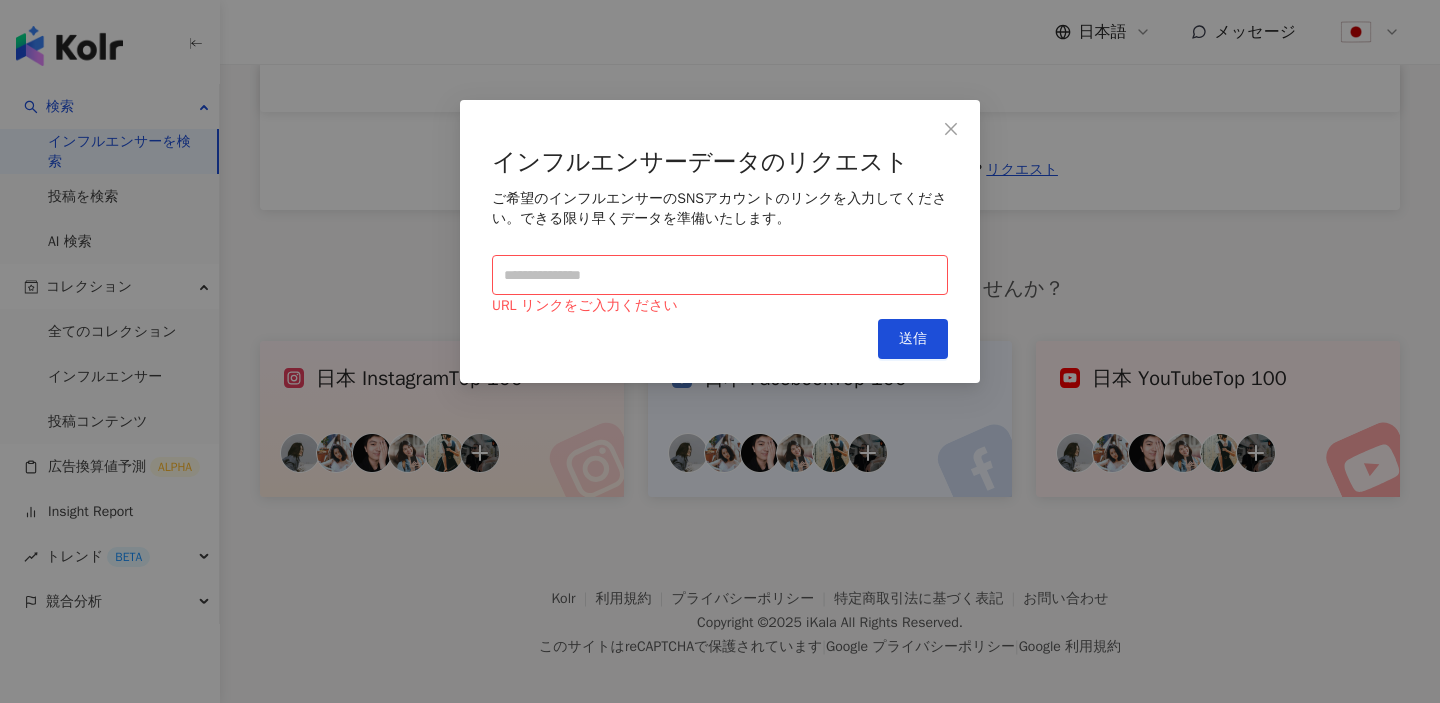 click on "インフルエンサーデータのリクエスト ご希望のインフルエンサーのSNSアカウントのリンクを入力してください。できる限り早くデータを準備いたします。 URL リンクをご入力ください" at bounding box center (720, 233) 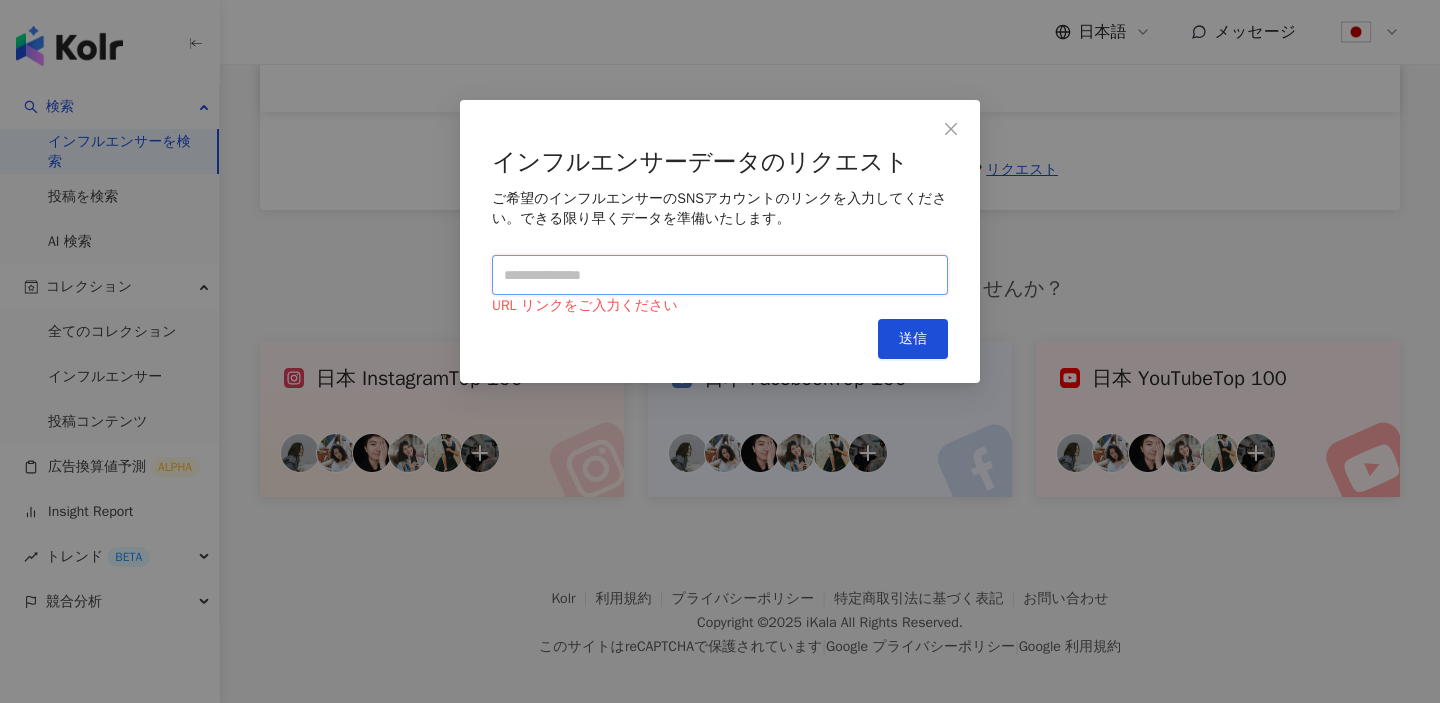 click at bounding box center [720, 275] 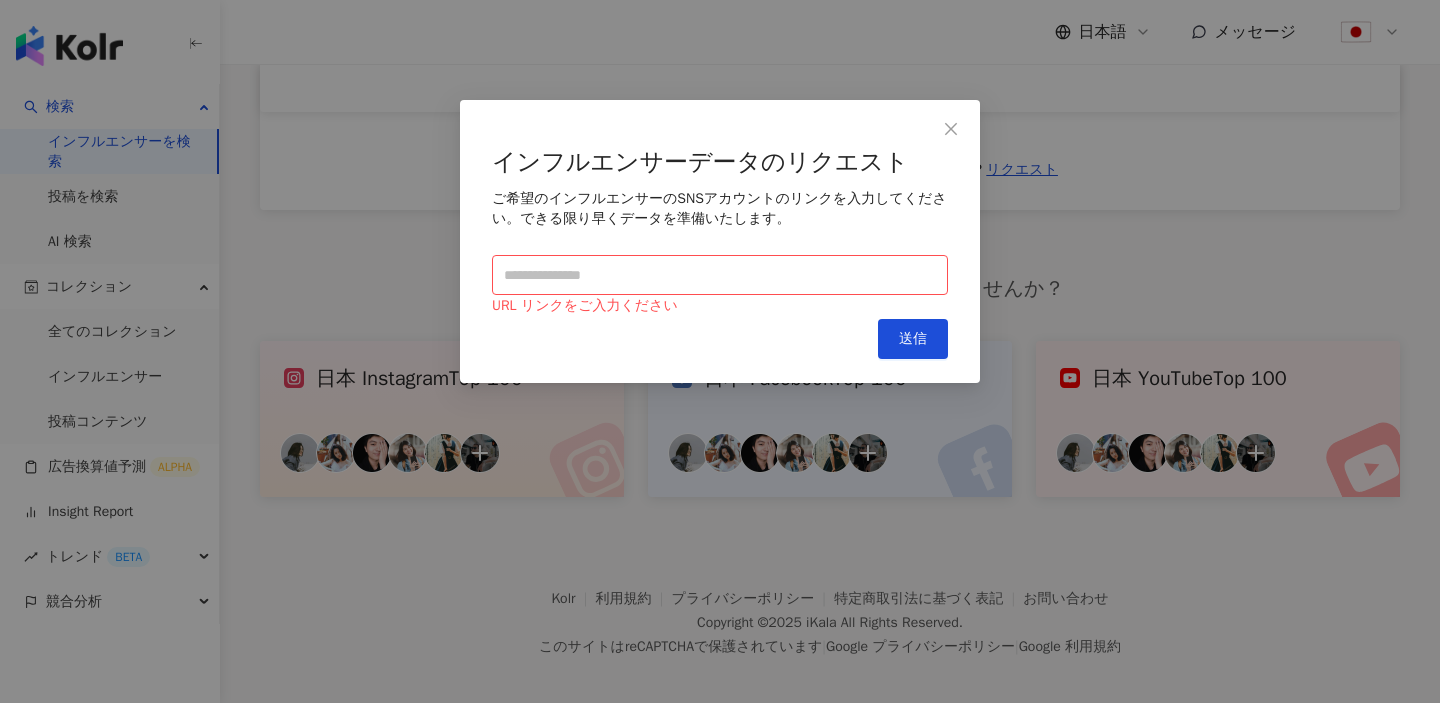 click on "インフルエンサーデータのリクエスト ご希望のインフルエンサーのSNSアカウントのリンクを入力してください。できる限り早くデータを準備いたします。 URL リンクをご入力ください" at bounding box center (720, 233) 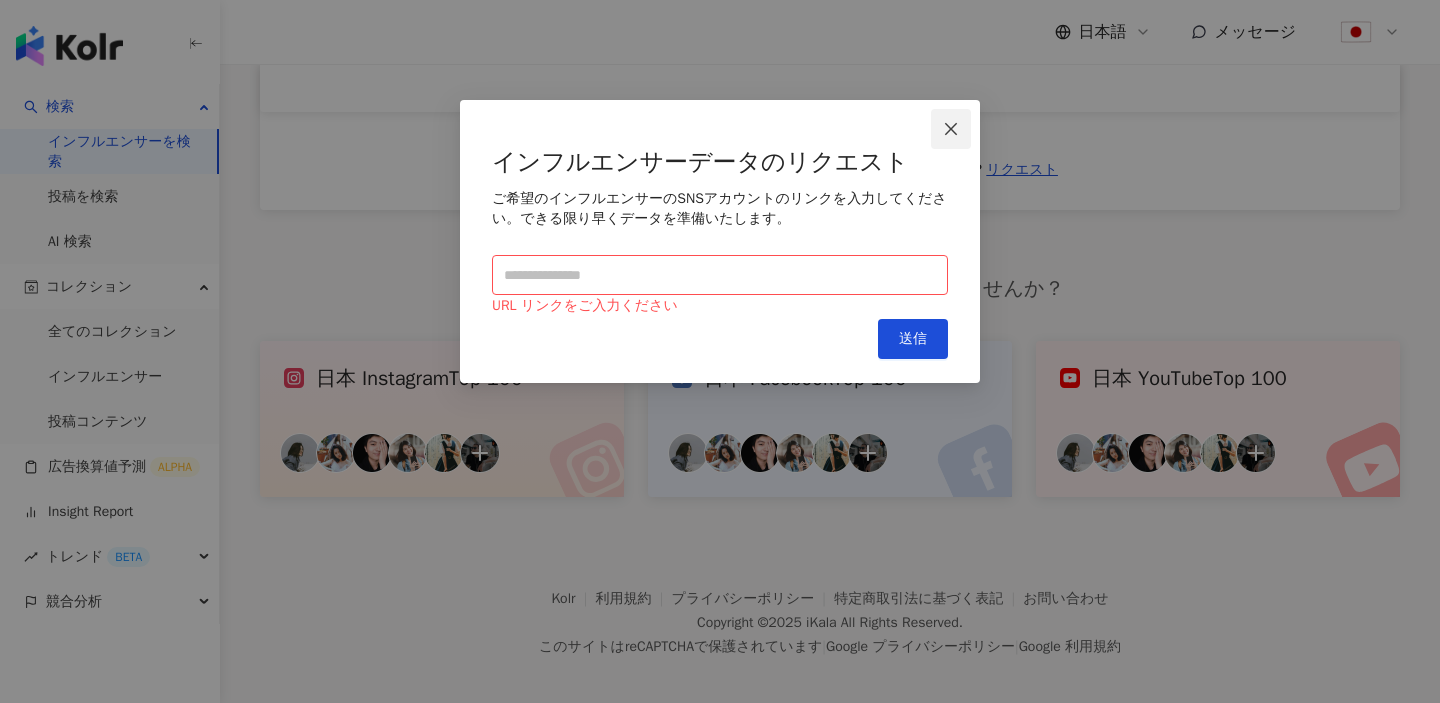 click at bounding box center [951, 129] 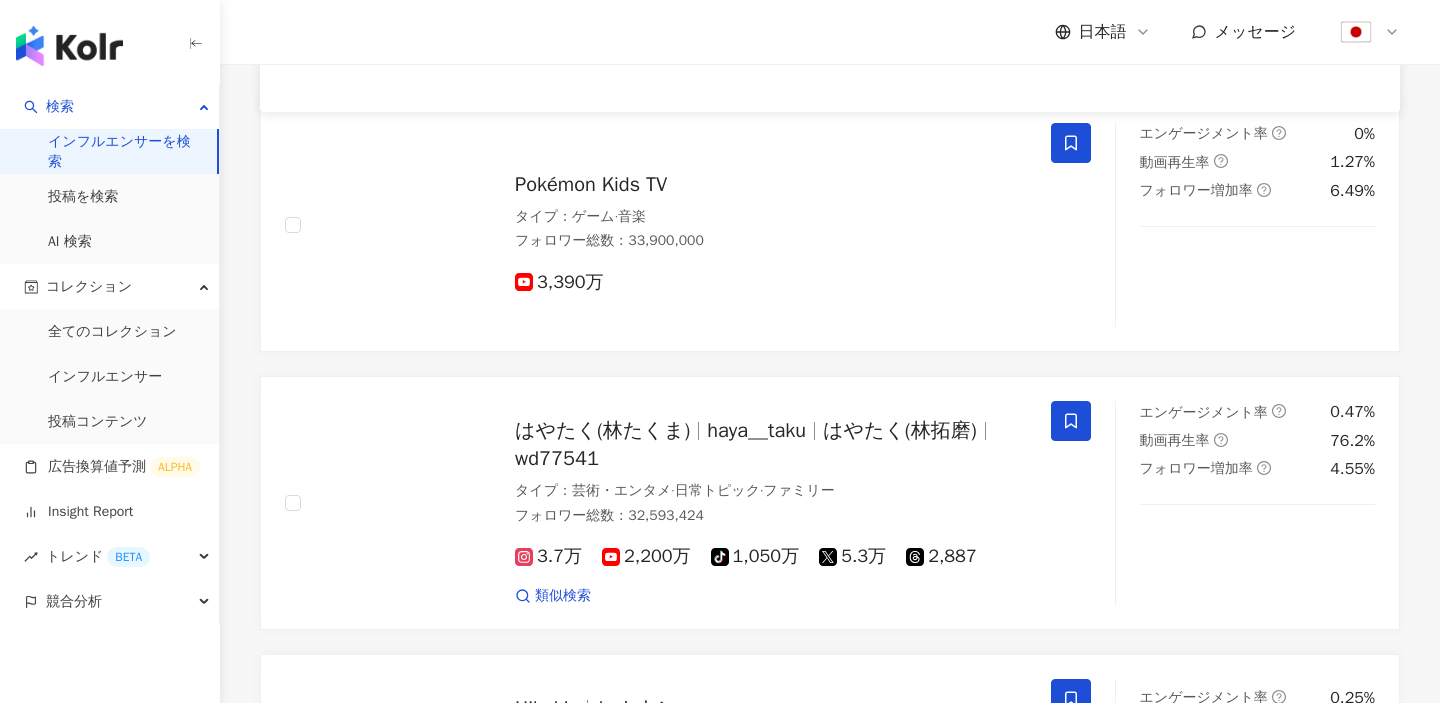 scroll, scrollTop: 1446, scrollLeft: 0, axis: vertical 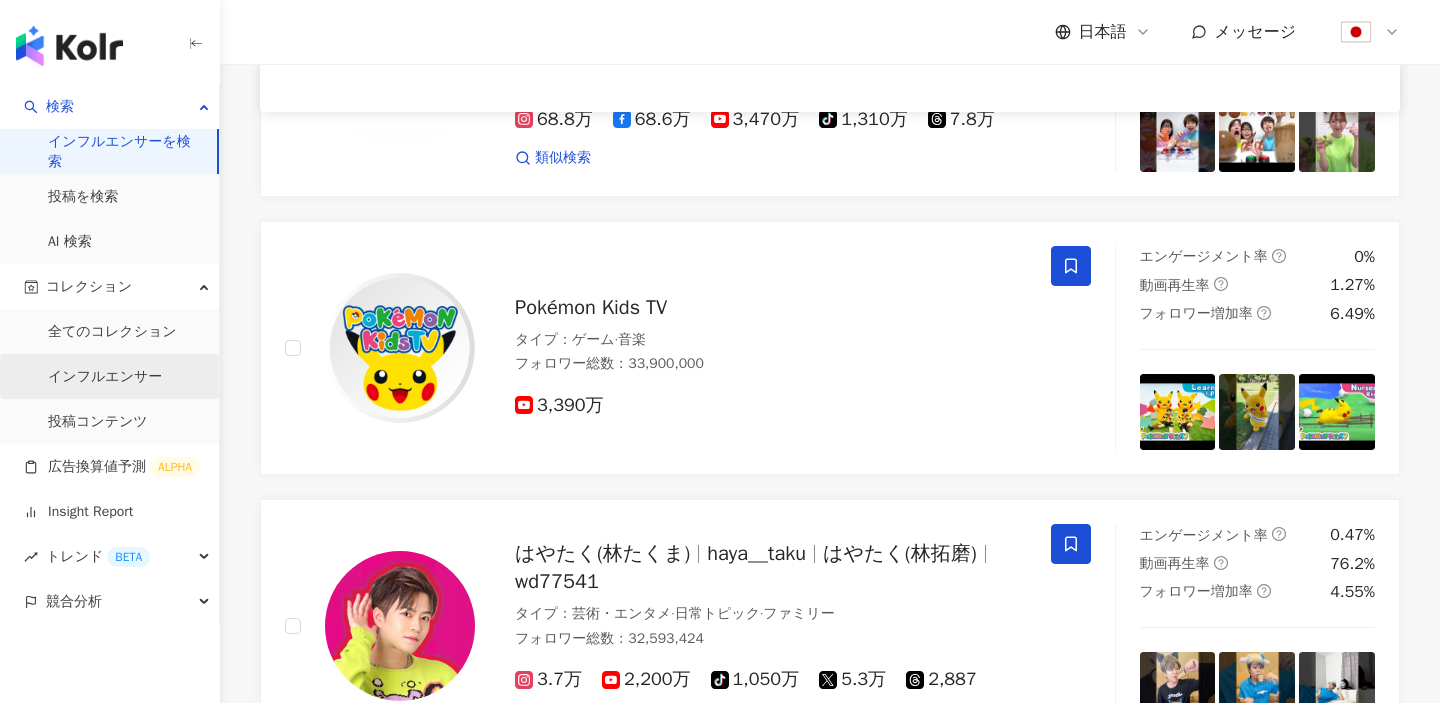 click on "インフルエンサー" at bounding box center [105, 377] 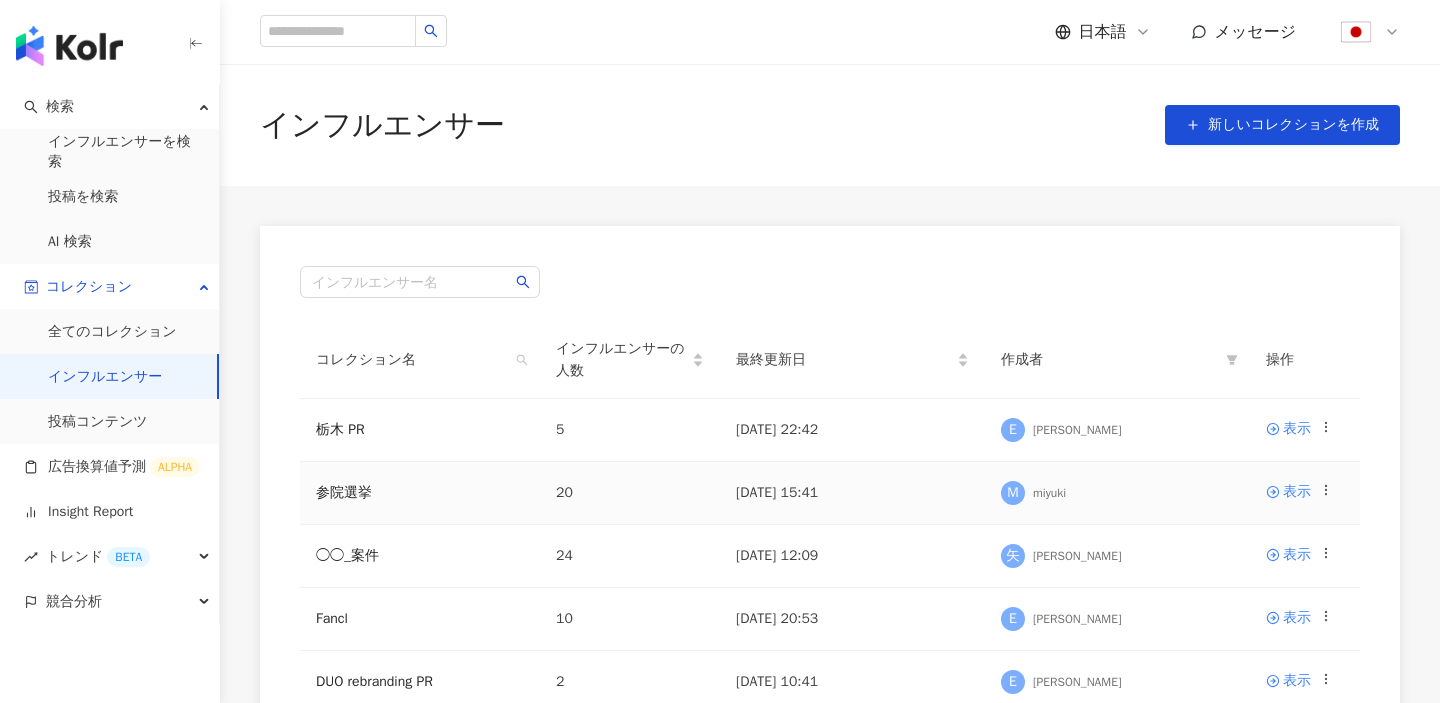 scroll, scrollTop: 666, scrollLeft: 0, axis: vertical 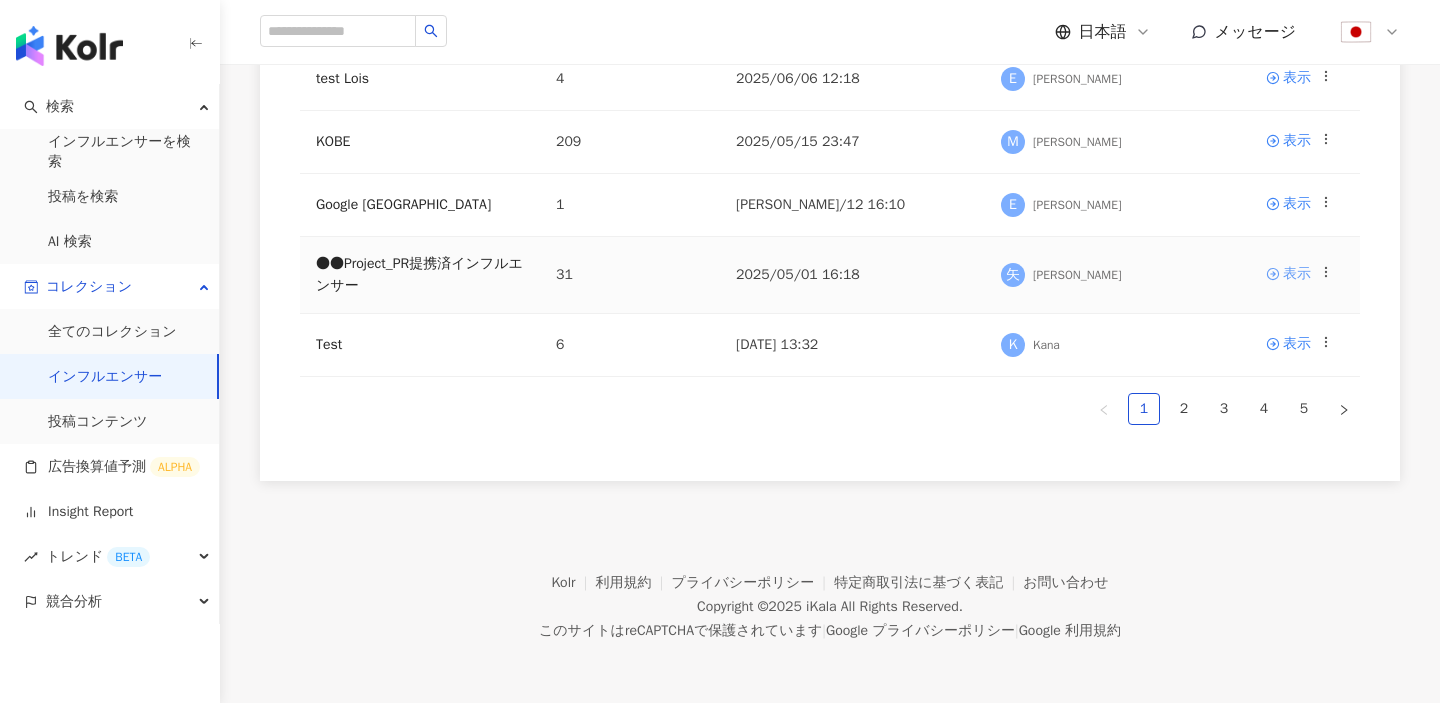 click on "表示" at bounding box center [1297, 274] 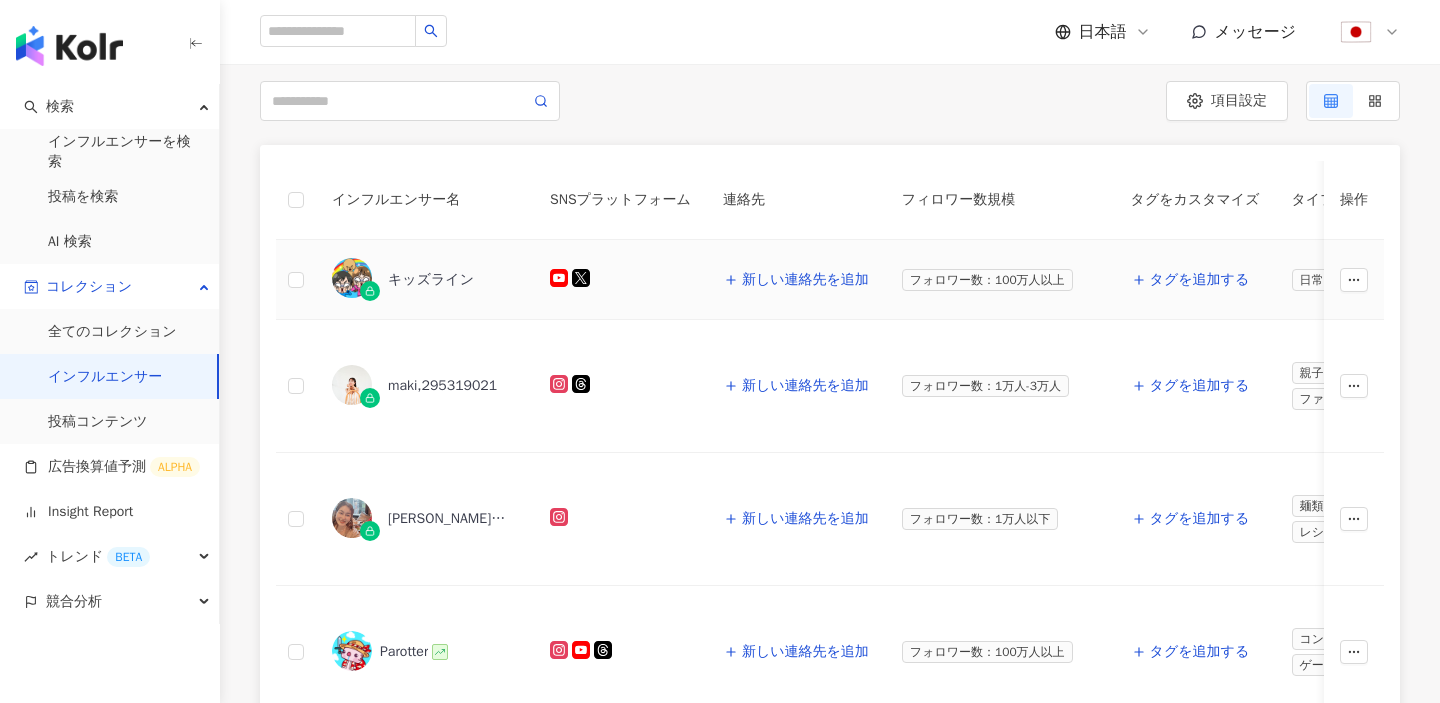 scroll, scrollTop: 399, scrollLeft: 0, axis: vertical 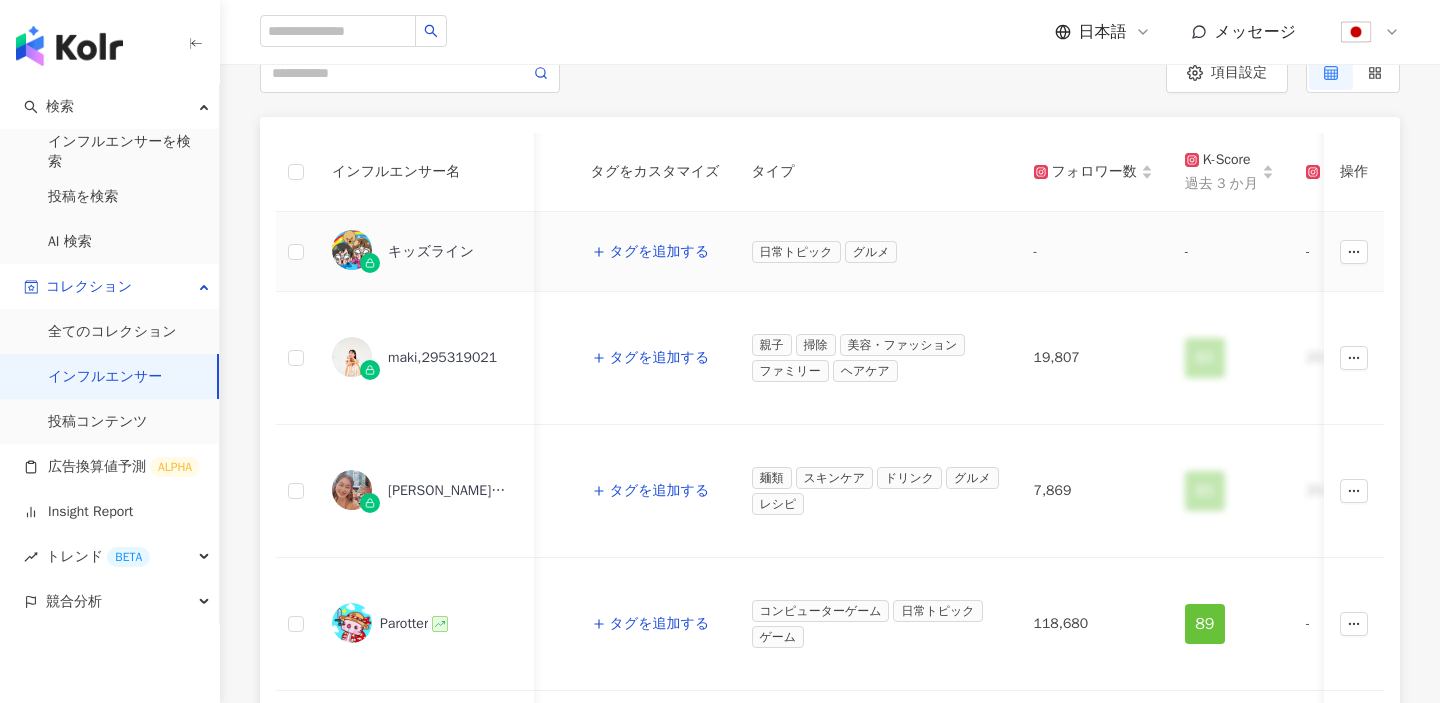 click on "キッズライン" at bounding box center (431, 252) 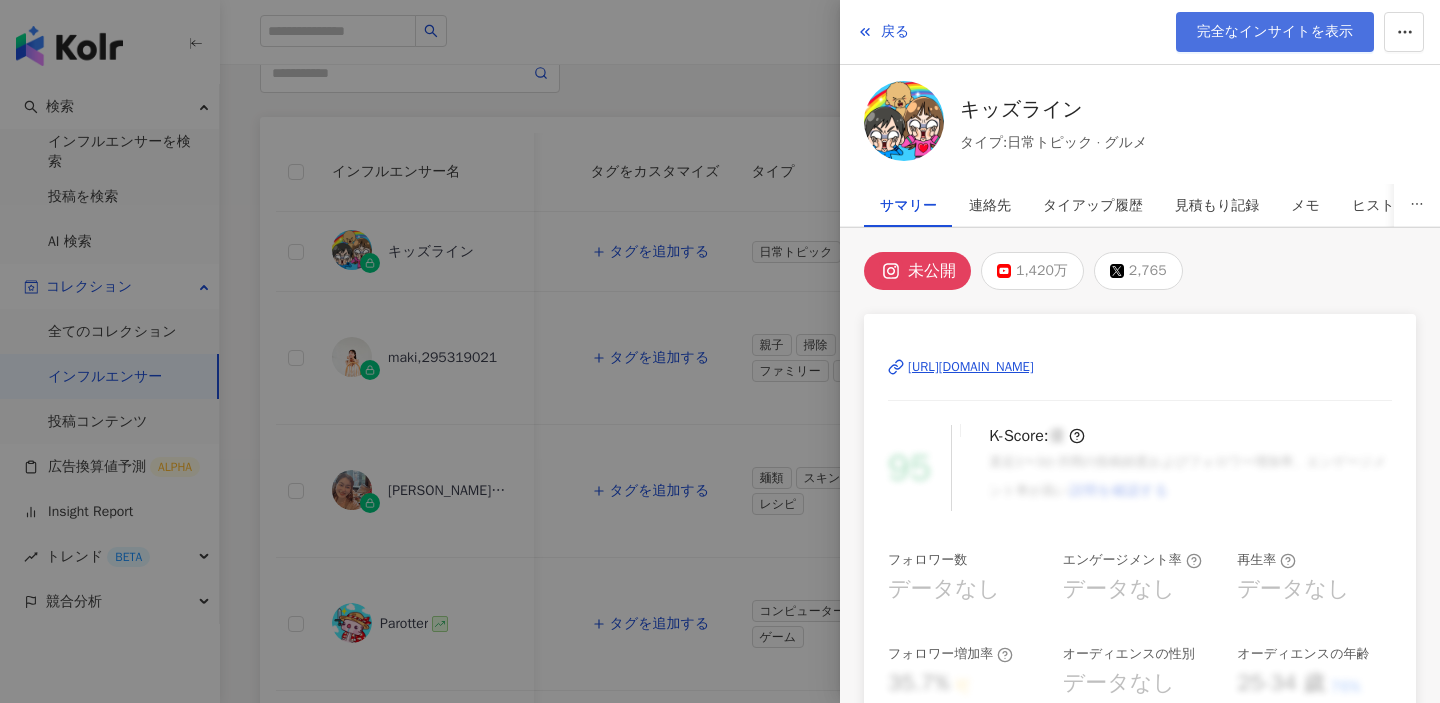 click on "完全なインサイトを表示" at bounding box center [1275, 32] 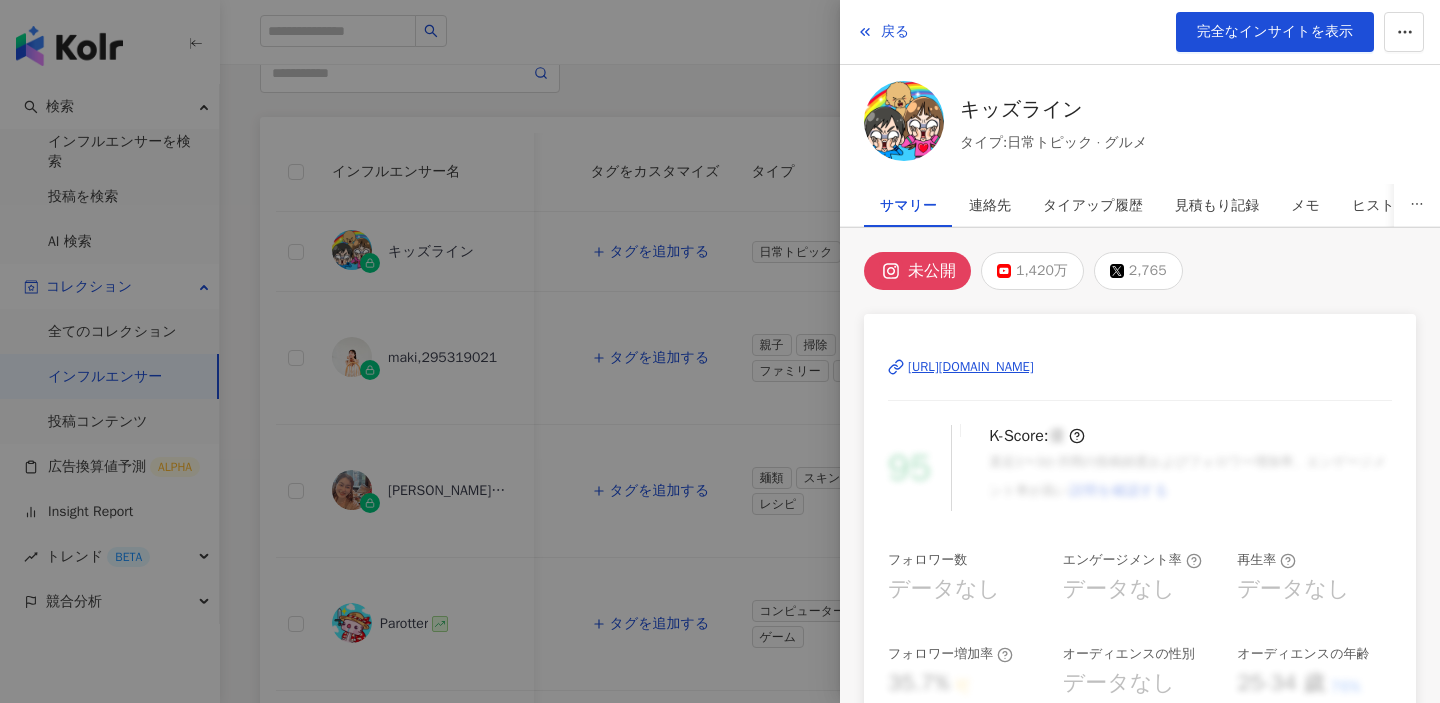 click at bounding box center [720, 351] 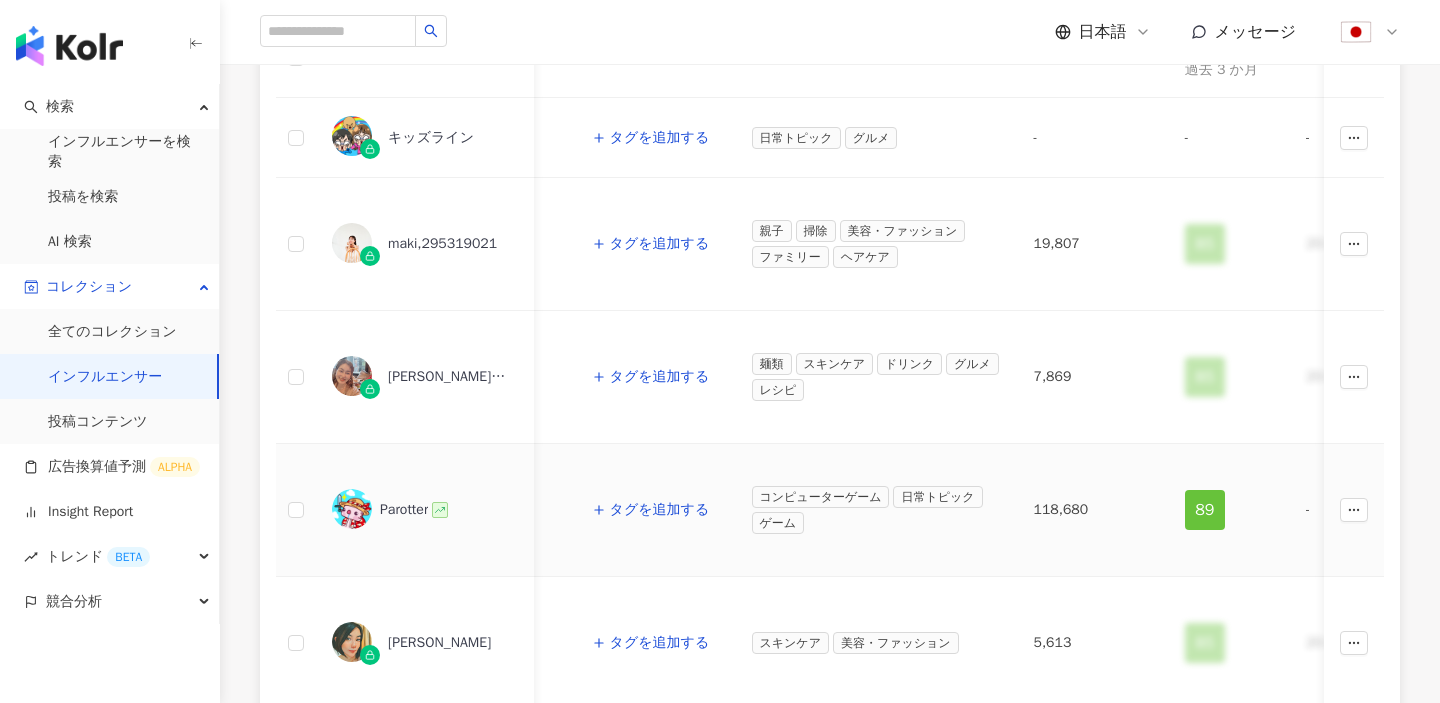 scroll, scrollTop: 313, scrollLeft: 0, axis: vertical 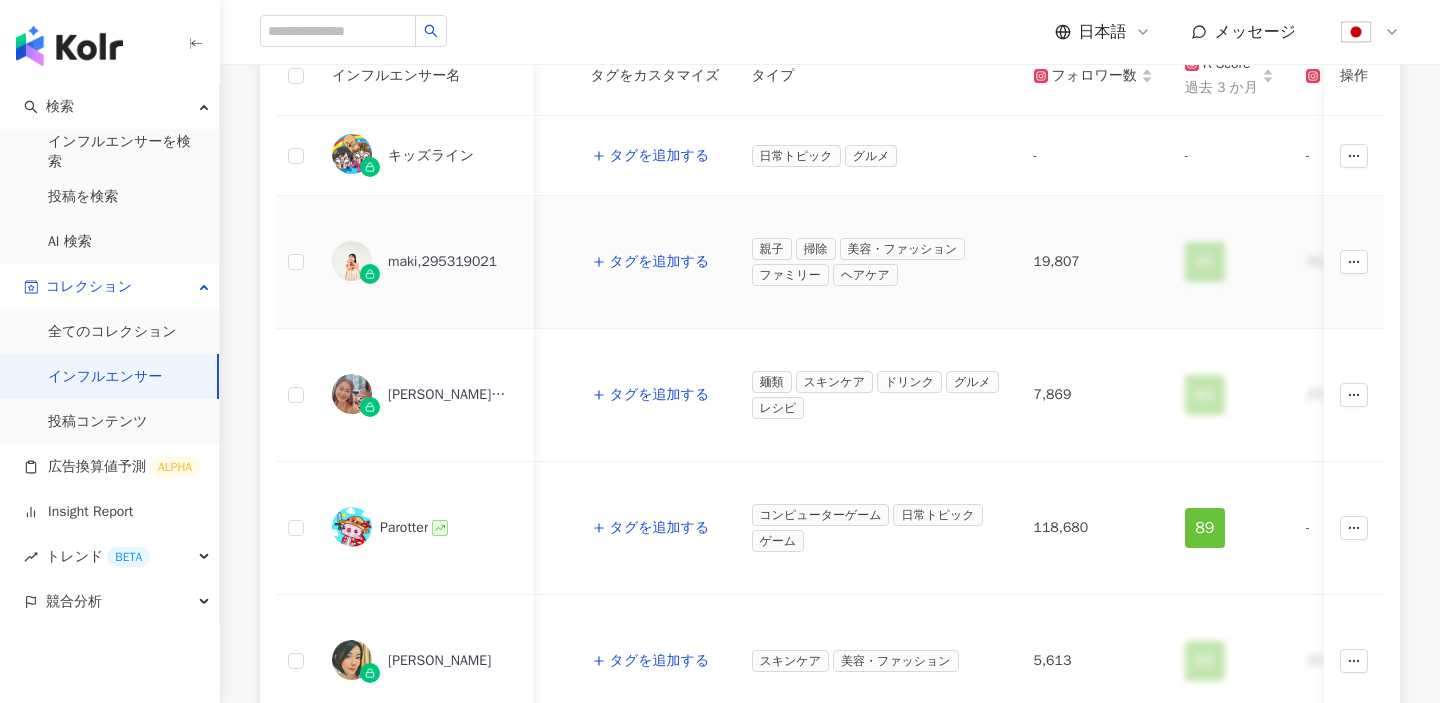click on "maki,295319021" at bounding box center (425, 262) 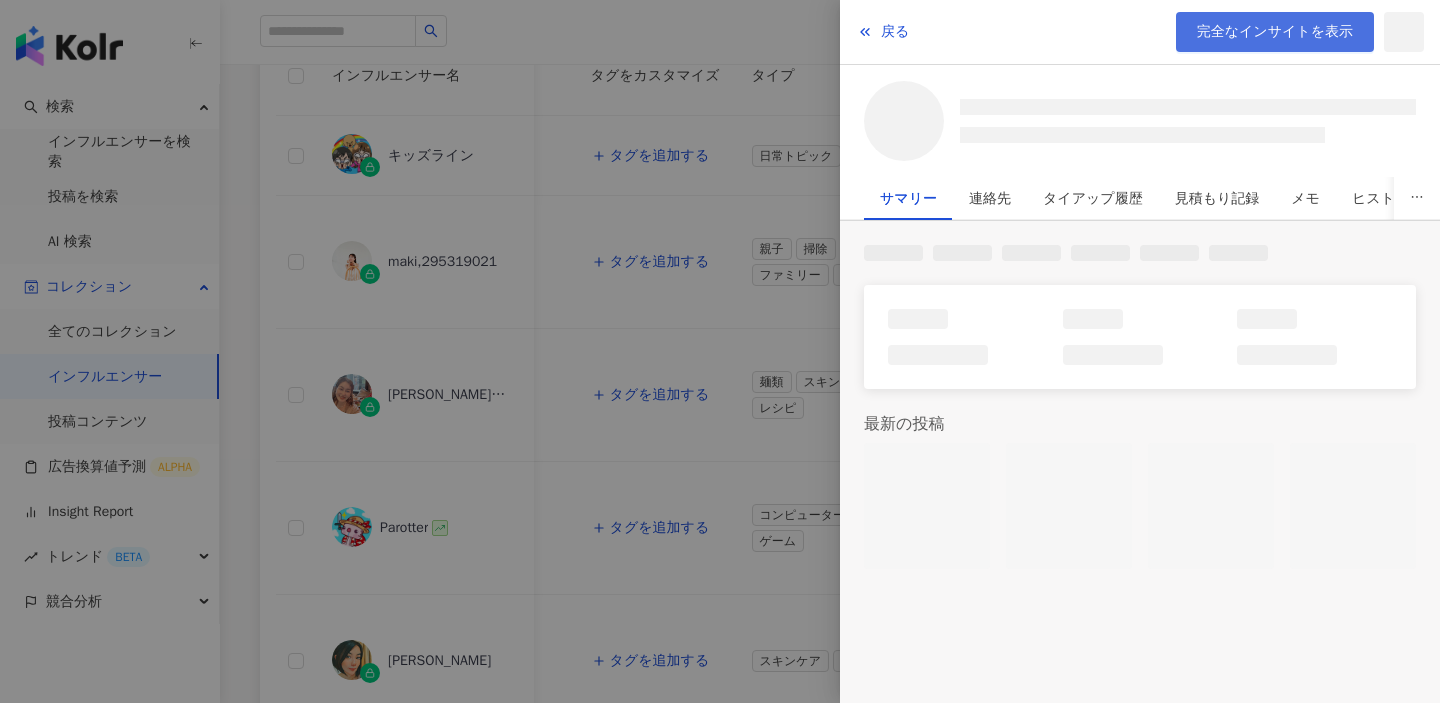 click on "完全なインサイトを表示" at bounding box center (1275, 32) 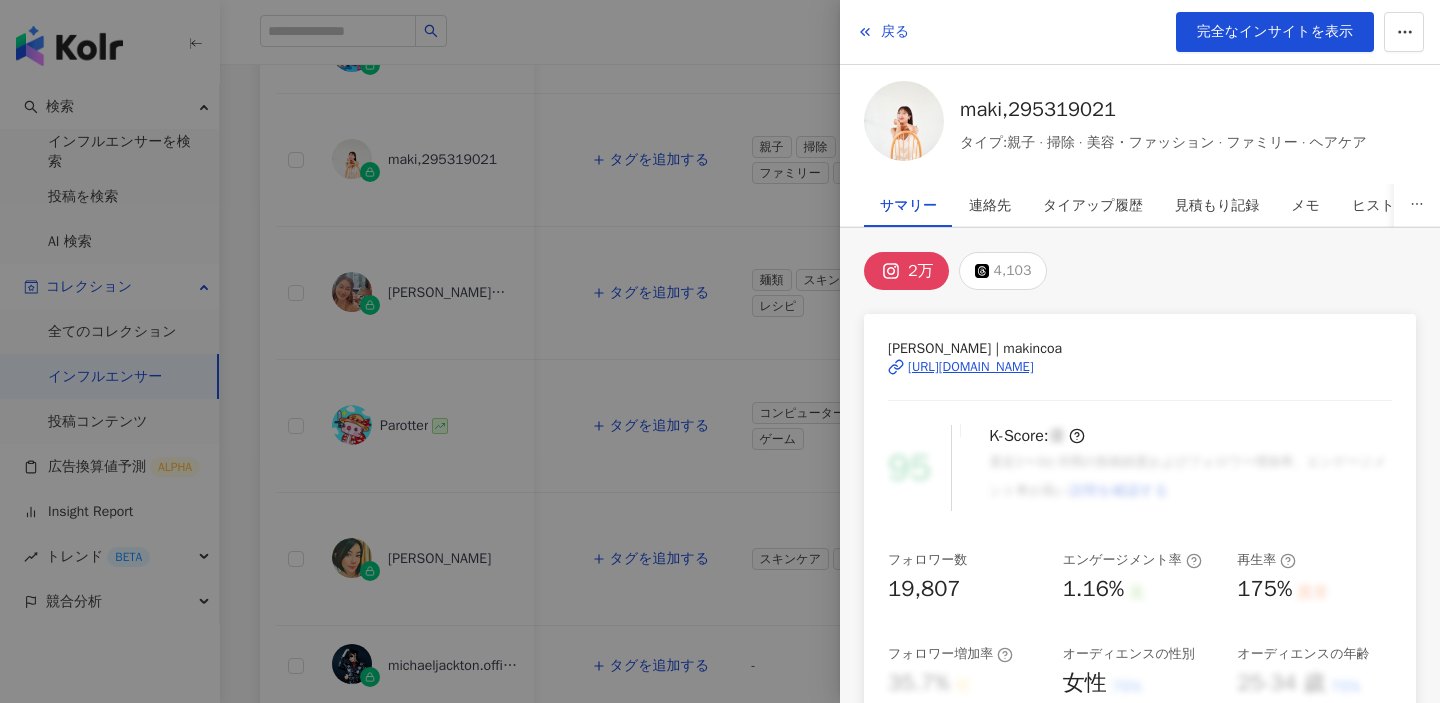 scroll, scrollTop: 471, scrollLeft: 0, axis: vertical 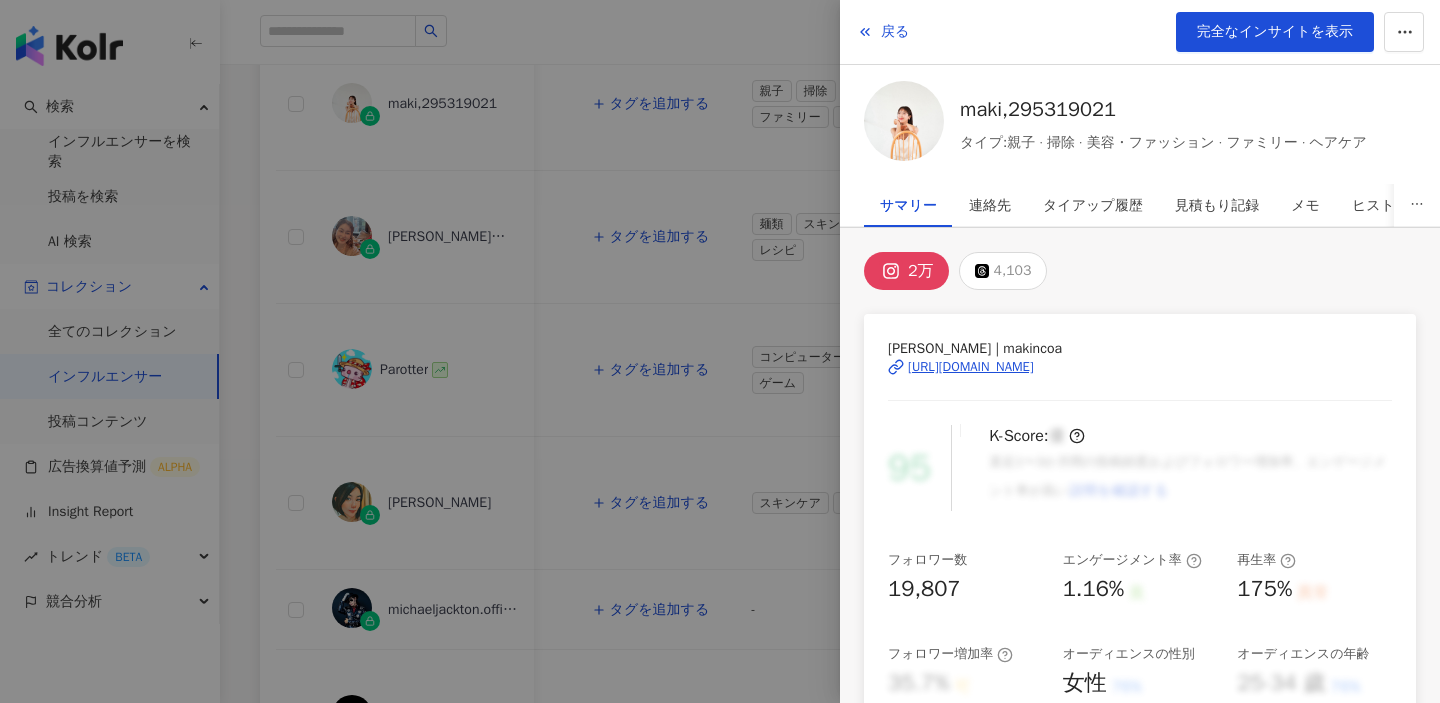 click at bounding box center (720, 351) 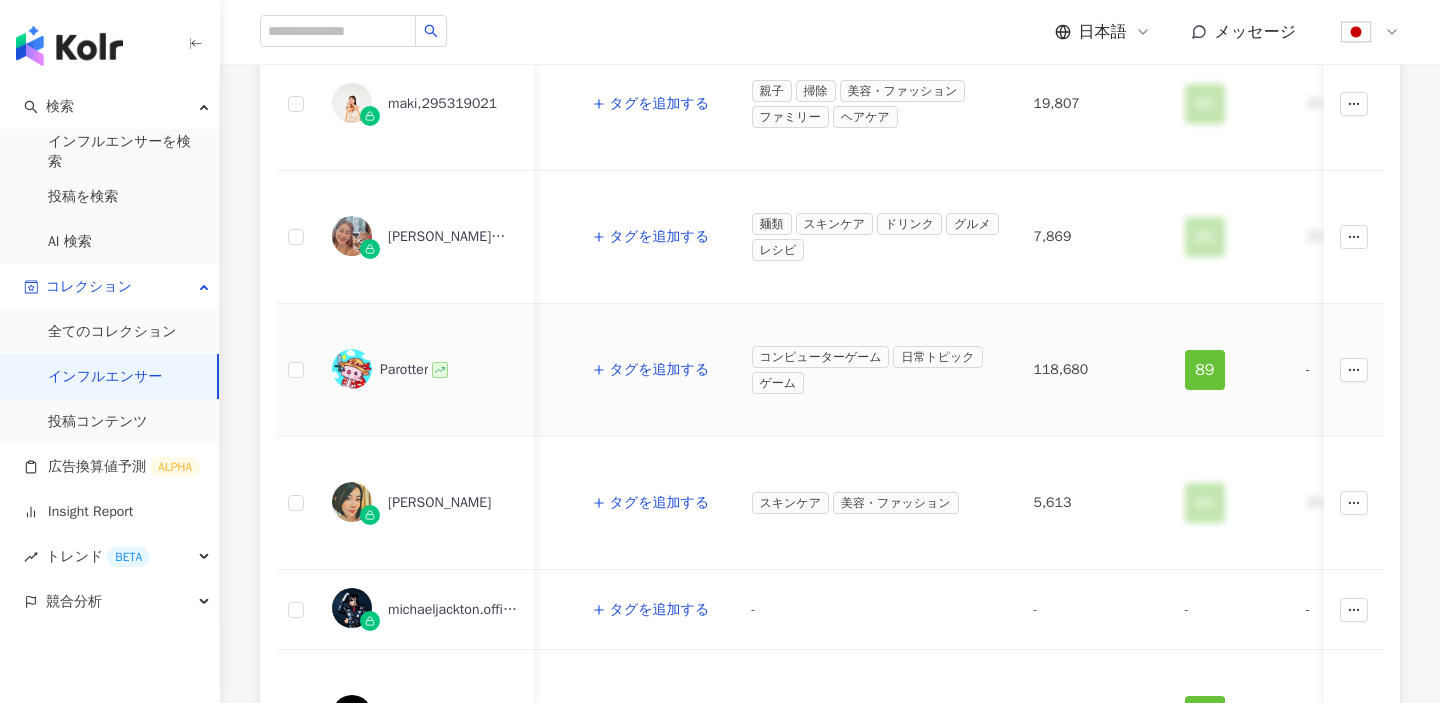 click on "Parotter" at bounding box center [404, 370] 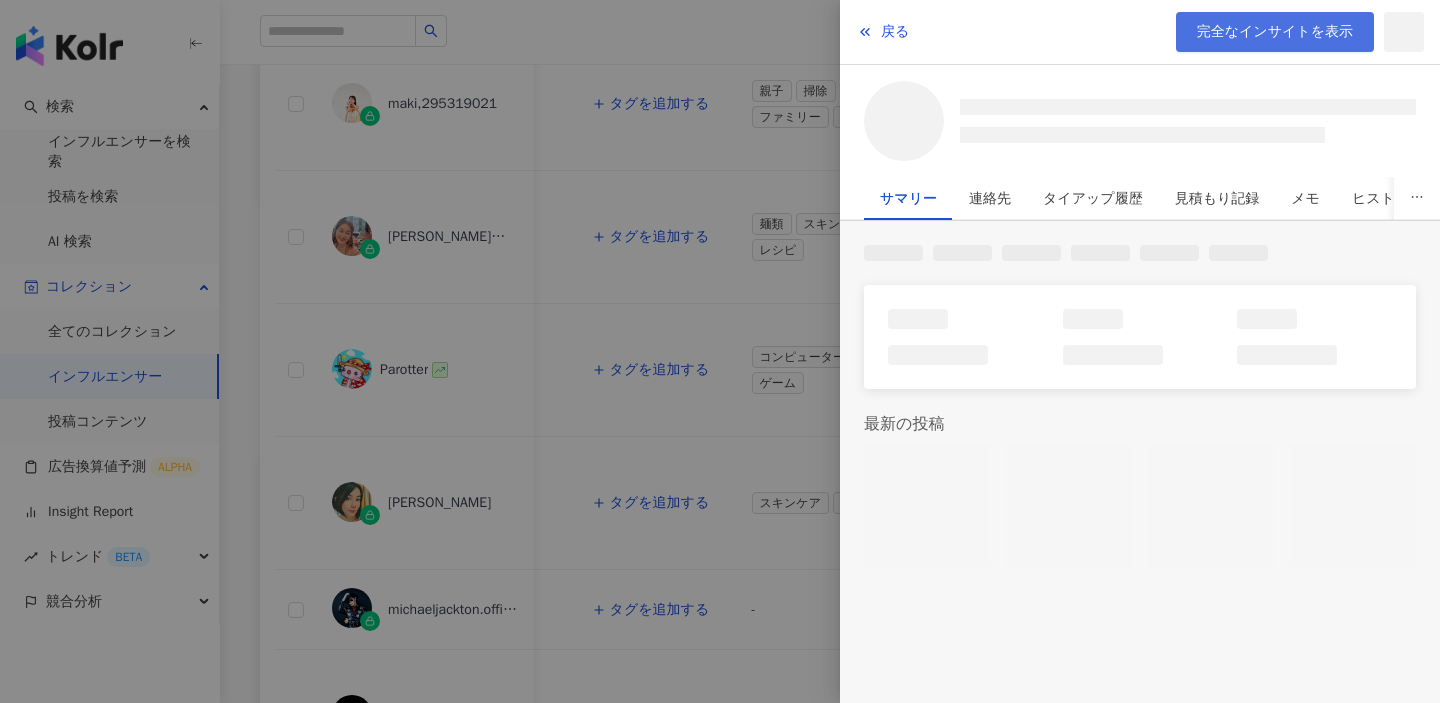 click on "完全なインサイトを表示" at bounding box center (1275, 32) 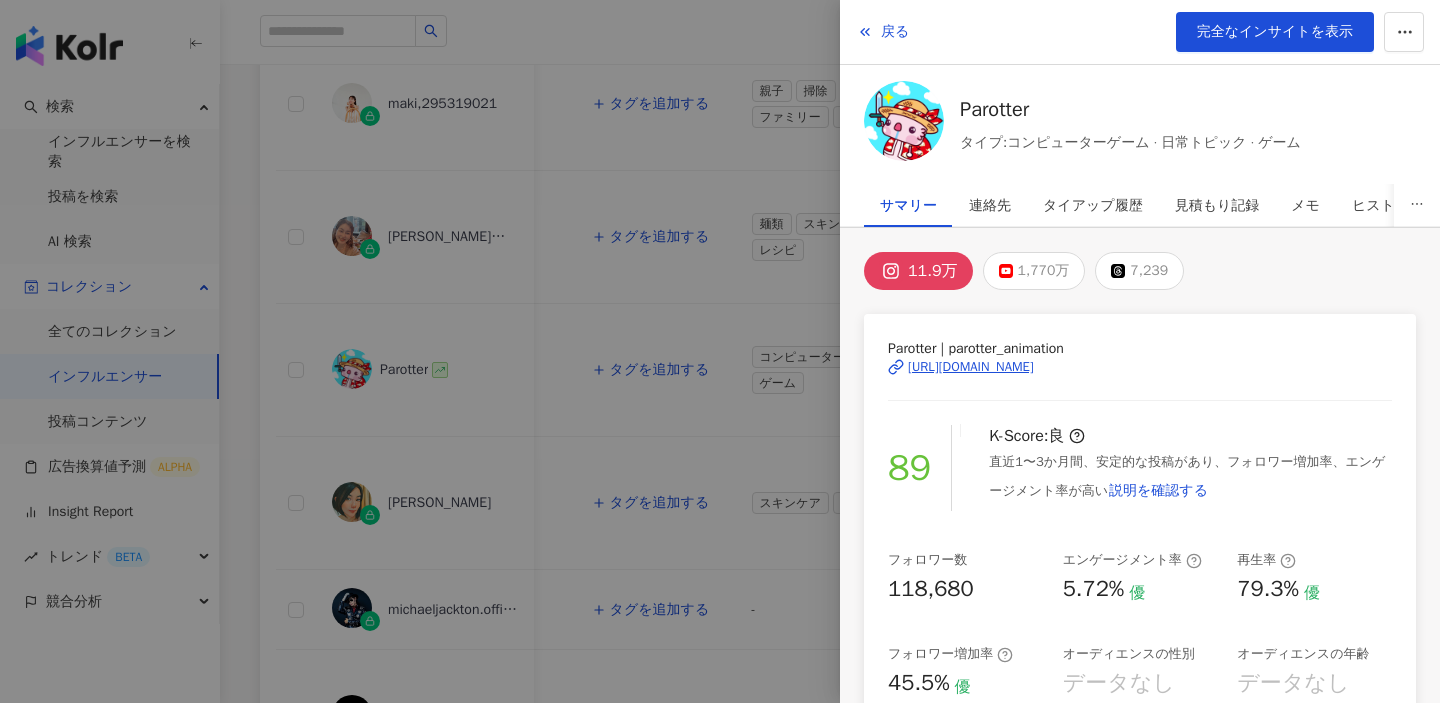 click at bounding box center (720, 351) 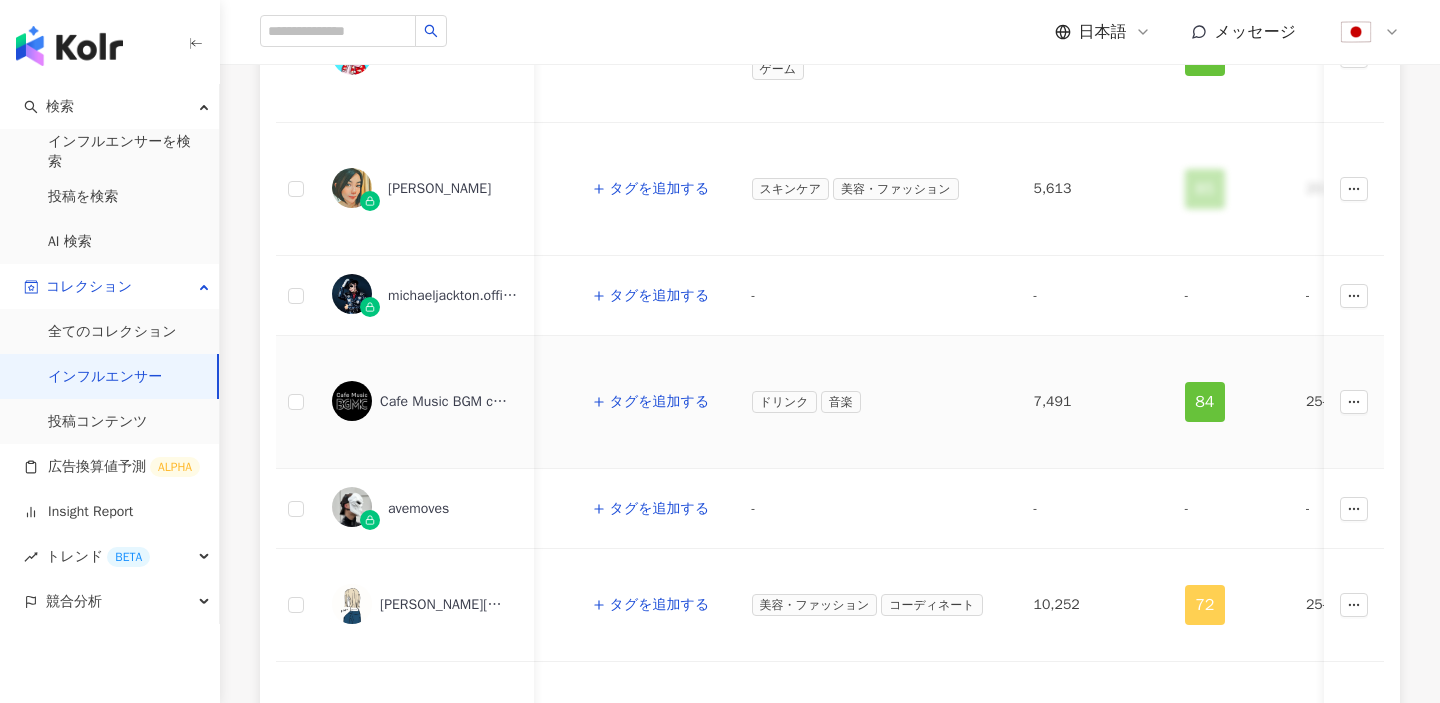 scroll, scrollTop: 826, scrollLeft: 0, axis: vertical 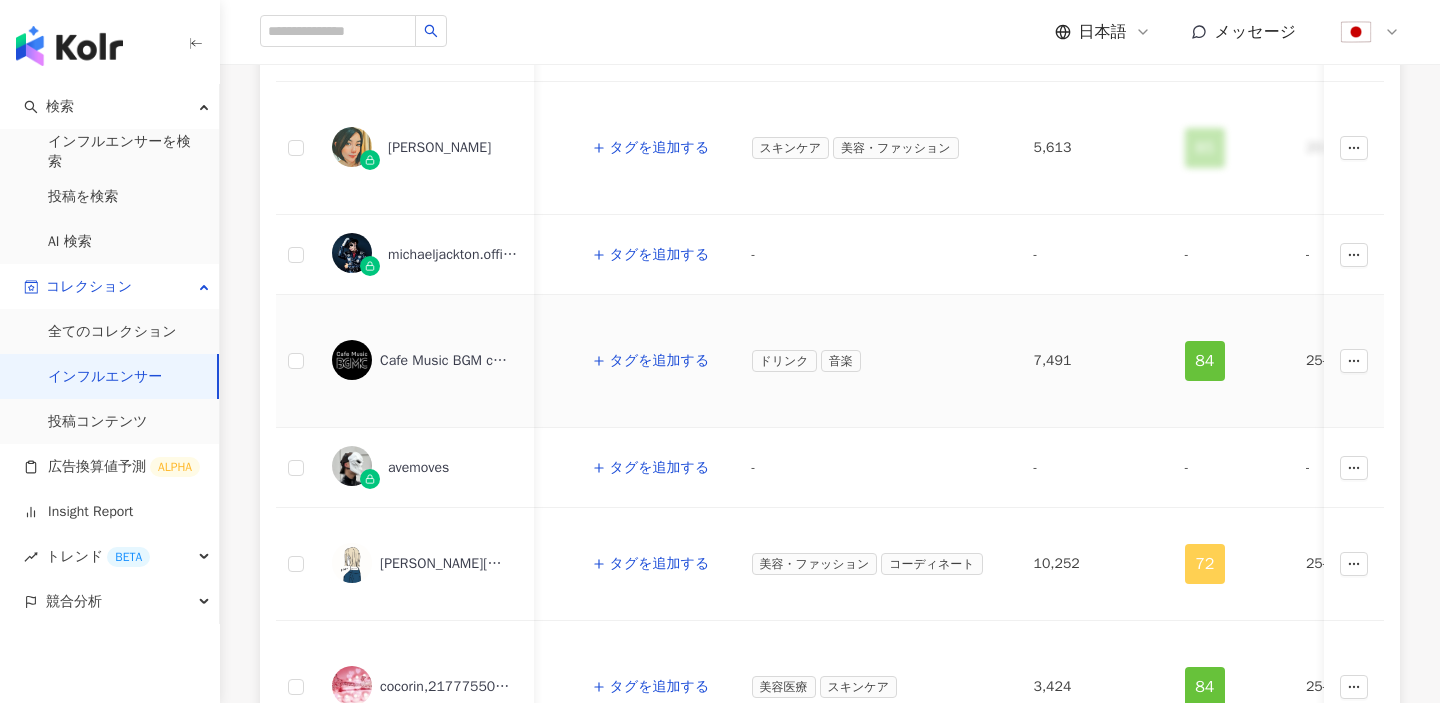 click on "Cafe Music BGM channel" at bounding box center [445, 361] 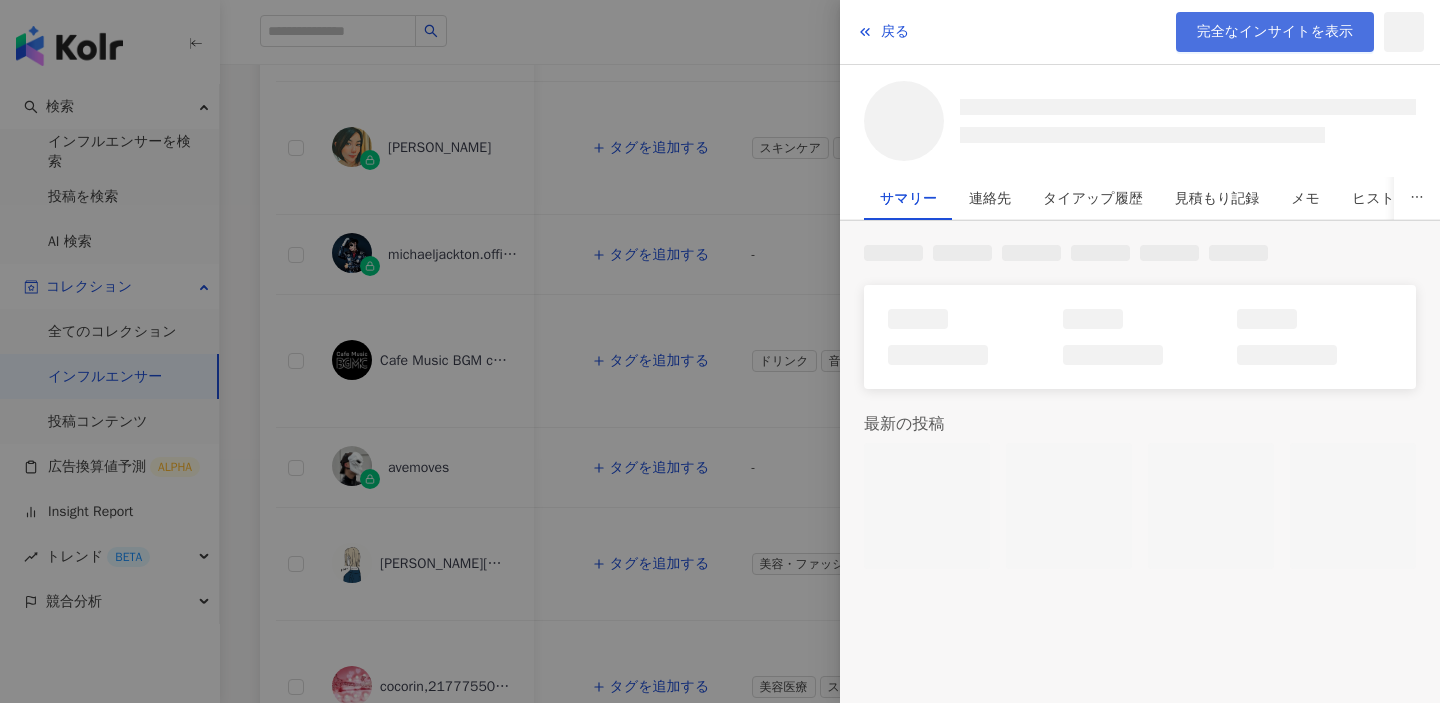 click on "完全なインサイトを表示" at bounding box center (1275, 32) 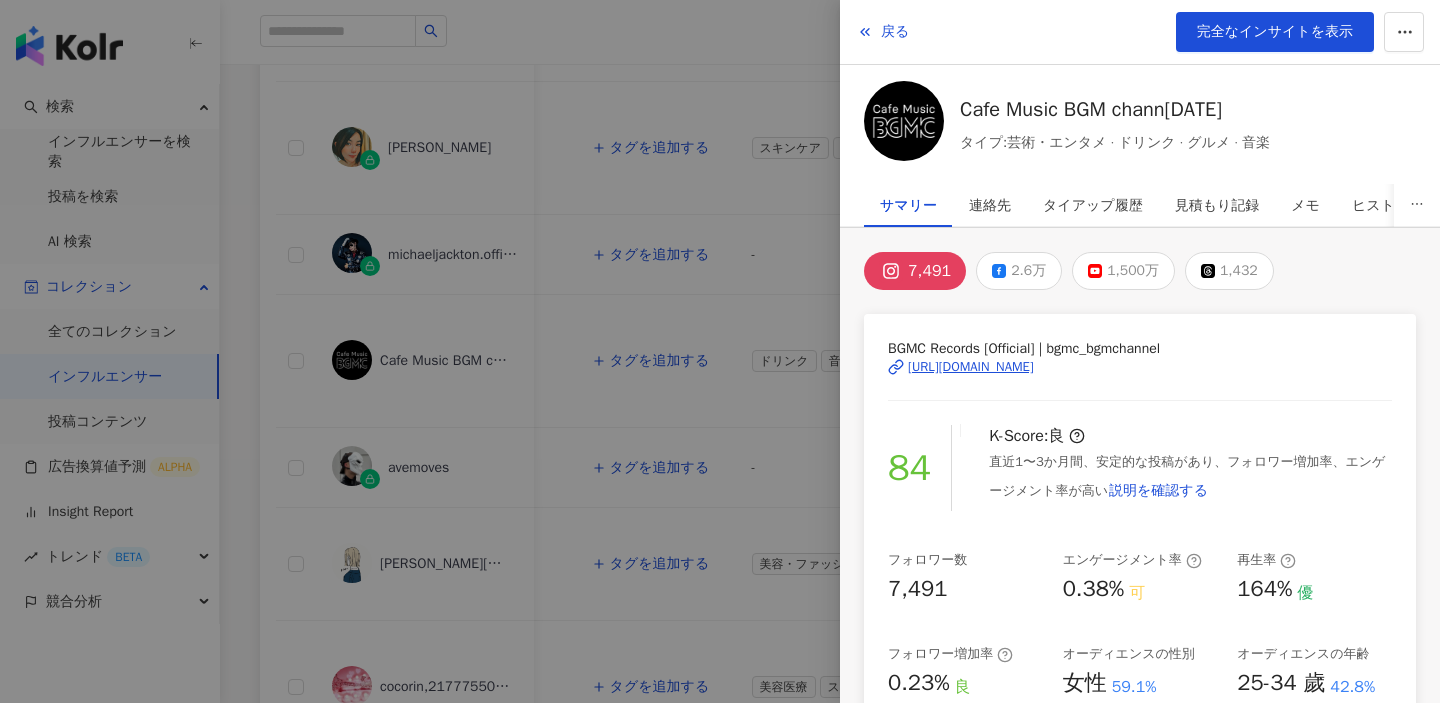 click at bounding box center [720, 351] 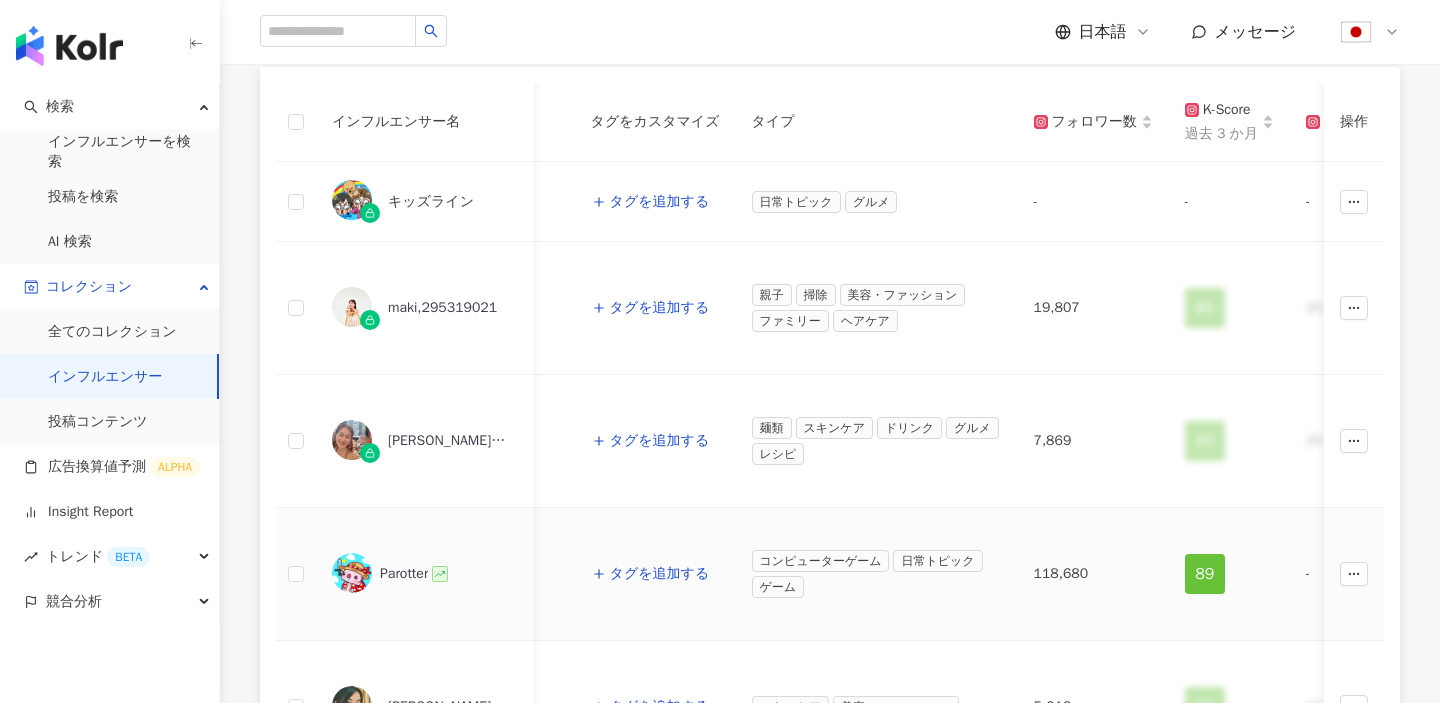 scroll, scrollTop: 79, scrollLeft: 0, axis: vertical 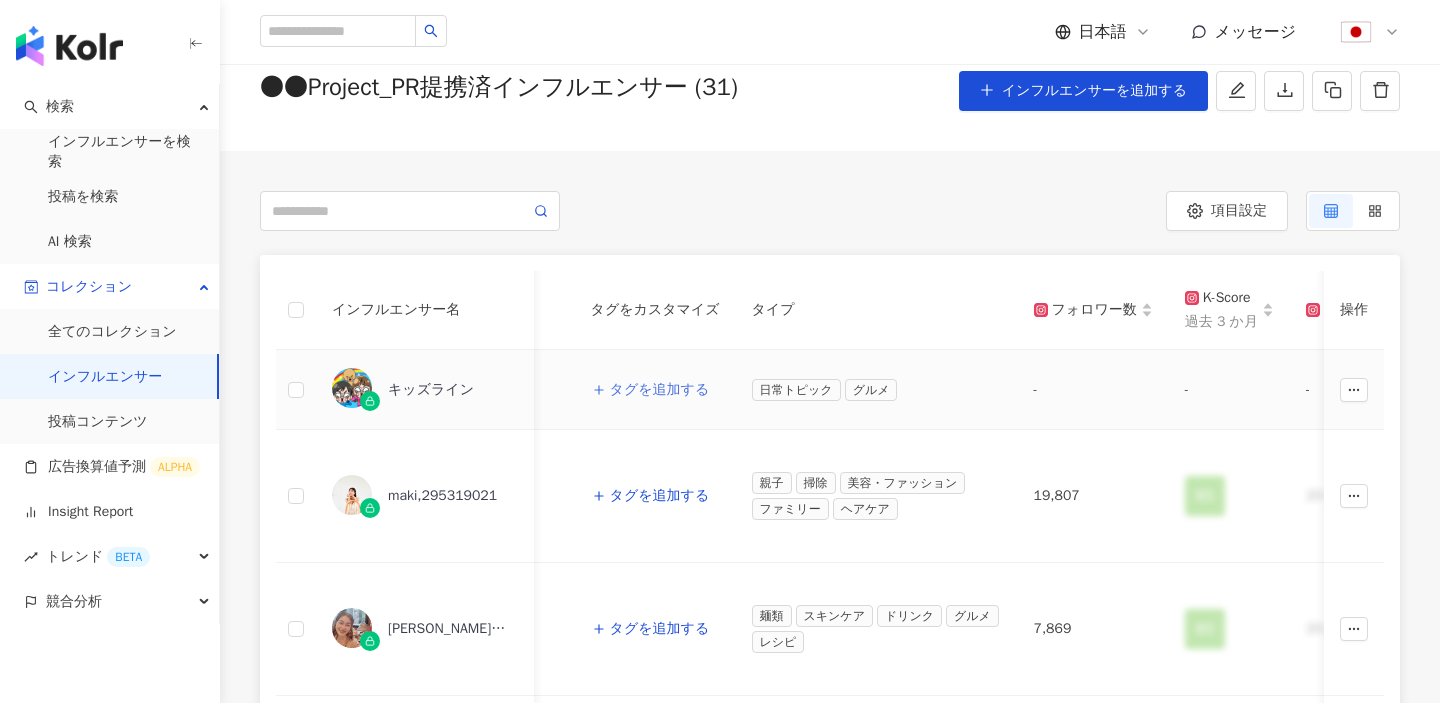 click on "タグを追加する" at bounding box center [651, 390] 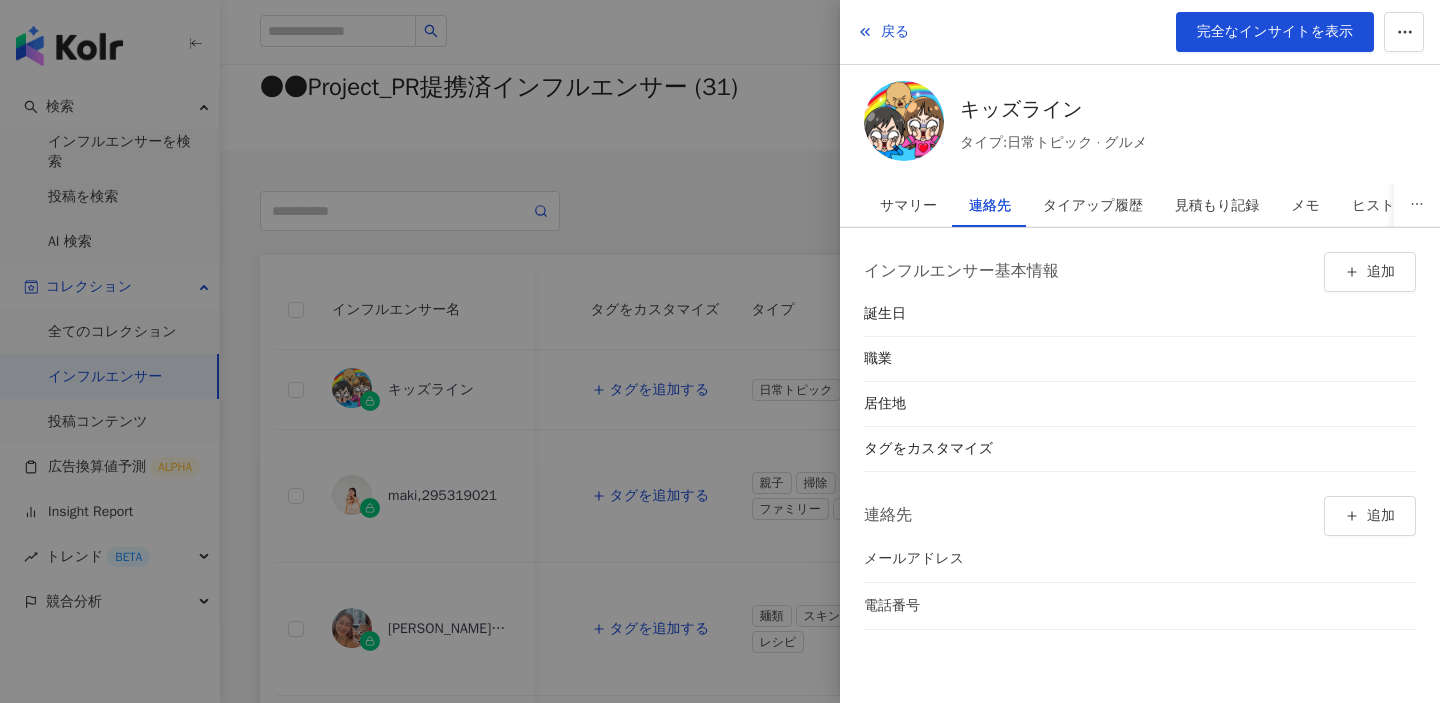 click at bounding box center [720, 351] 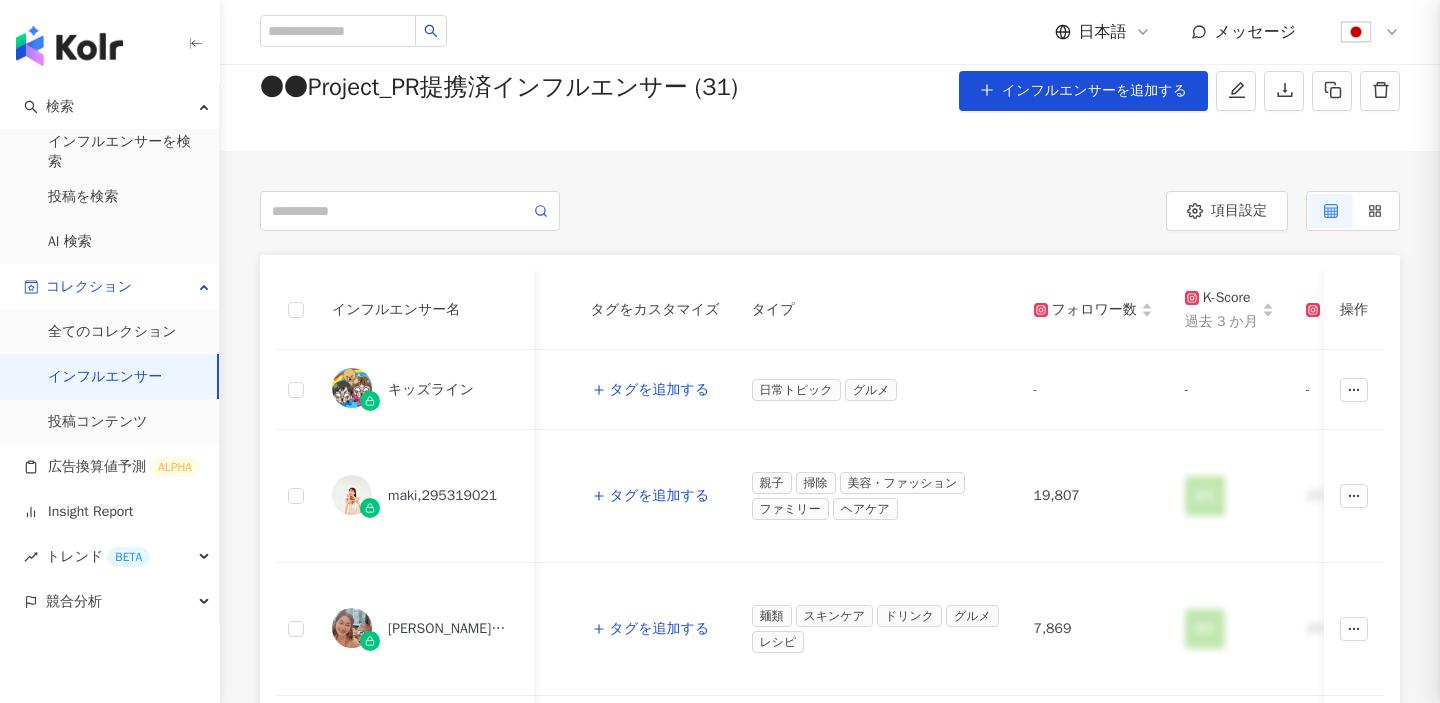 click at bounding box center (720, 351) 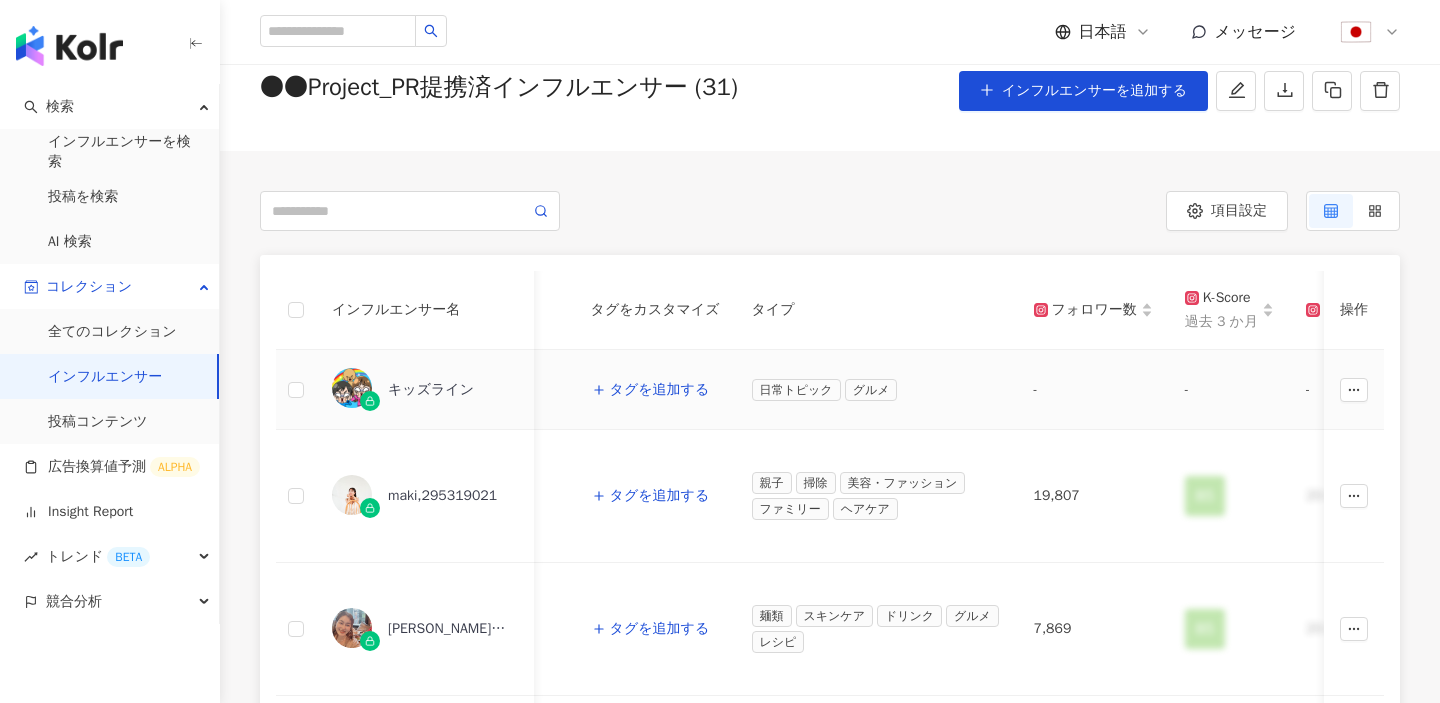 click on "キッズライン" at bounding box center [425, 389] 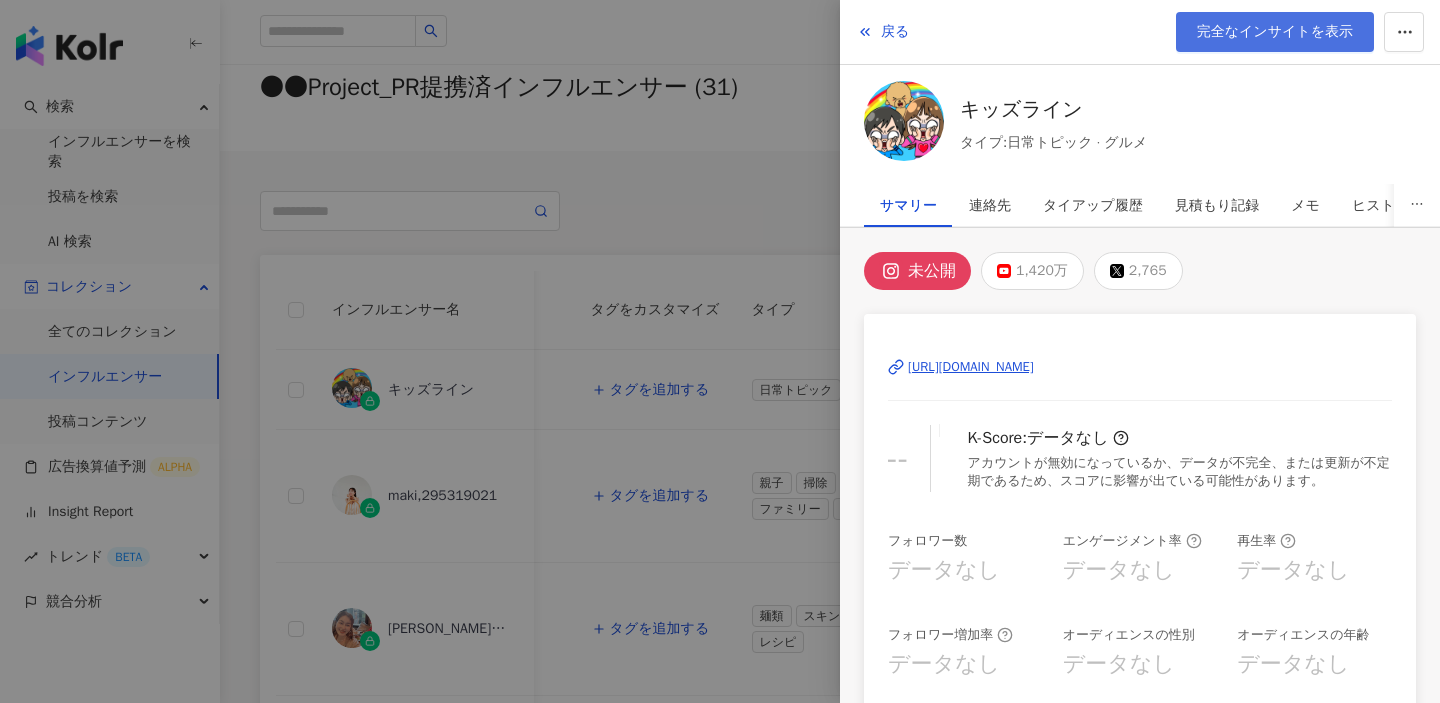 click on "完全なインサイトを表示" at bounding box center [1275, 32] 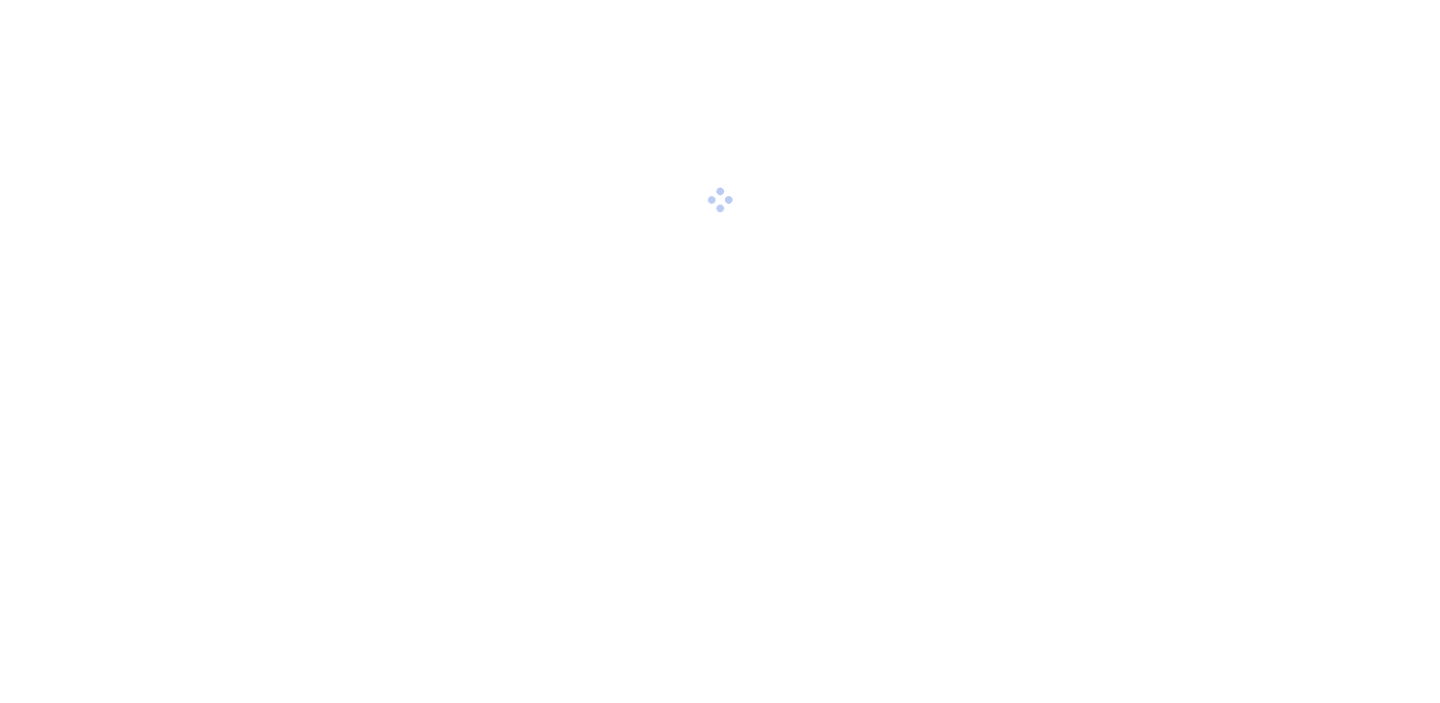 scroll, scrollTop: 0, scrollLeft: 0, axis: both 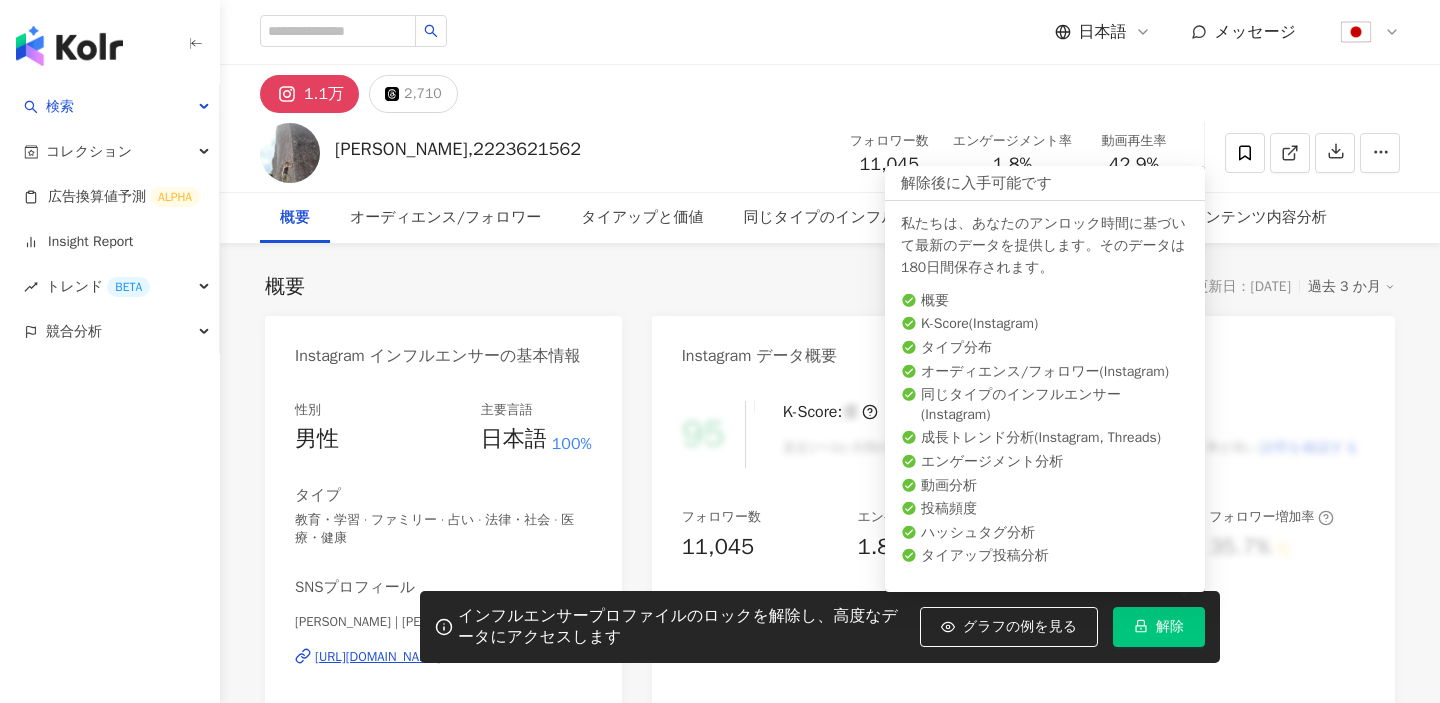 click on "解除" at bounding box center (1170, 627) 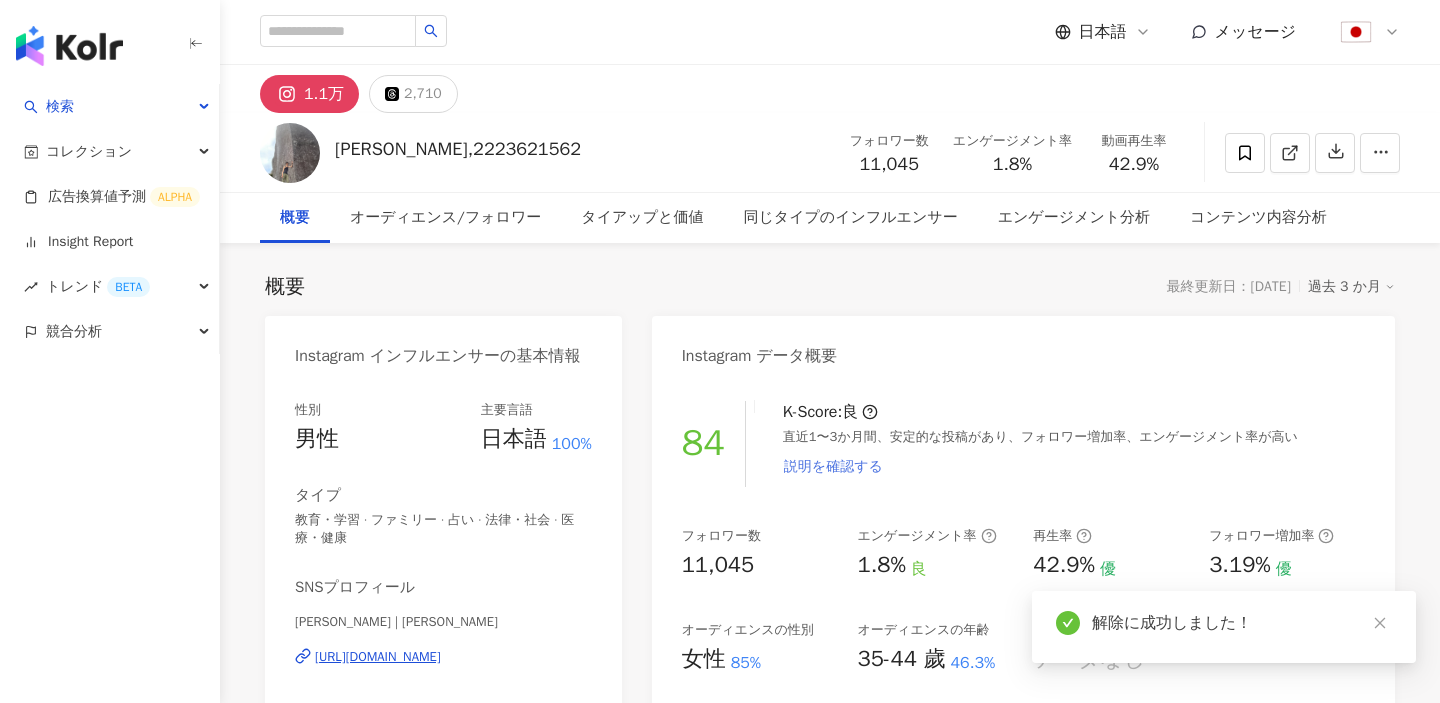 click on "説明を確認する" at bounding box center [833, 467] 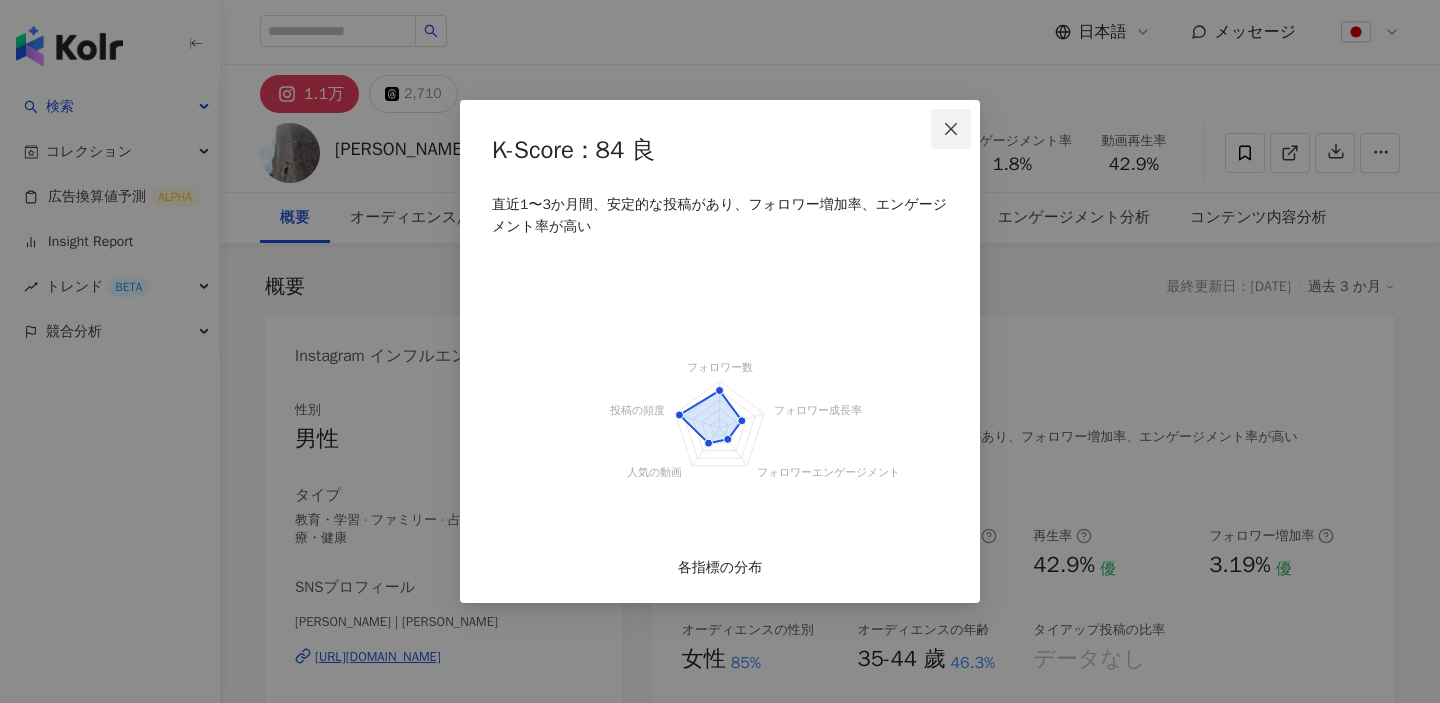 click 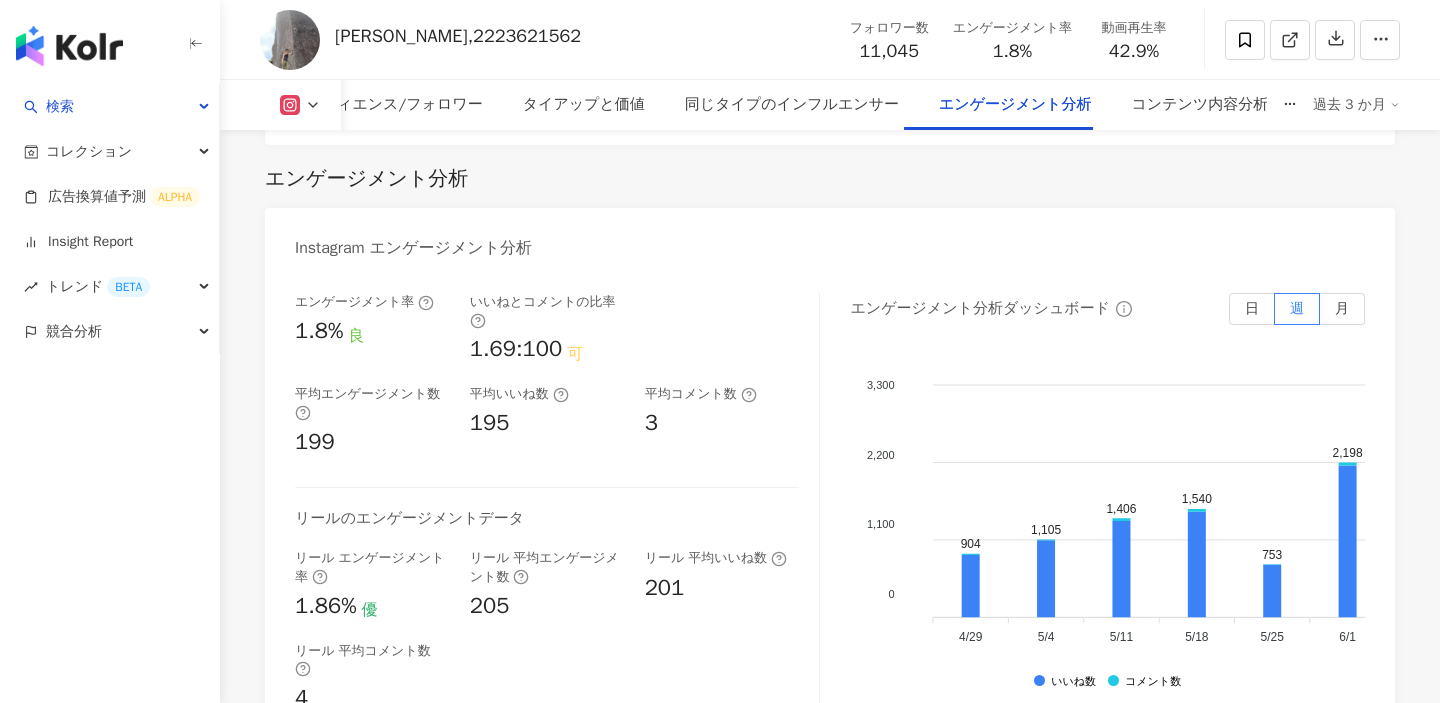 scroll, scrollTop: 3914, scrollLeft: 0, axis: vertical 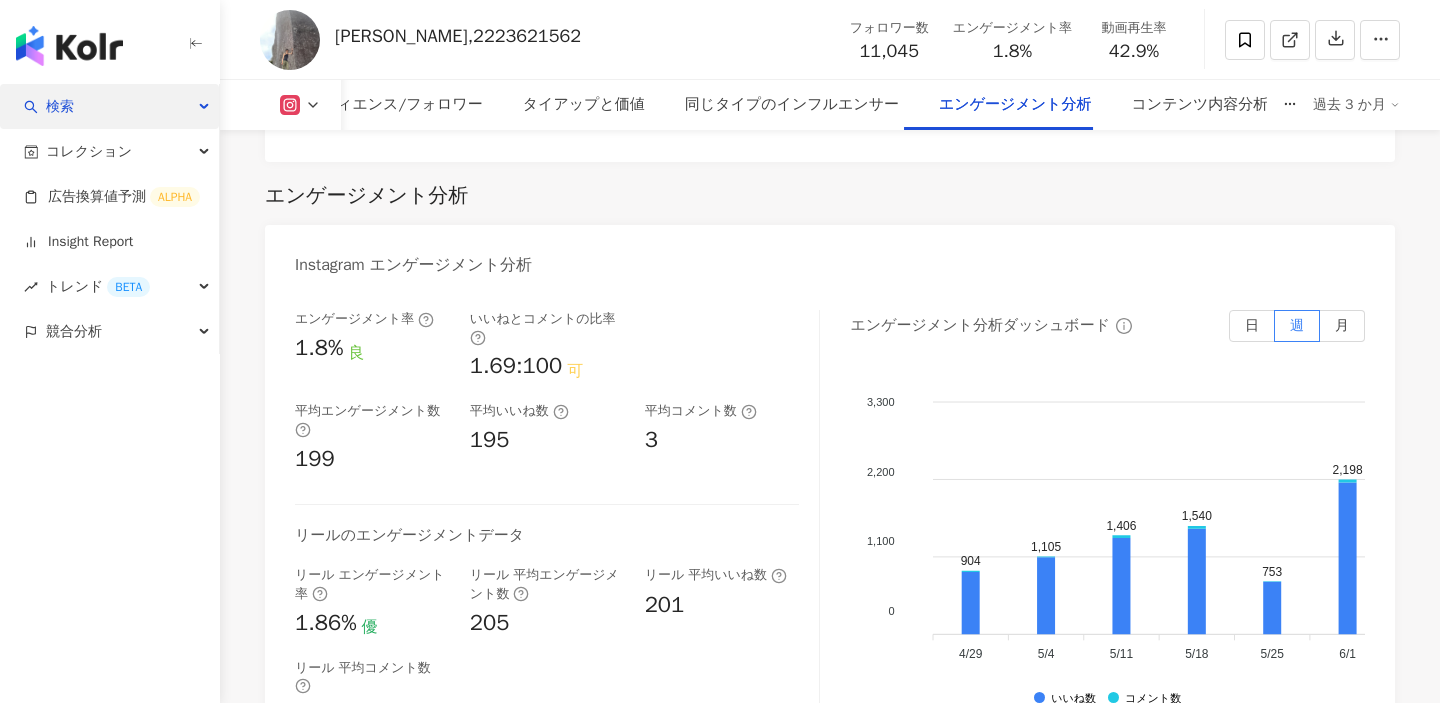 click on "検索" at bounding box center (109, 106) 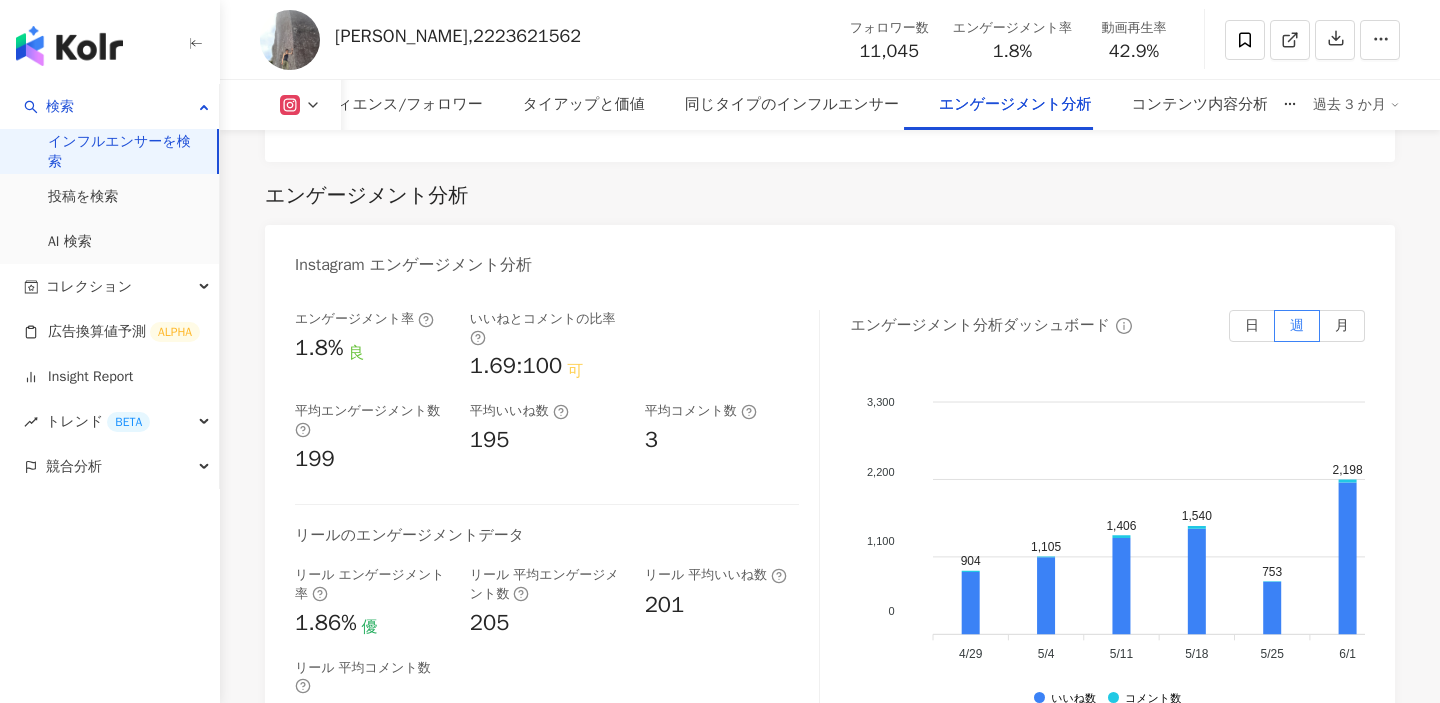 click on "インフルエンサーを検索" at bounding box center [124, 151] 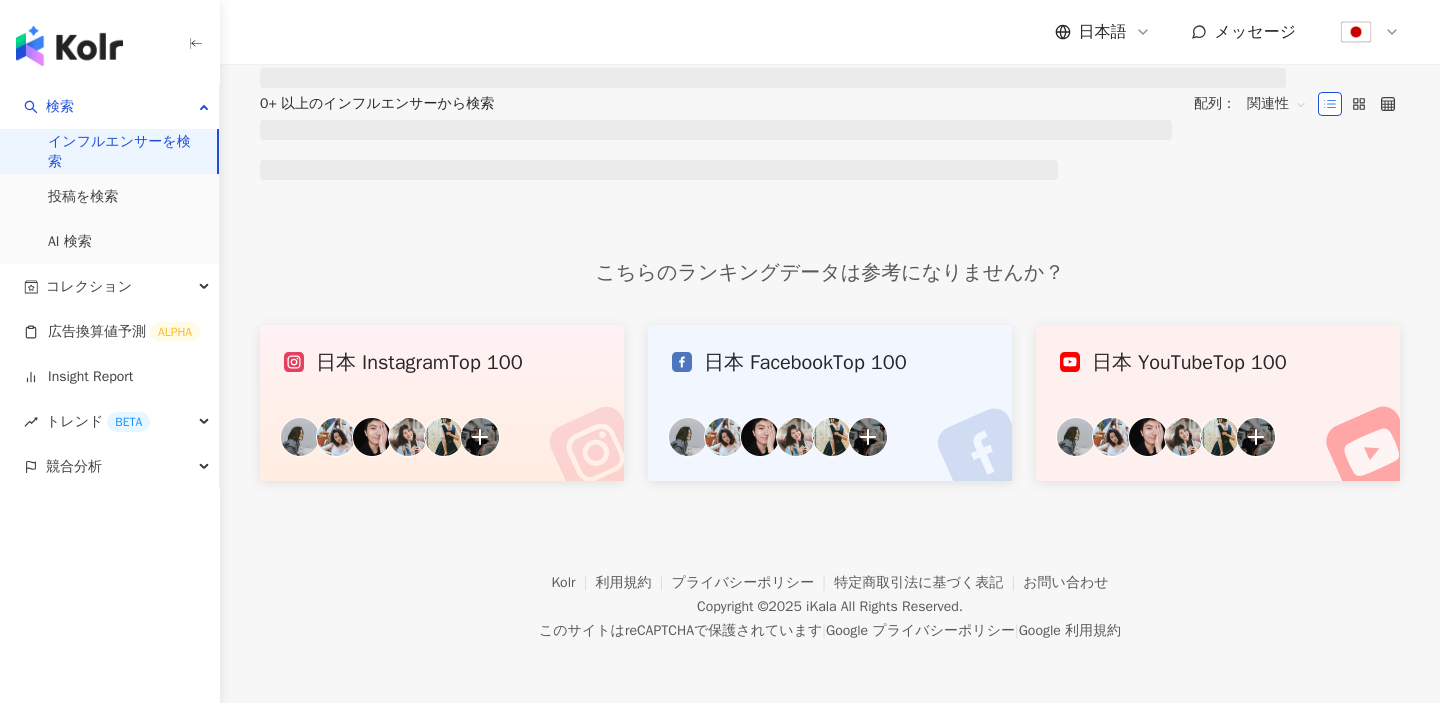 scroll, scrollTop: 0, scrollLeft: 0, axis: both 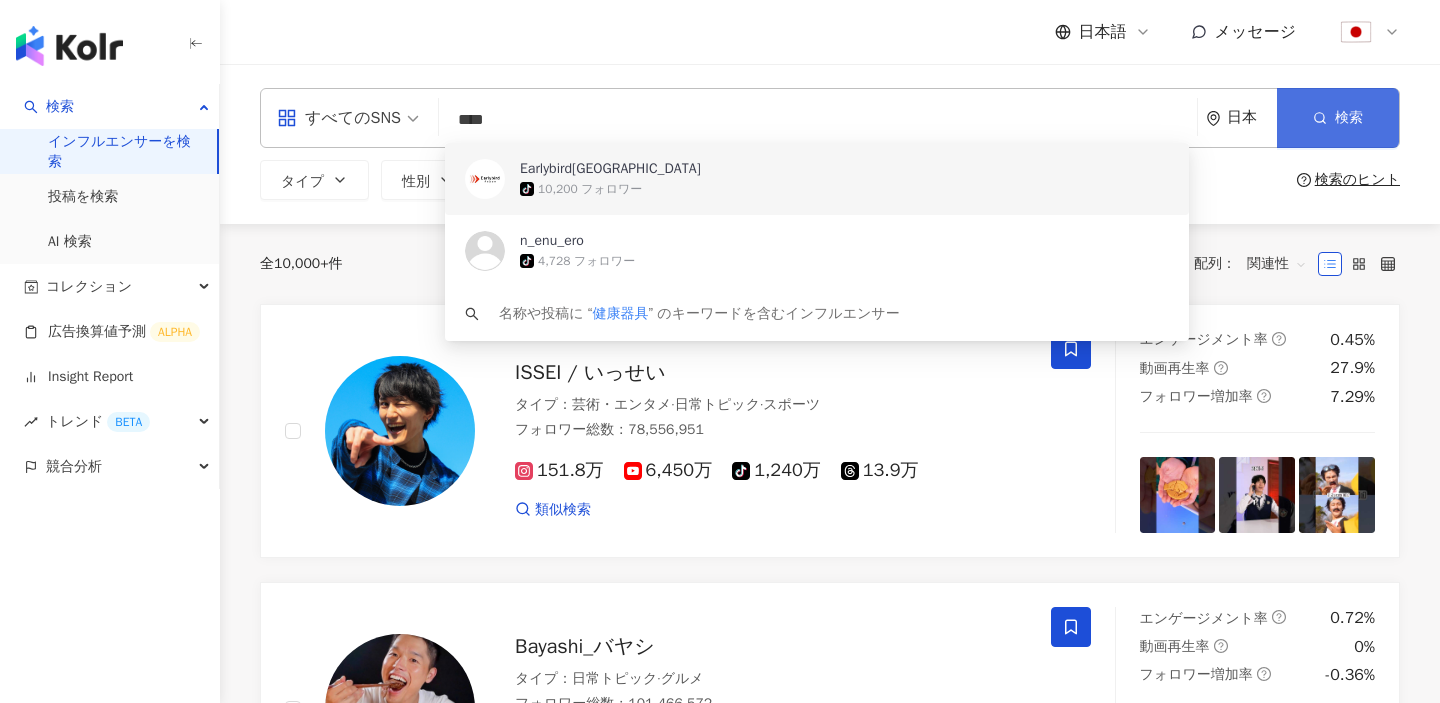 type on "****" 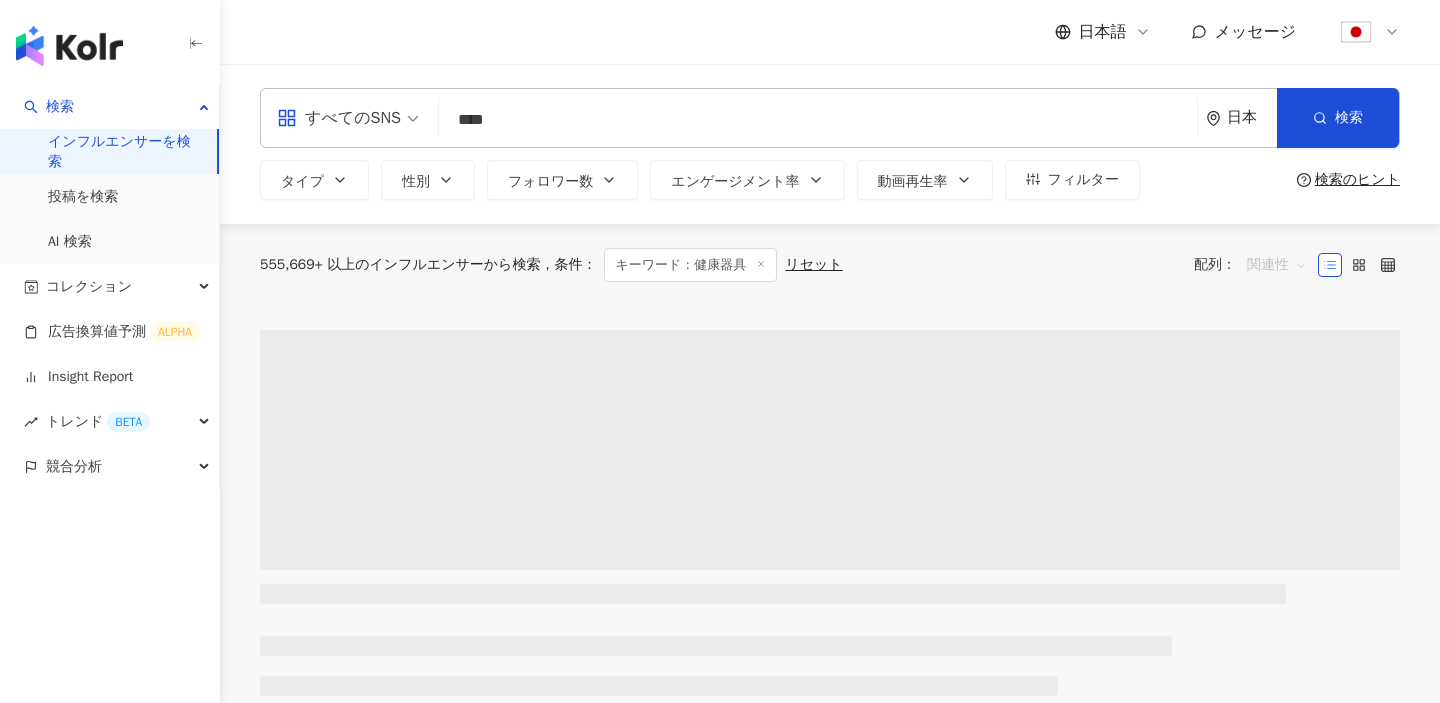 click on "関連性" at bounding box center [1277, 265] 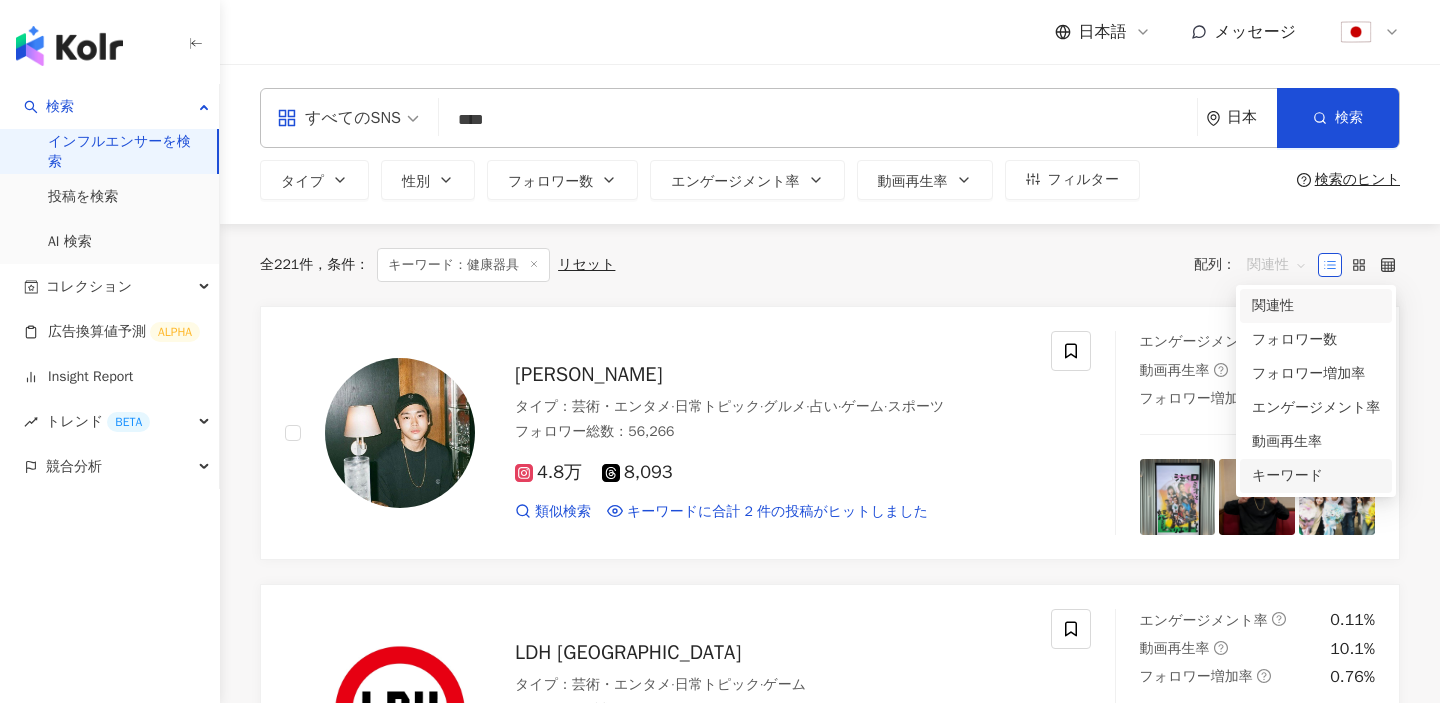 click on "キーワード" at bounding box center [1316, 476] 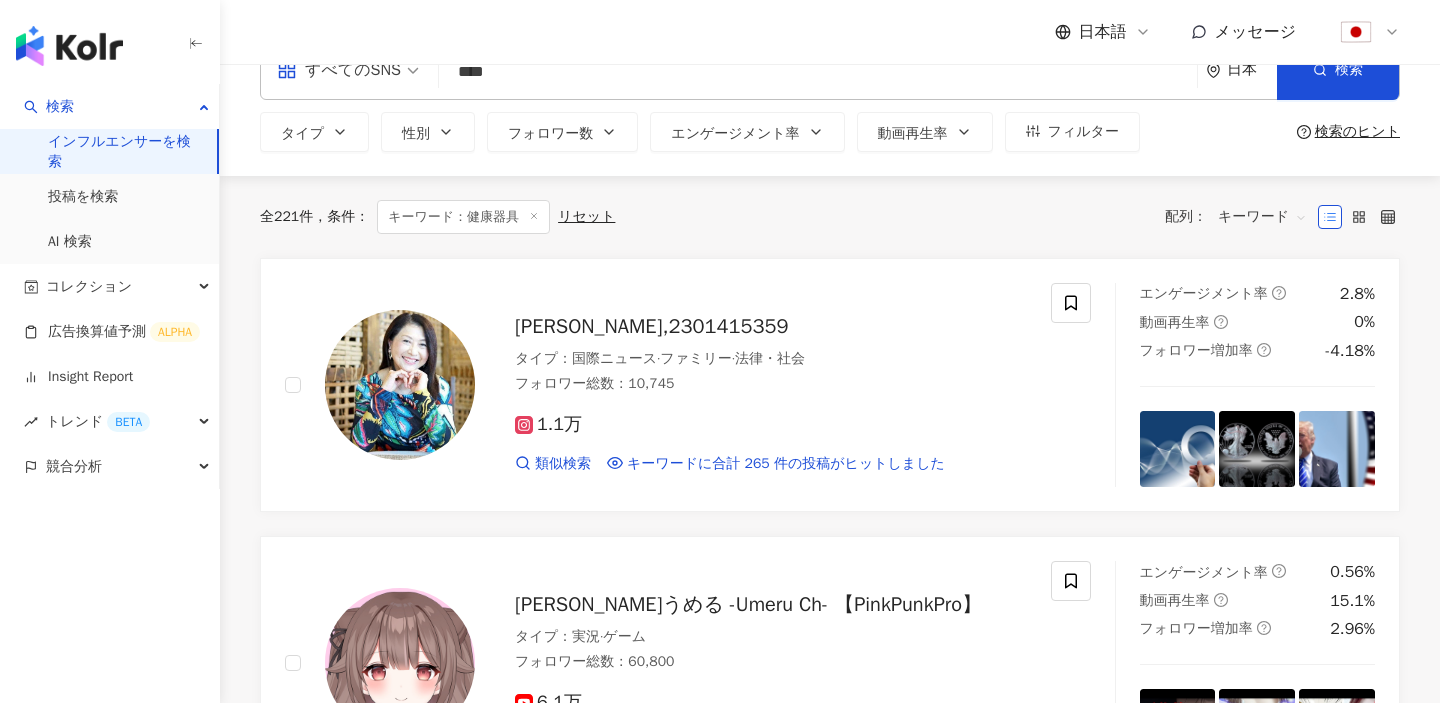 scroll, scrollTop: 0, scrollLeft: 0, axis: both 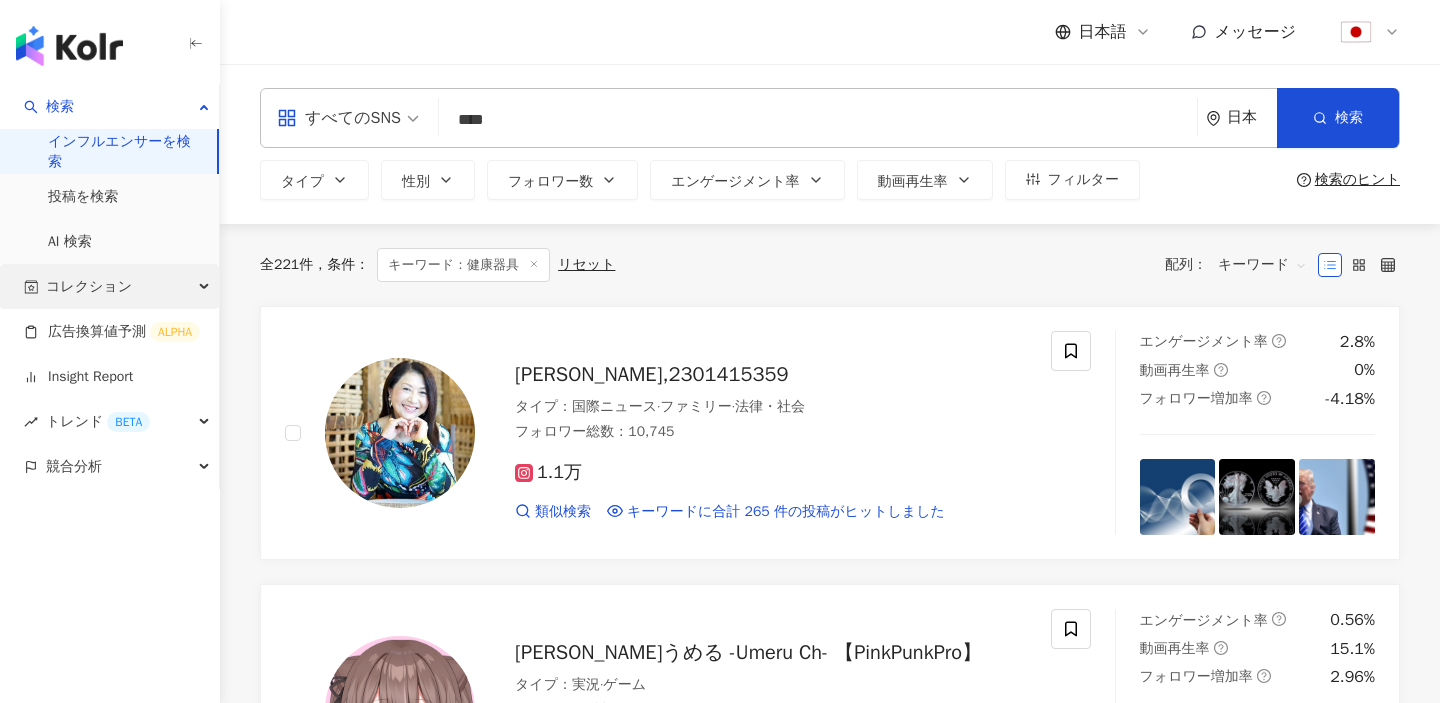 click on "コレクション" at bounding box center [109, 286] 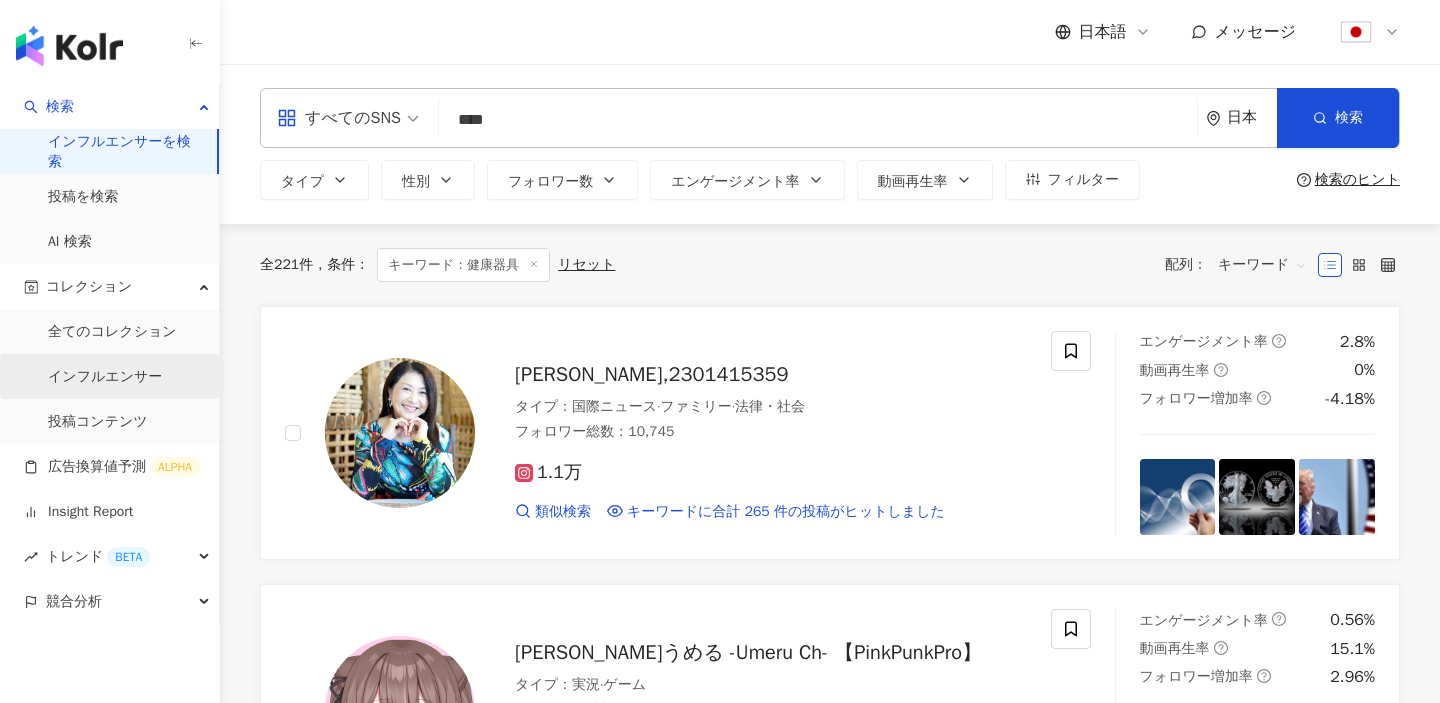click on "インフルエンサー" at bounding box center (105, 377) 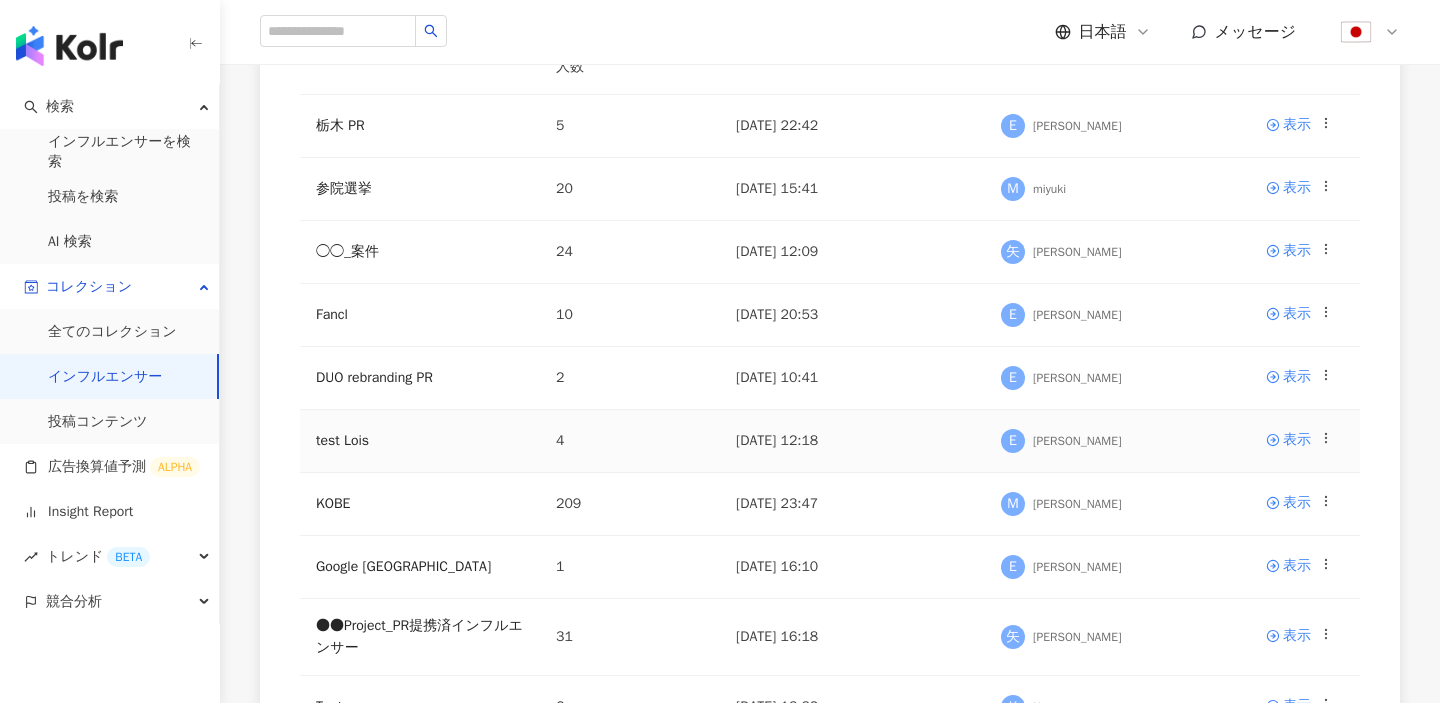 scroll, scrollTop: 369, scrollLeft: 0, axis: vertical 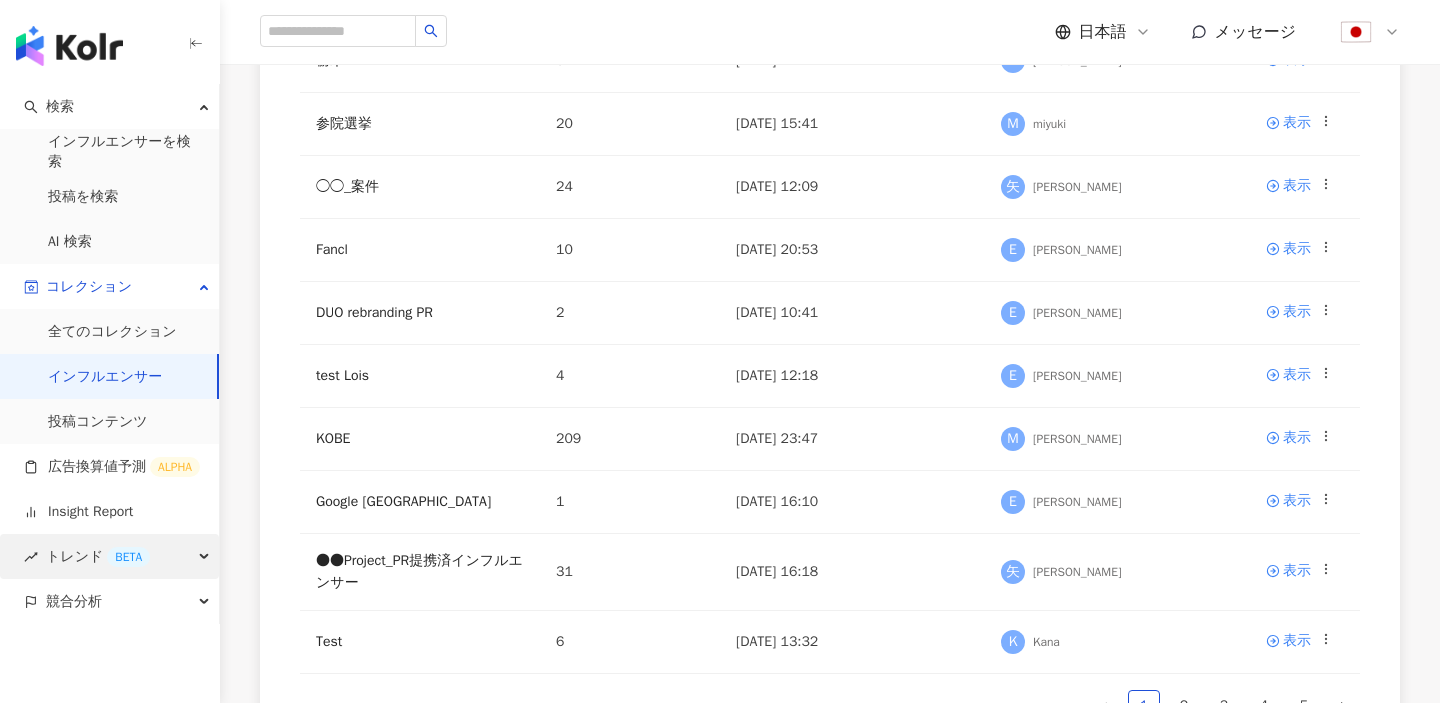 click on "トレンド BETA" at bounding box center [109, 556] 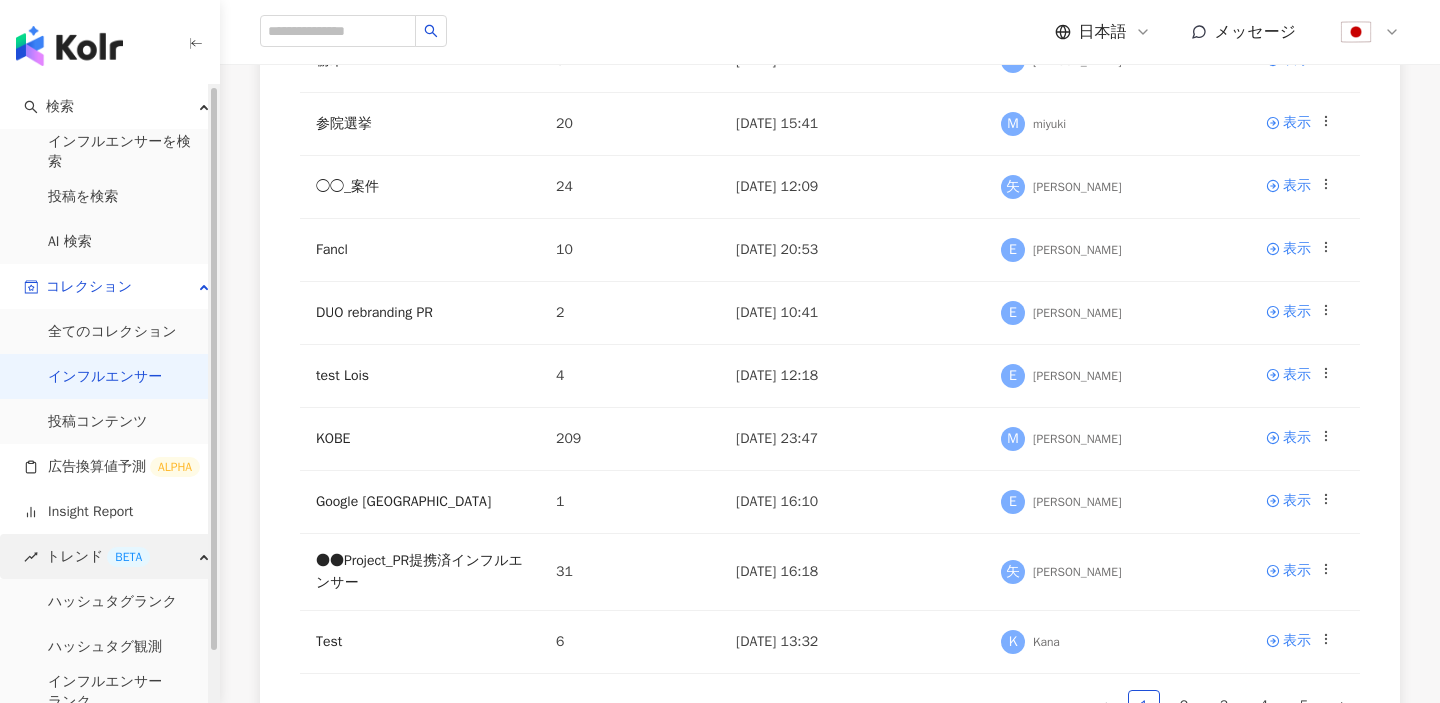 scroll, scrollTop: 56, scrollLeft: 0, axis: vertical 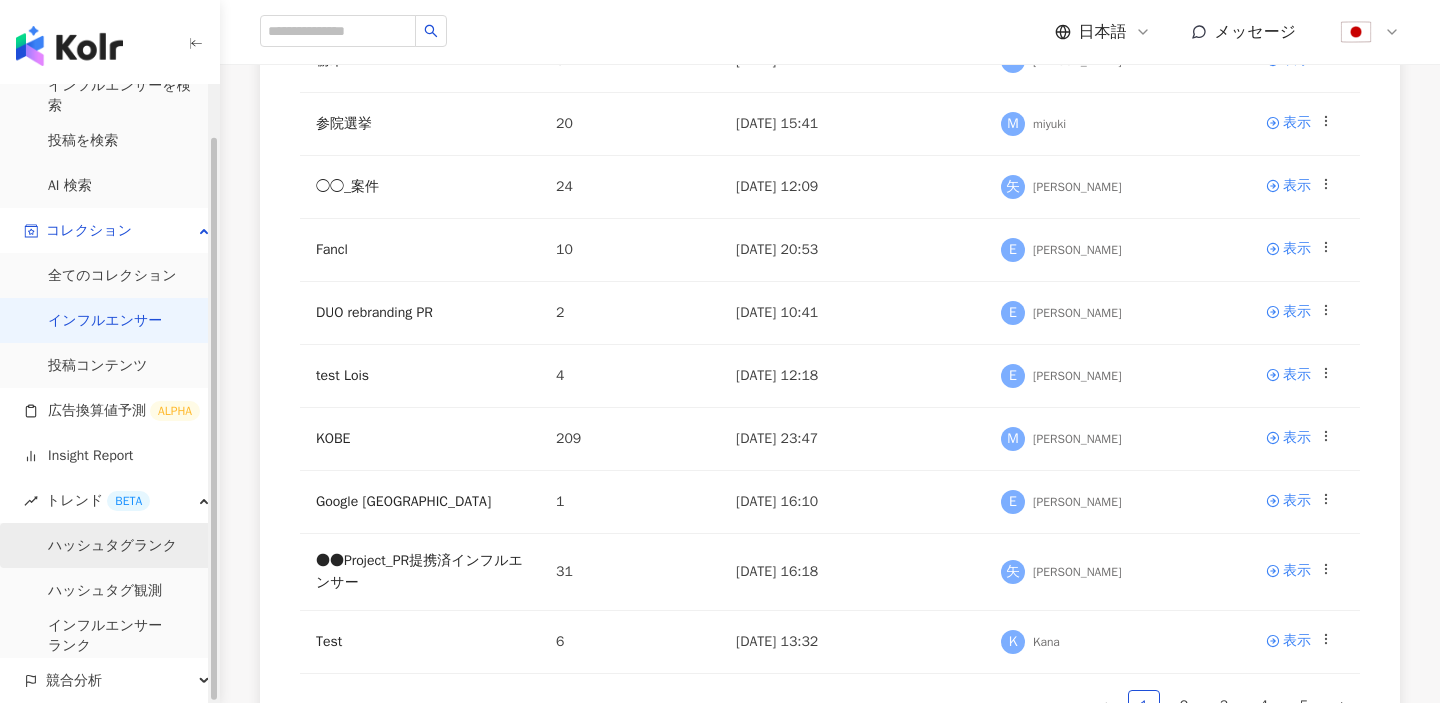 click on "ハッシュタグランク" at bounding box center (112, 546) 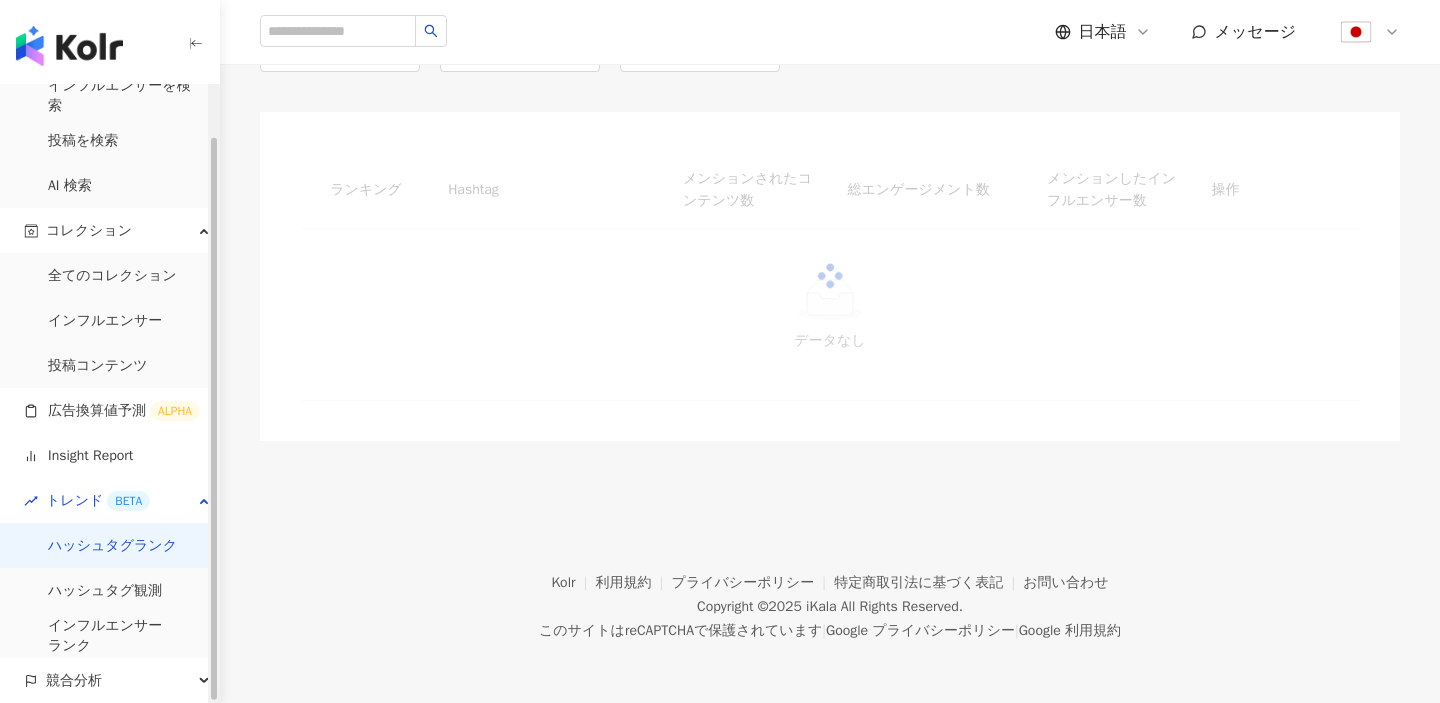 scroll, scrollTop: 0, scrollLeft: 0, axis: both 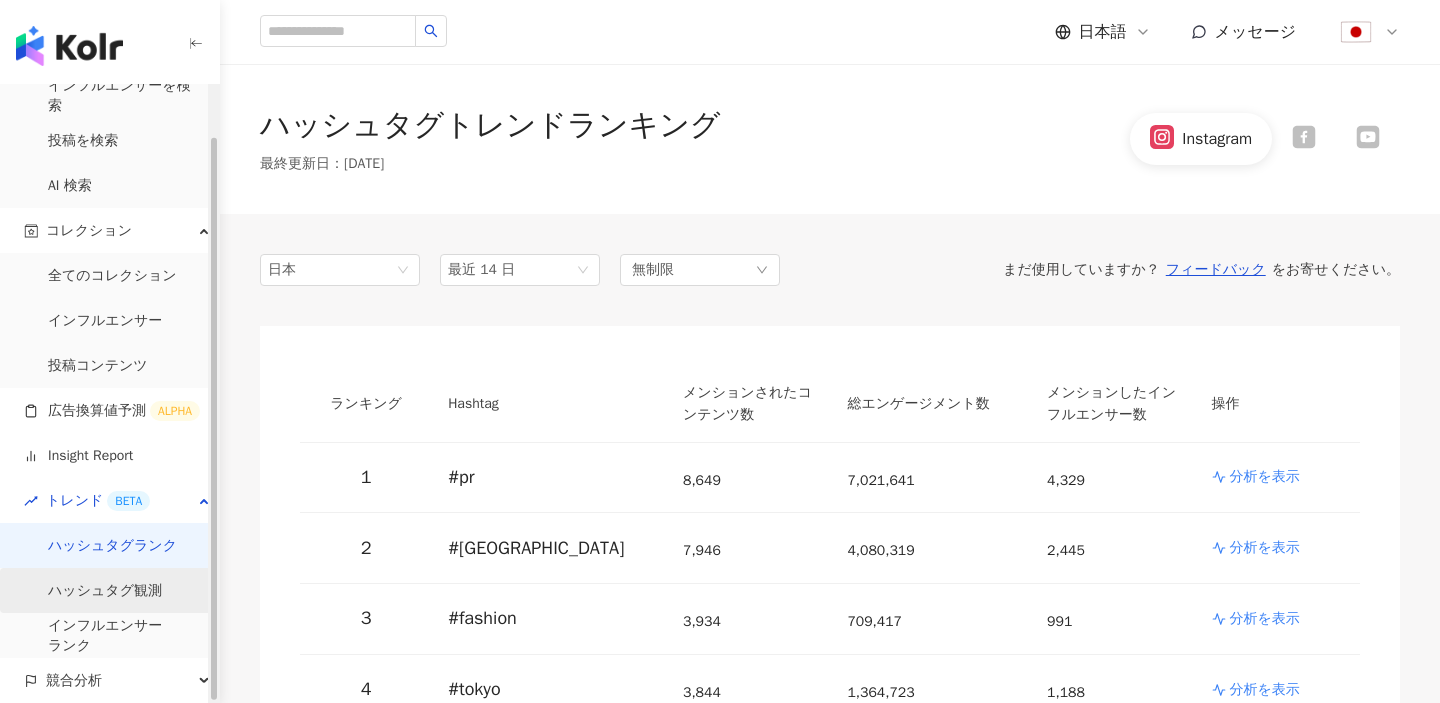 click on "ハッシュタグ観測" at bounding box center (105, 591) 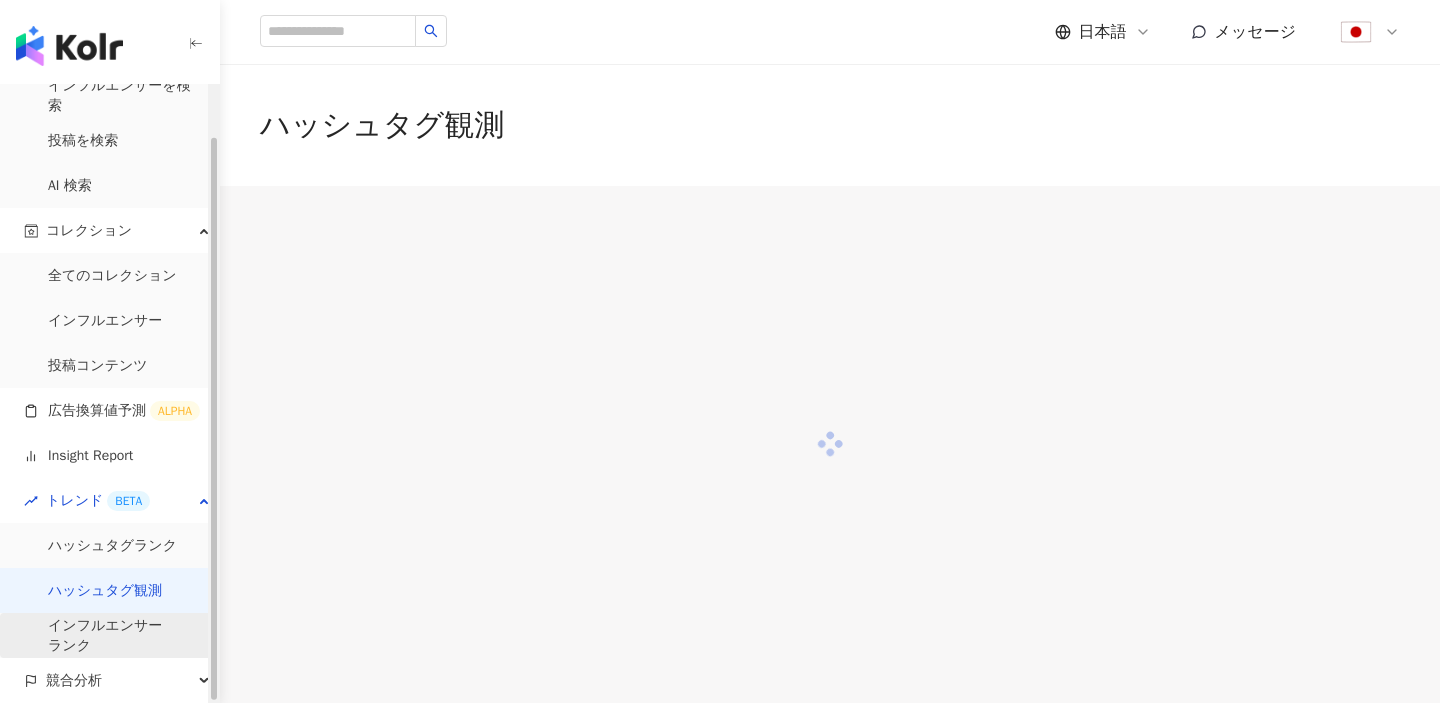 click on "インフルエンサー
ランク" at bounding box center (105, 635) 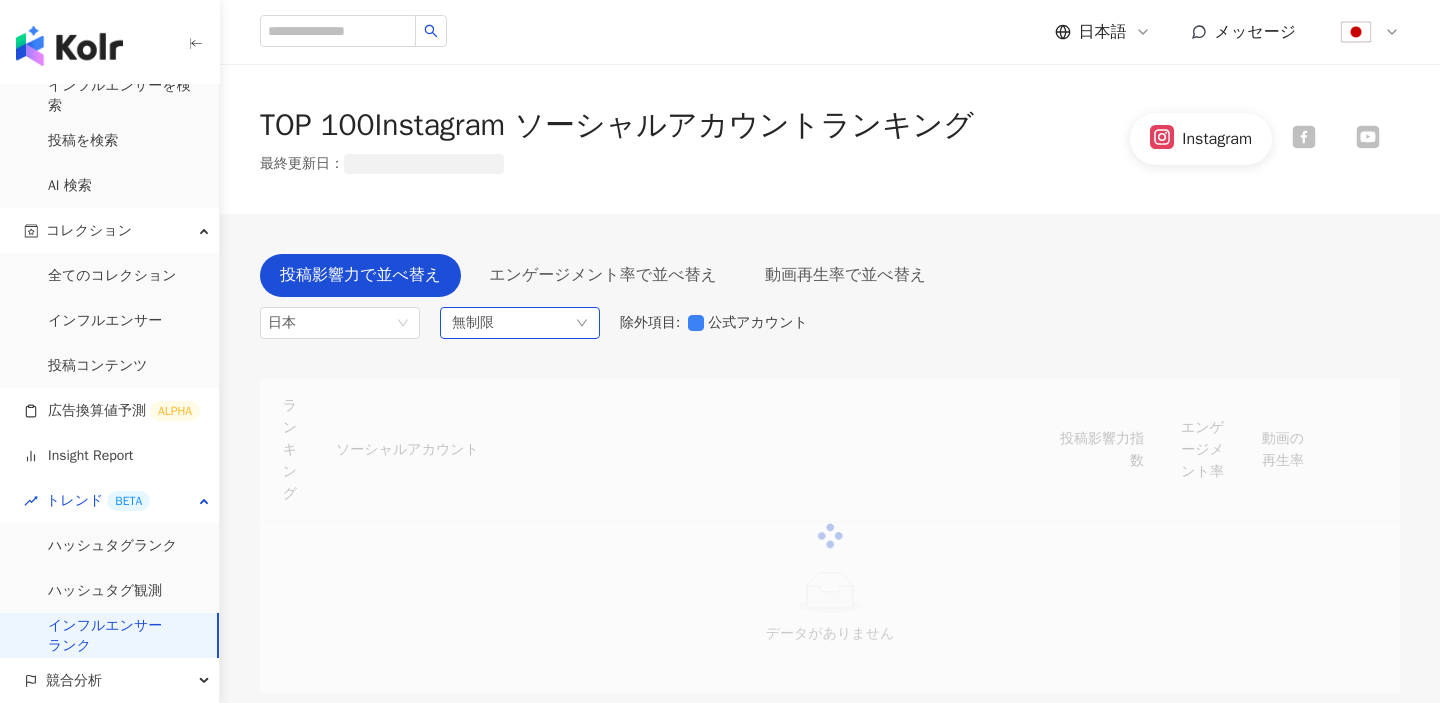 click on "無制限" at bounding box center [520, 323] 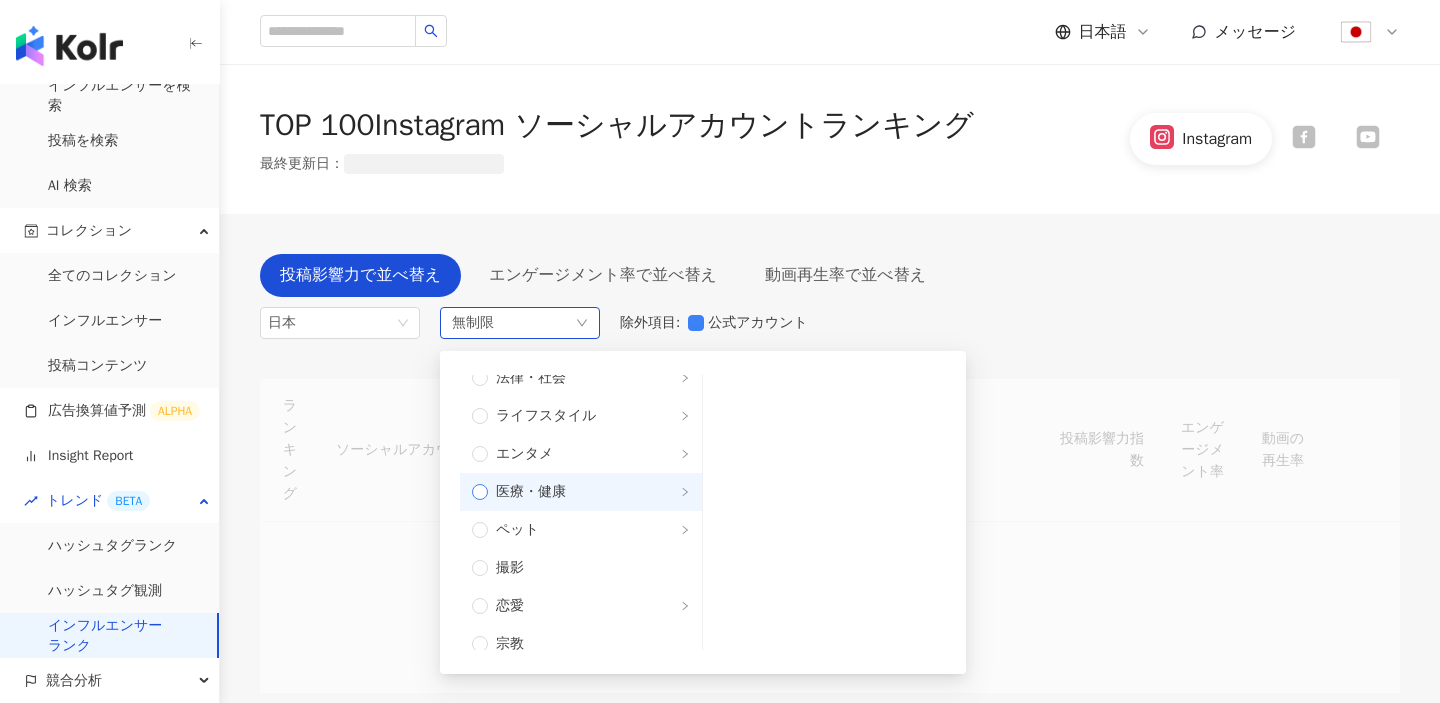 scroll, scrollTop: 448, scrollLeft: 0, axis: vertical 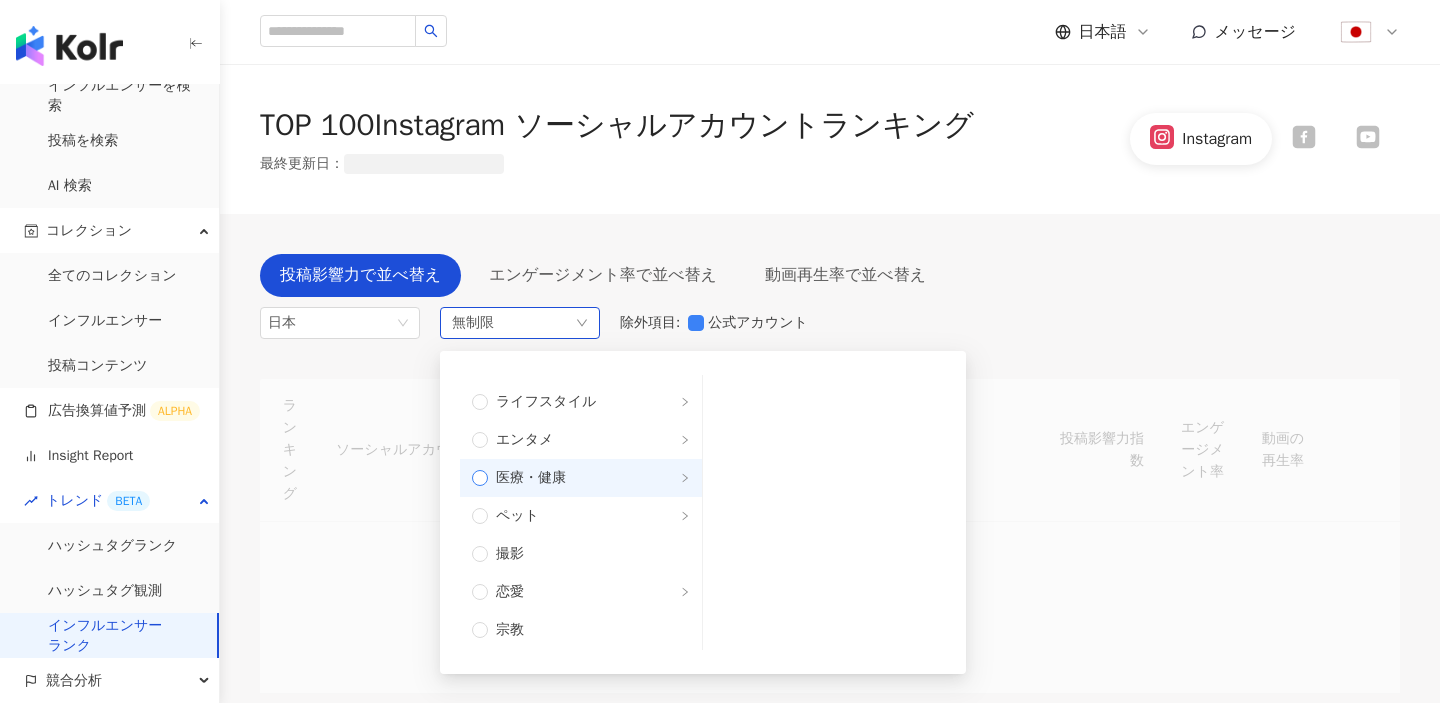 click on "医療・健康" at bounding box center [531, 478] 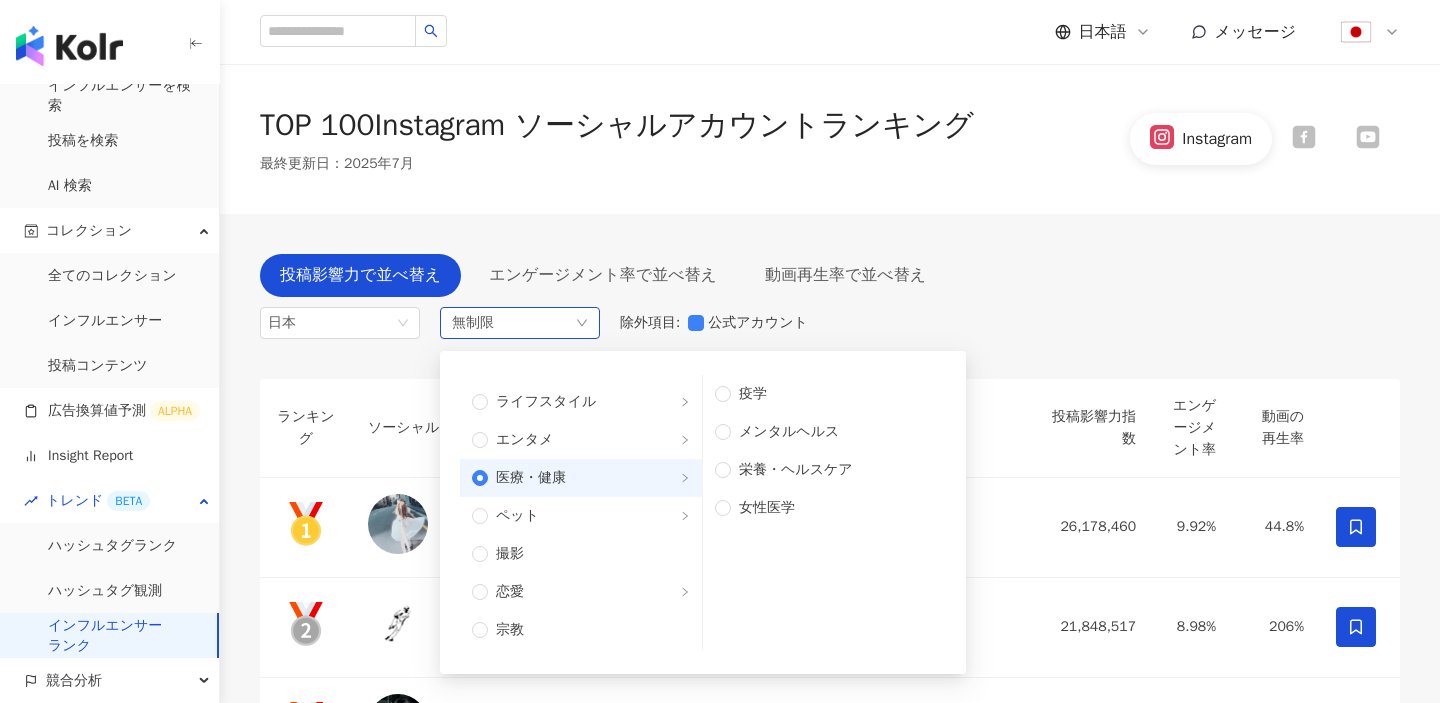click on "医療・健康" at bounding box center (531, 478) 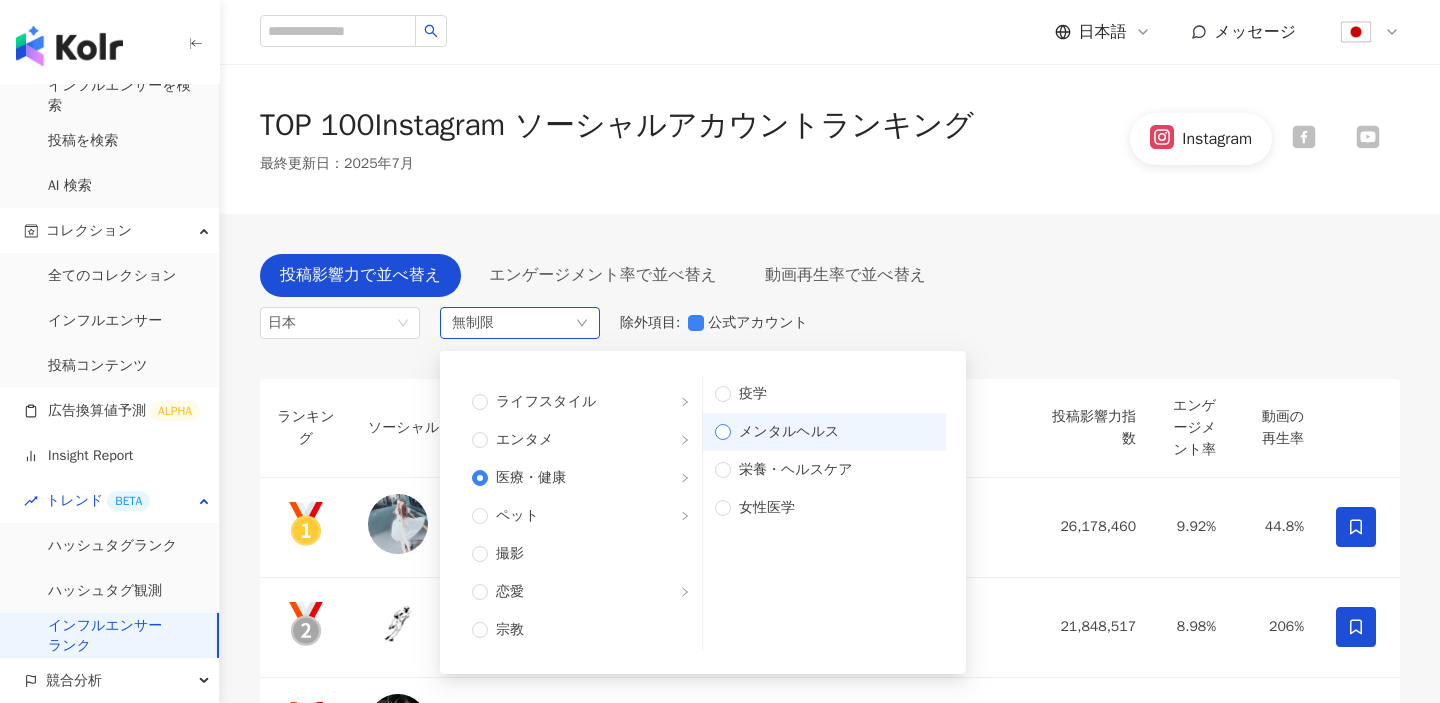 click on "メンタルヘルス" at bounding box center (832, 432) 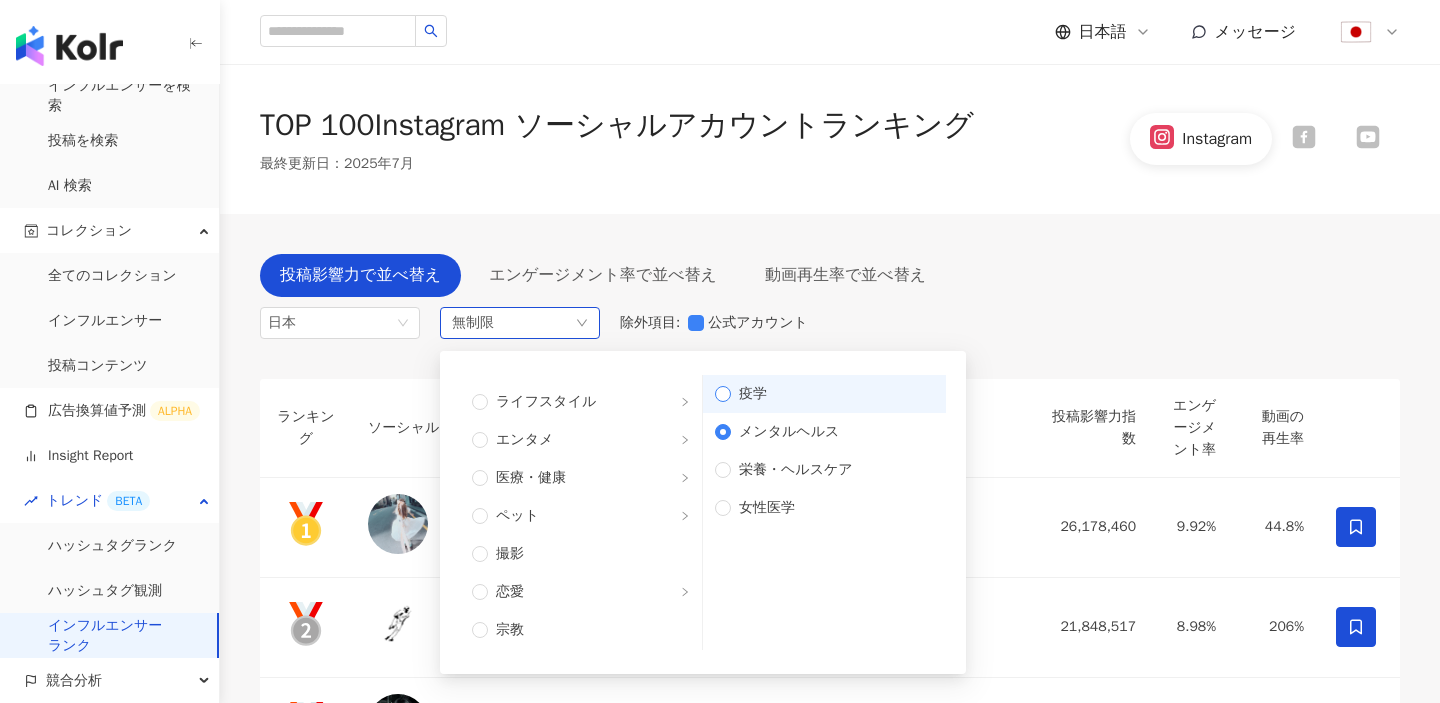 click on "疫学" at bounding box center (824, 394) 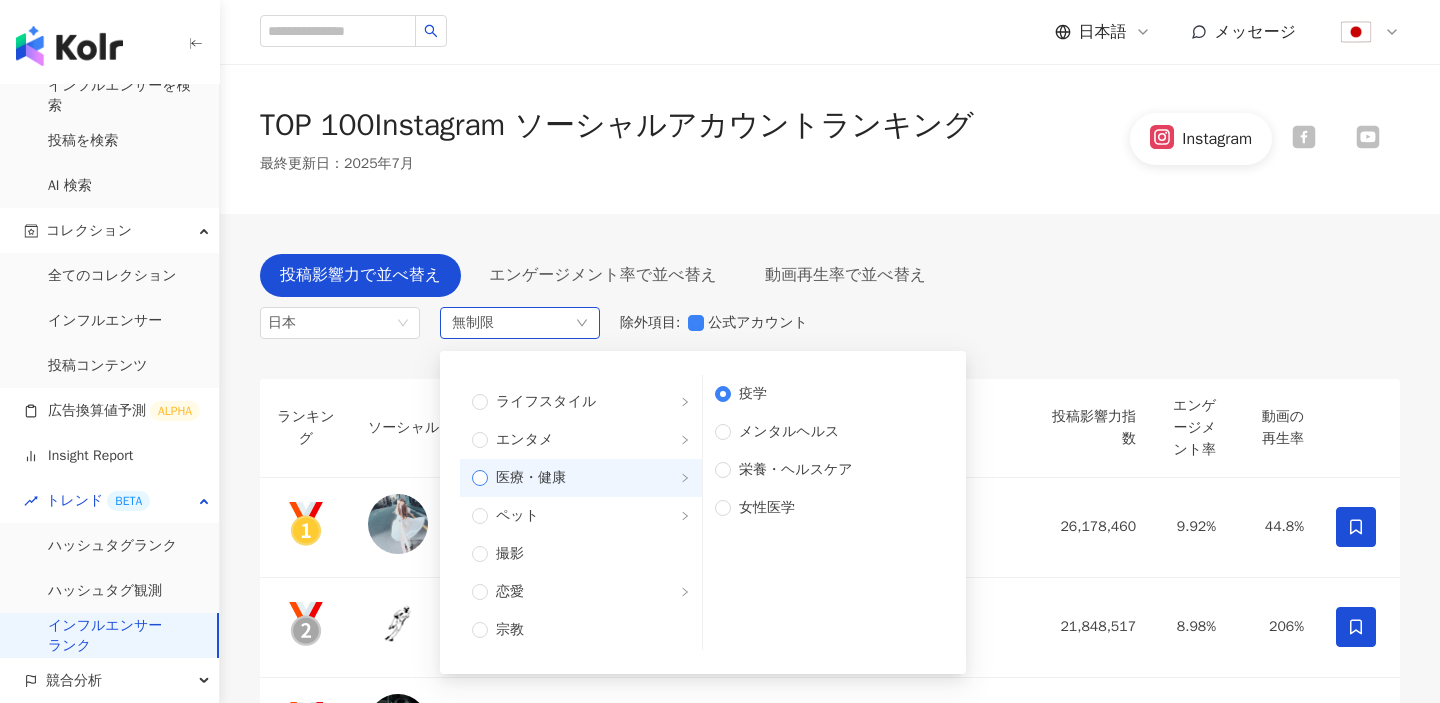 click on "医療・健康" at bounding box center [531, 478] 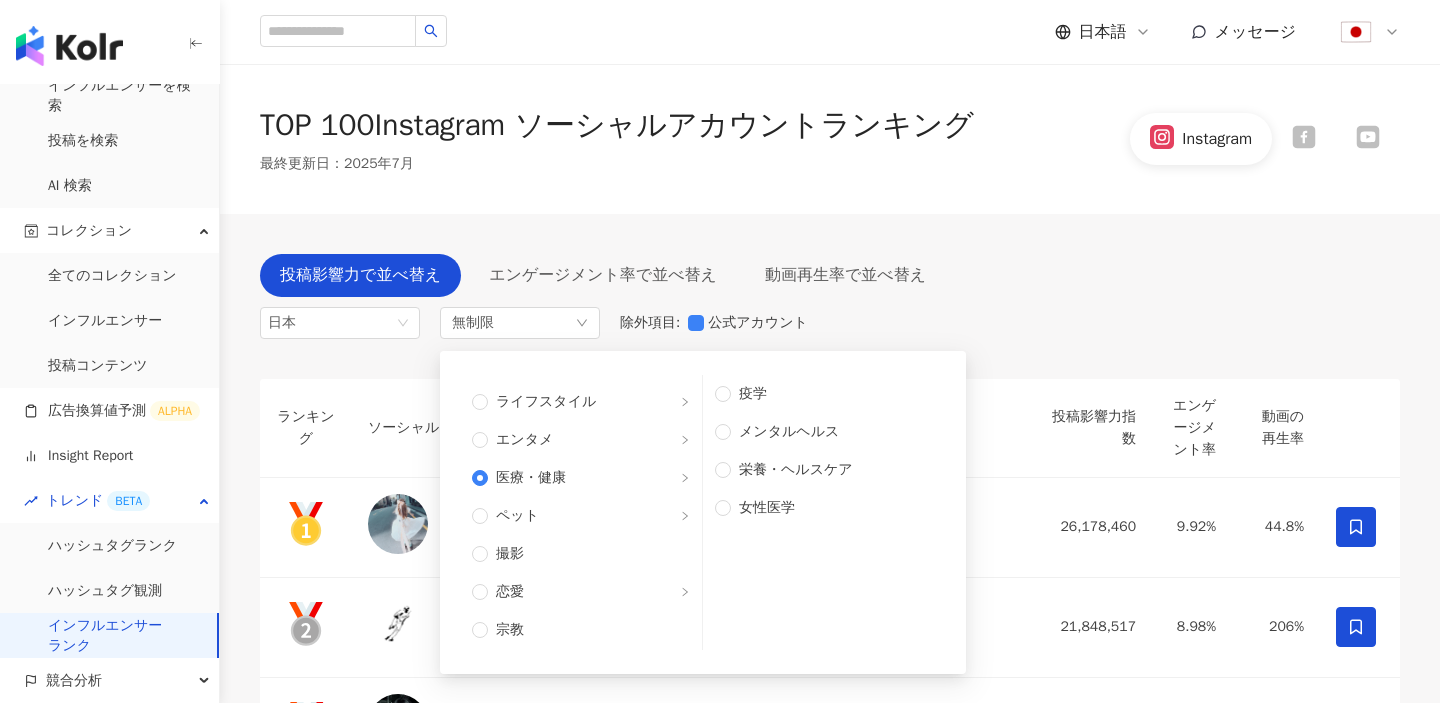 click on "投稿影響力で並べ替え エンゲージメント率で並べ替え 動画再生率で並べ替え 日本 無制限 無制限 芸術・エンタメ 美容・ファッション 気候・環境 日常トピック 教育・学習 ファミリー ファイナンス グルメ 占い ゲーム 法律・社会 ライフスタイル エンタメ 医療・健康 ペット 撮影 恋愛 宗教 商品販売 スポーツ テクノロジー 車・バイク 旅行 成人 疫学 メンタルヘルス 栄養・ヘルスケア 女性医学 除外項目 : 公式アカウント" at bounding box center (830, 301) 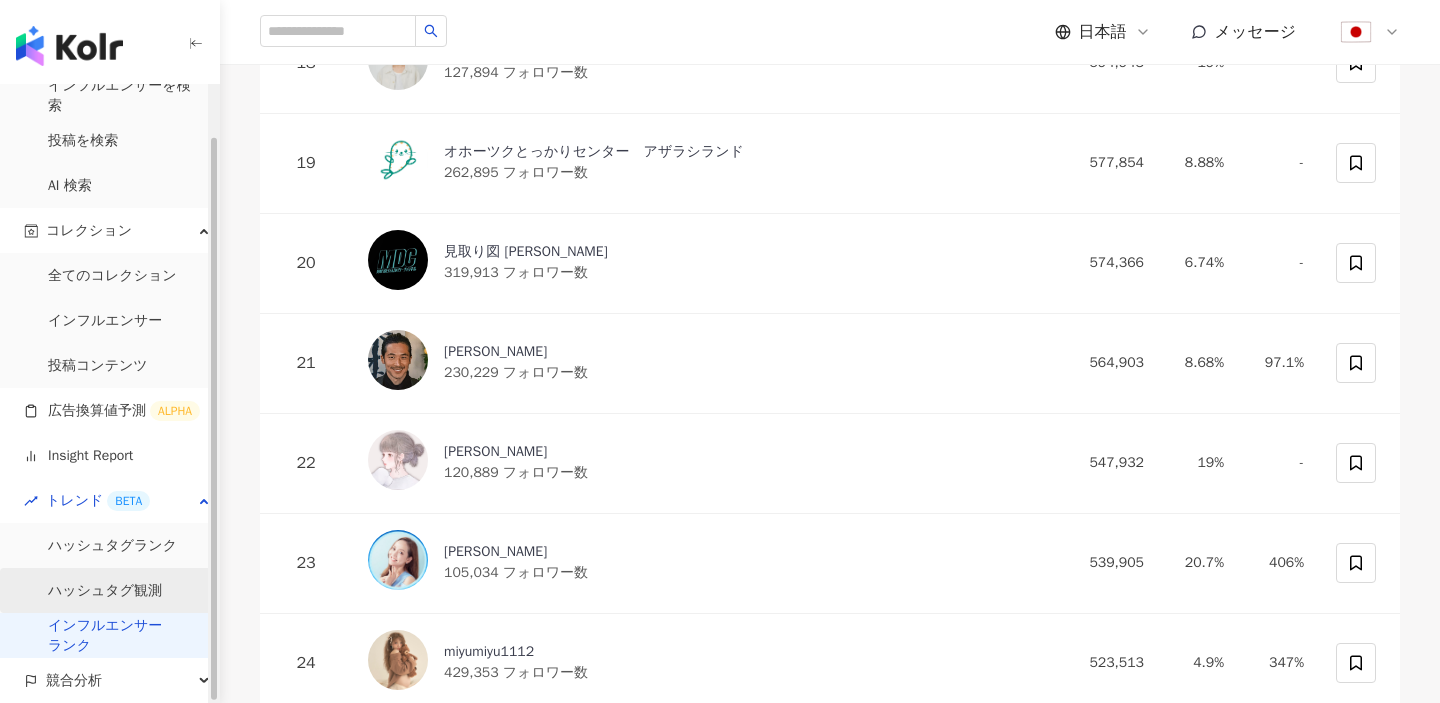 scroll, scrollTop: 2210, scrollLeft: 0, axis: vertical 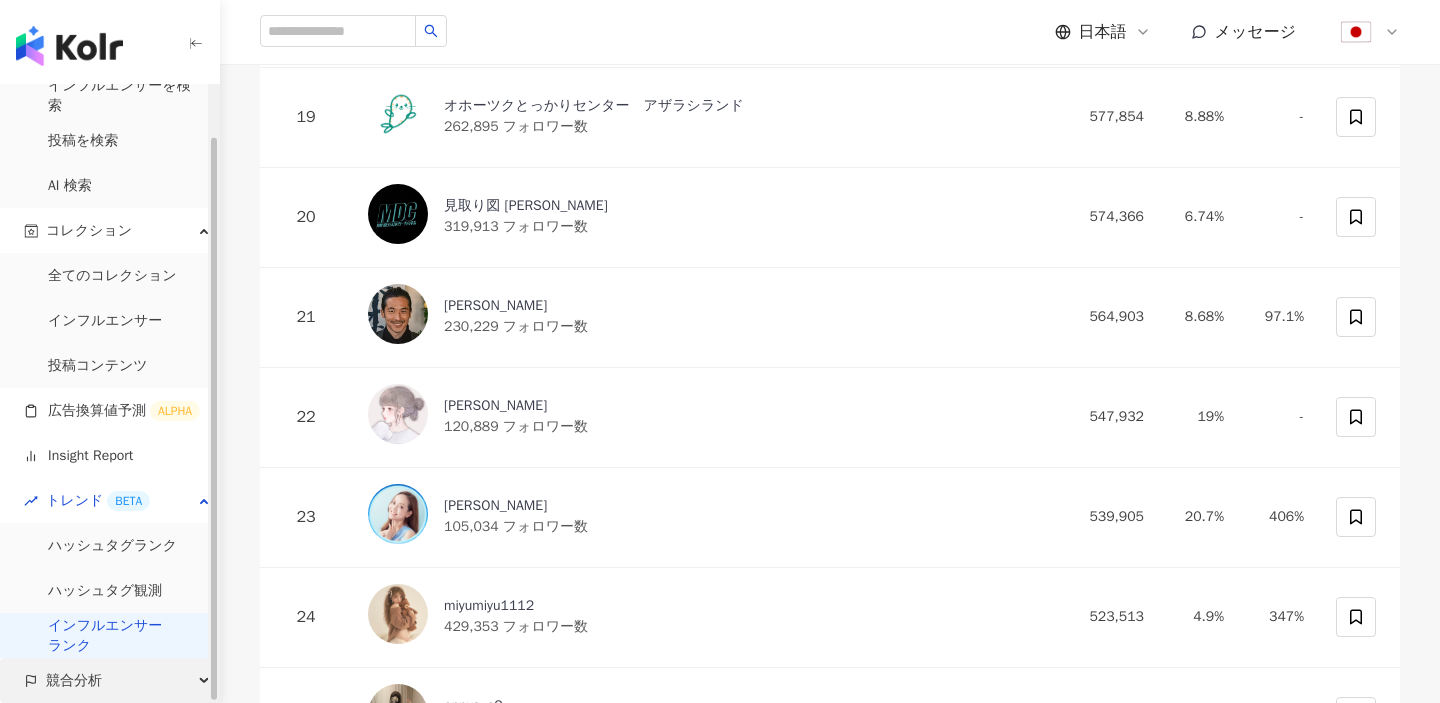 click on "競合分析" at bounding box center [109, 680] 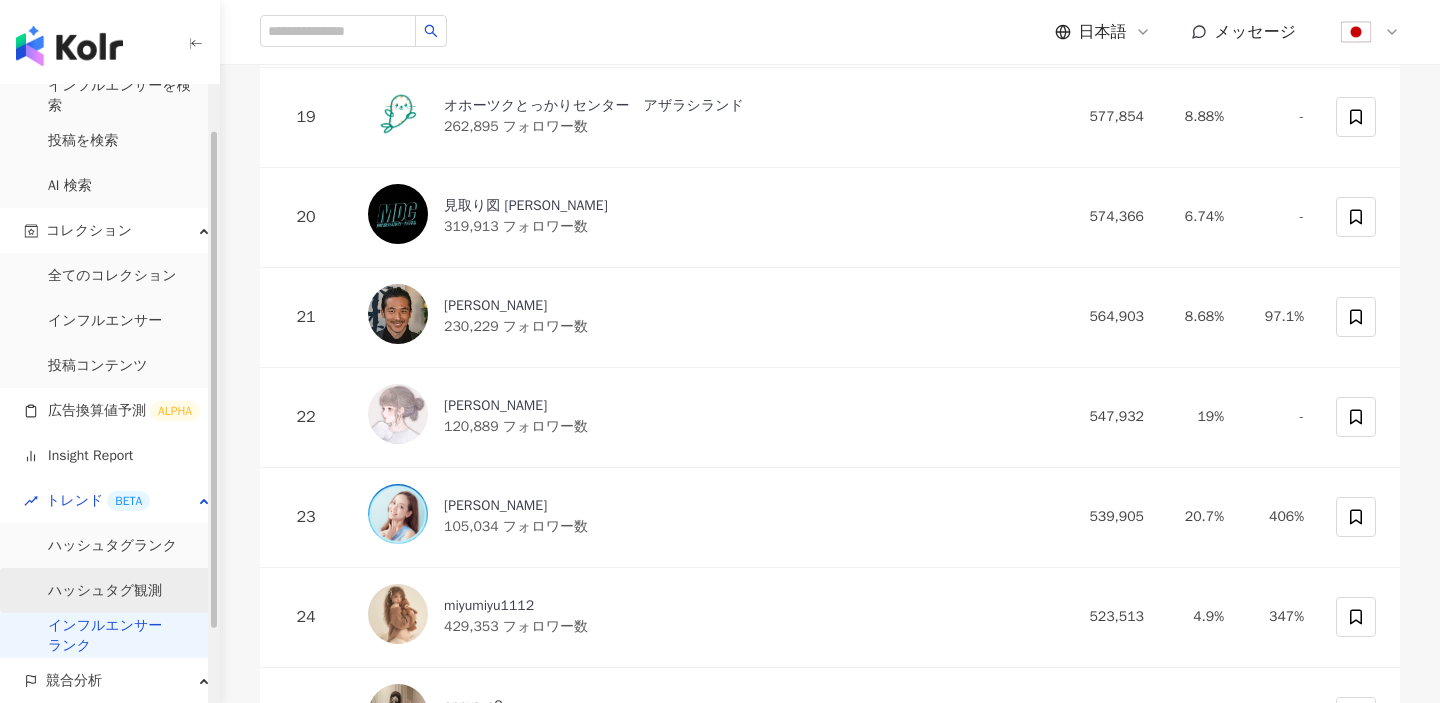 click on "ハッシュタグ観測" at bounding box center (105, 591) 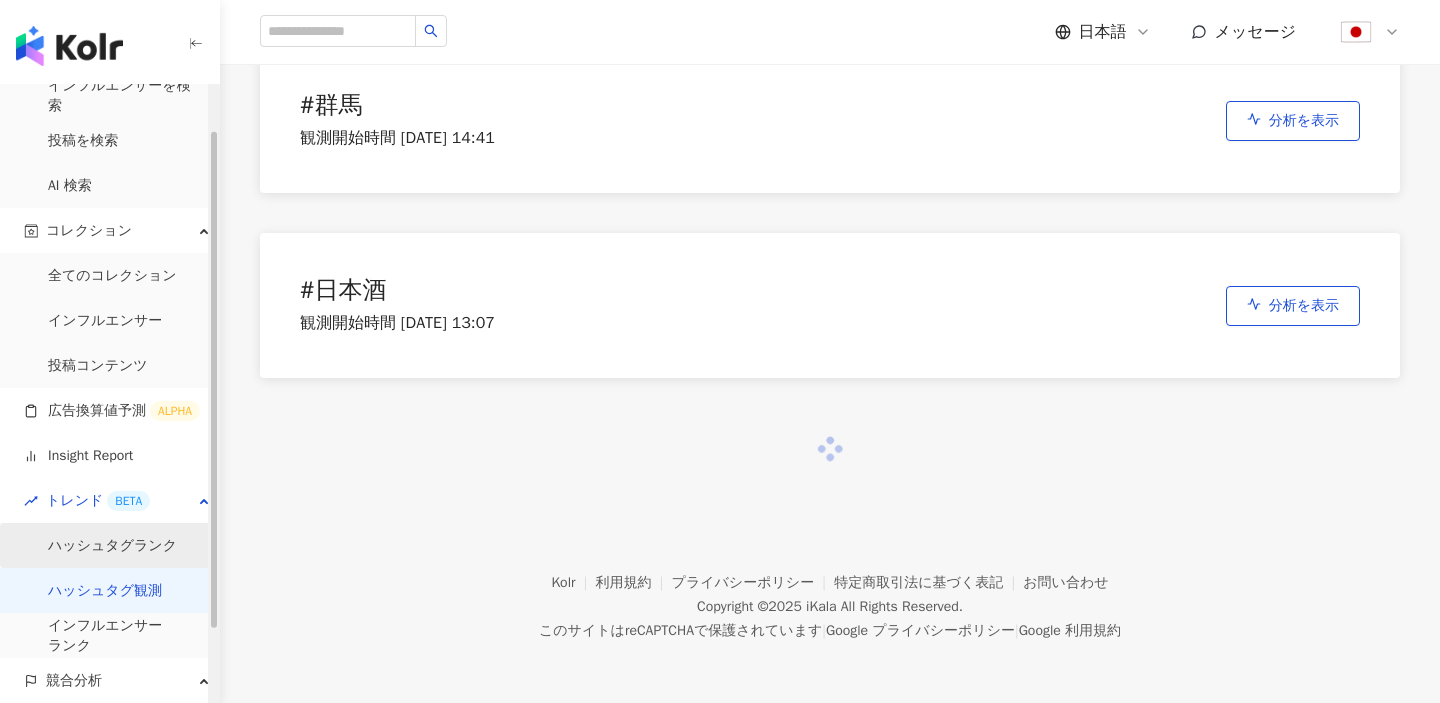 scroll, scrollTop: 0, scrollLeft: 0, axis: both 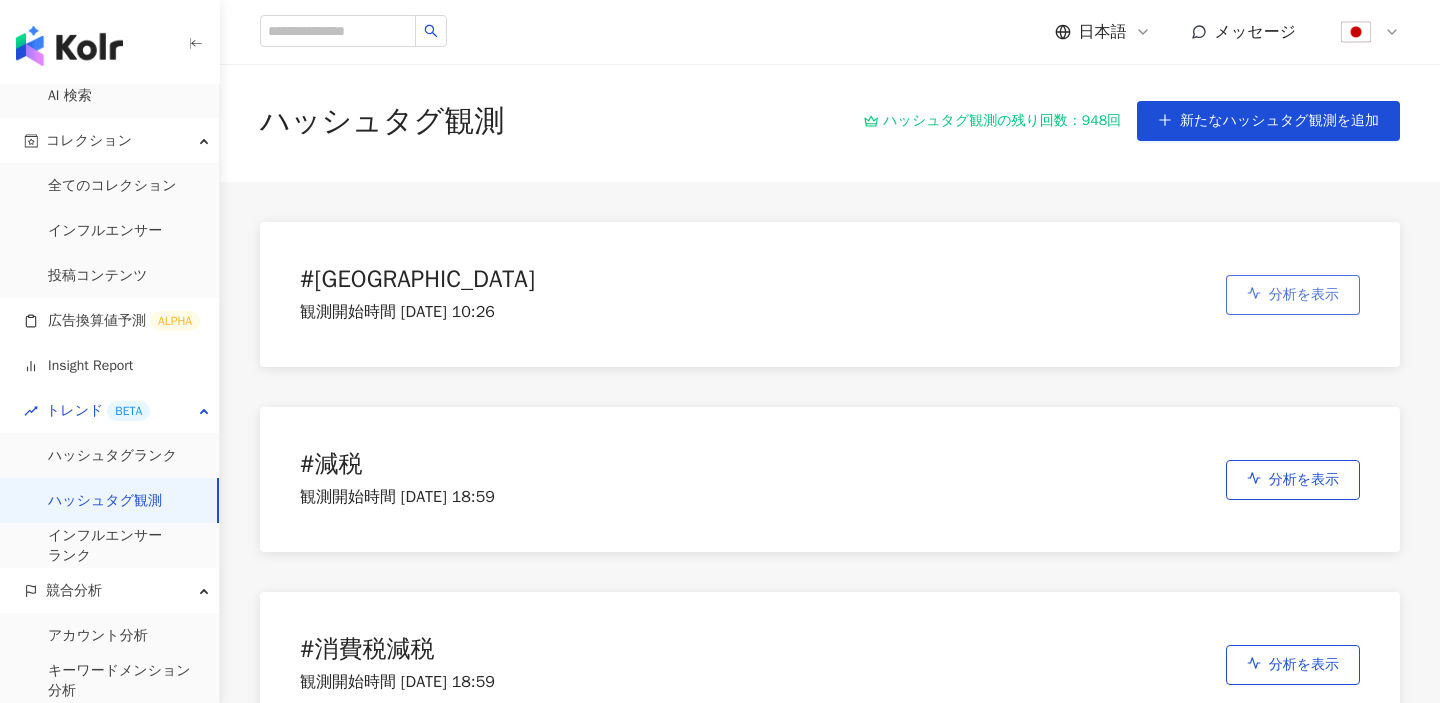 click on "分析を表示" at bounding box center (1304, 295) 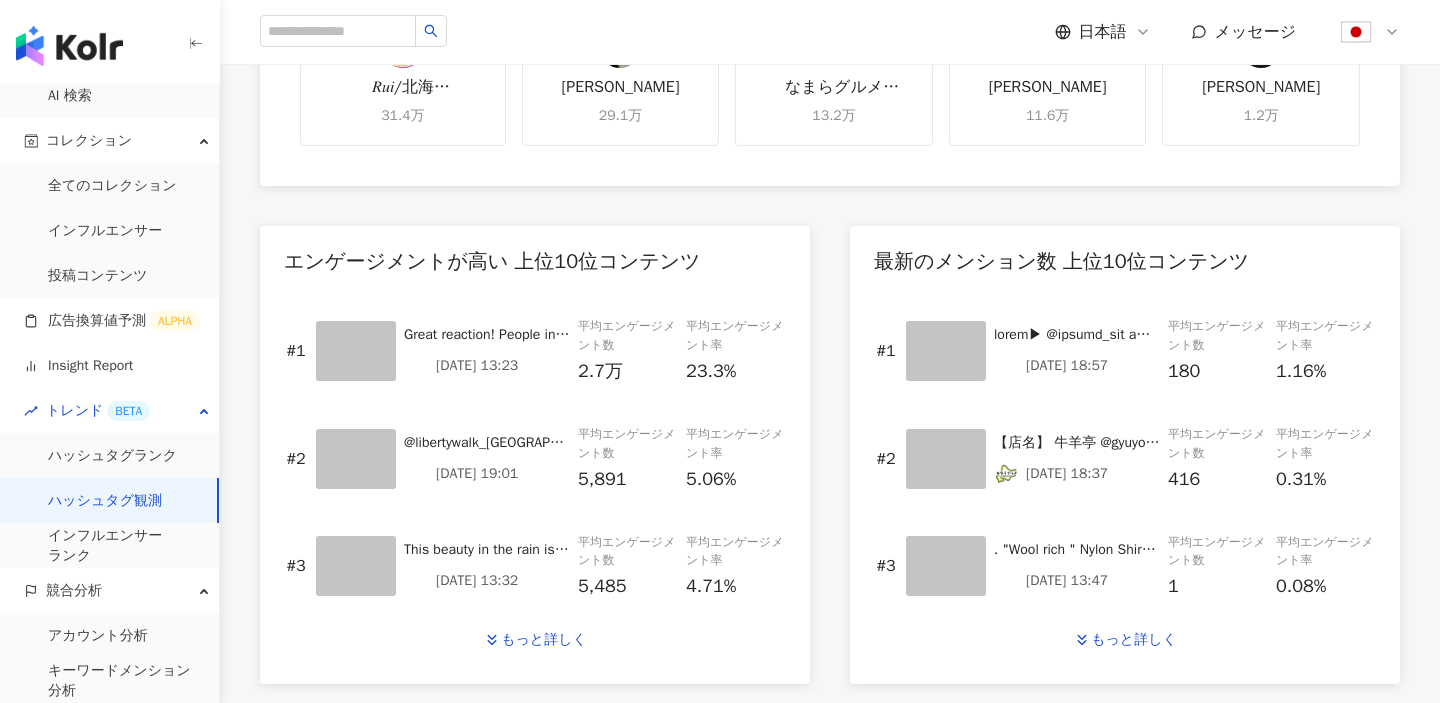 scroll, scrollTop: 760, scrollLeft: 0, axis: vertical 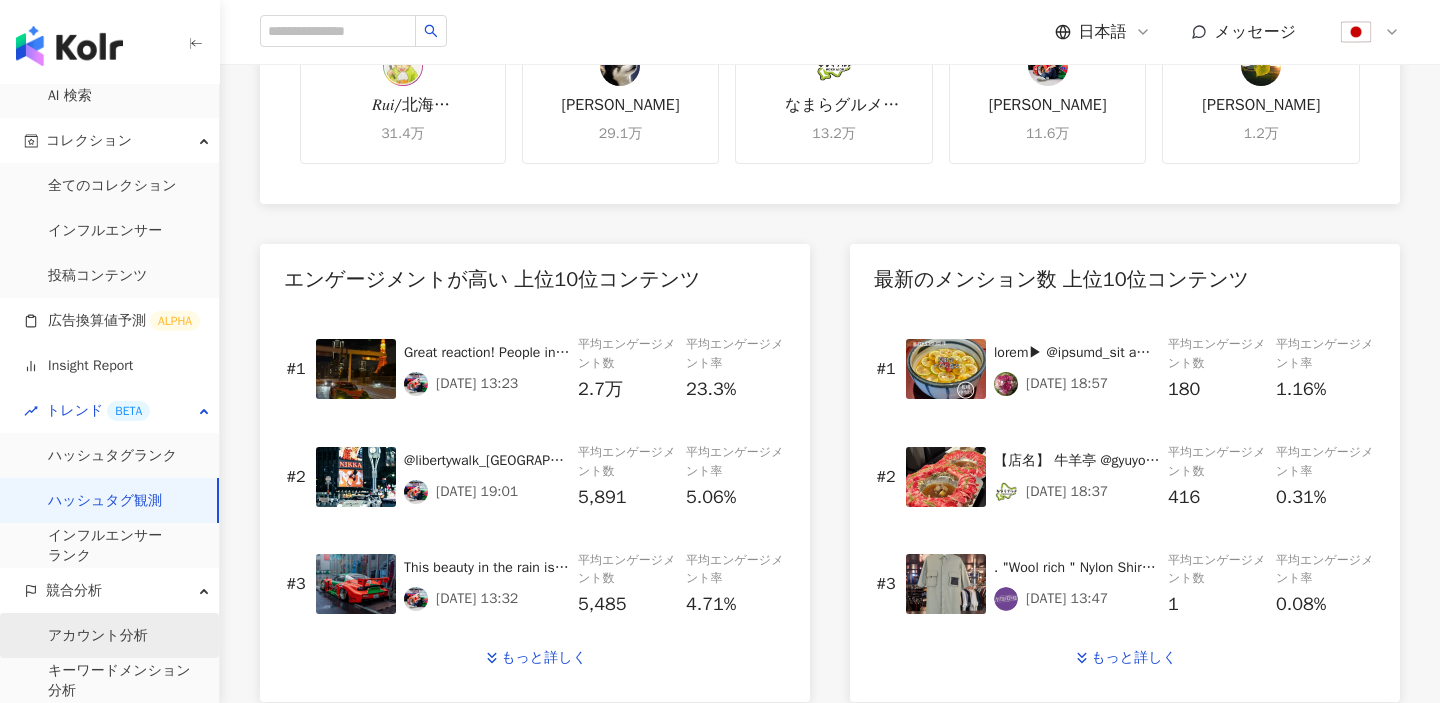 click on "アカウント分析" at bounding box center (98, 636) 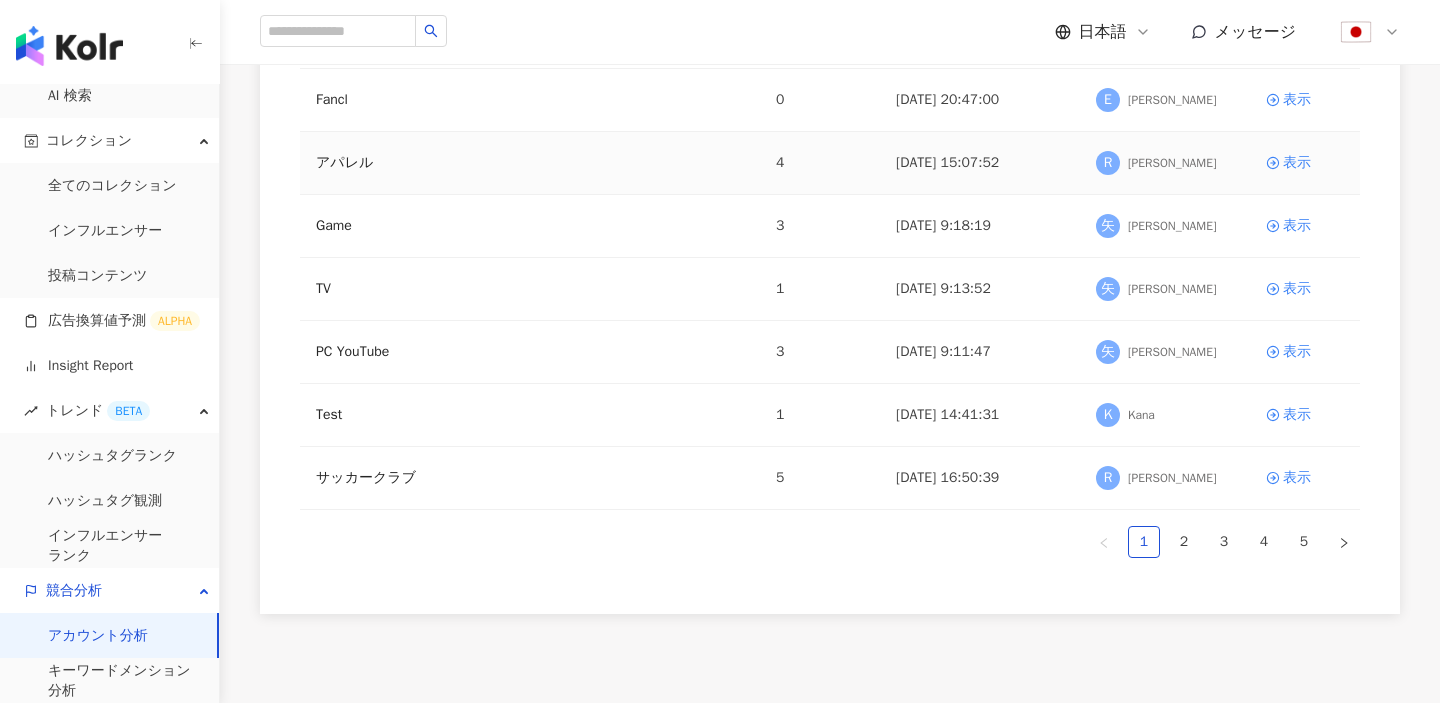 scroll, scrollTop: 574, scrollLeft: 0, axis: vertical 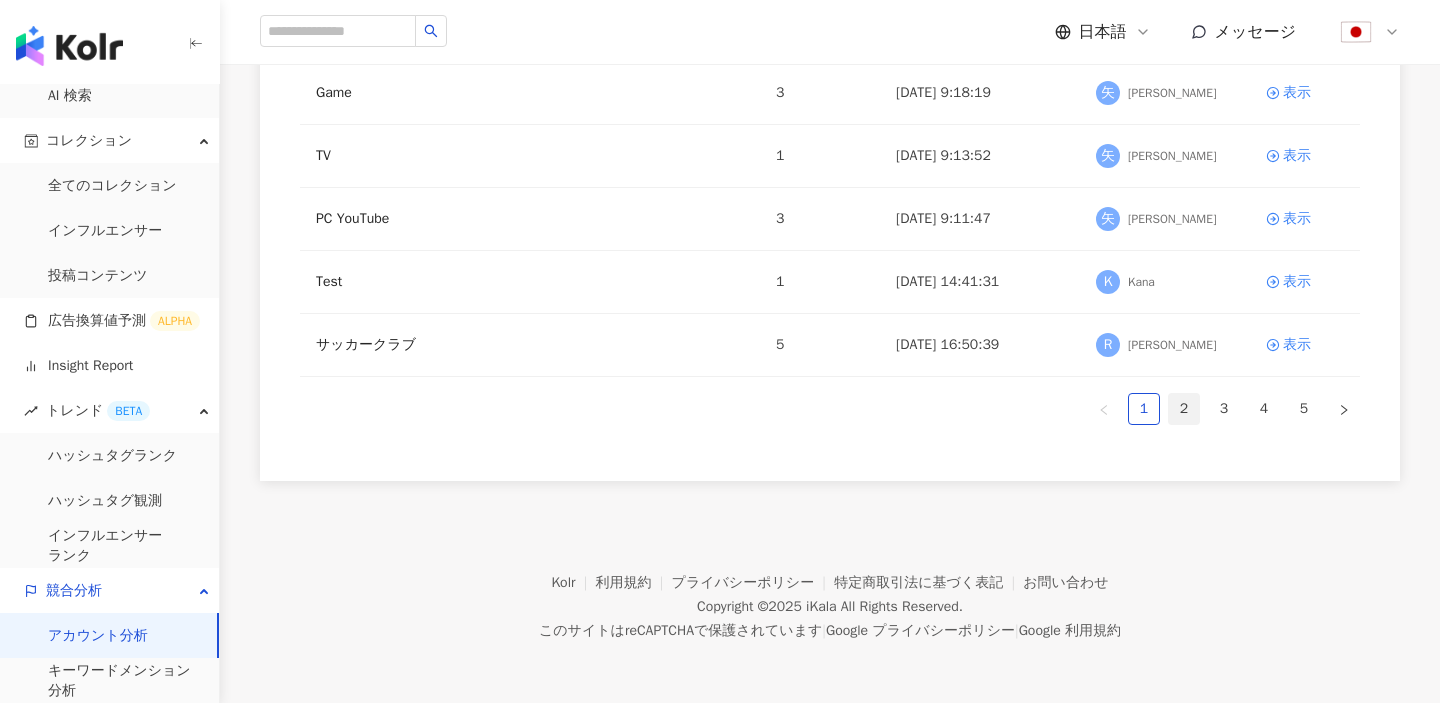 click on "2" at bounding box center (1184, 409) 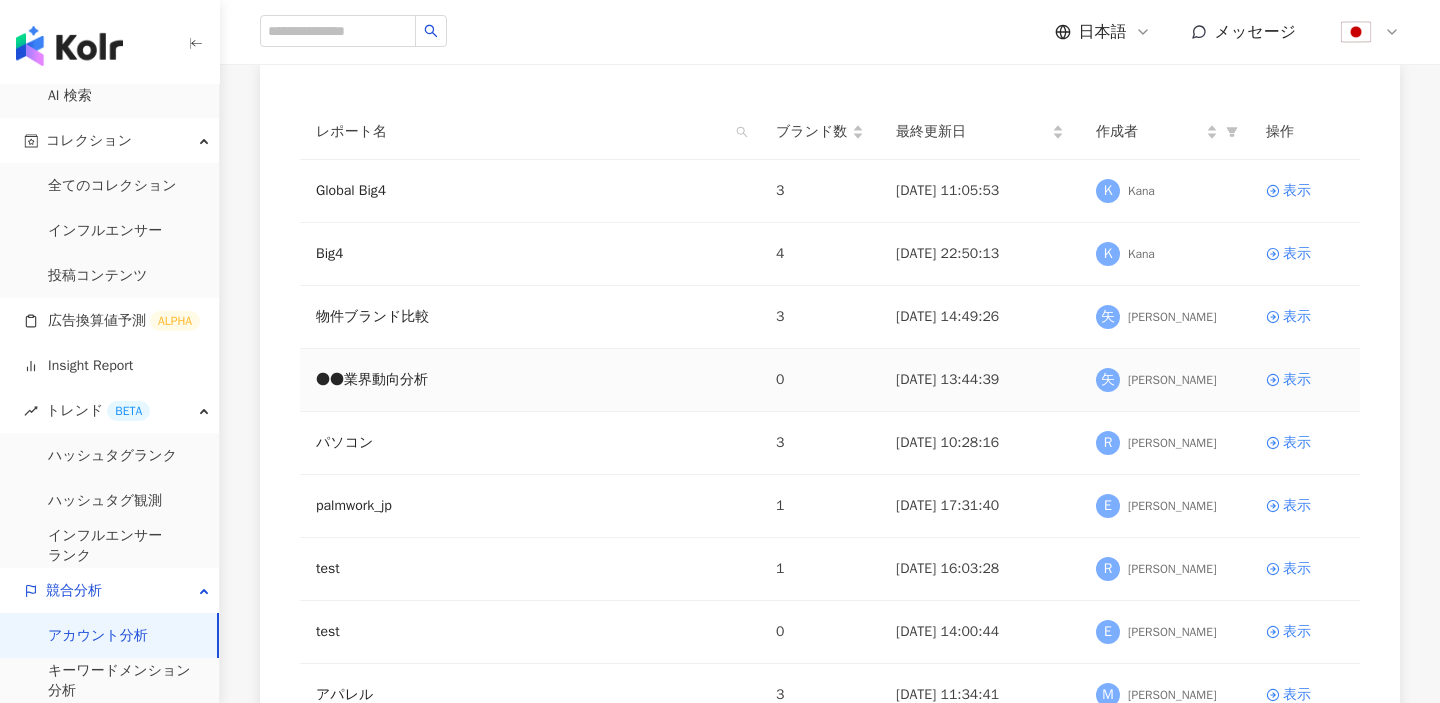 scroll, scrollTop: 574, scrollLeft: 0, axis: vertical 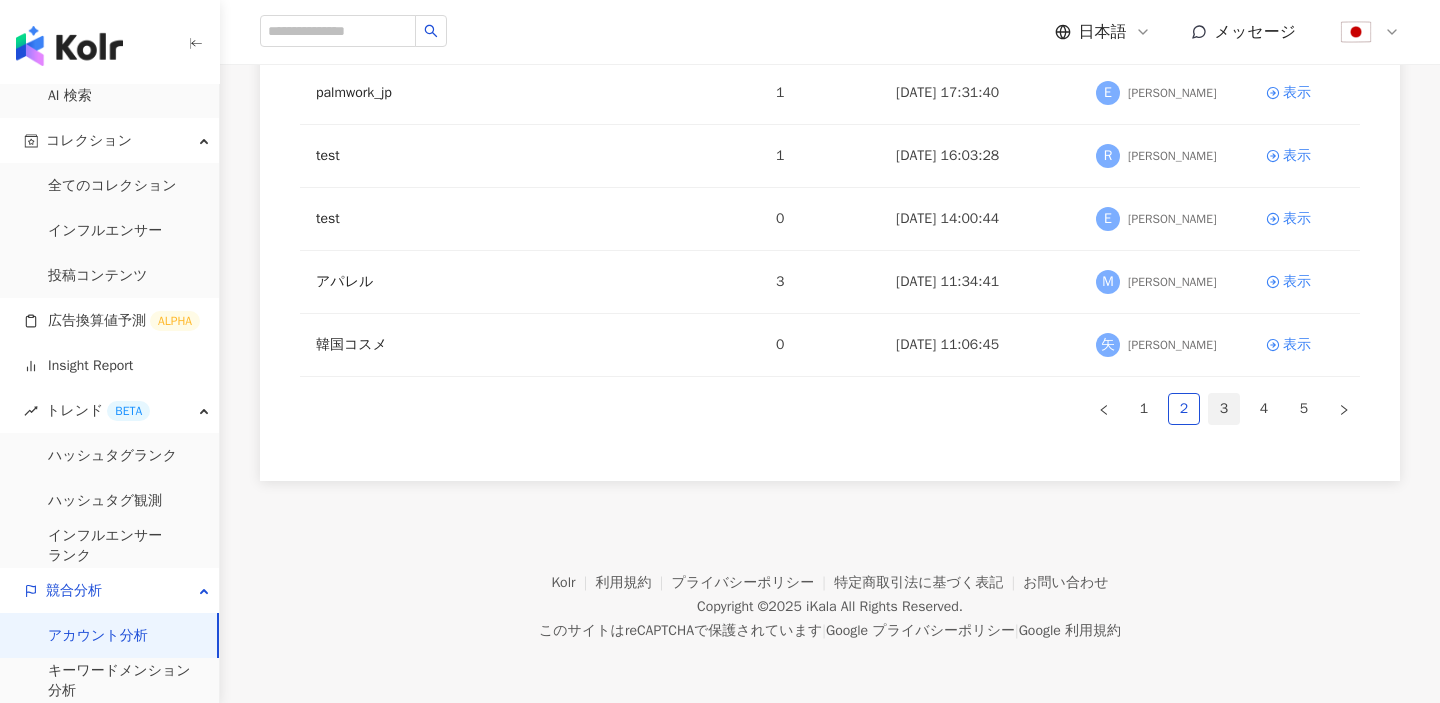 click on "3" at bounding box center (1224, 409) 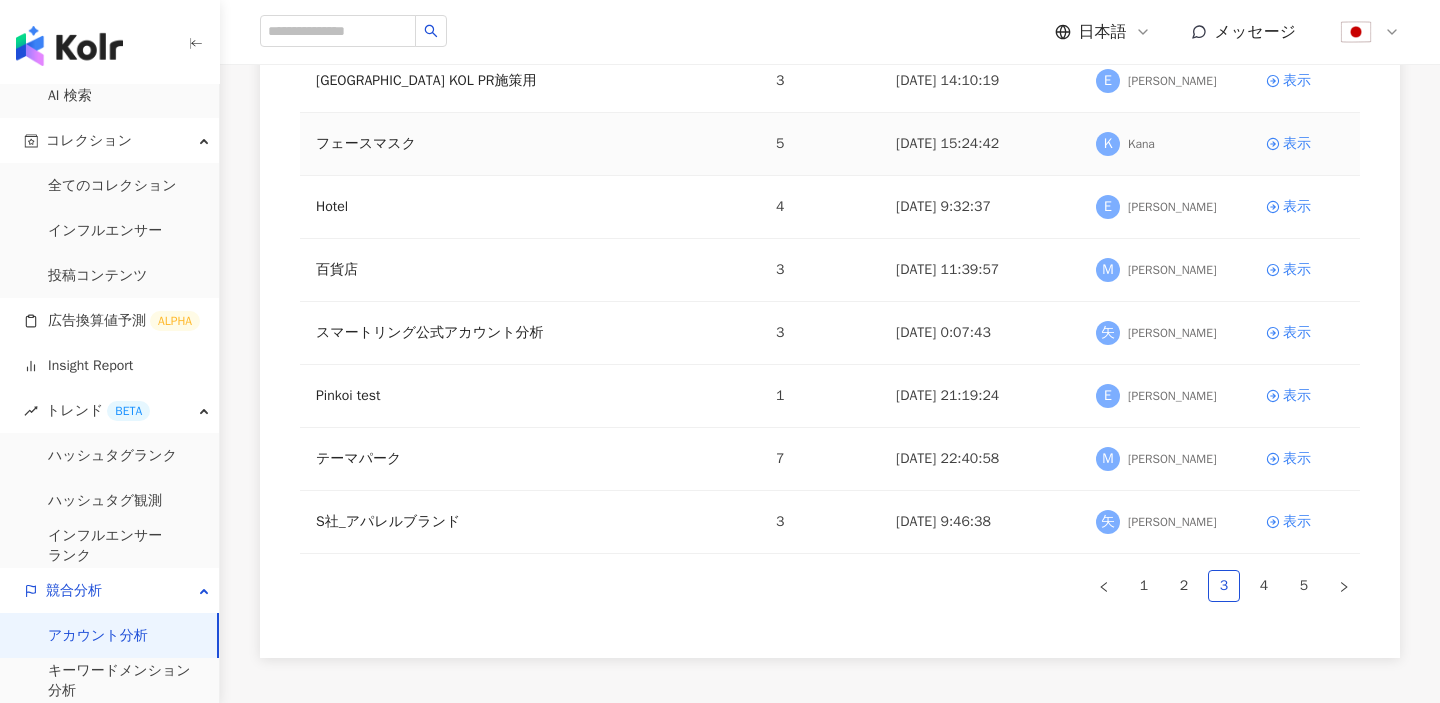 scroll, scrollTop: 408, scrollLeft: 0, axis: vertical 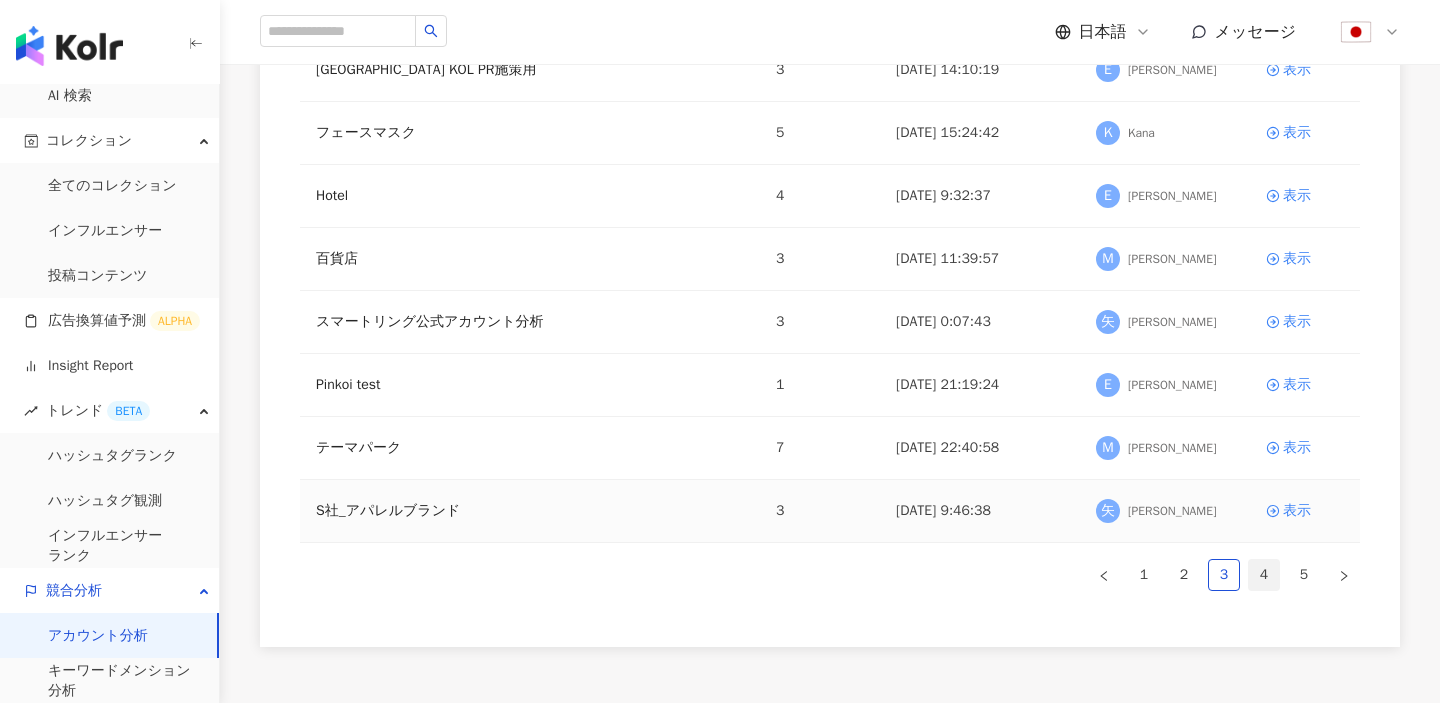 click on "4" at bounding box center [1264, 575] 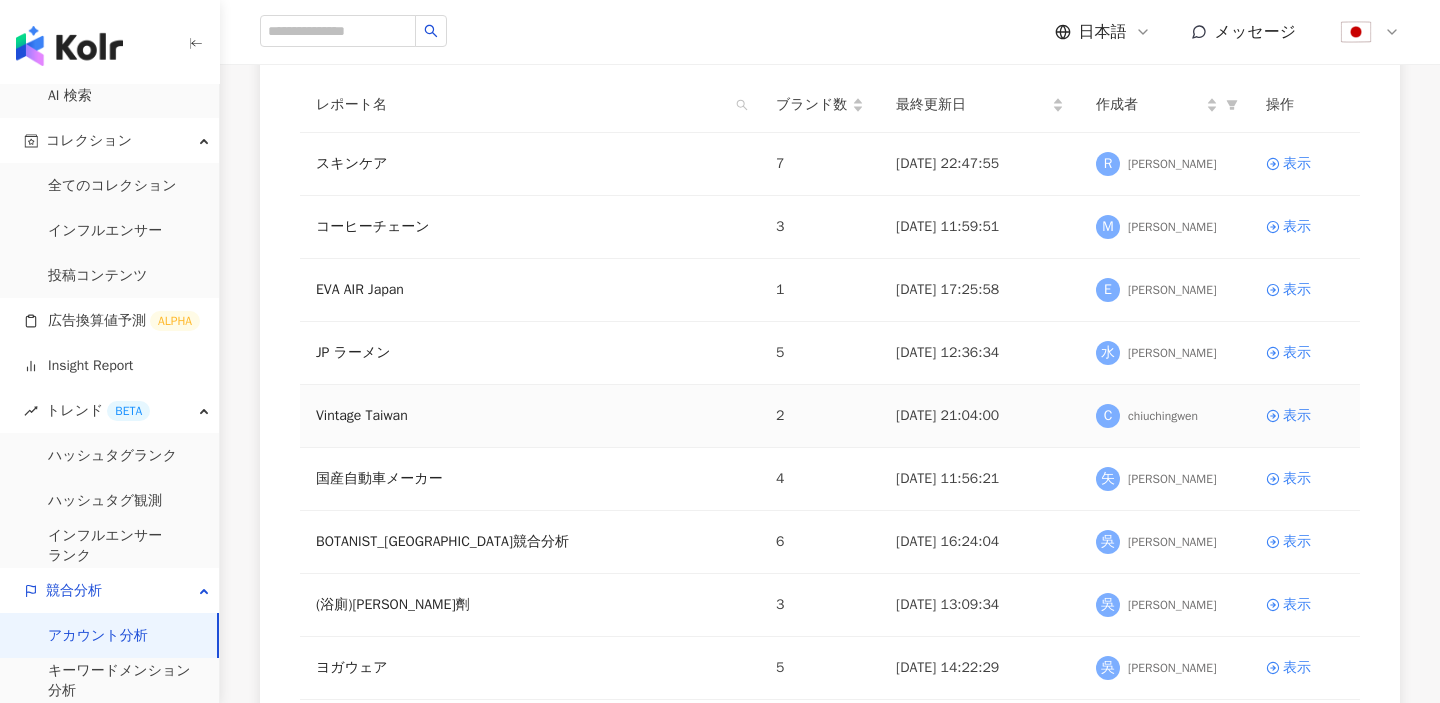 scroll, scrollTop: 187, scrollLeft: 0, axis: vertical 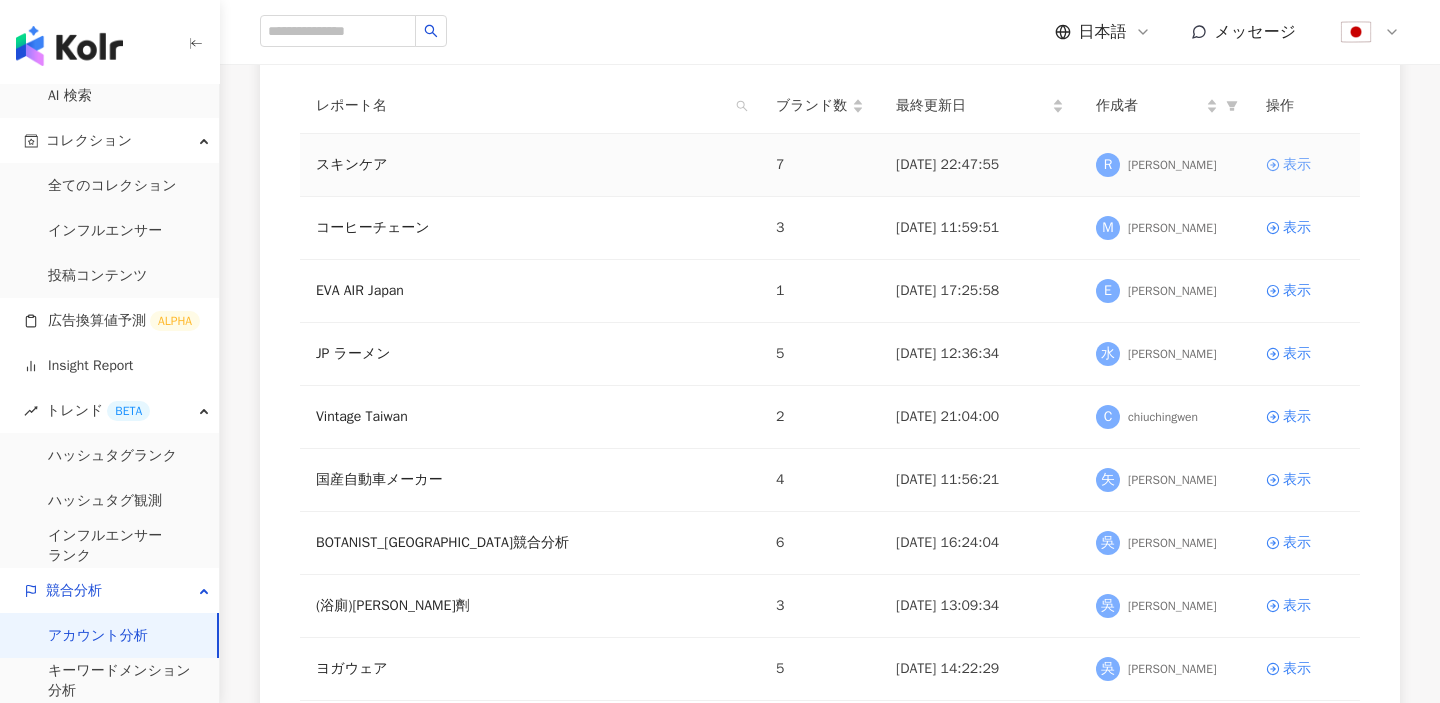 click on "表示" at bounding box center [1297, 165] 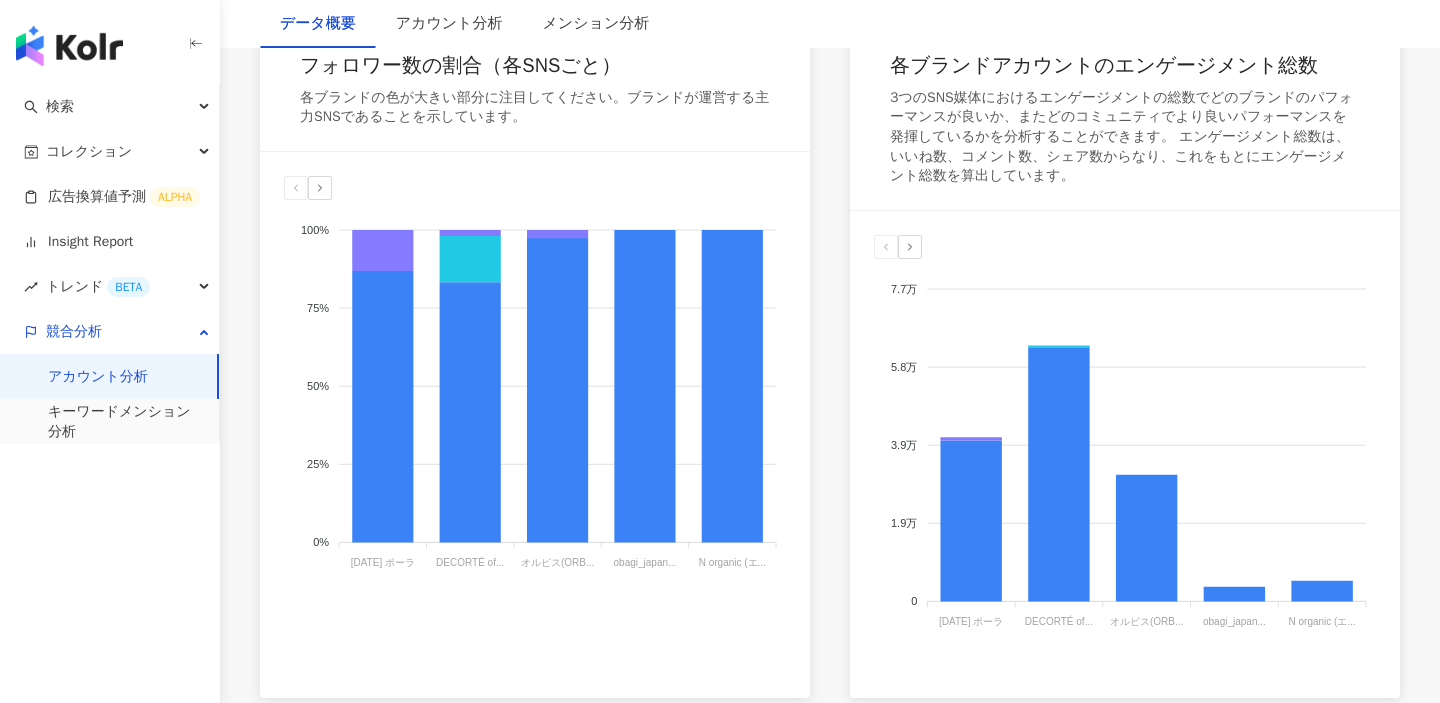 scroll, scrollTop: 1193, scrollLeft: 0, axis: vertical 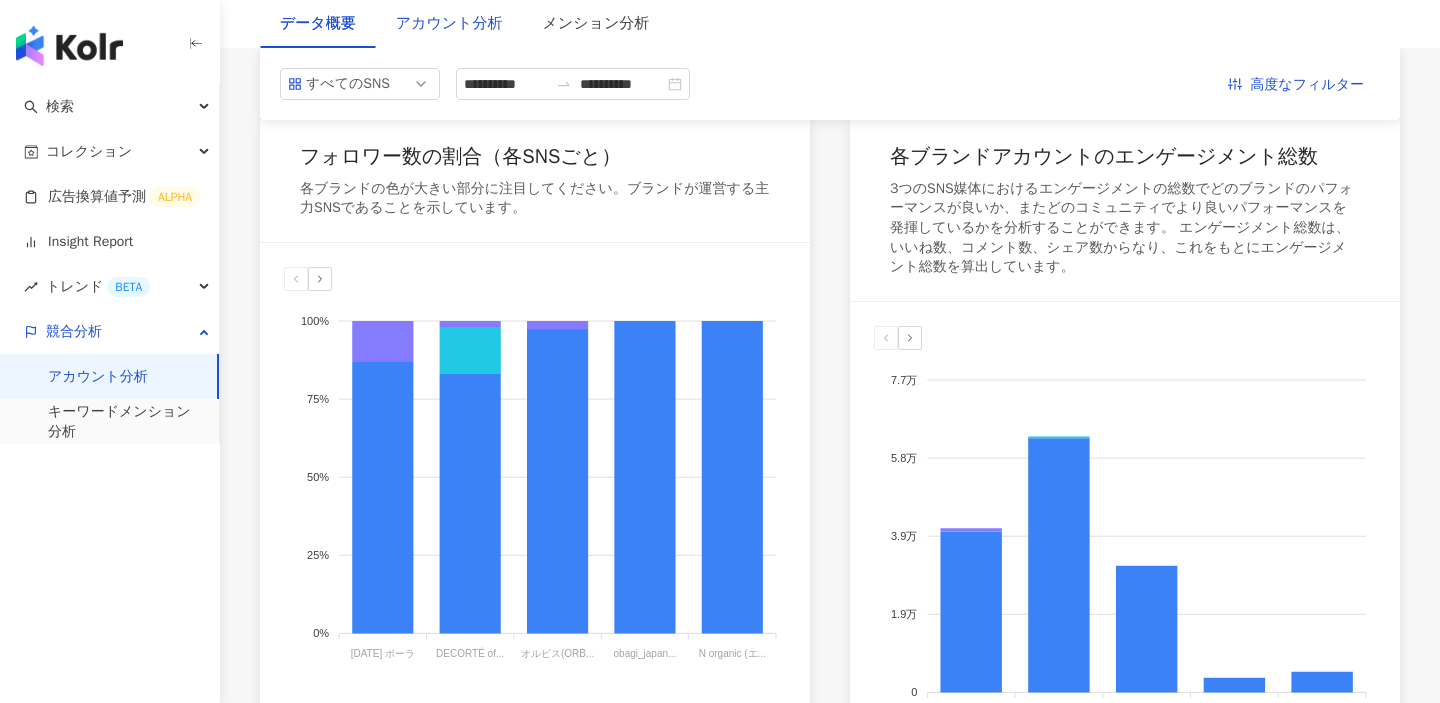 click on "アカウント分析" at bounding box center [449, 24] 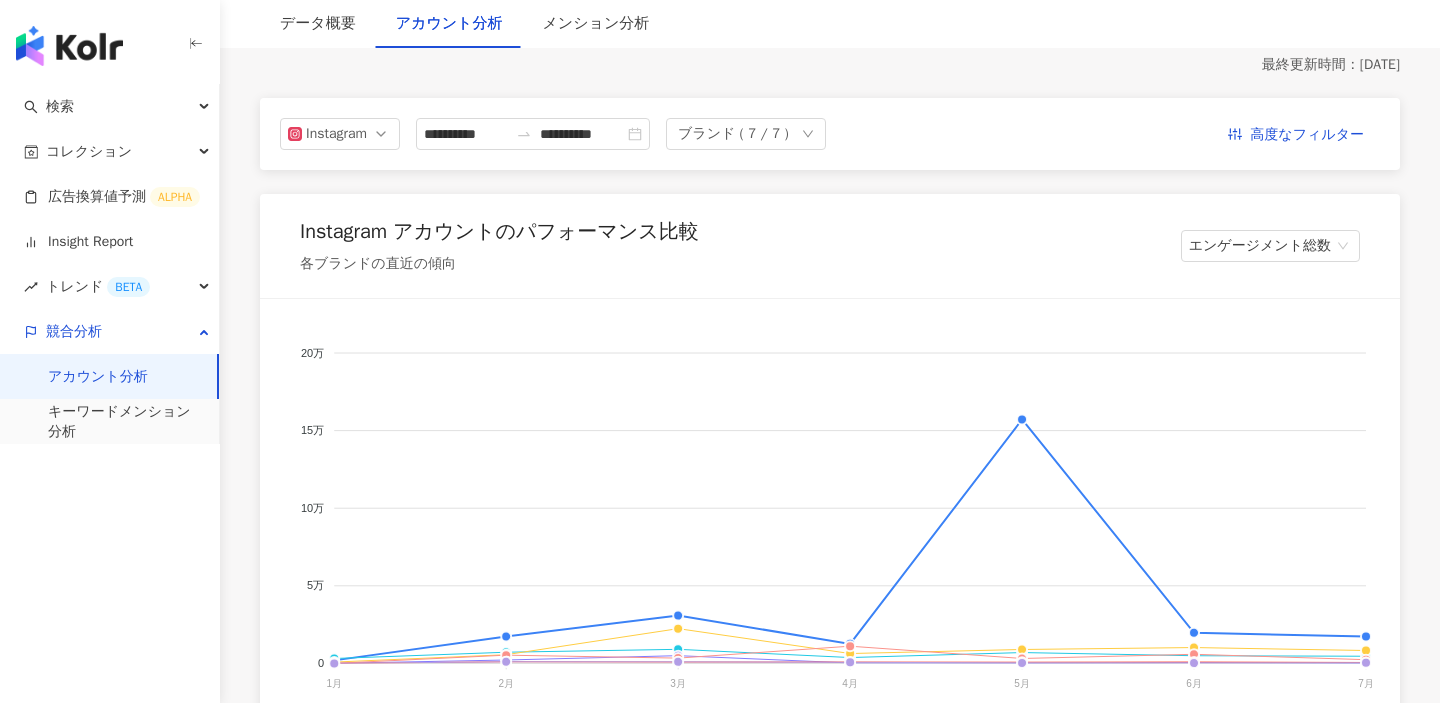 scroll, scrollTop: 426, scrollLeft: 0, axis: vertical 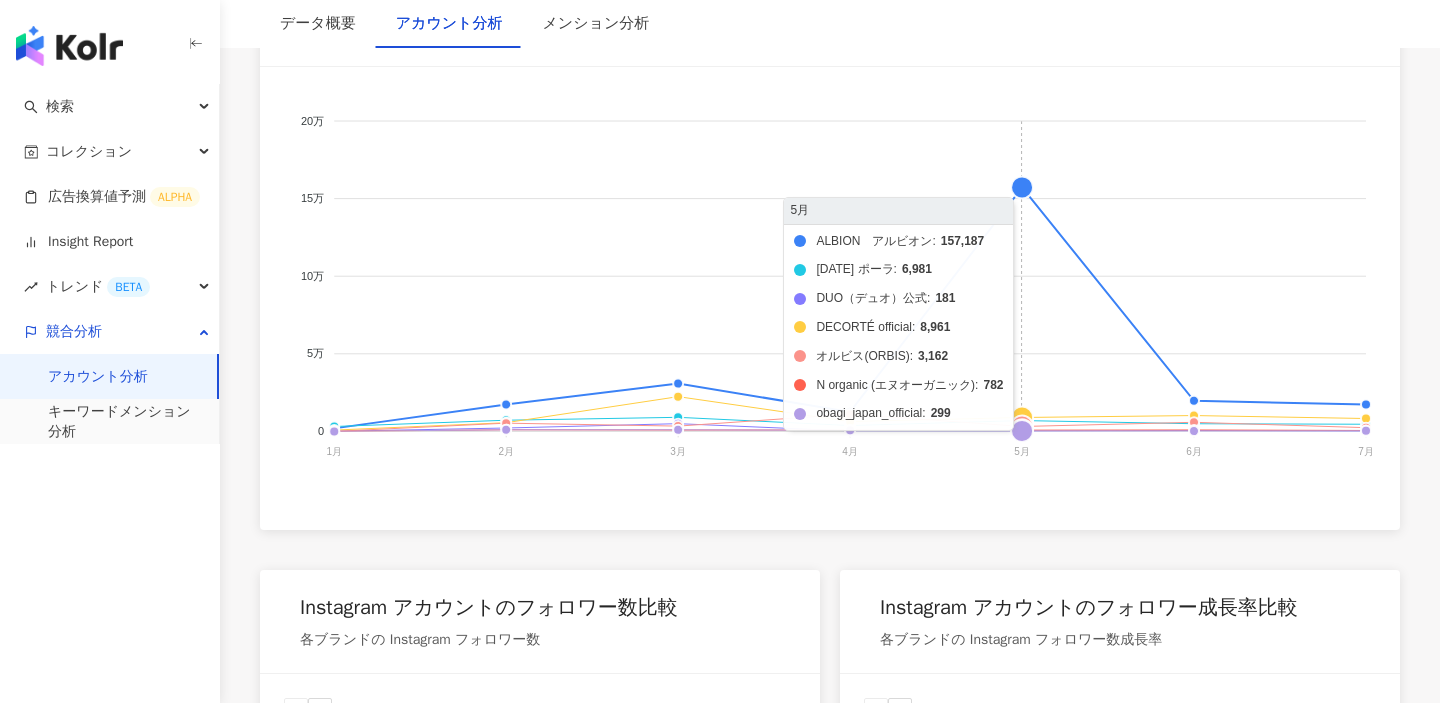 click on "ALBION　アルビオン POLA ポーラ DUO（デュオ）公式 DECORTÉ official オルビス(ORBIS) N organic (エヌオーガニック) obagi_japan_official" 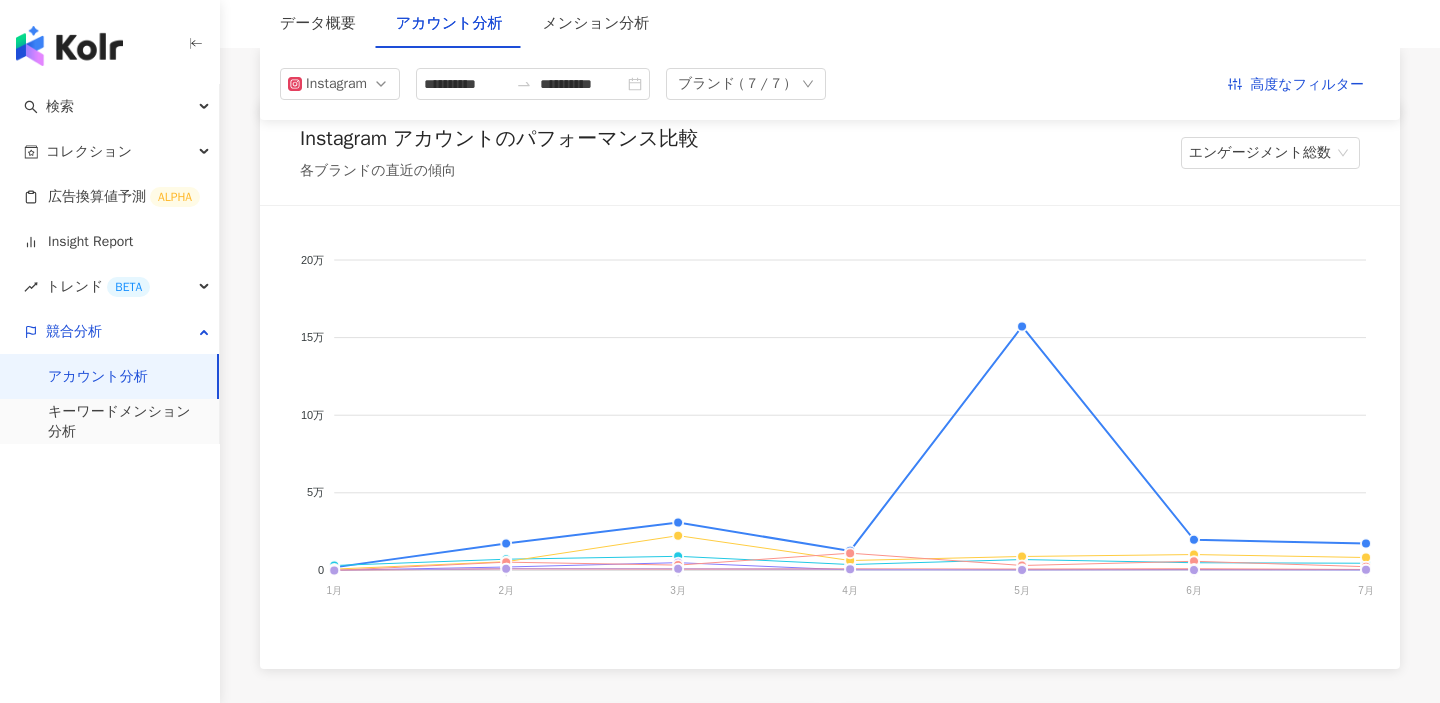scroll, scrollTop: 271, scrollLeft: 0, axis: vertical 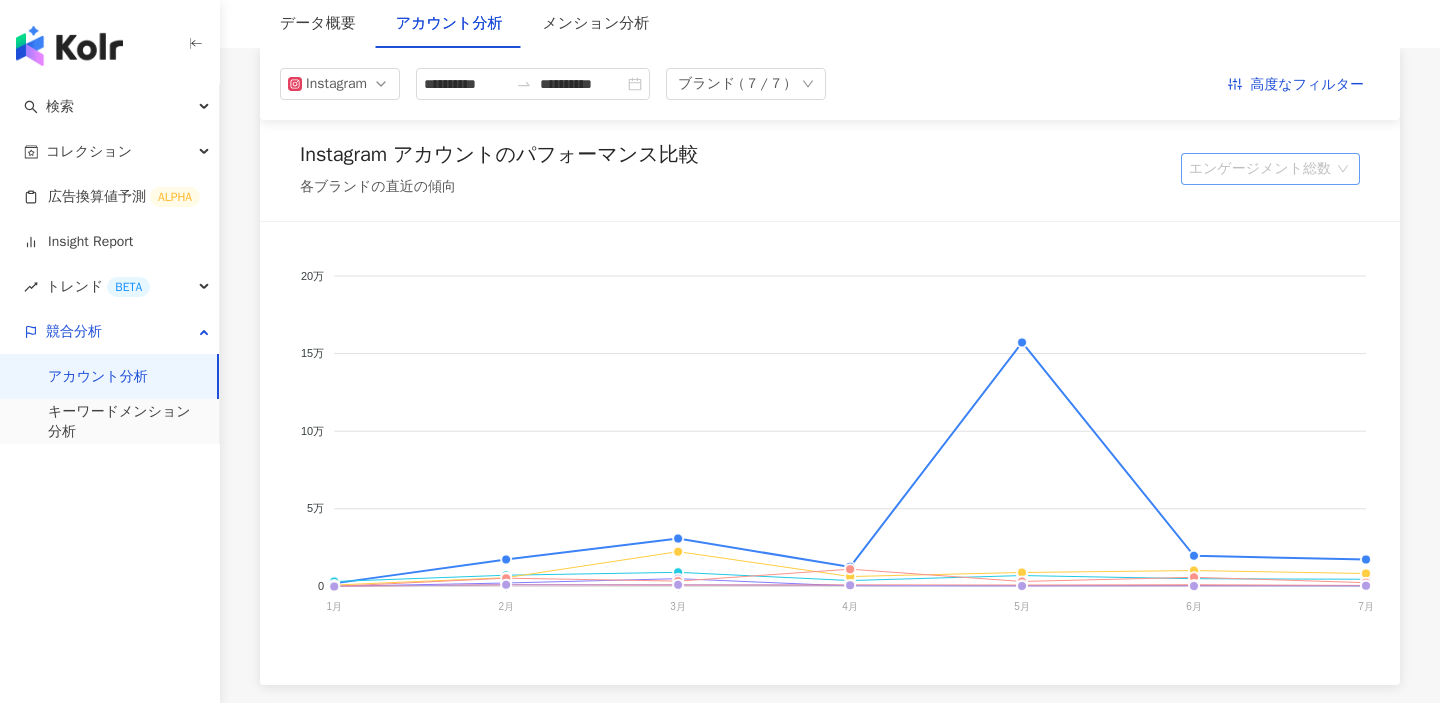click on "エンゲージメント総数" at bounding box center [1270, 169] 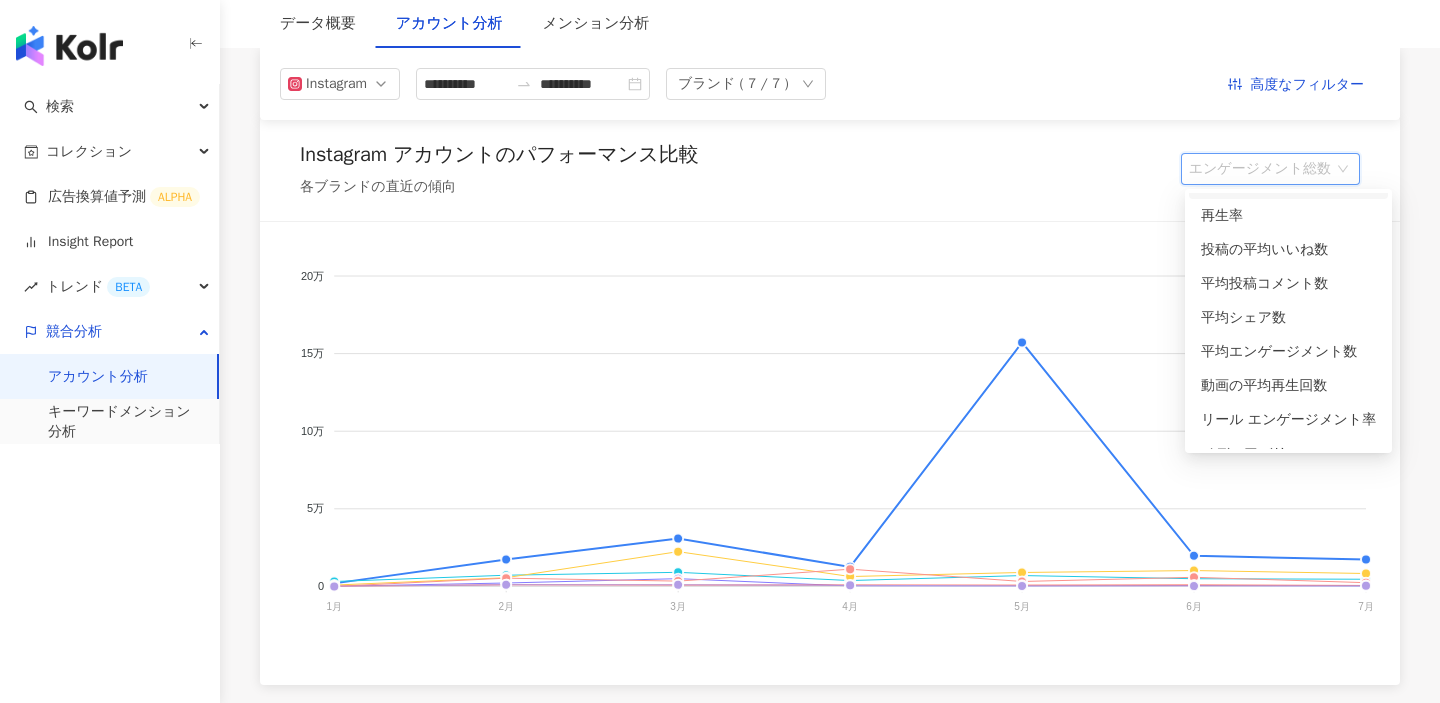 scroll, scrollTop: 118, scrollLeft: 0, axis: vertical 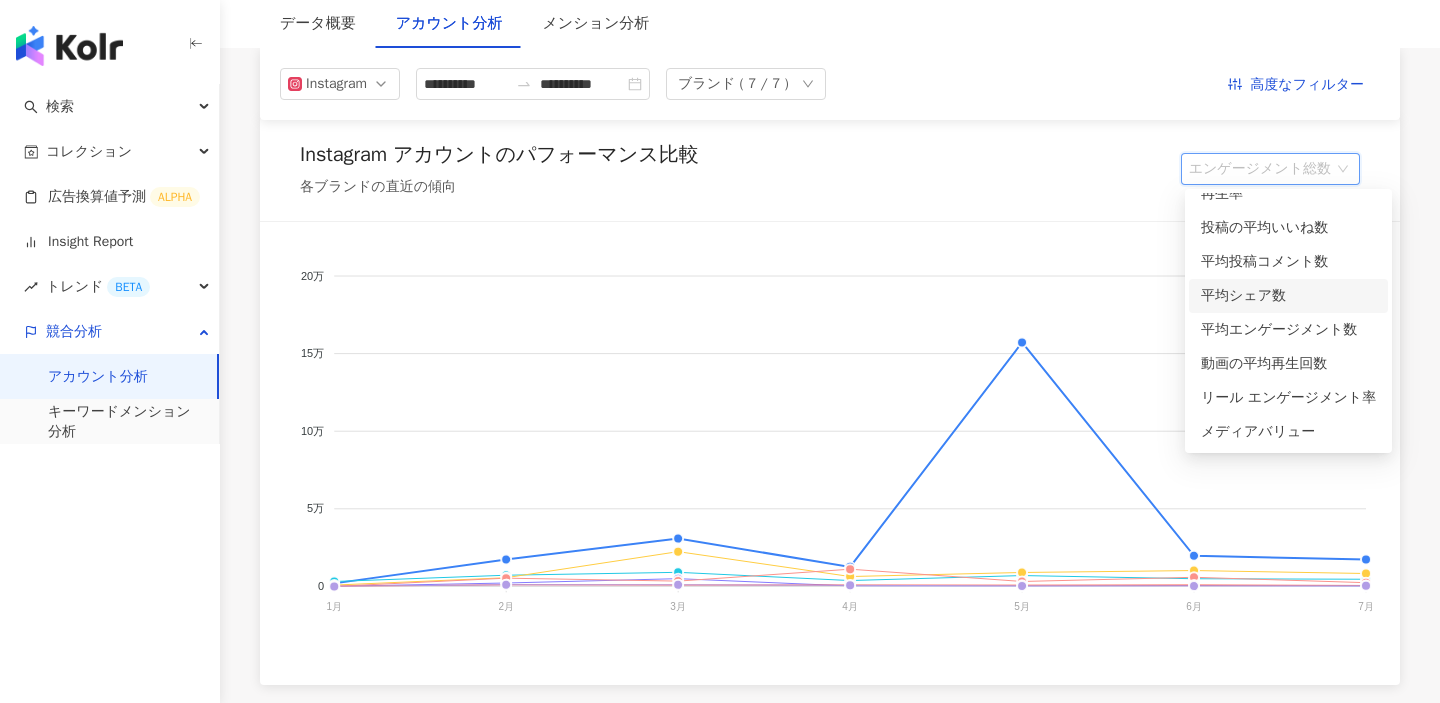 click on "平均シェア数" at bounding box center [1288, 296] 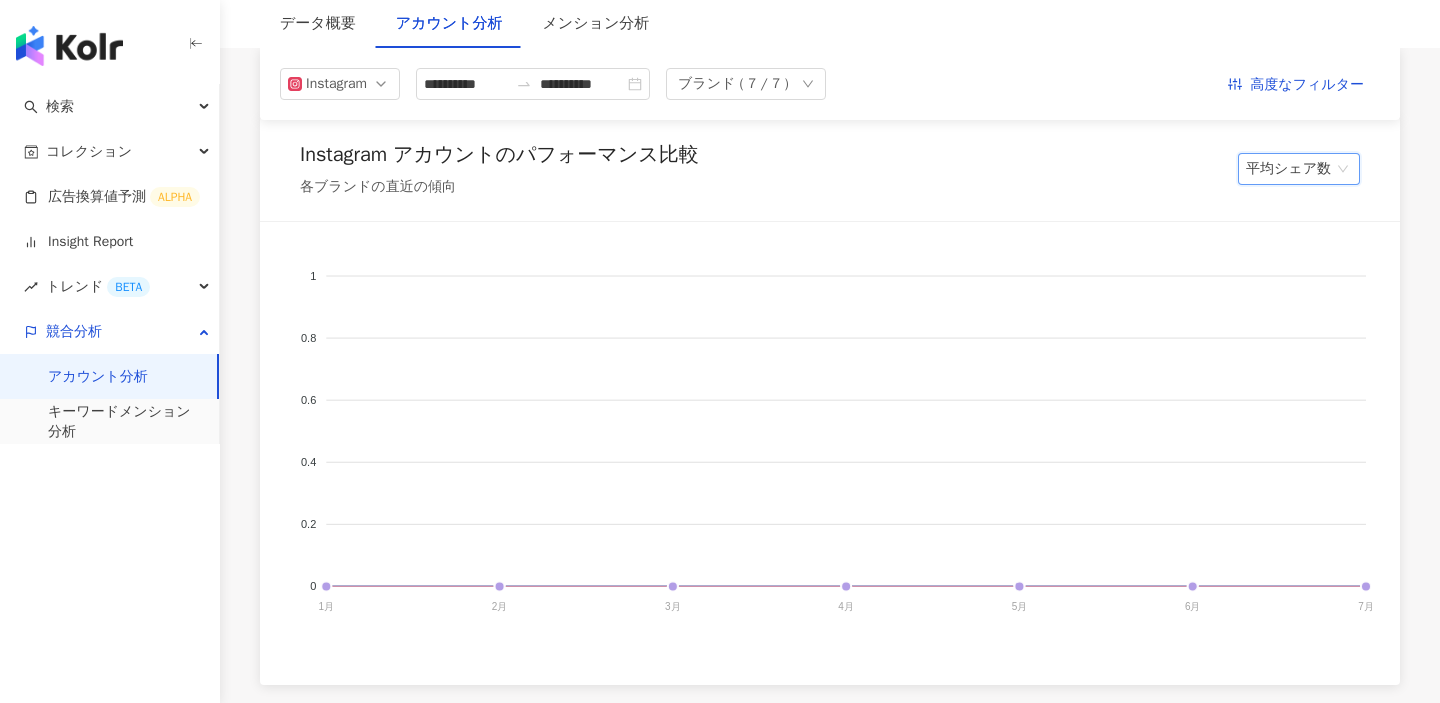 click on "平均シェア数" at bounding box center (1299, 169) 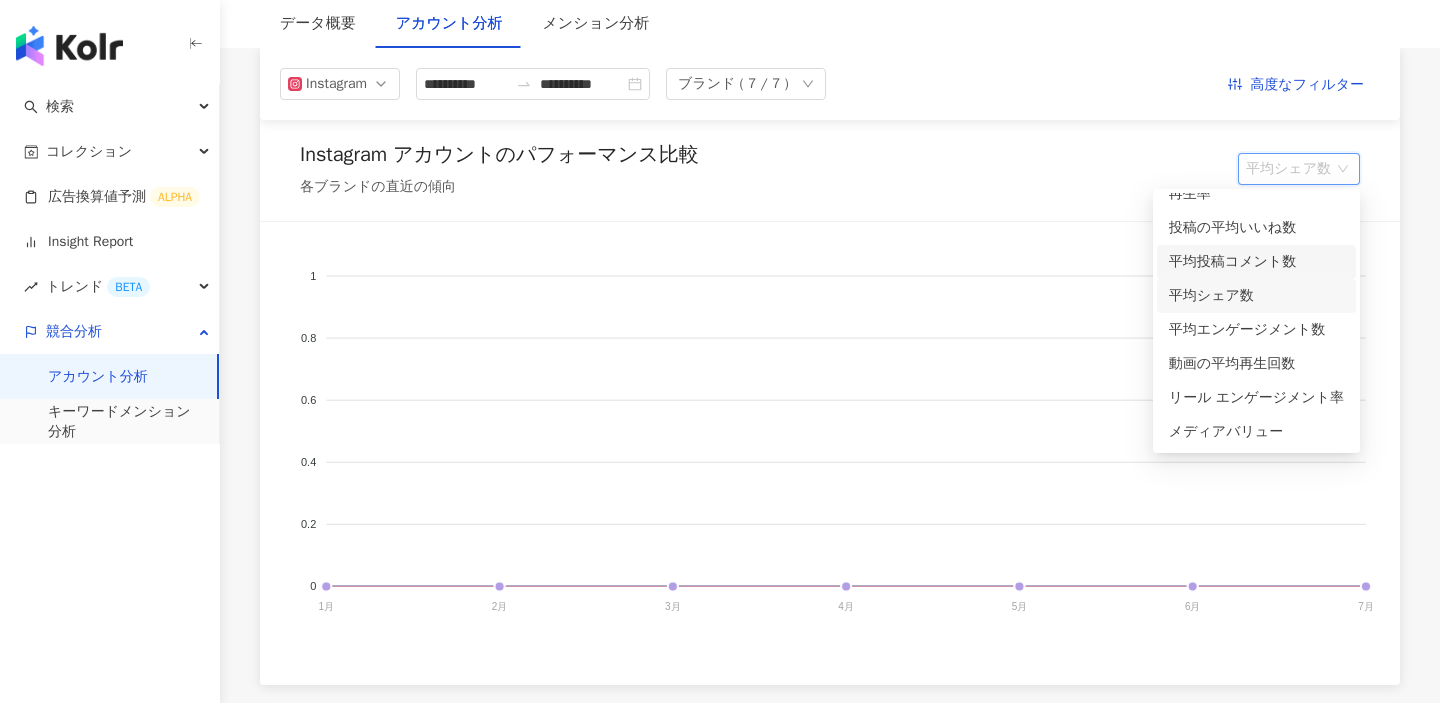 click on "平均投稿コメント数" at bounding box center (1256, 262) 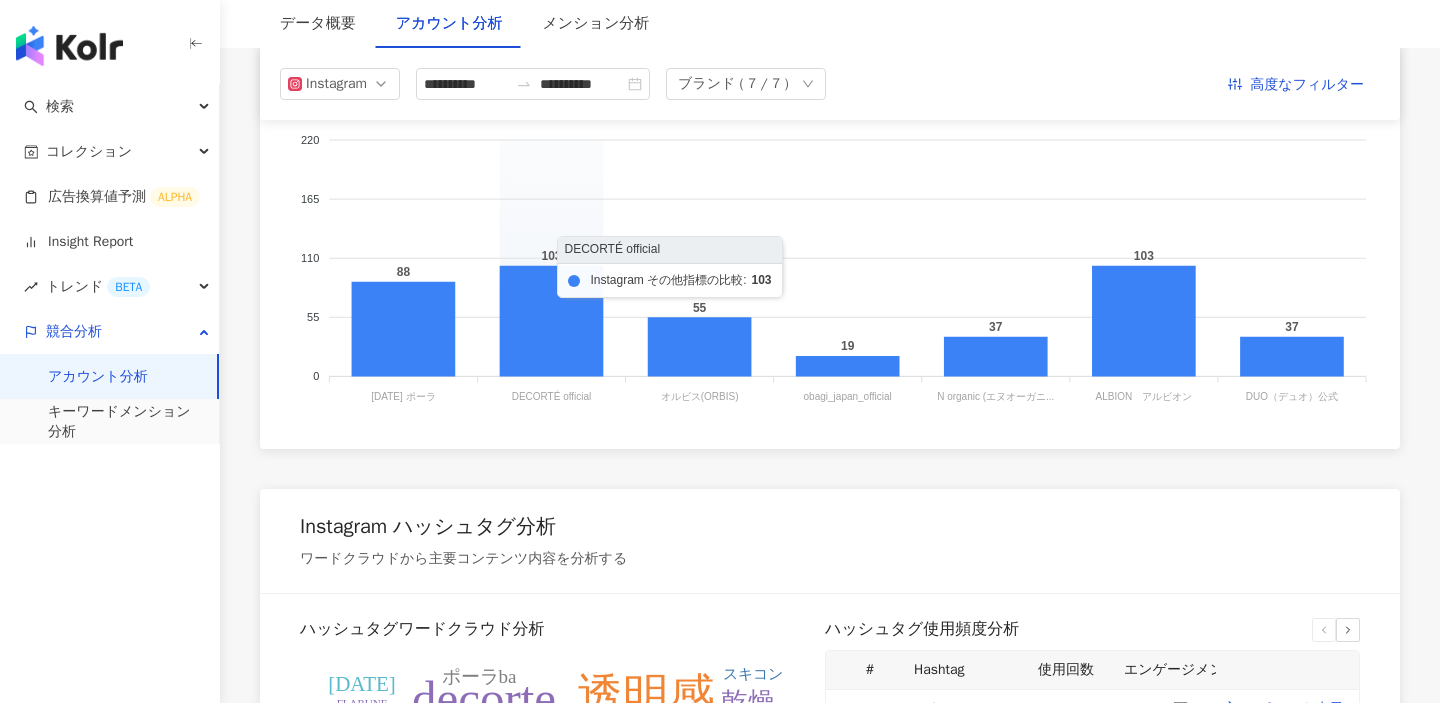scroll, scrollTop: 1584, scrollLeft: 0, axis: vertical 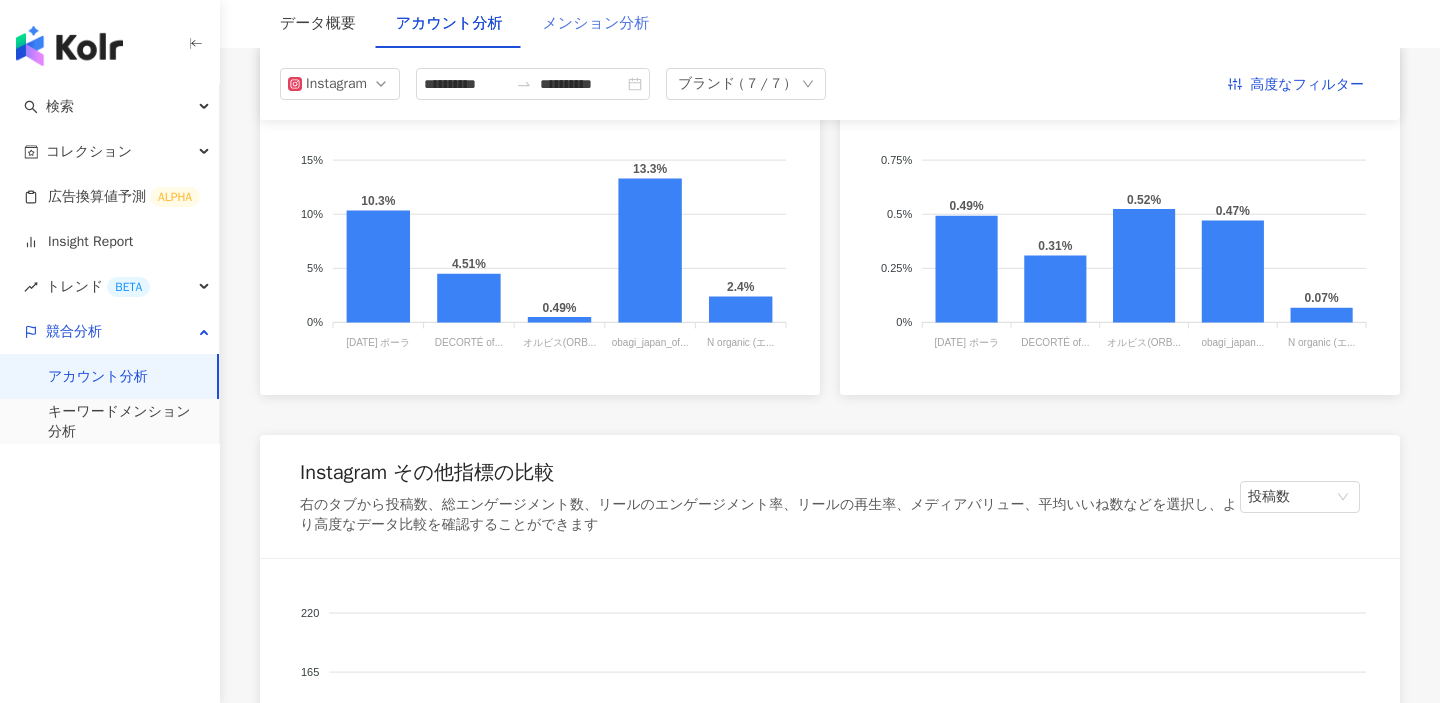 click on "メンション分析" at bounding box center [595, 24] 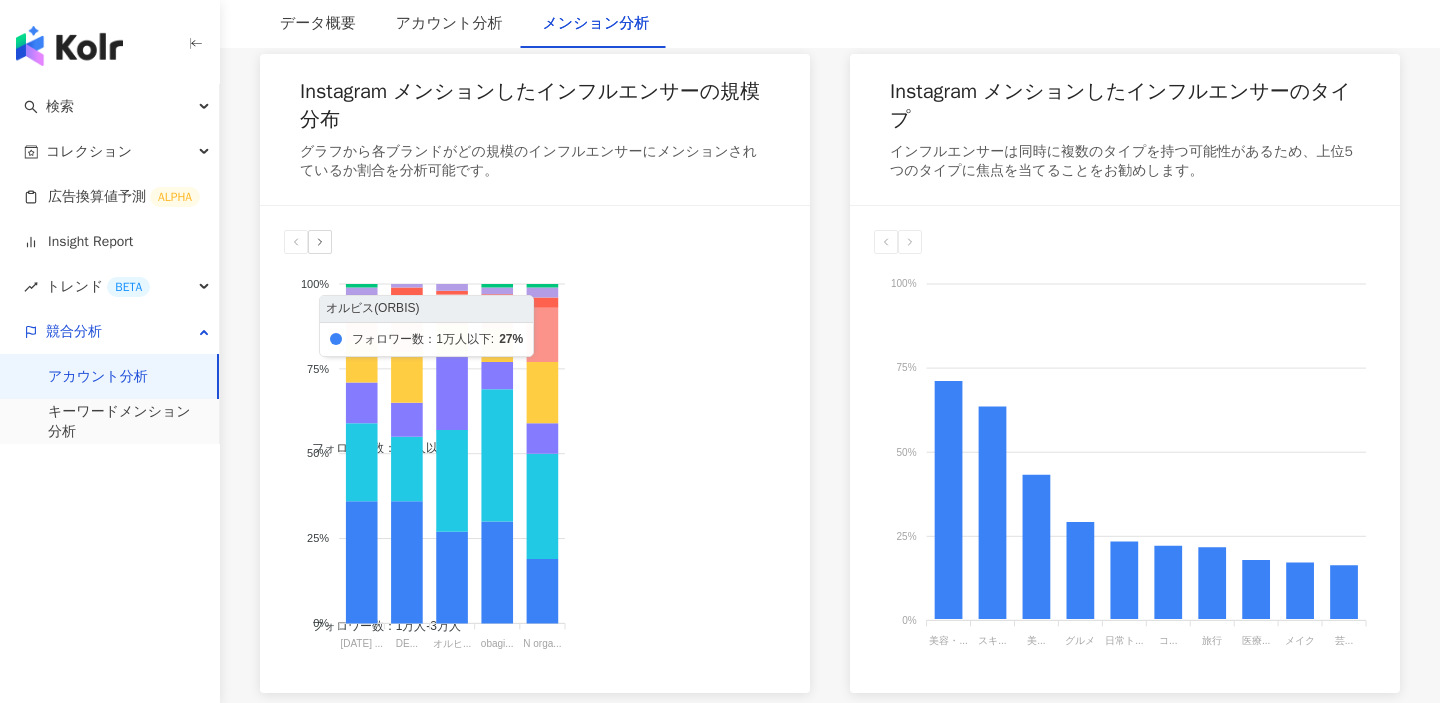 scroll, scrollTop: 1087, scrollLeft: 0, axis: vertical 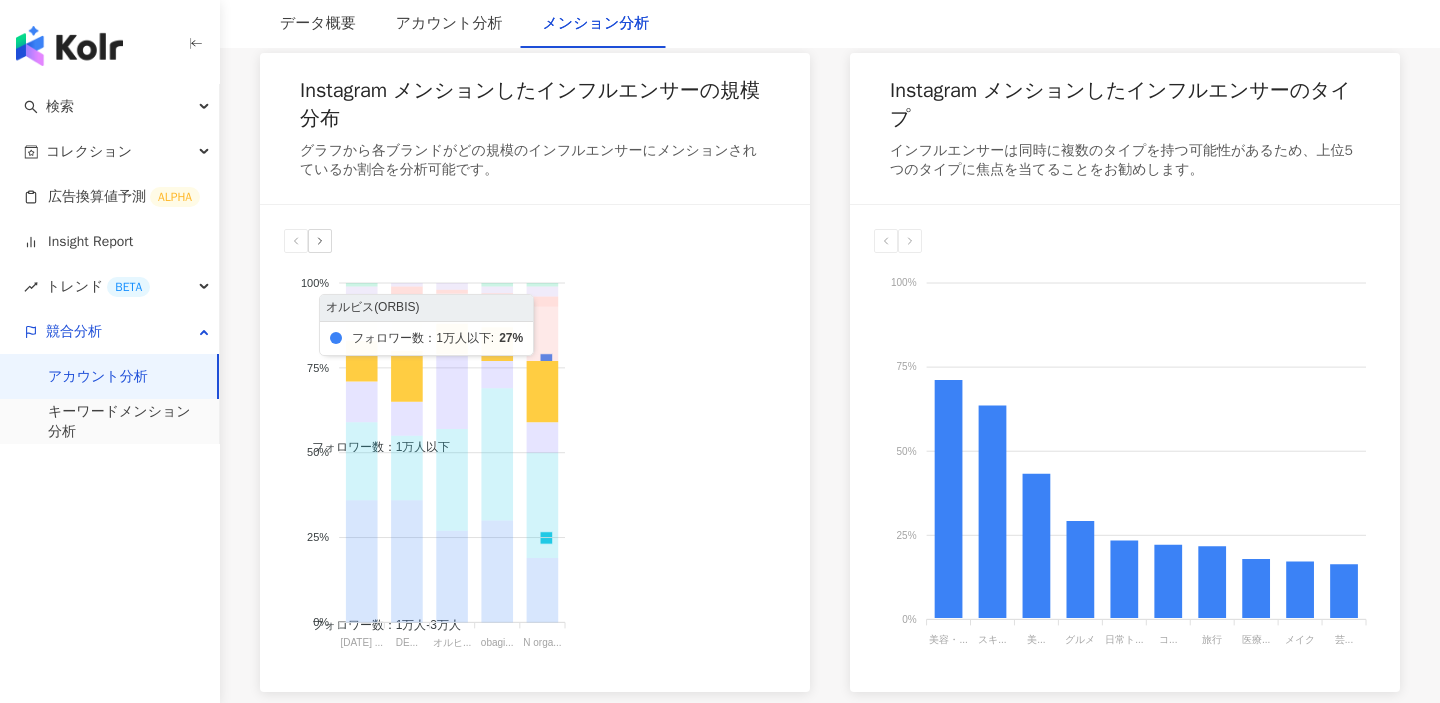 drag, startPoint x: 762, startPoint y: 392, endPoint x: 616, endPoint y: 394, distance: 146.0137 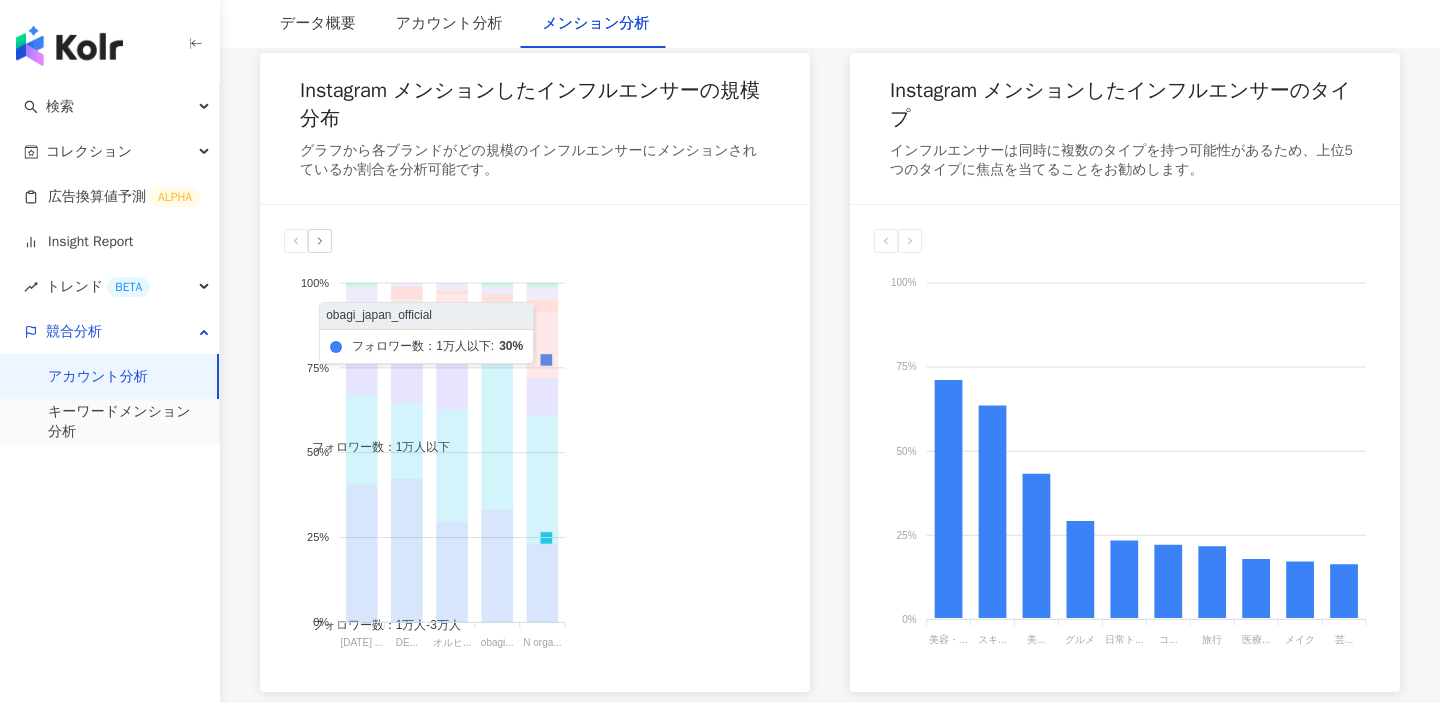 click on "フォロワー数：5万人-10万人" 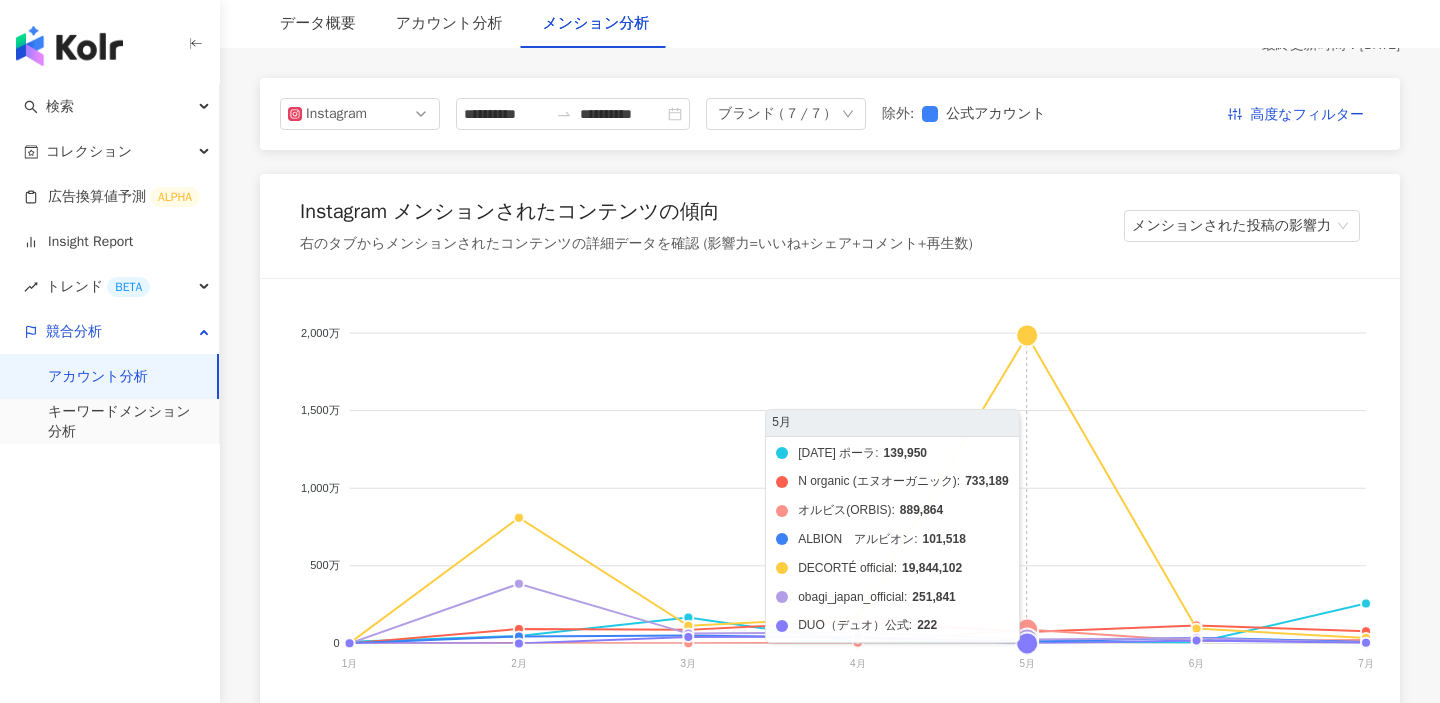 scroll, scrollTop: 213, scrollLeft: 0, axis: vertical 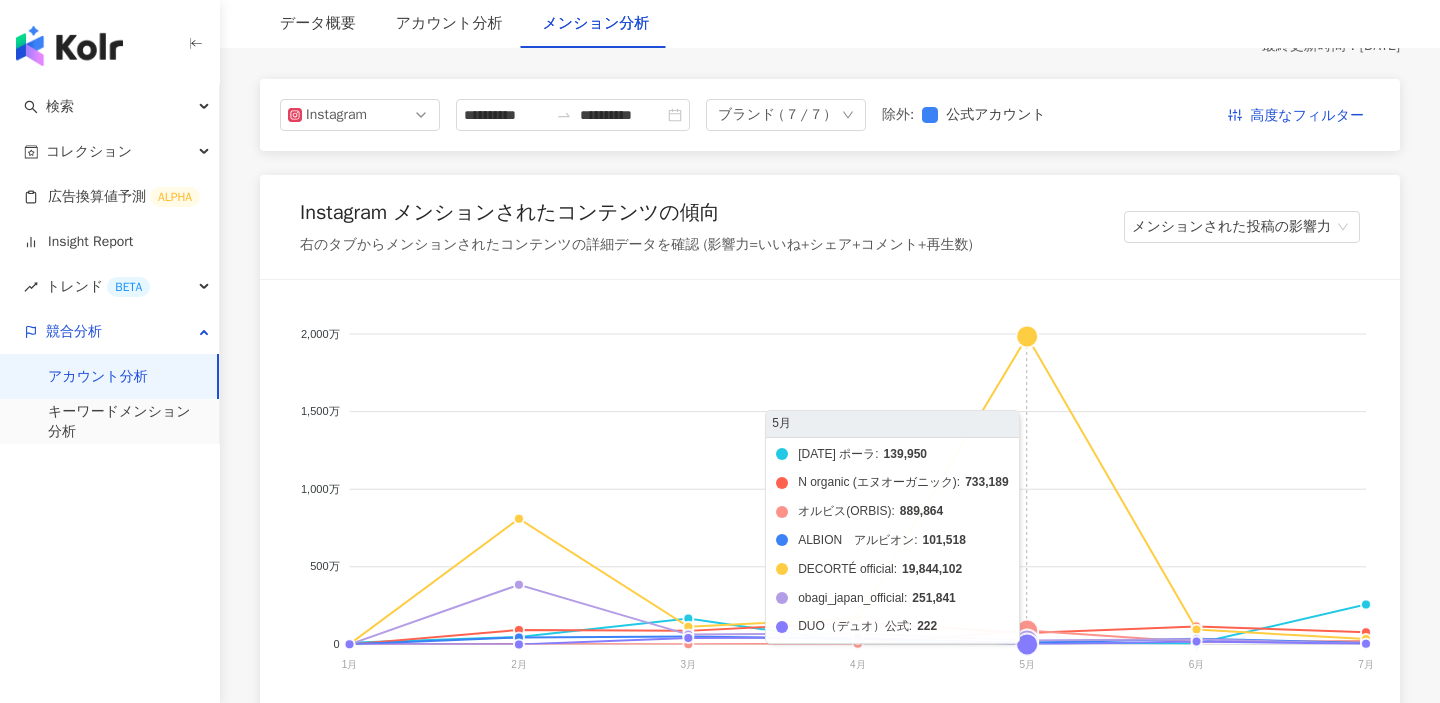 click on "POLA ポーラ N organic (エヌオーガニック) オルビス(ORBIS) ALBION　アルビオン DECORTÉ official obagi_japan_official DUO（デュオ）公式" 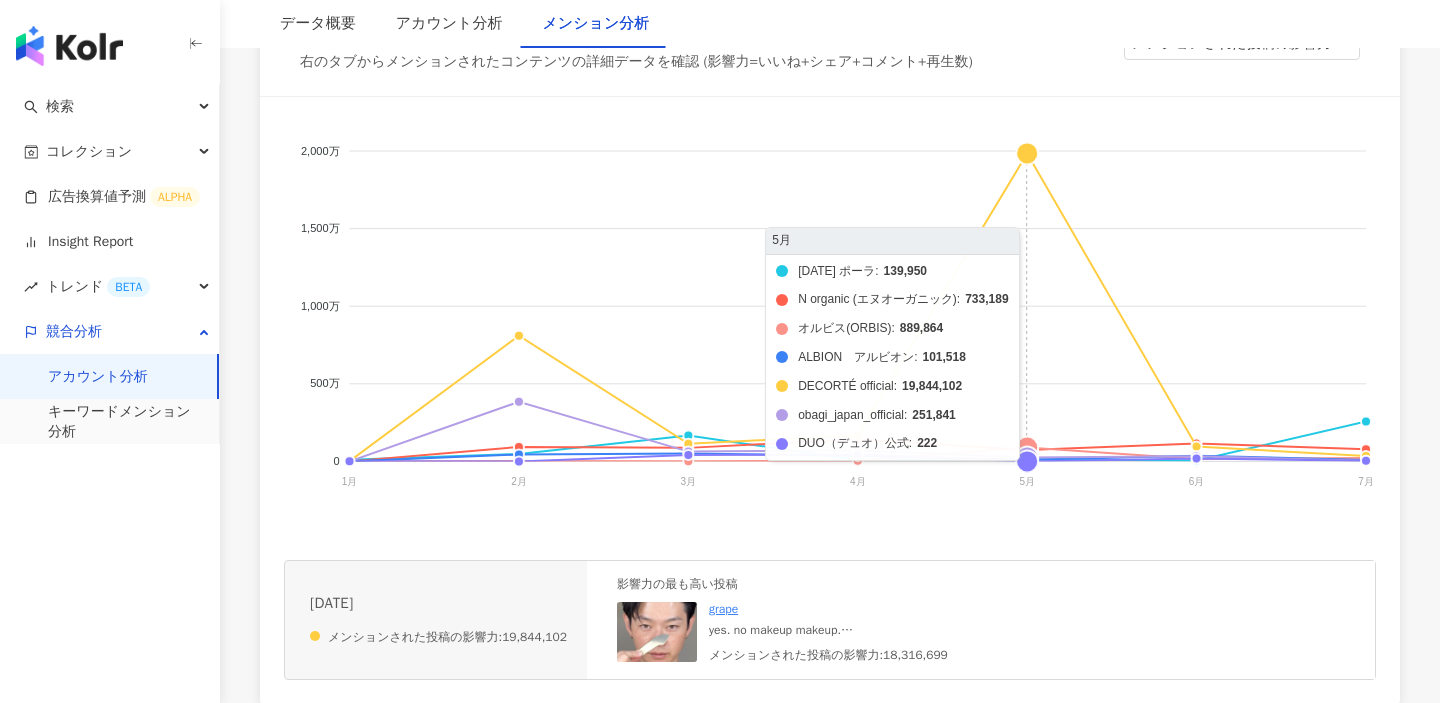 scroll, scrollTop: 437, scrollLeft: 0, axis: vertical 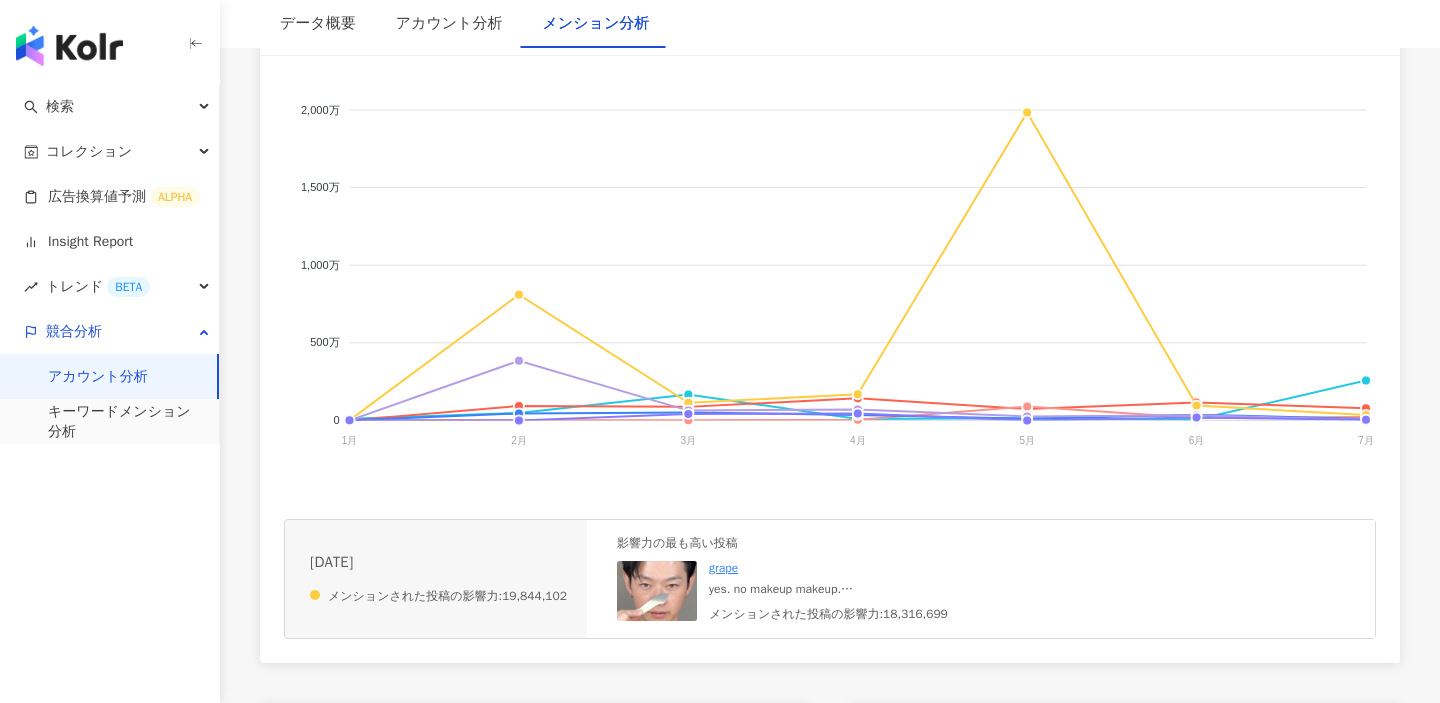 click at bounding box center [657, 591] 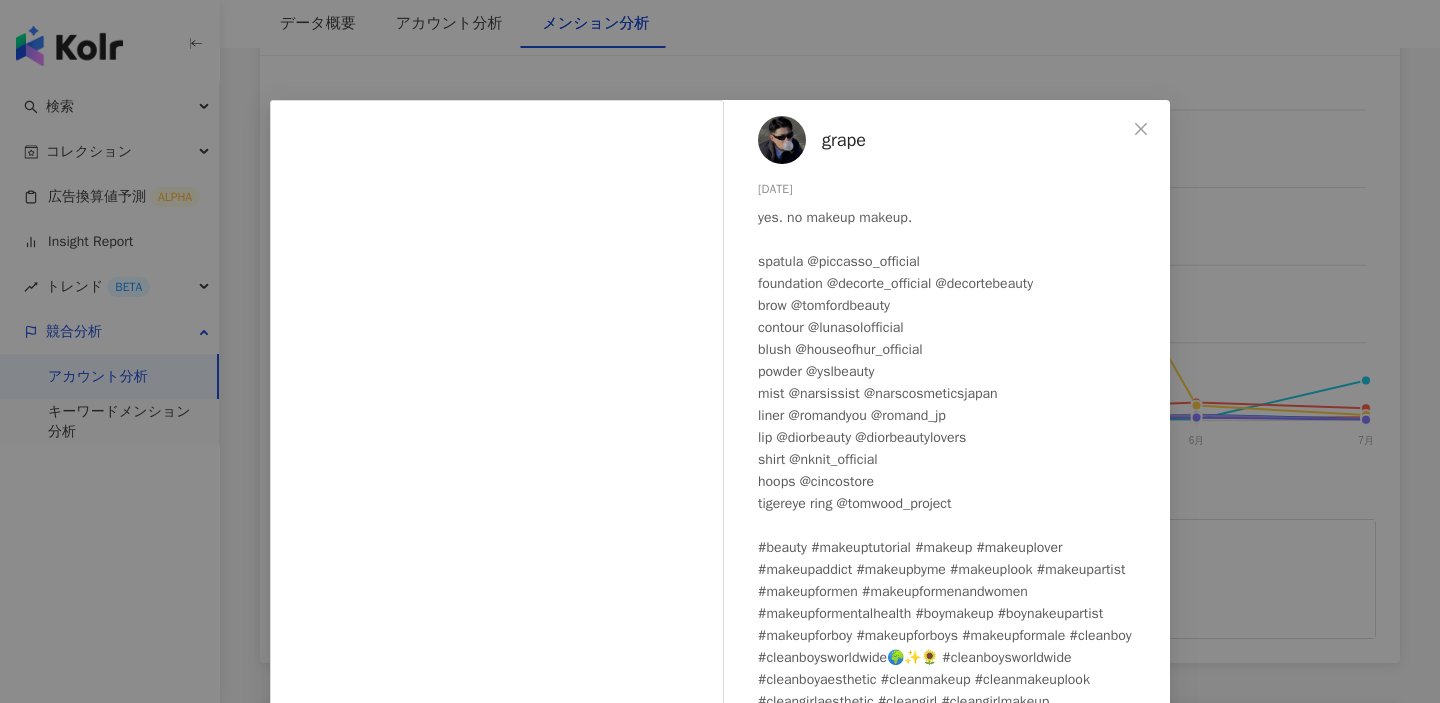 scroll, scrollTop: 1006, scrollLeft: 0, axis: vertical 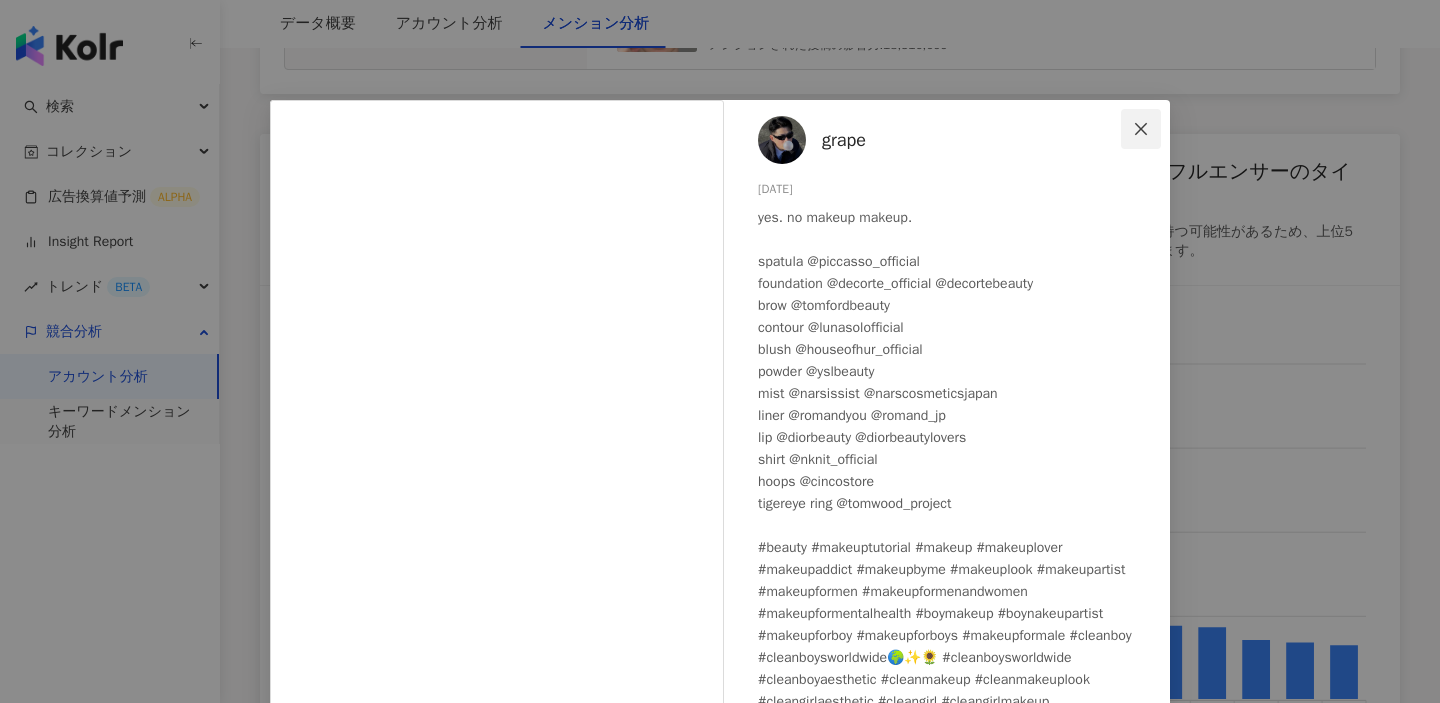 click 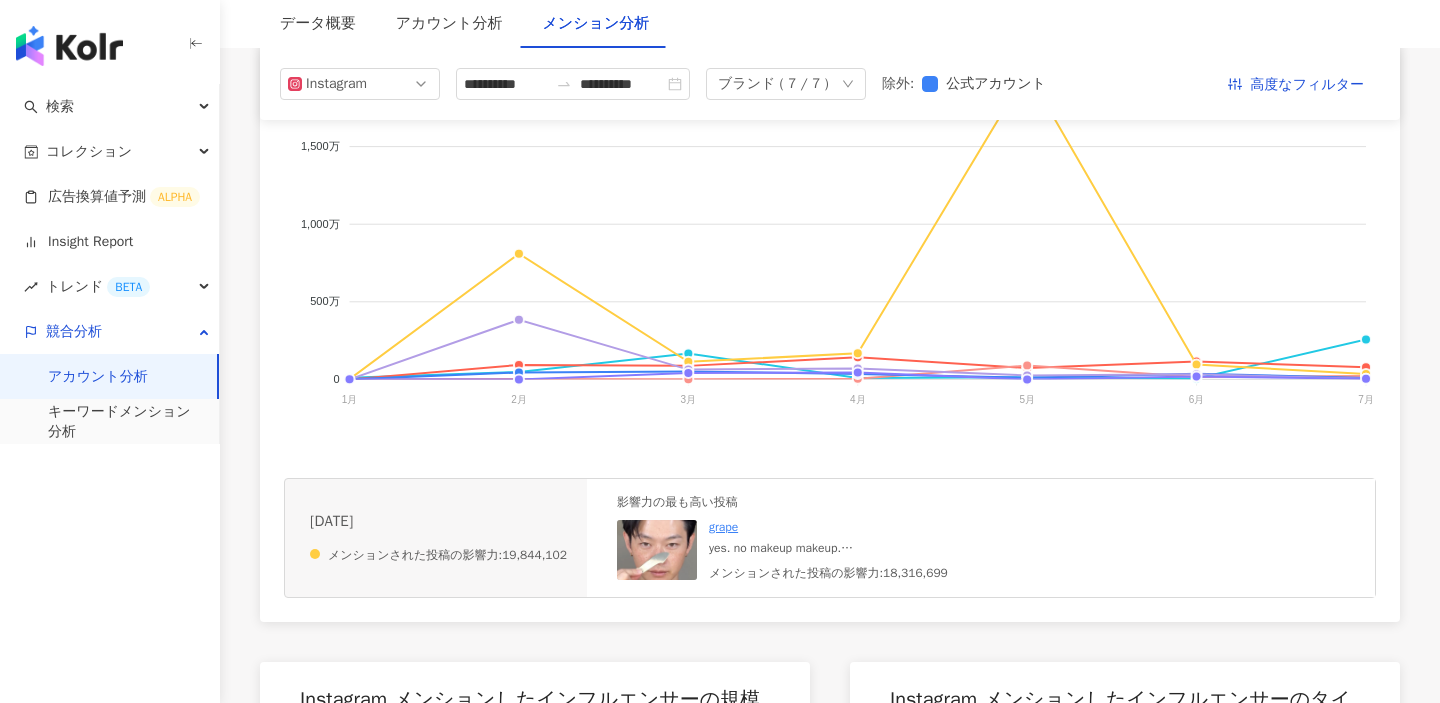 scroll, scrollTop: 454, scrollLeft: 0, axis: vertical 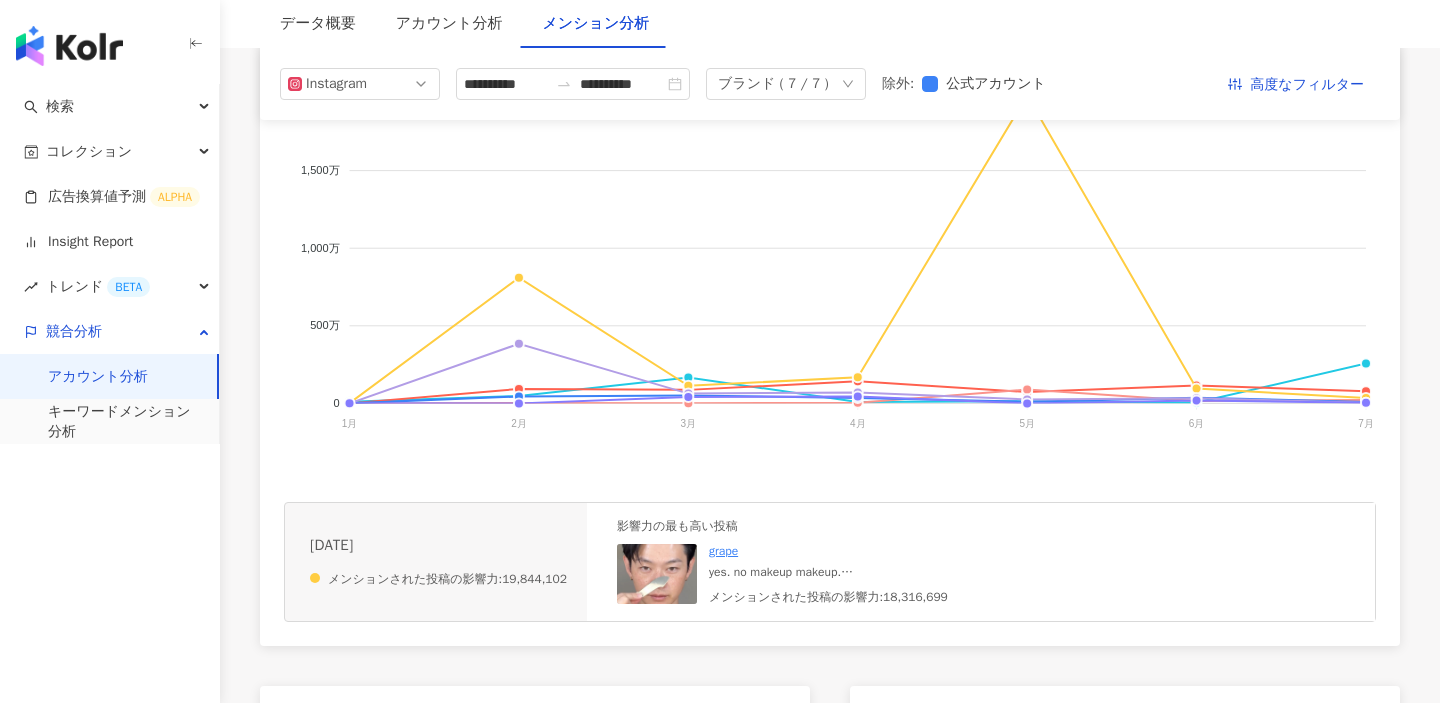 click on "grape" at bounding box center [723, 551] 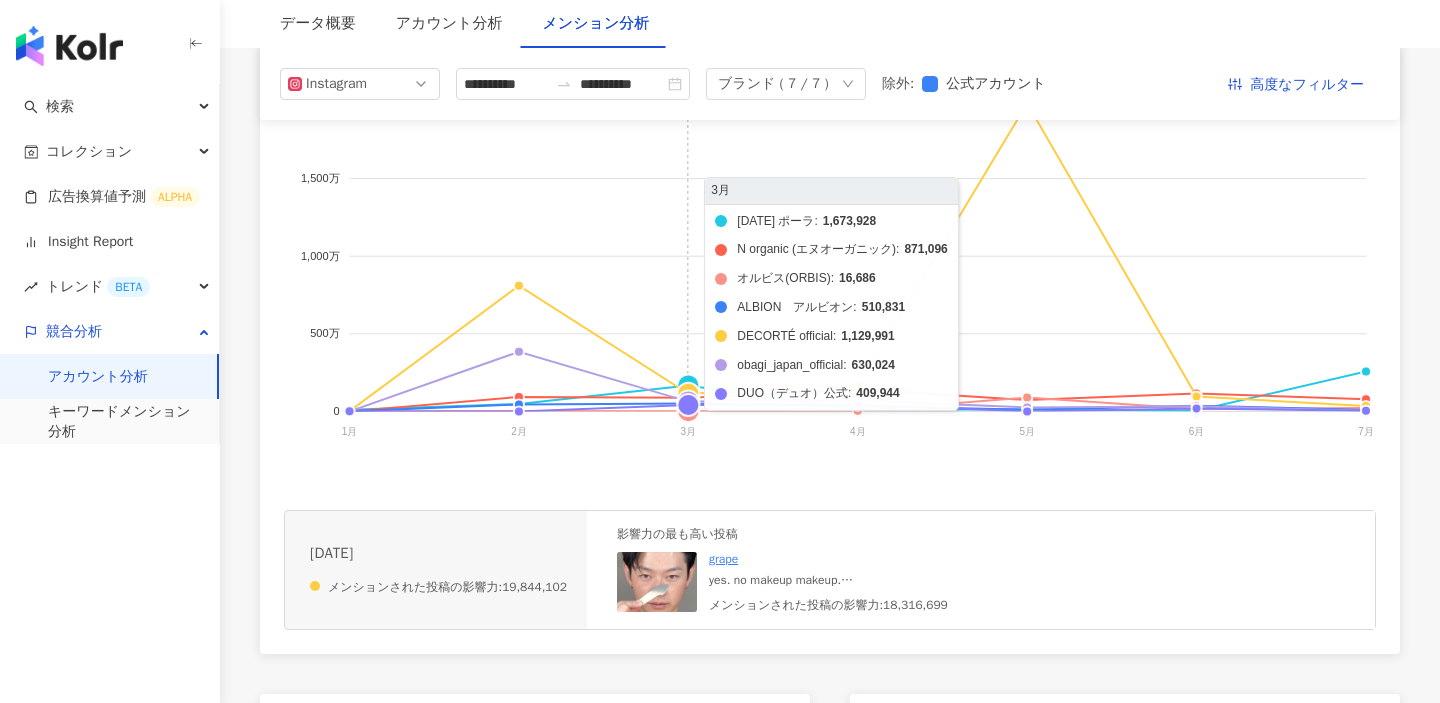 scroll, scrollTop: 444, scrollLeft: 0, axis: vertical 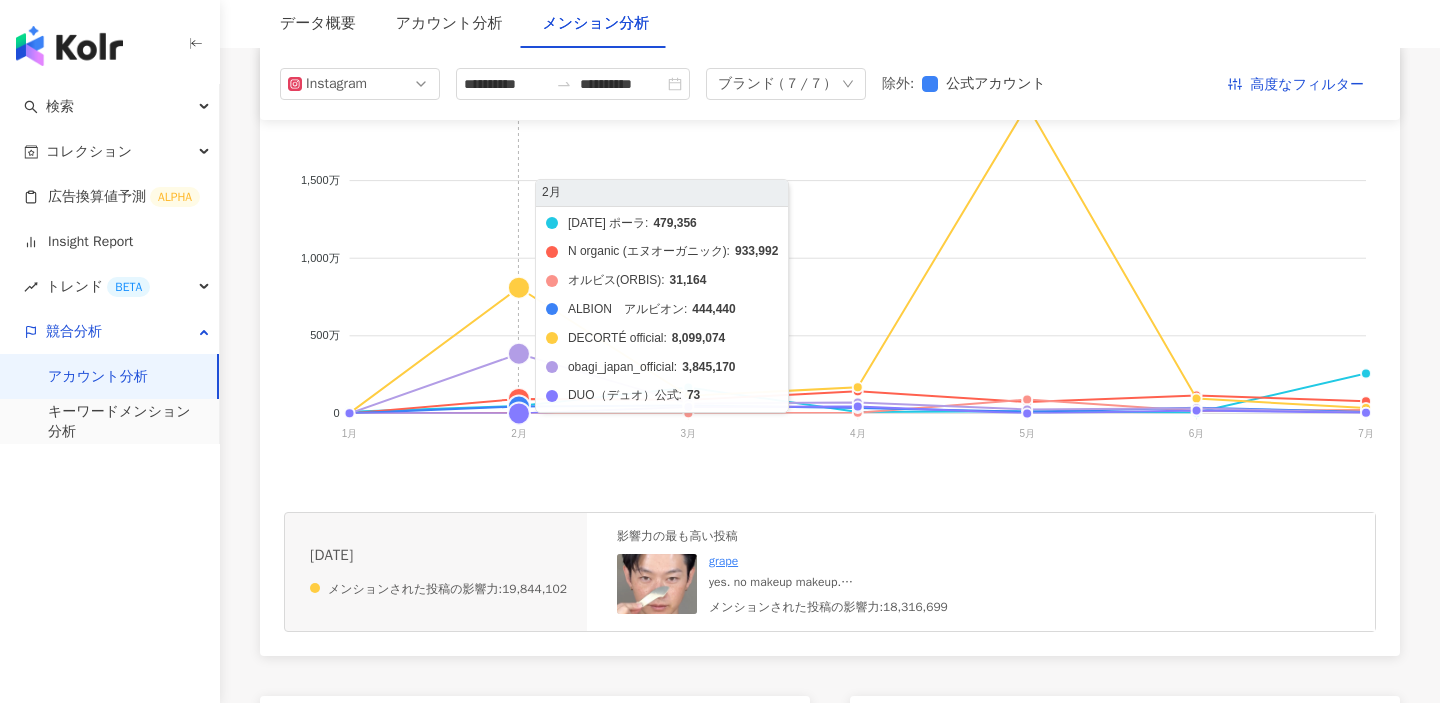 click on "POLA ポーラ N organic (エヌオーガニック) オルビス(ORBIS) ALBION　アルビオン DECORTÉ official obagi_japan_official DUO（デュオ）公式" 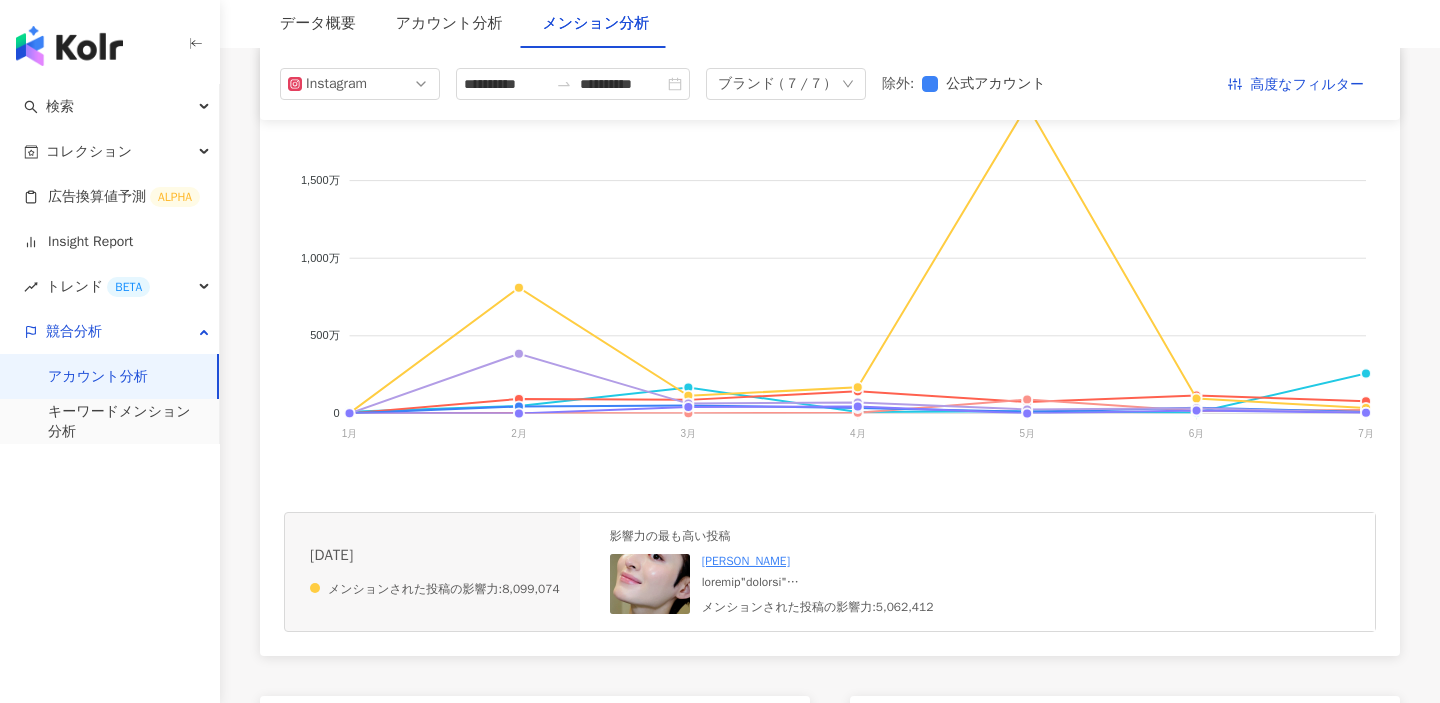 click at bounding box center (650, 584) 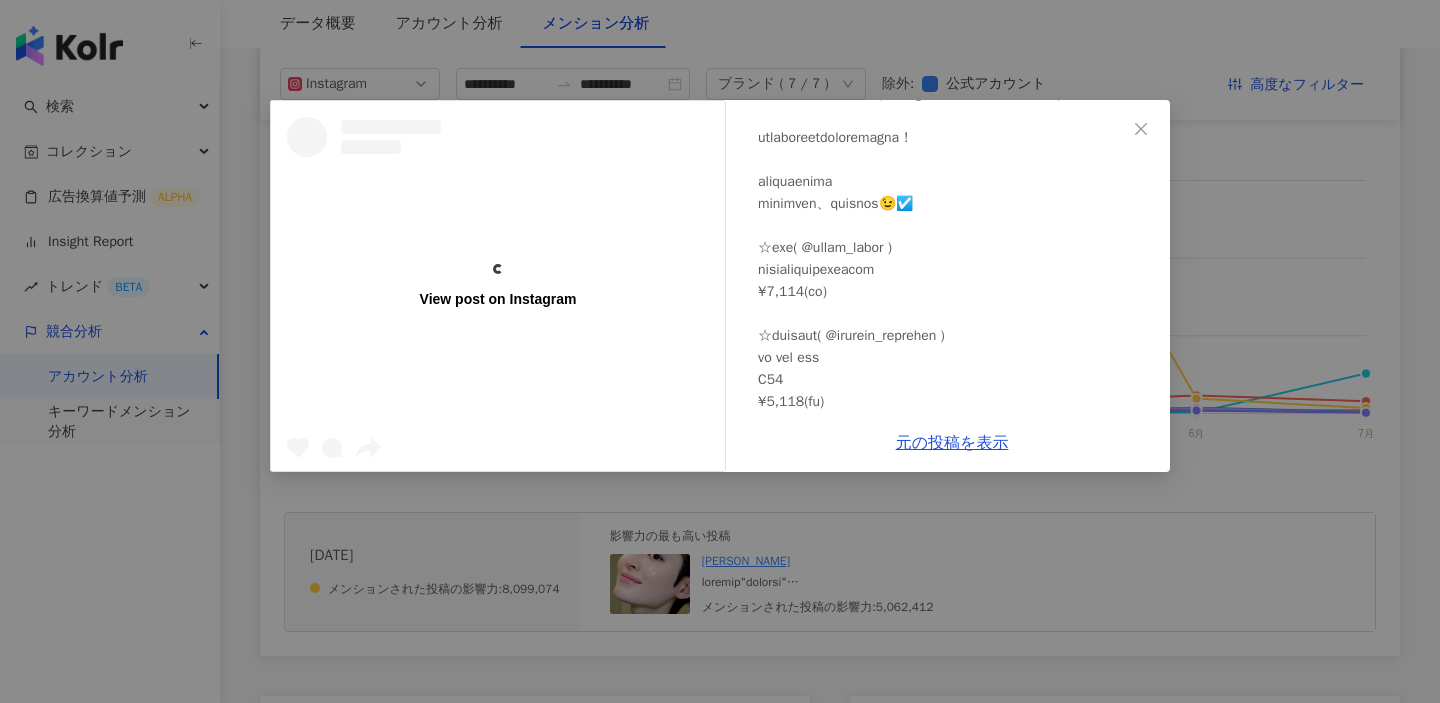 scroll, scrollTop: 169, scrollLeft: 0, axis: vertical 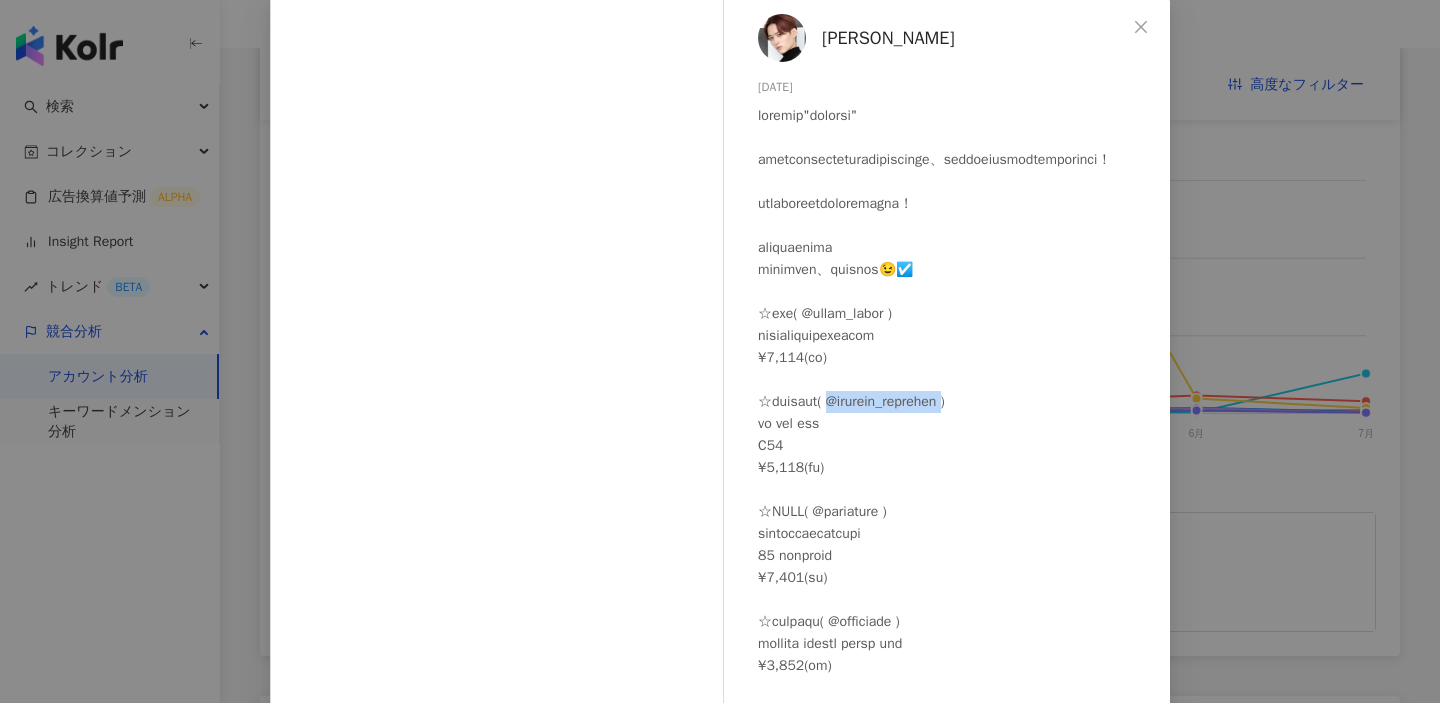 drag, startPoint x: 882, startPoint y: 424, endPoint x: 996, endPoint y: 424, distance: 114 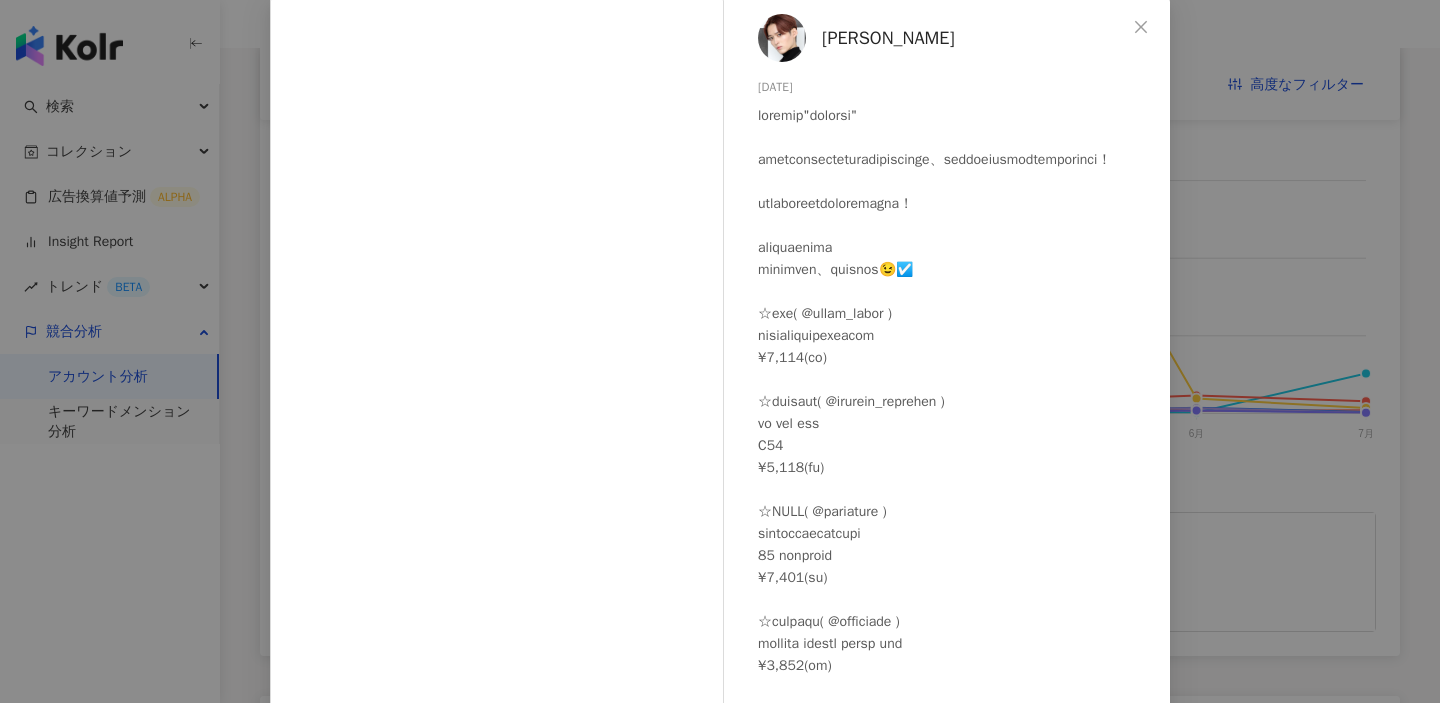 click at bounding box center (956, 446) 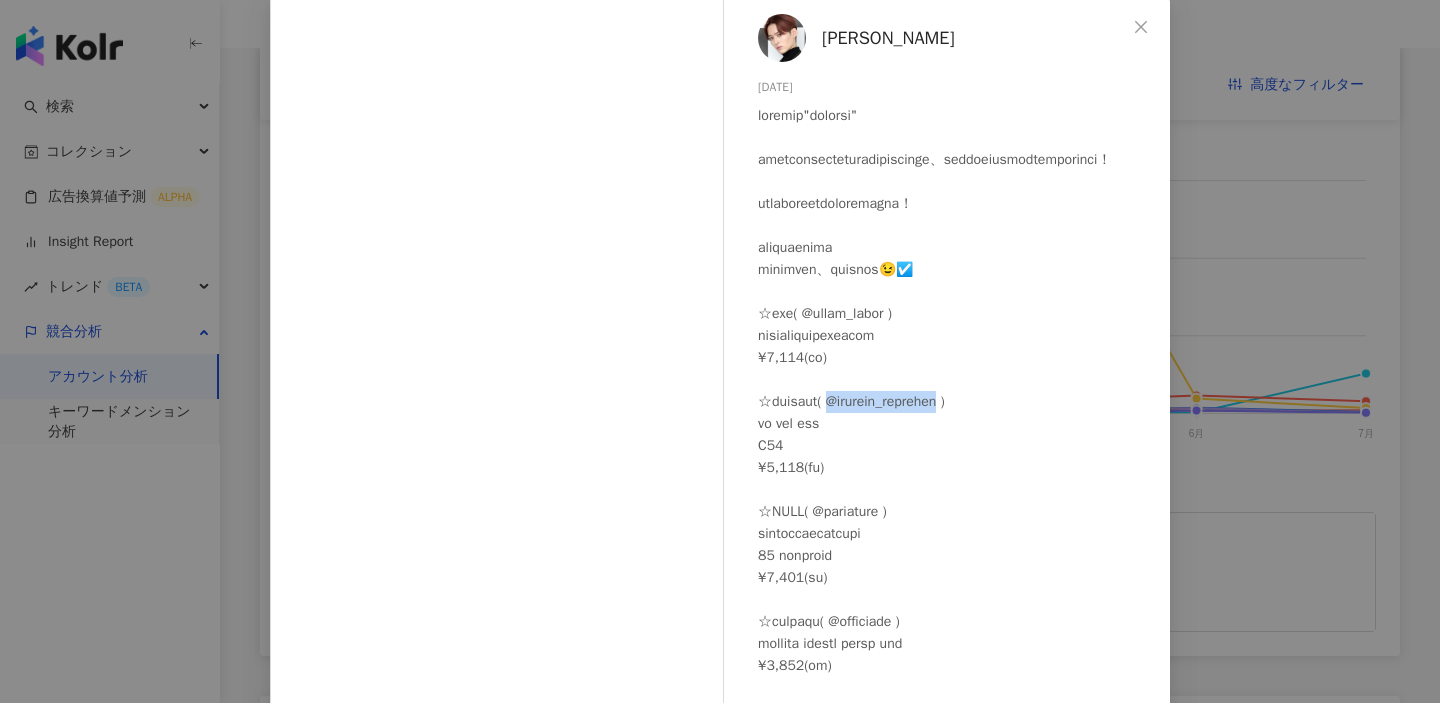 drag, startPoint x: 884, startPoint y: 426, endPoint x: 993, endPoint y: 425, distance: 109.004585 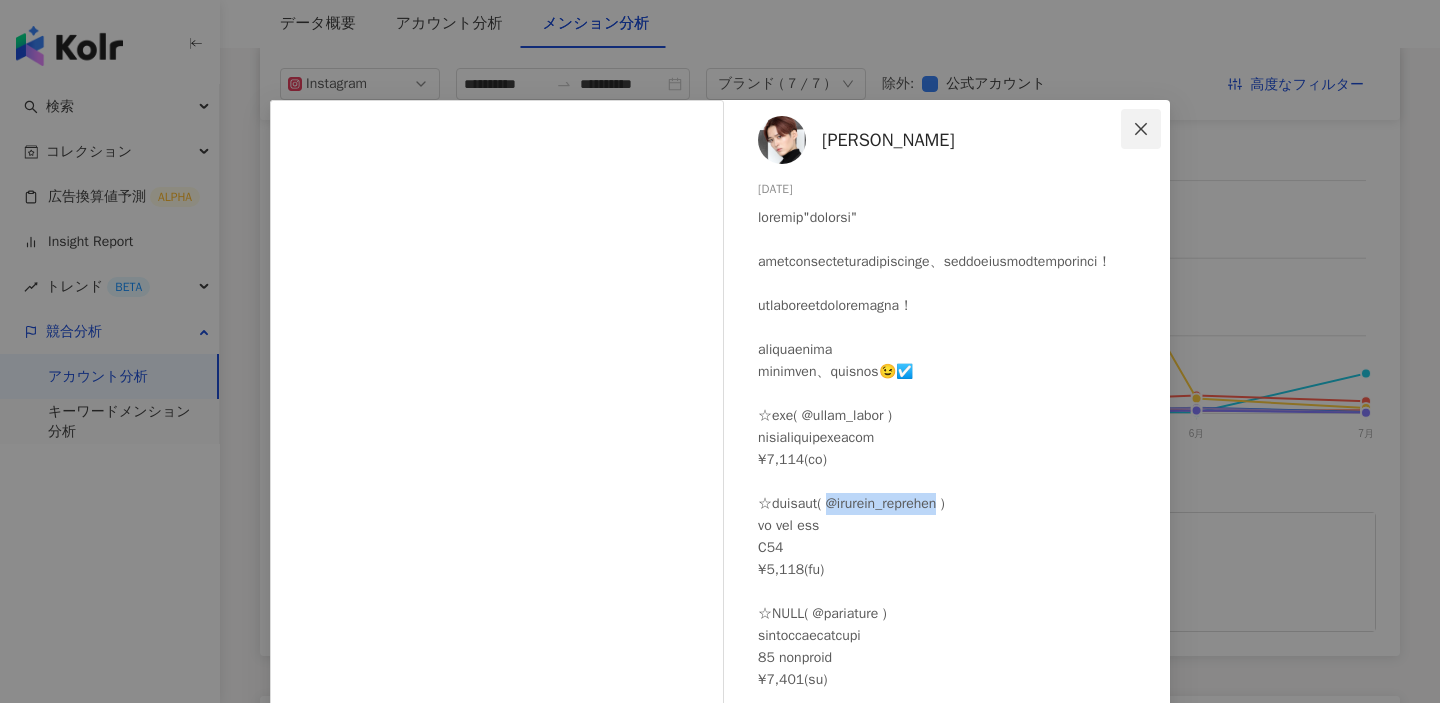 click 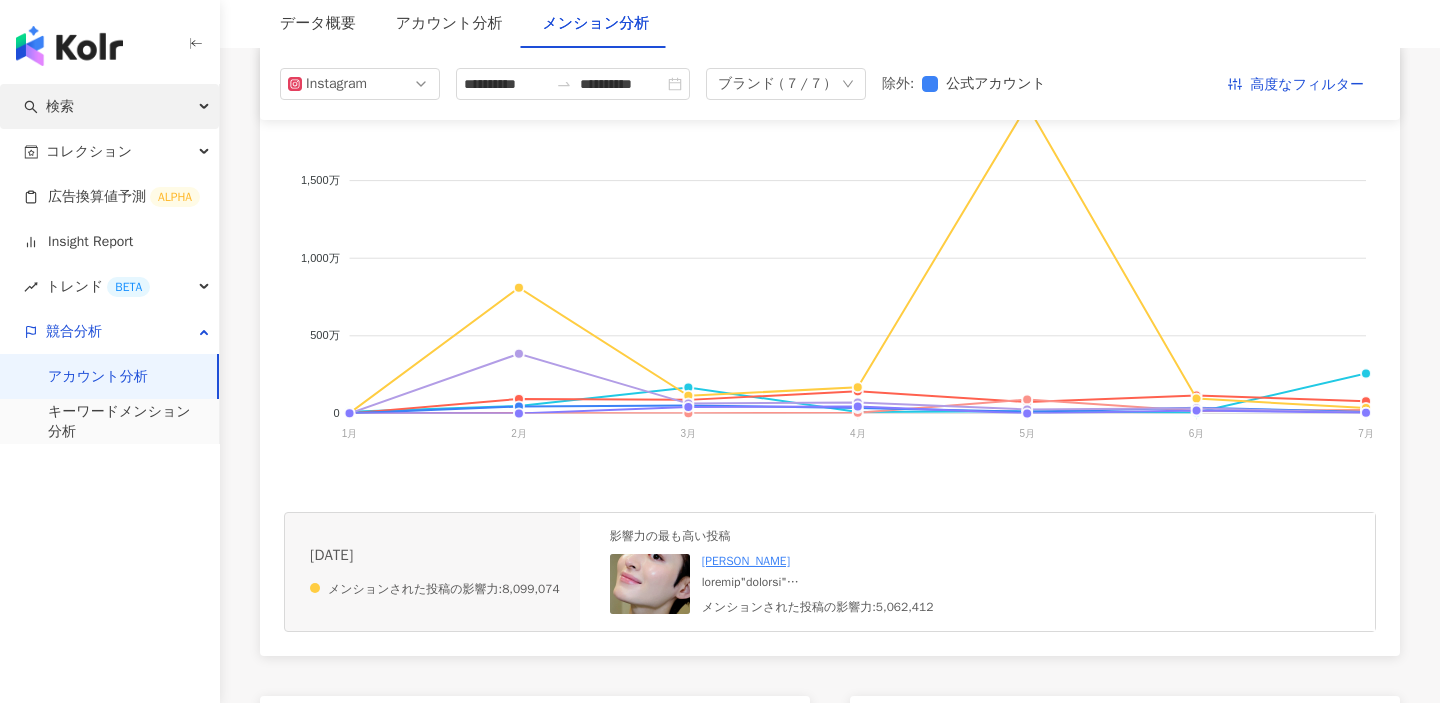 click on "検索" at bounding box center (109, 106) 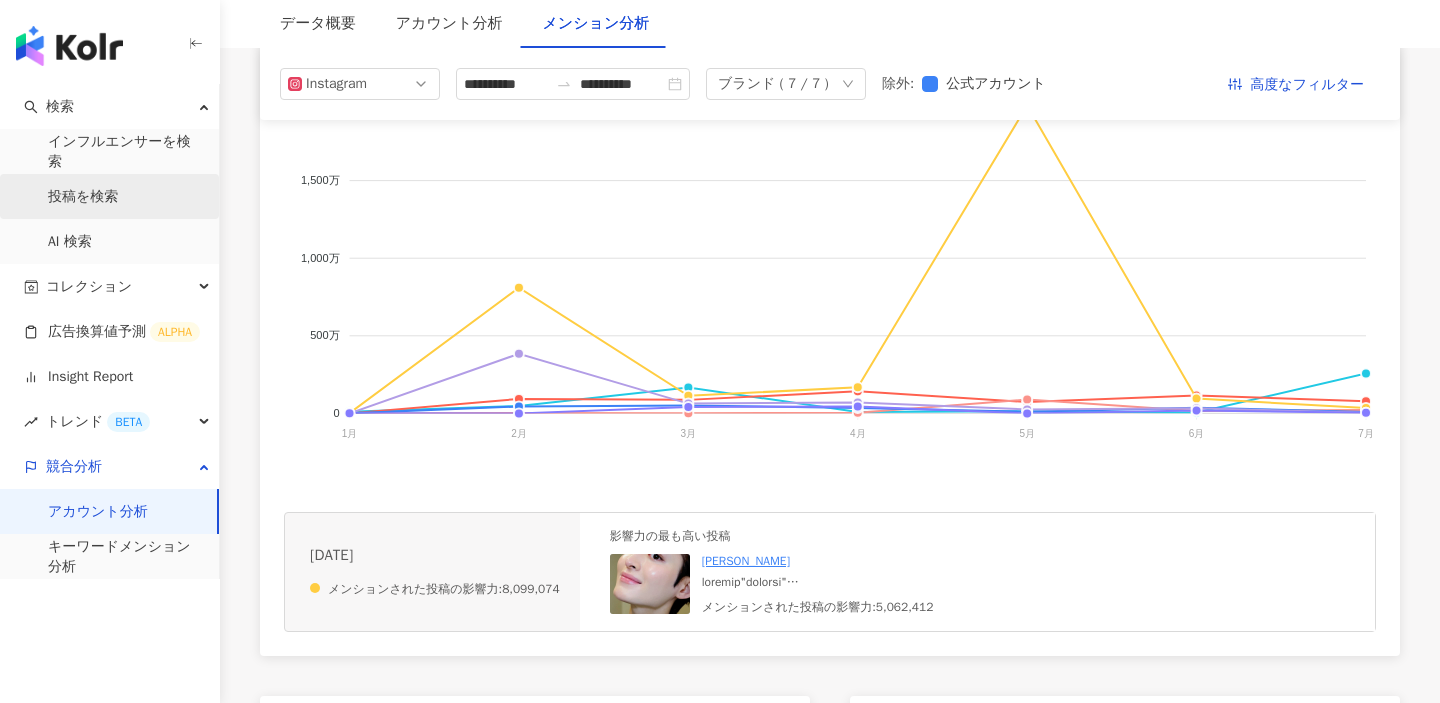 click on "投稿を検索" at bounding box center (83, 197) 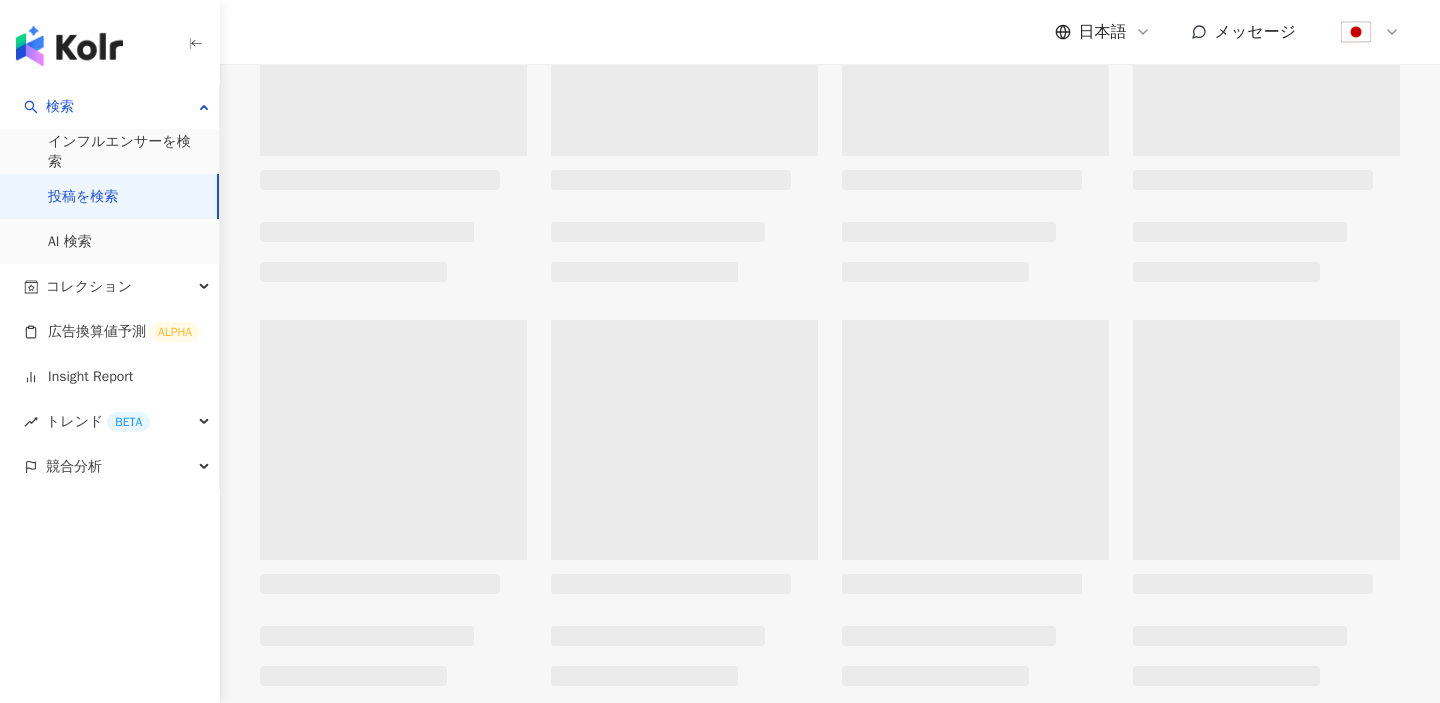 scroll, scrollTop: 0, scrollLeft: 0, axis: both 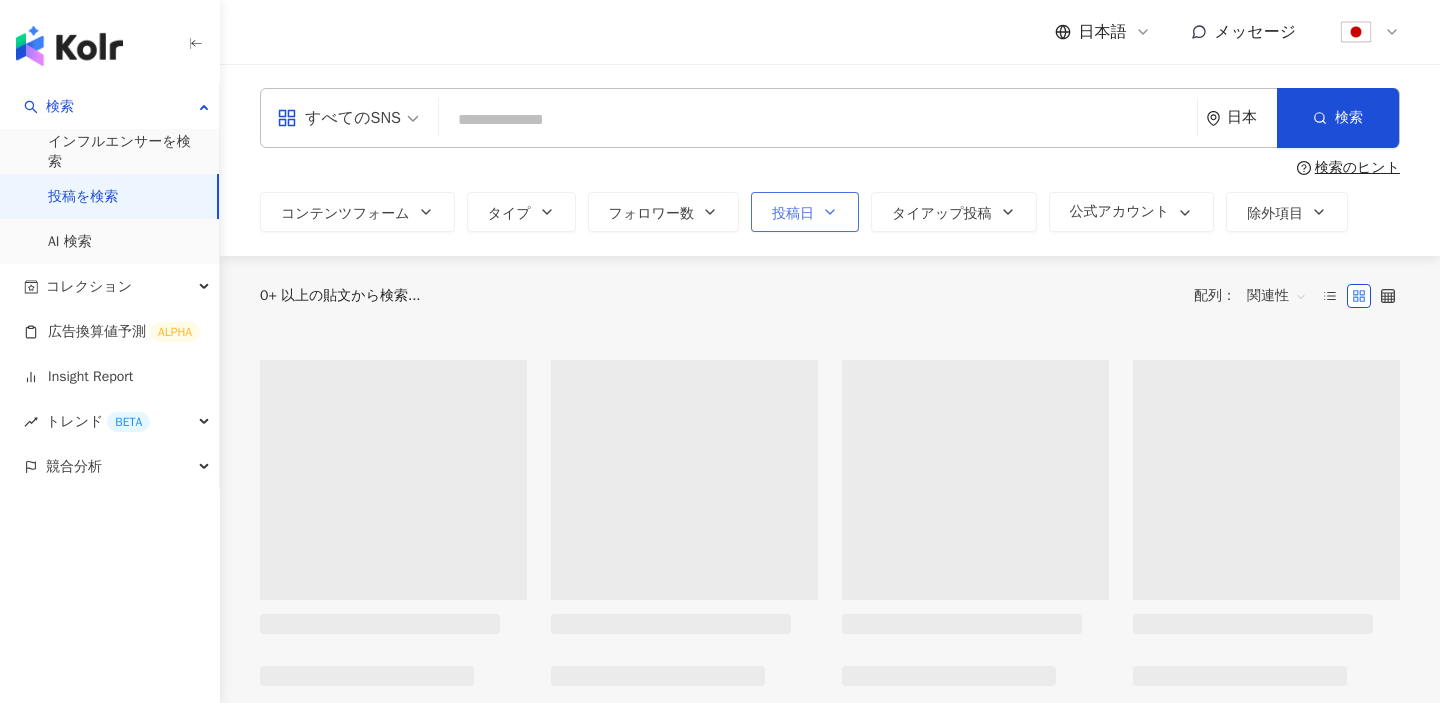 click on "投稿日" at bounding box center [805, 212] 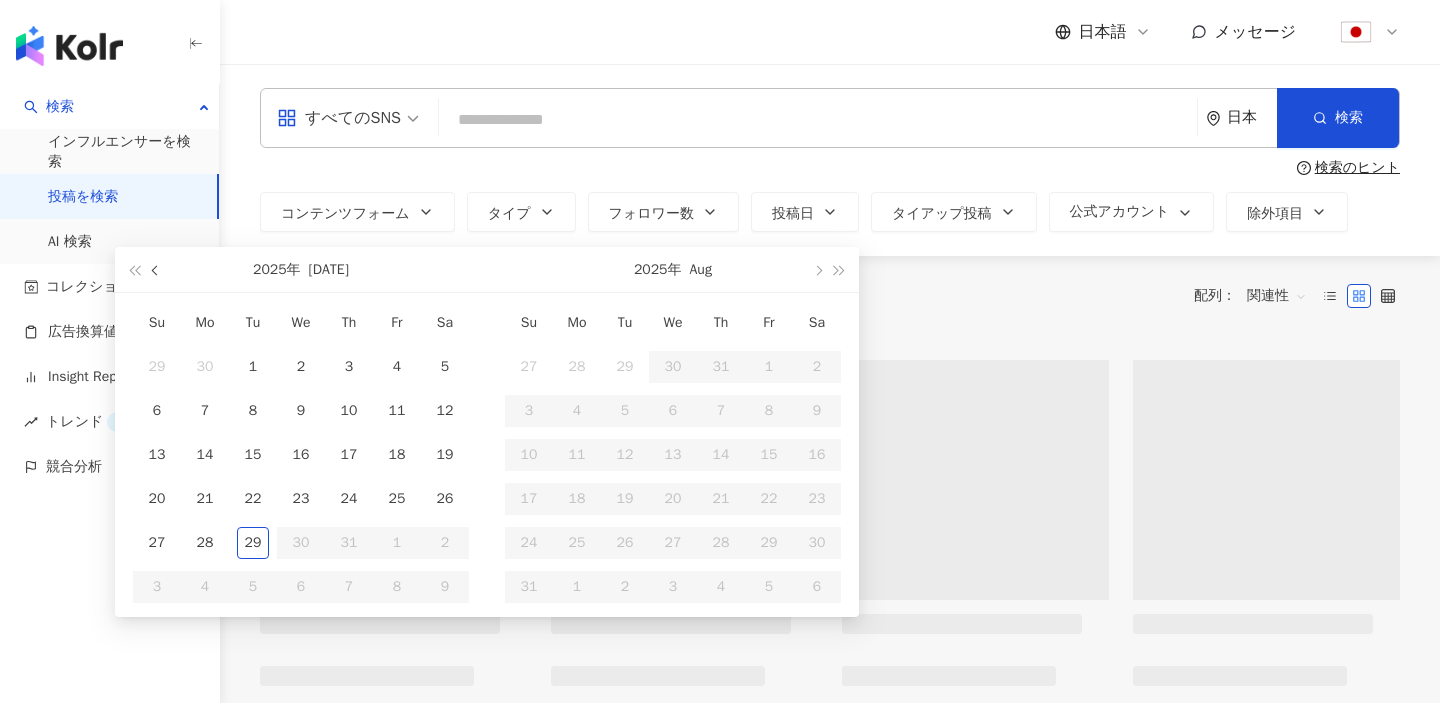 click at bounding box center (157, 270) 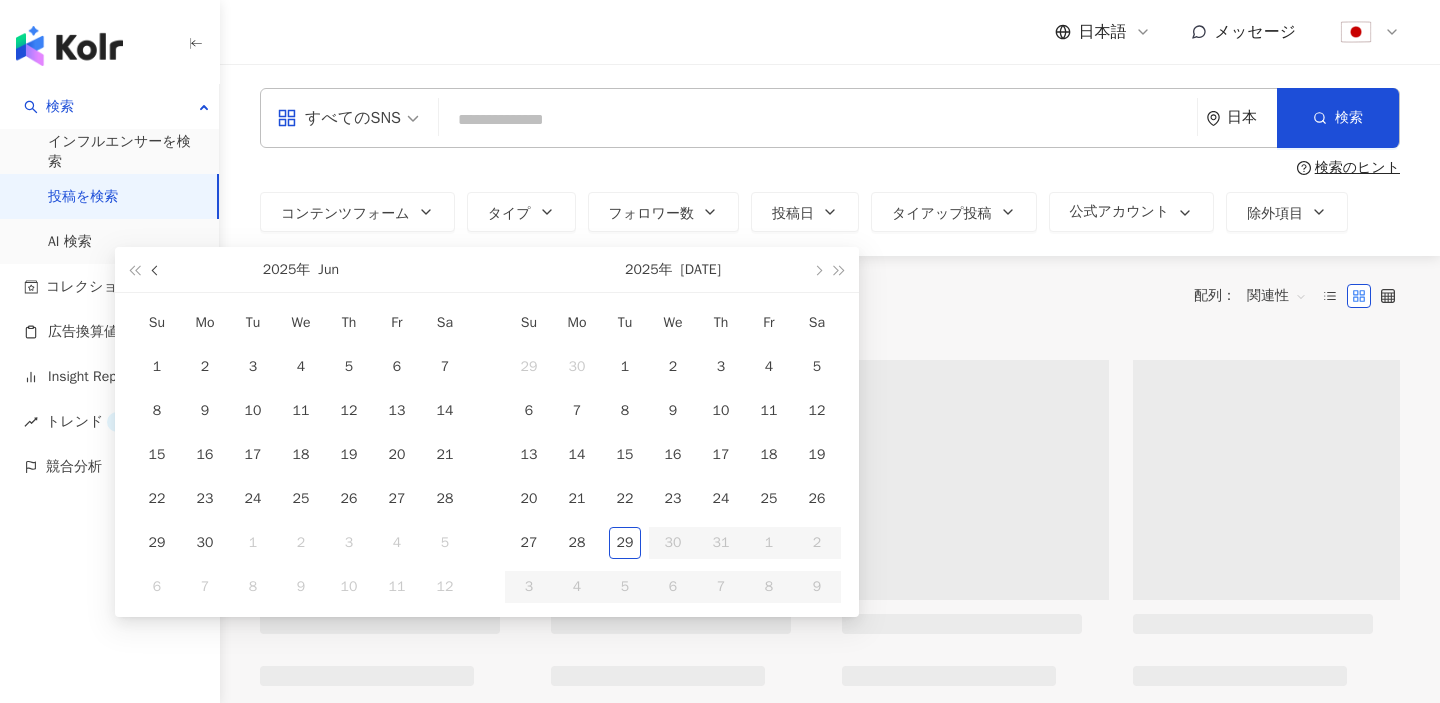 click at bounding box center [157, 270] 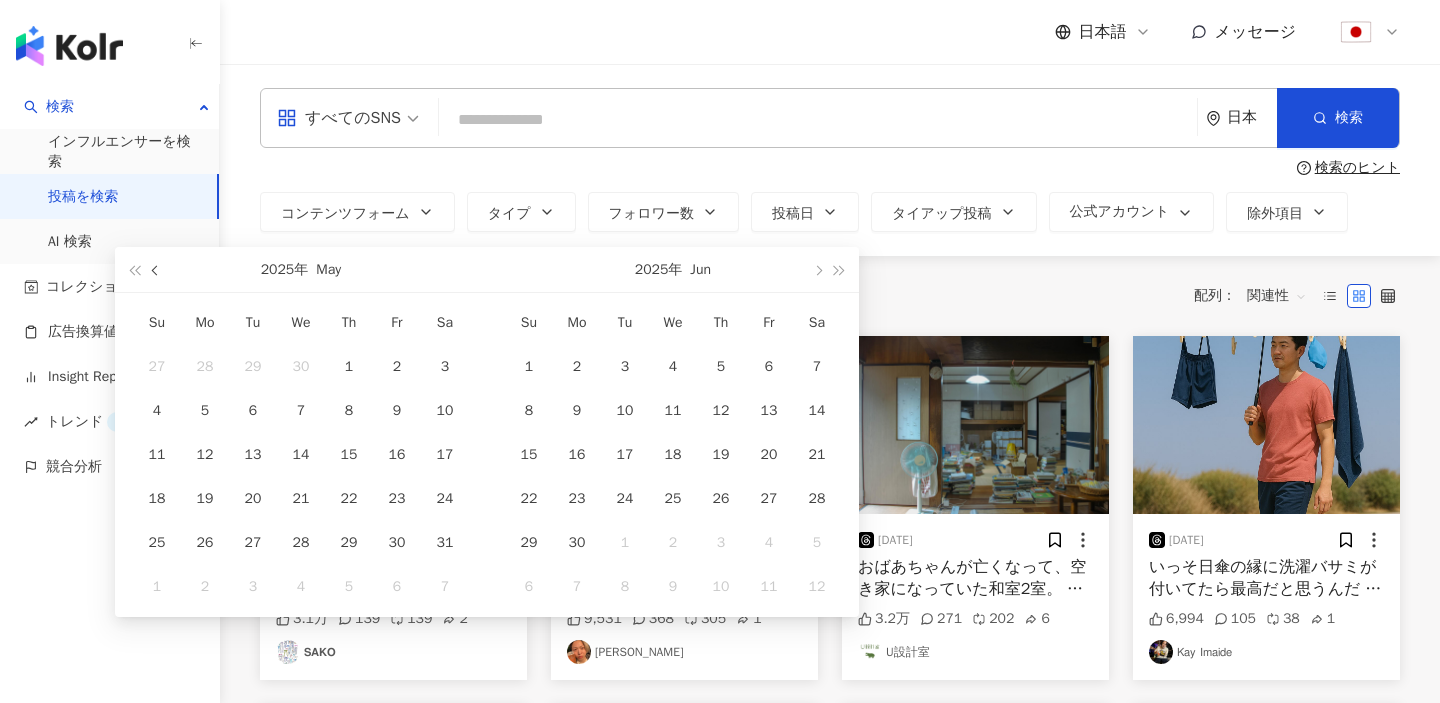 click at bounding box center (157, 270) 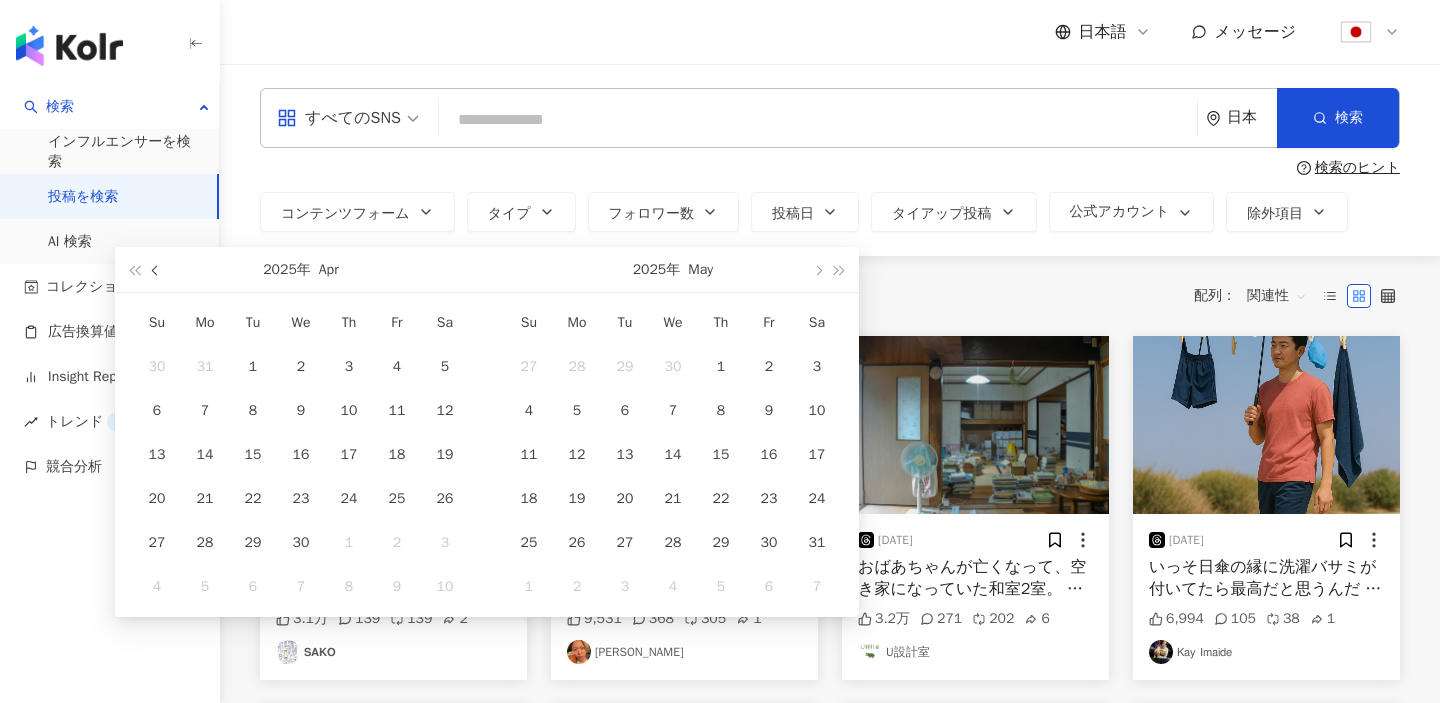 click at bounding box center (157, 270) 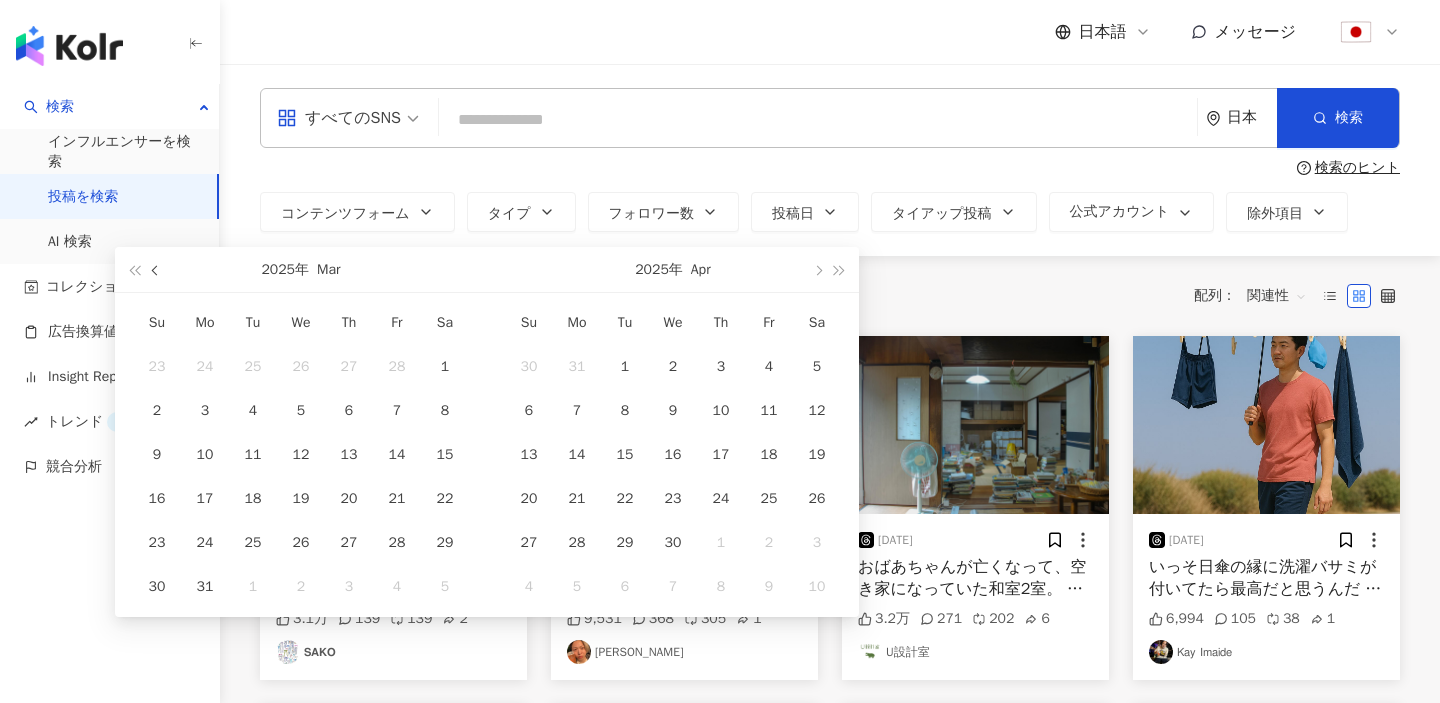 click at bounding box center (157, 270) 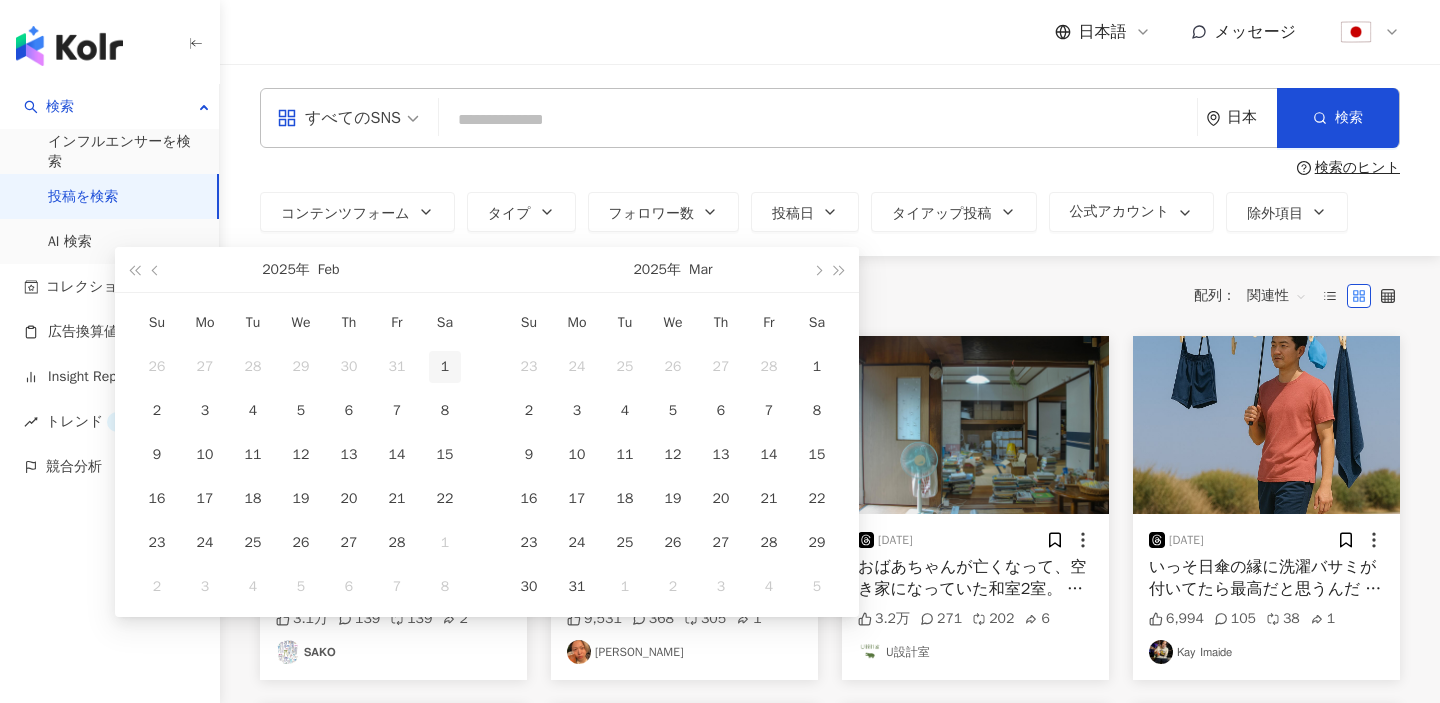 type on "**********" 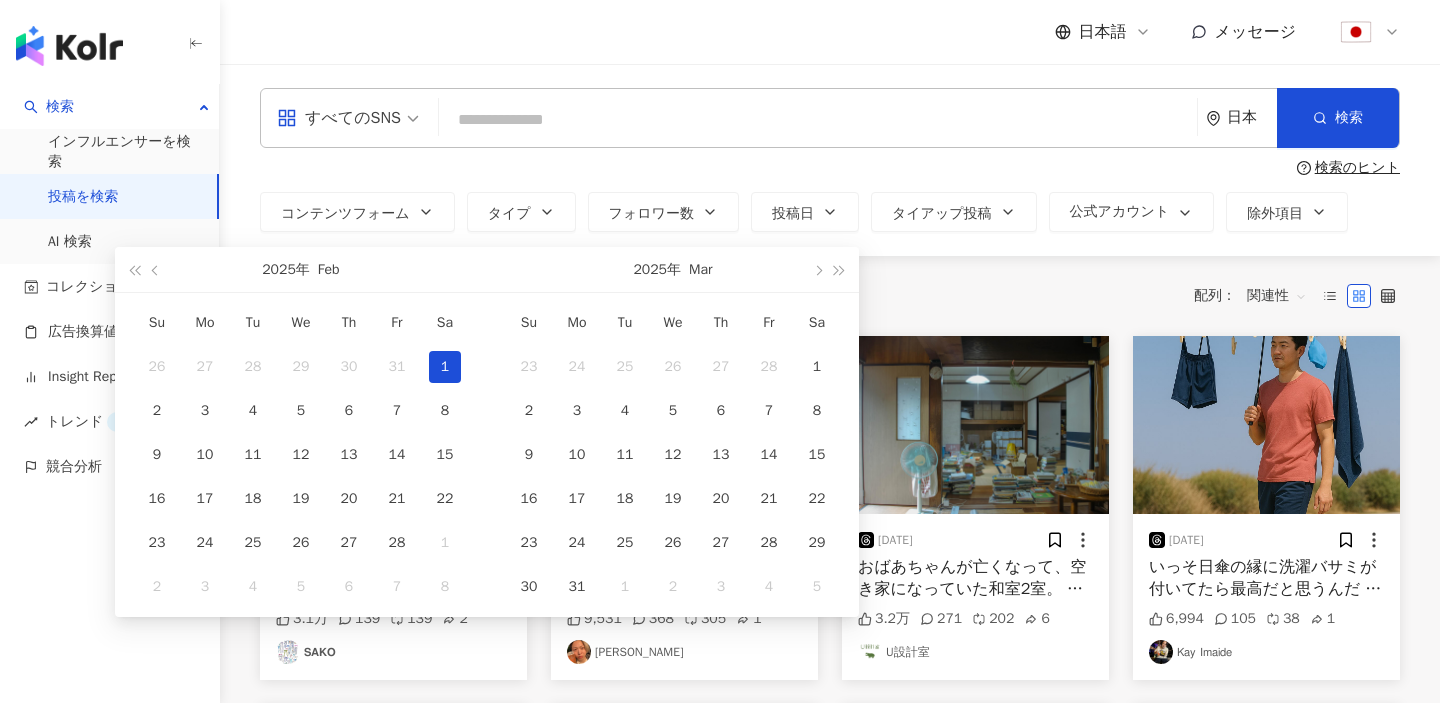 click on "1" at bounding box center (445, 367) 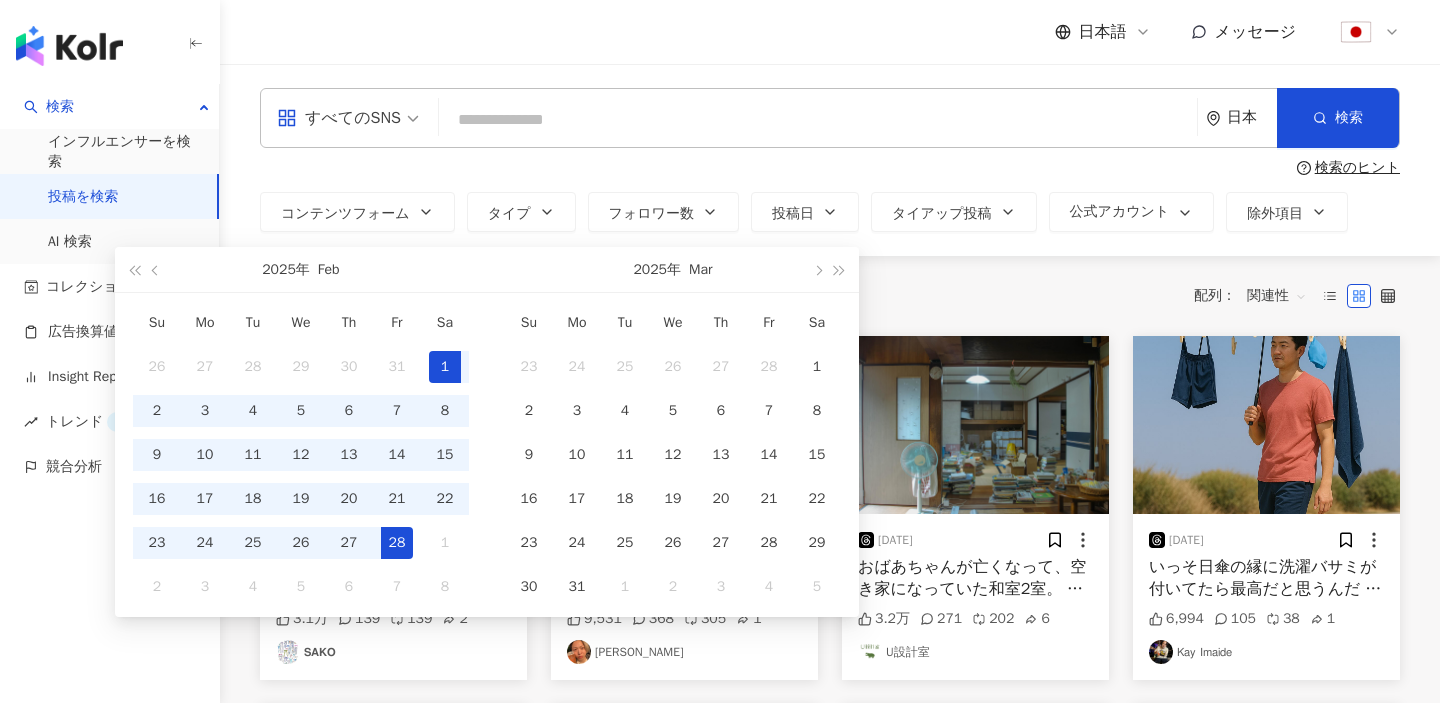 click on "28" at bounding box center [397, 543] 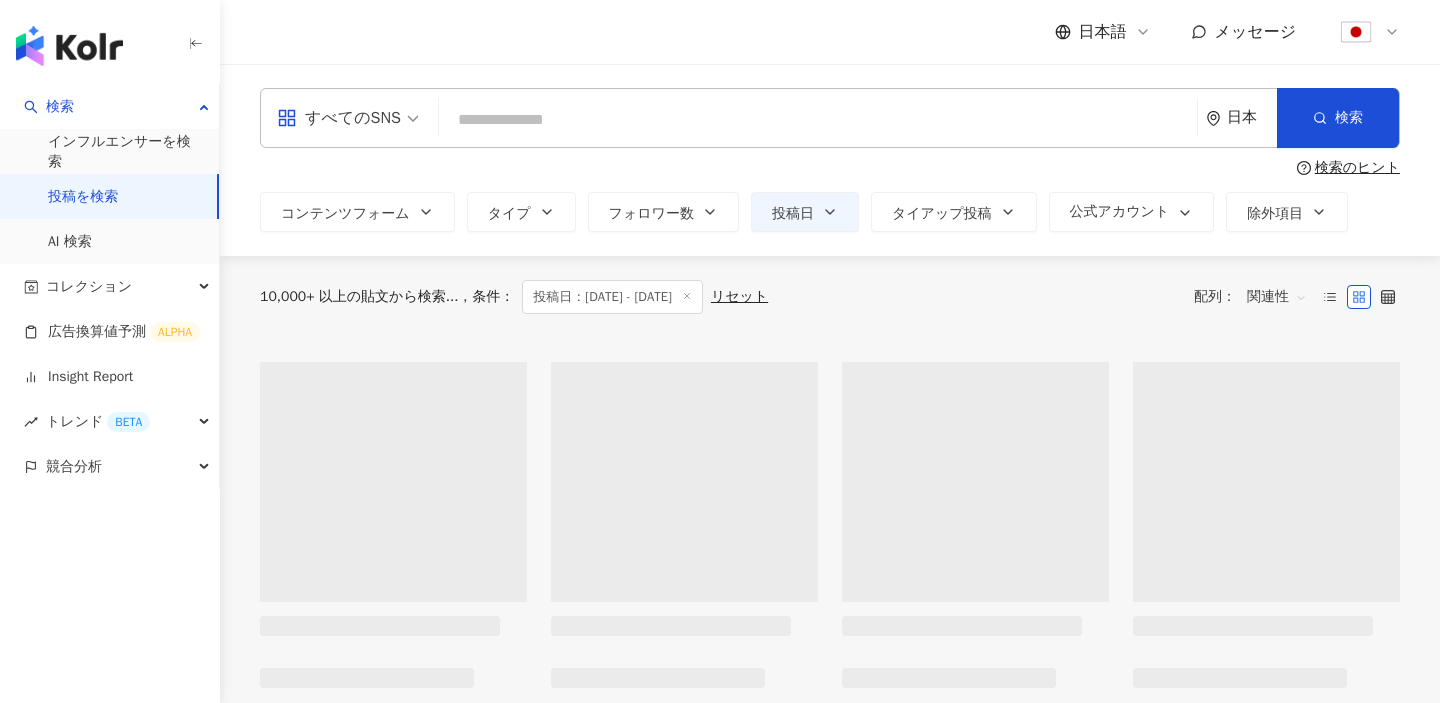 click at bounding box center [818, 119] 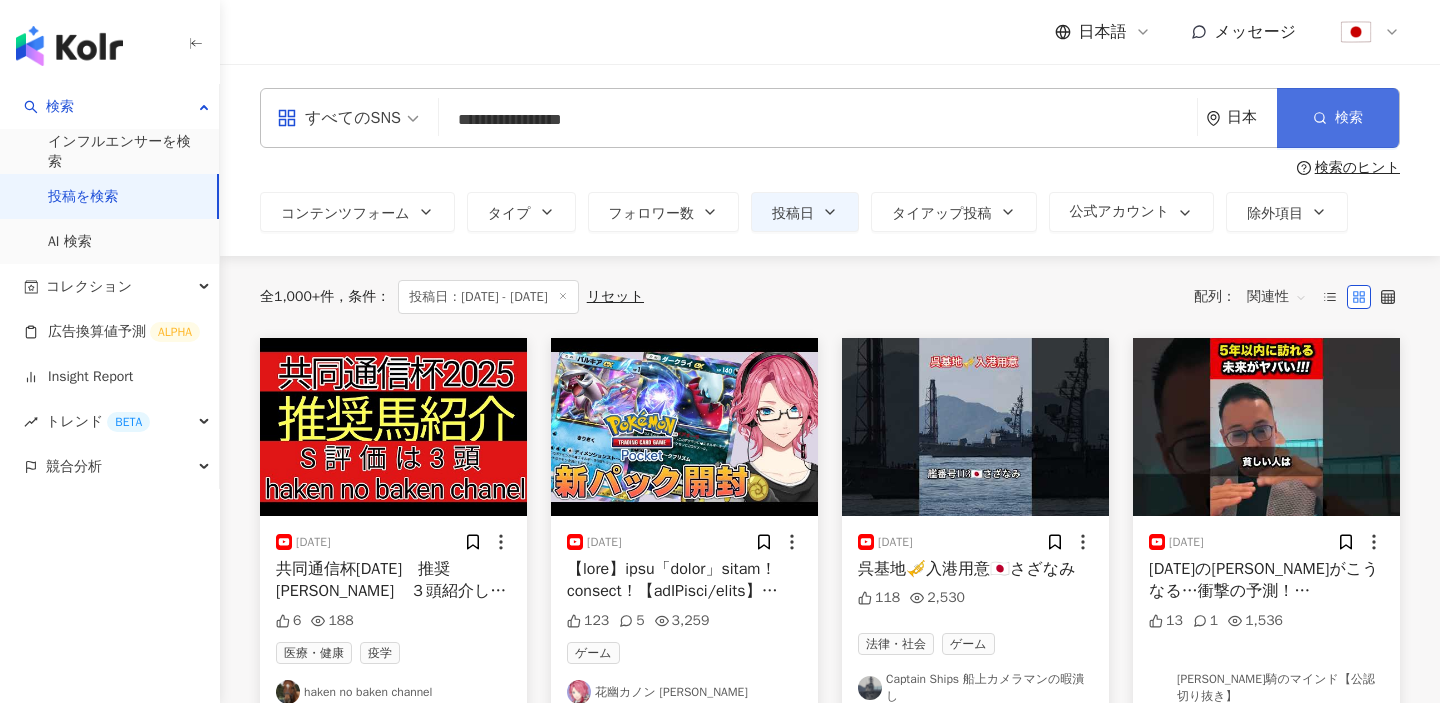 type on "**********" 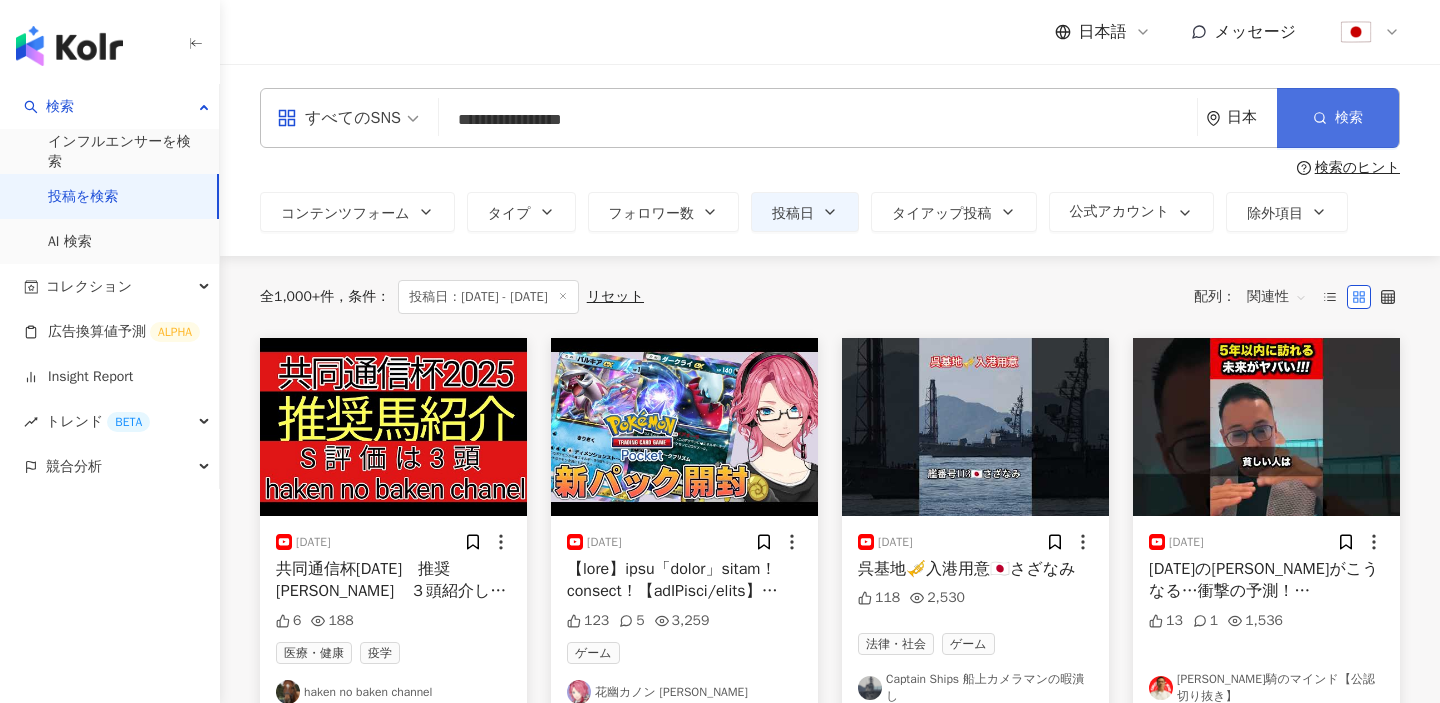 click on "検索" at bounding box center [1338, 118] 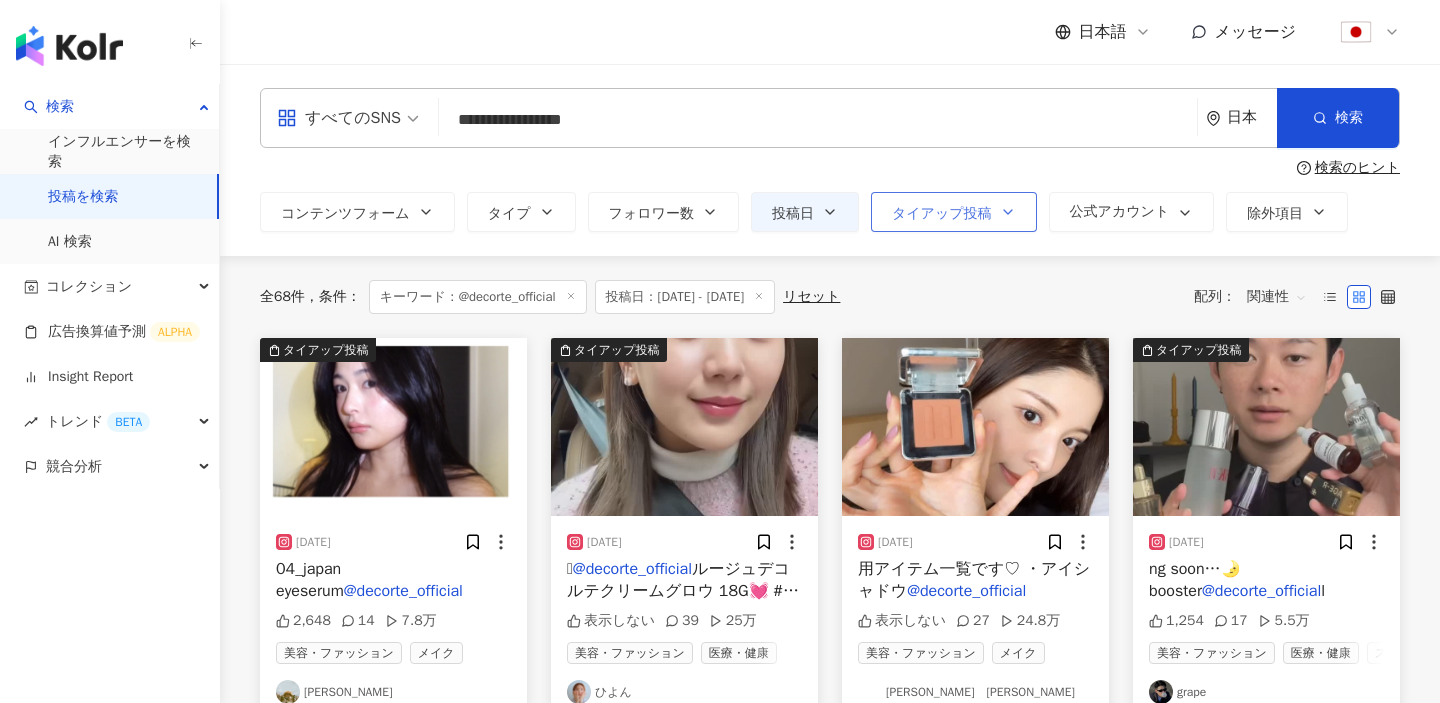 click on "タイアップ投稿" at bounding box center [942, 214] 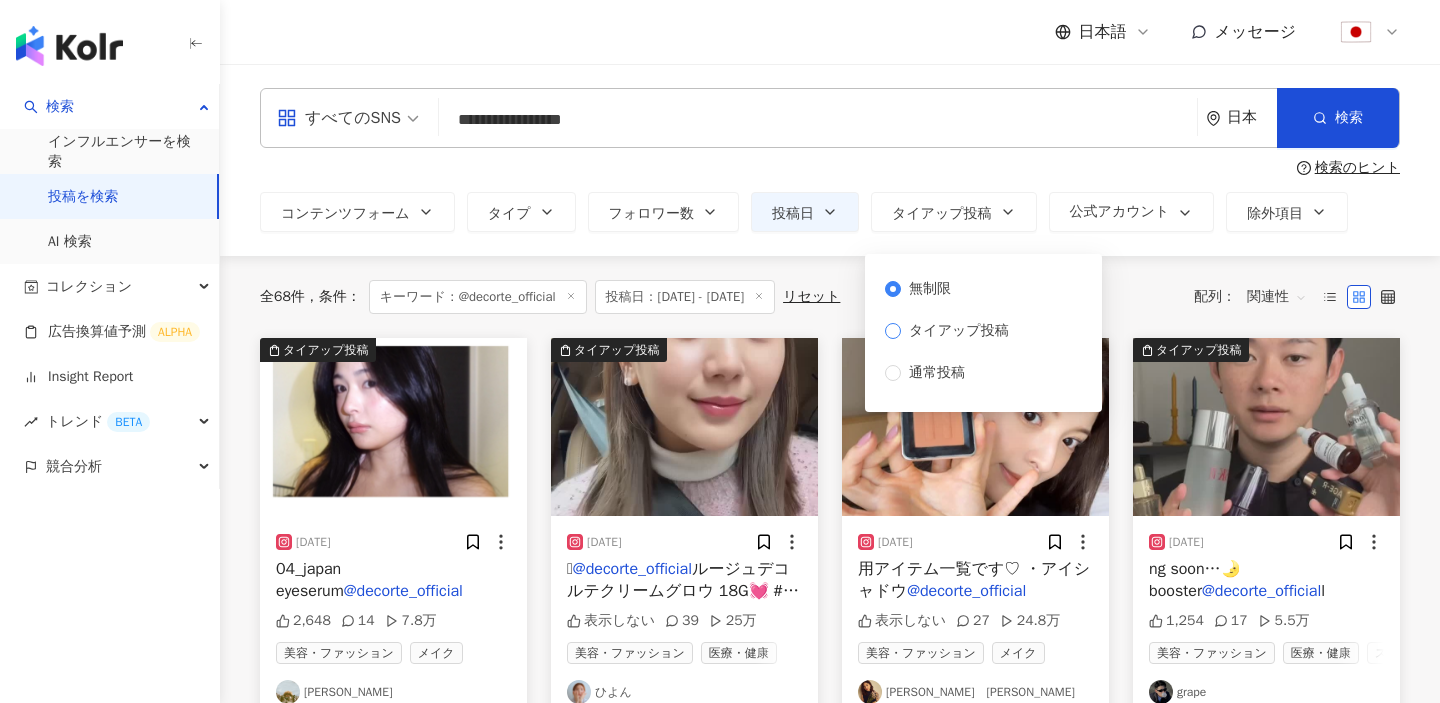 click on "タイアップ投稿" at bounding box center [959, 331] 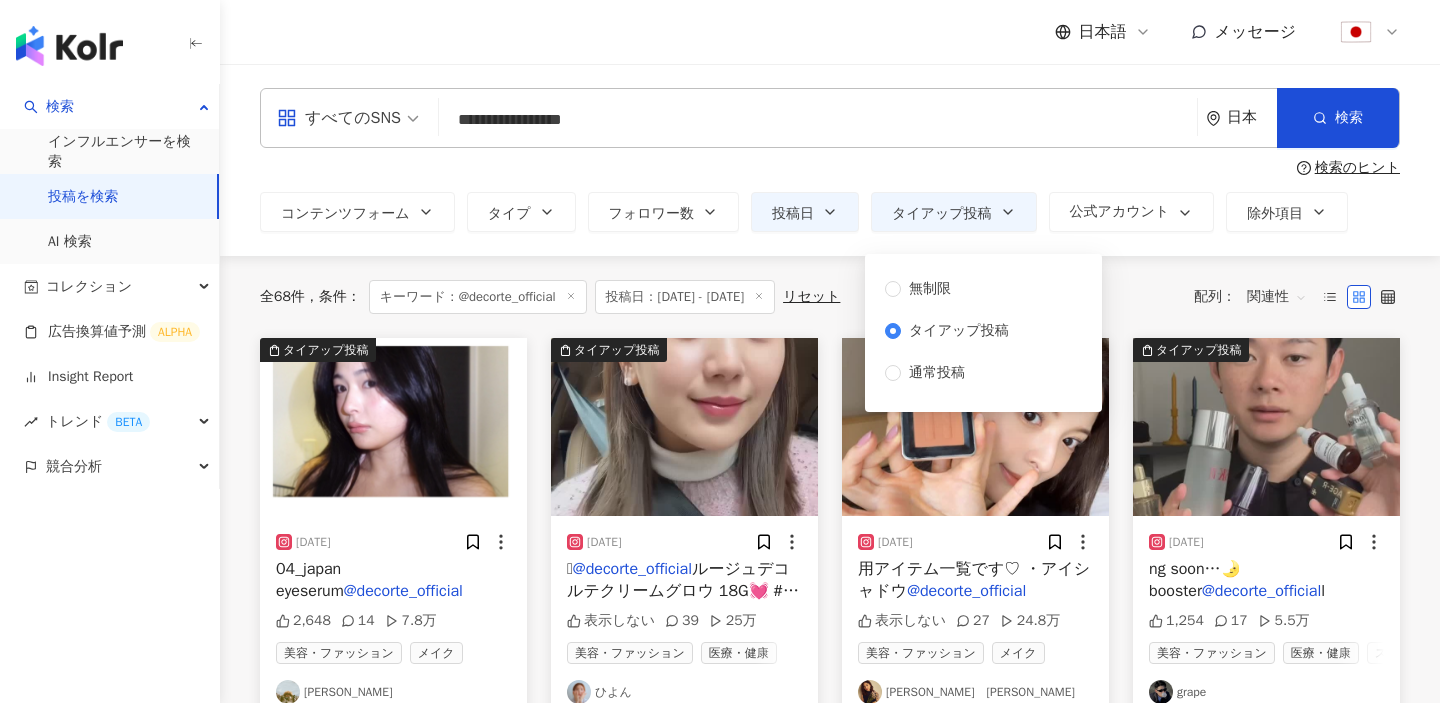 click on "検索のヒント" at bounding box center (830, 168) 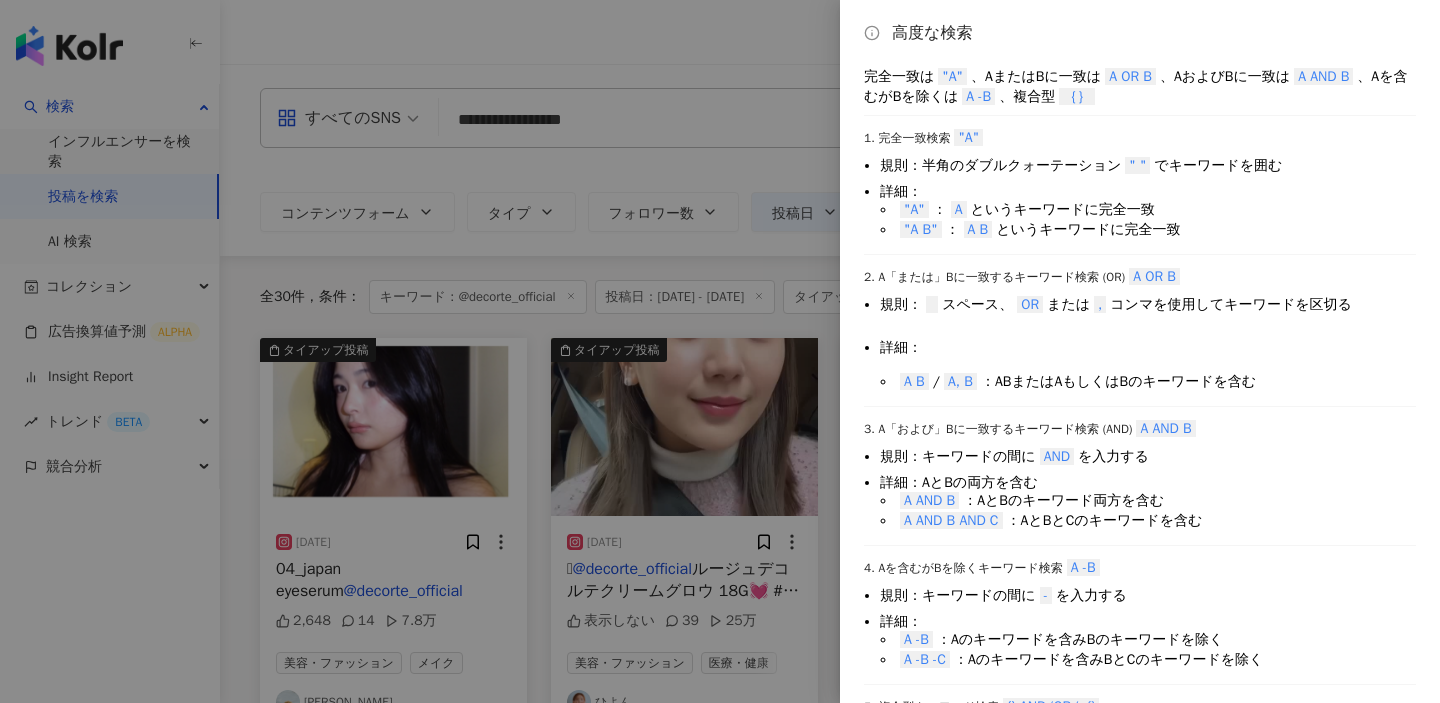 click at bounding box center (720, 351) 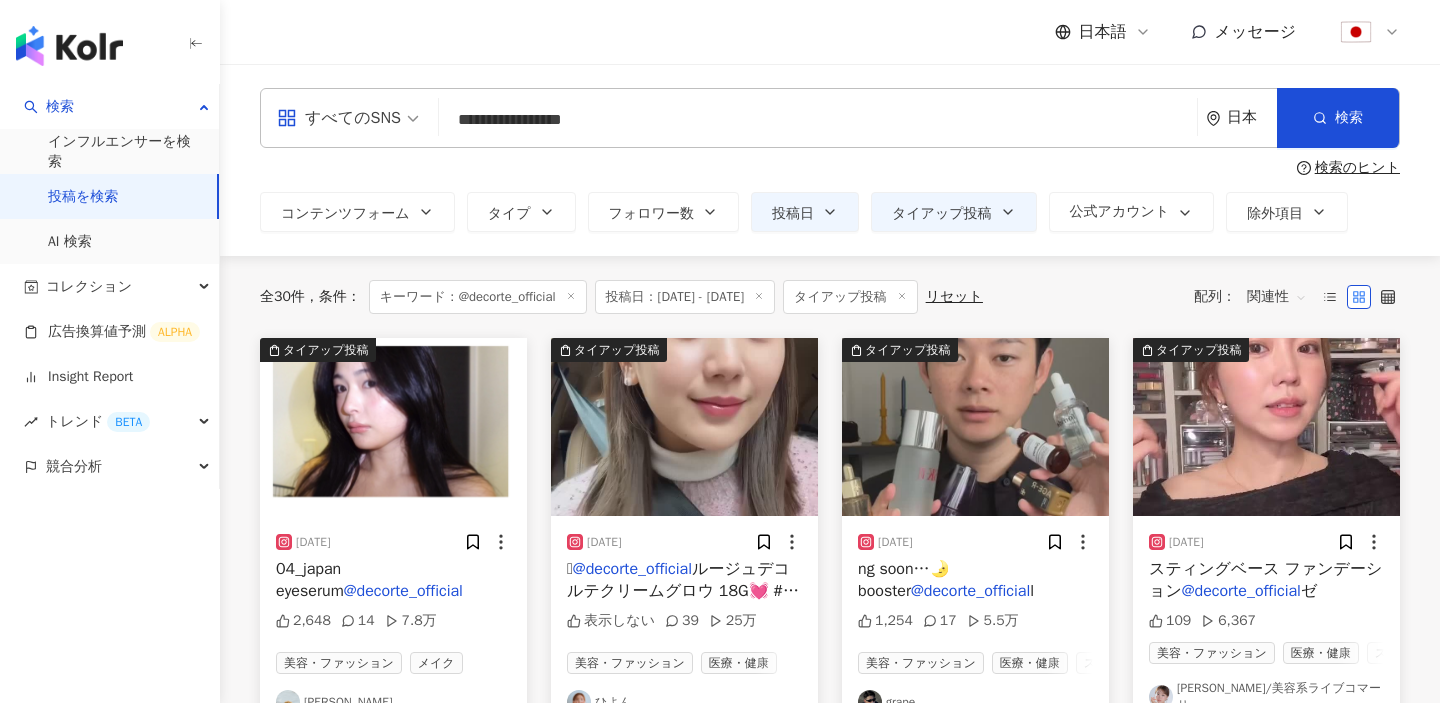 click on "関連性" at bounding box center (1277, 297) 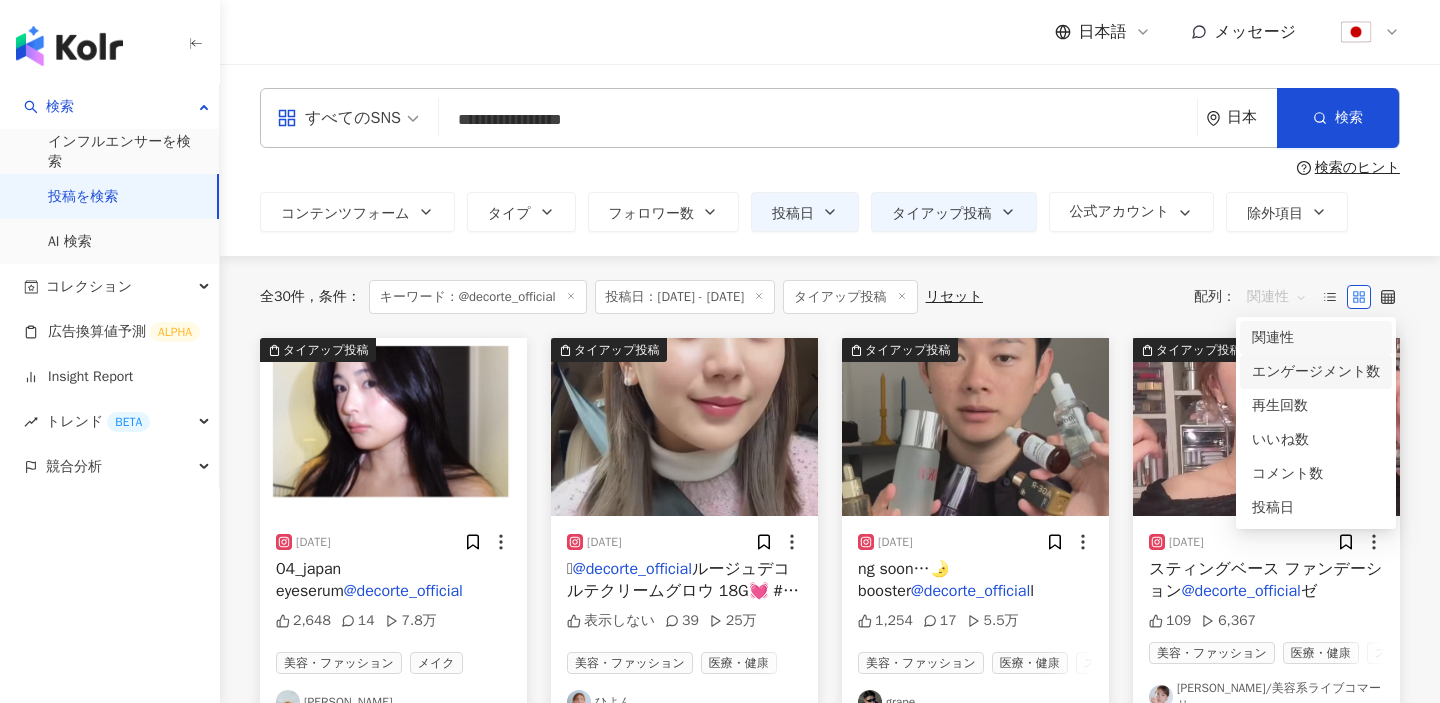 click on "エンゲージメント数" at bounding box center [1316, 372] 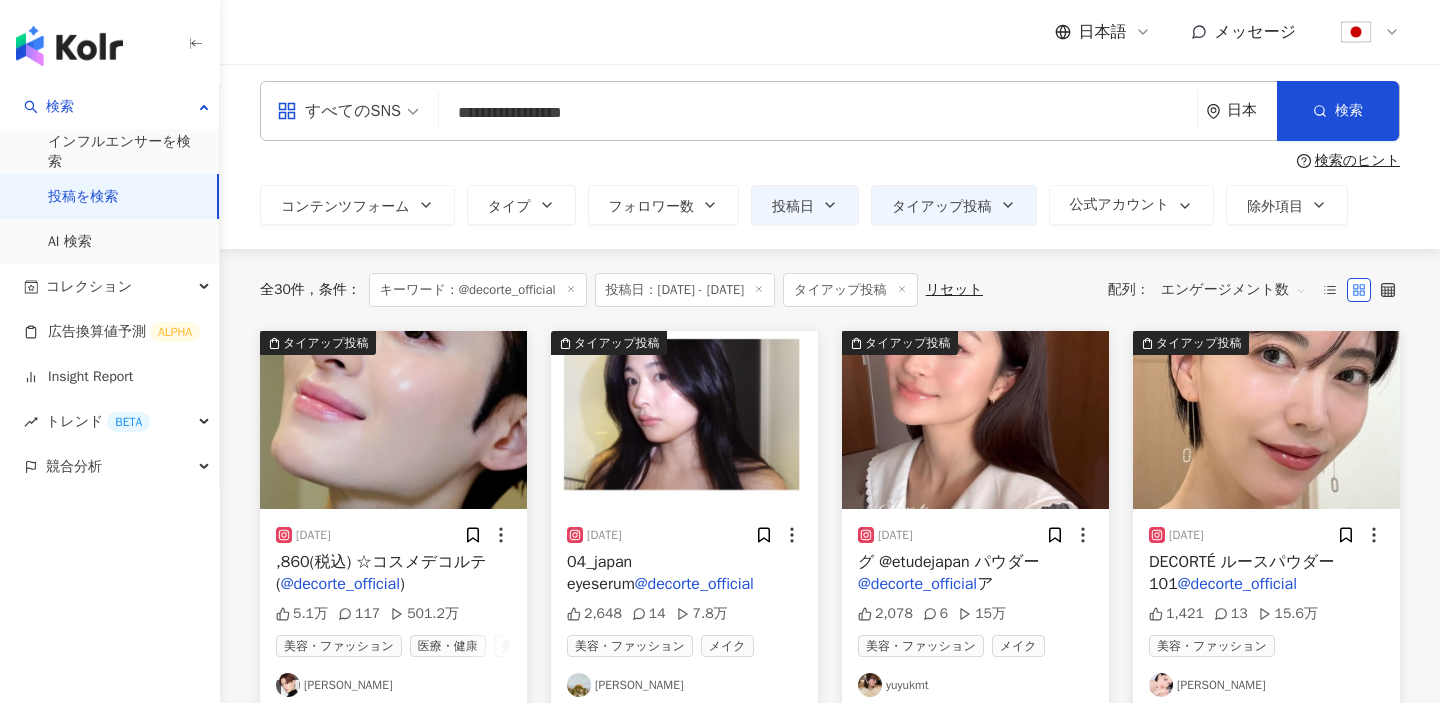scroll, scrollTop: 0, scrollLeft: 0, axis: both 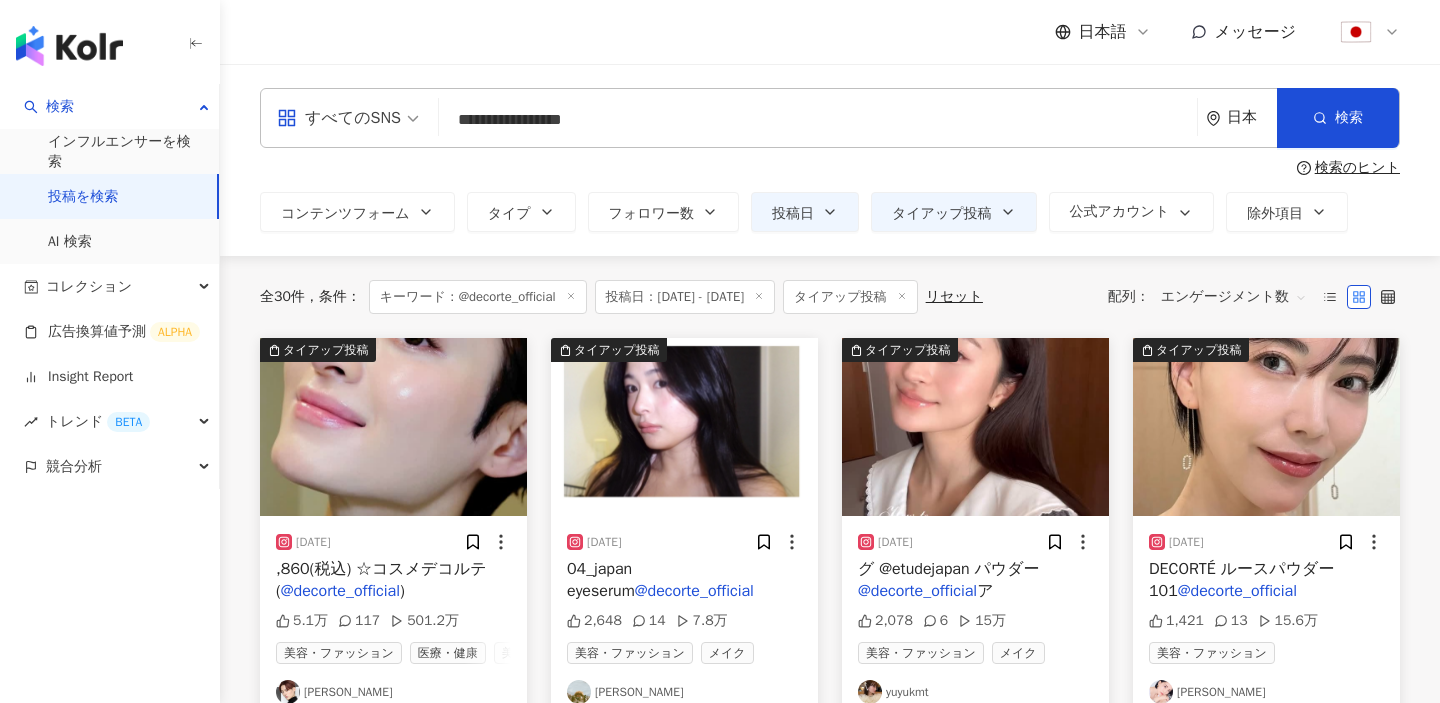 click on "**********" at bounding box center [818, 119] 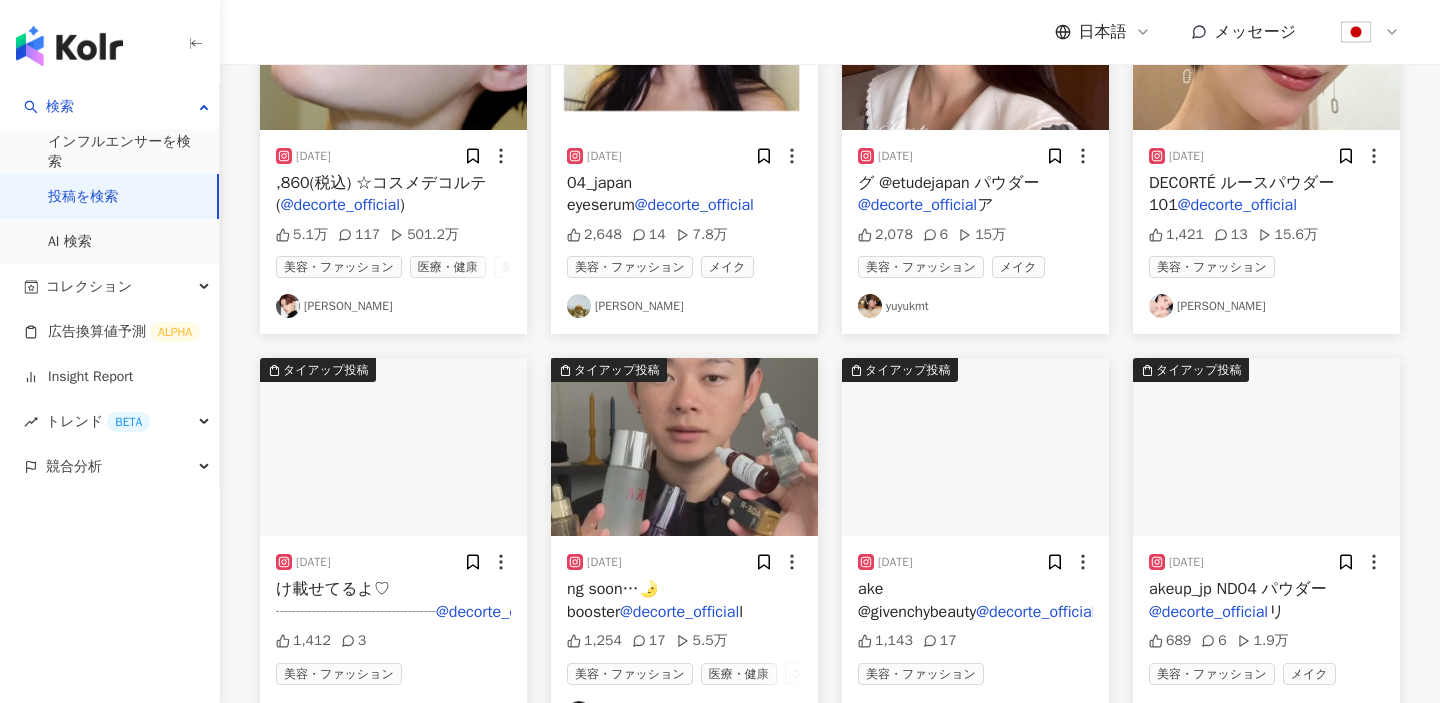 scroll, scrollTop: 0, scrollLeft: 0, axis: both 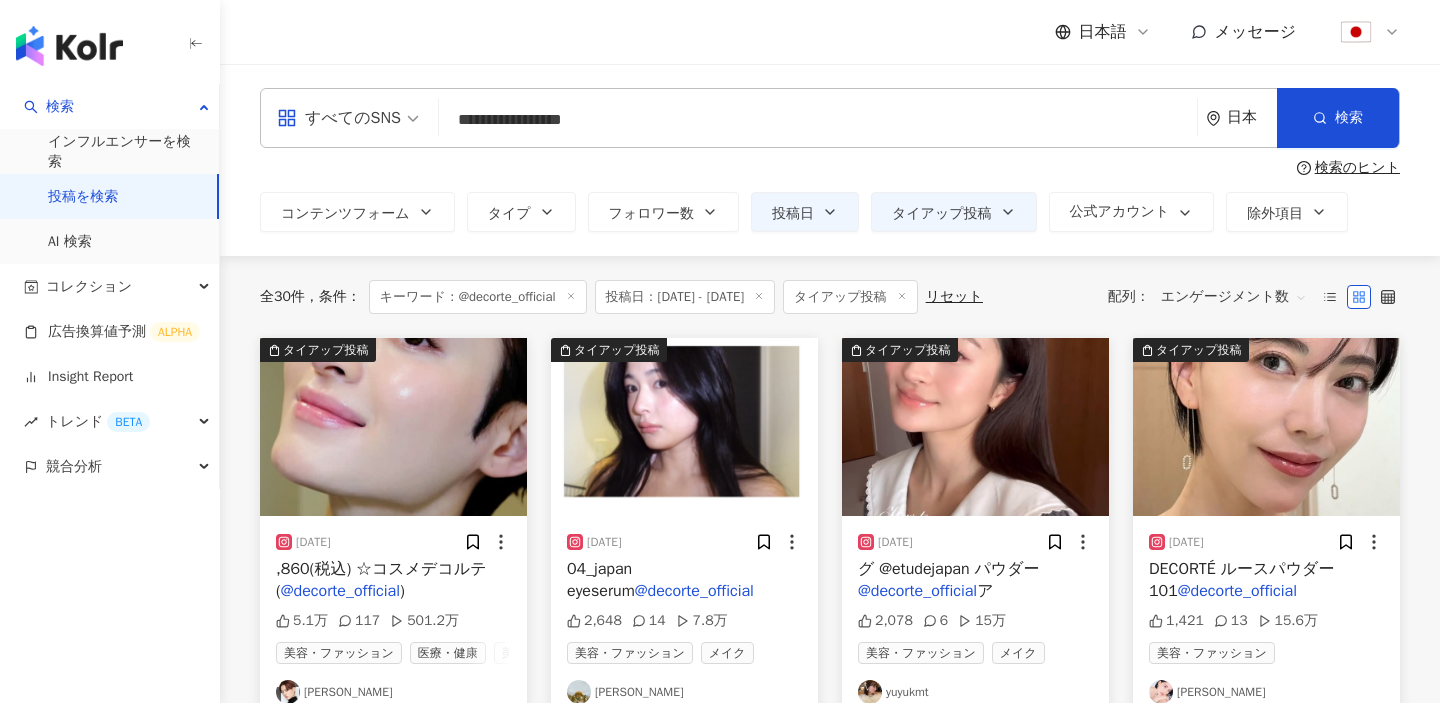 click on "投稿を検索" at bounding box center (83, 197) 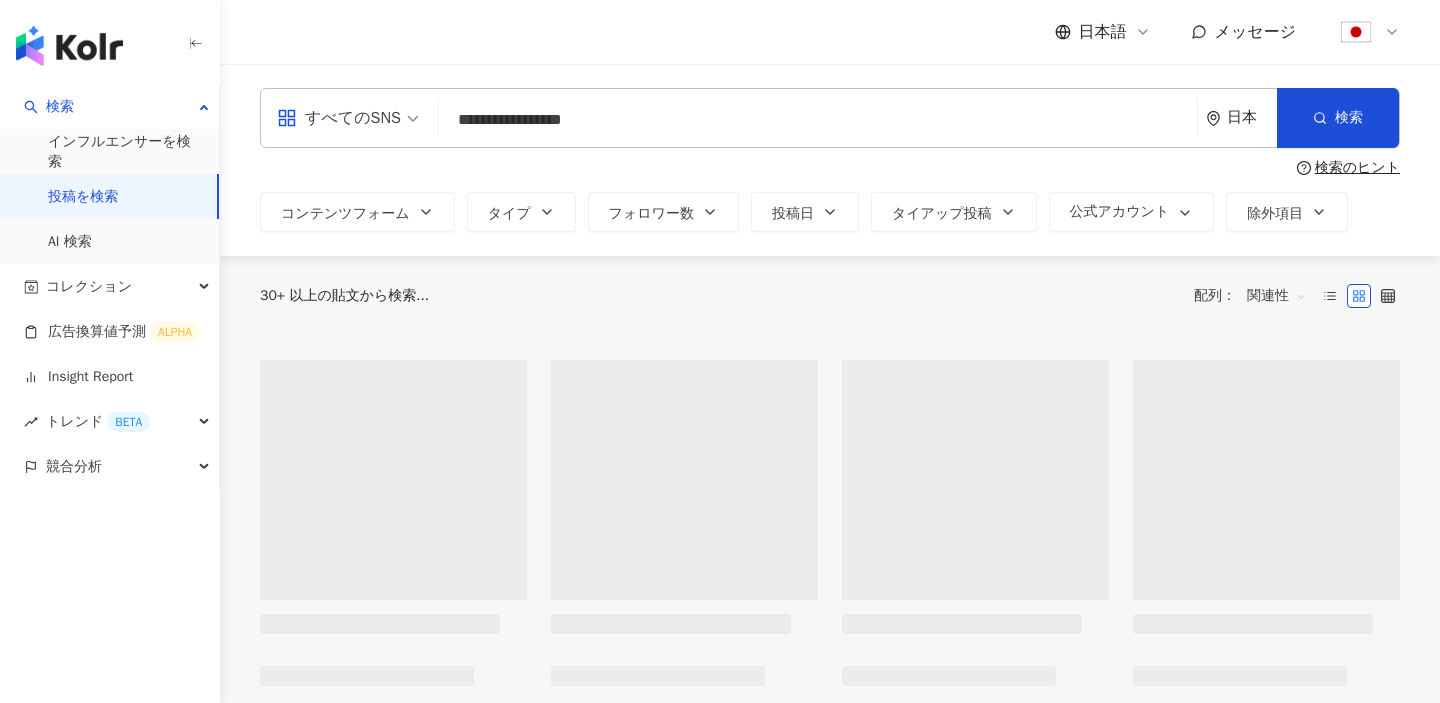 type 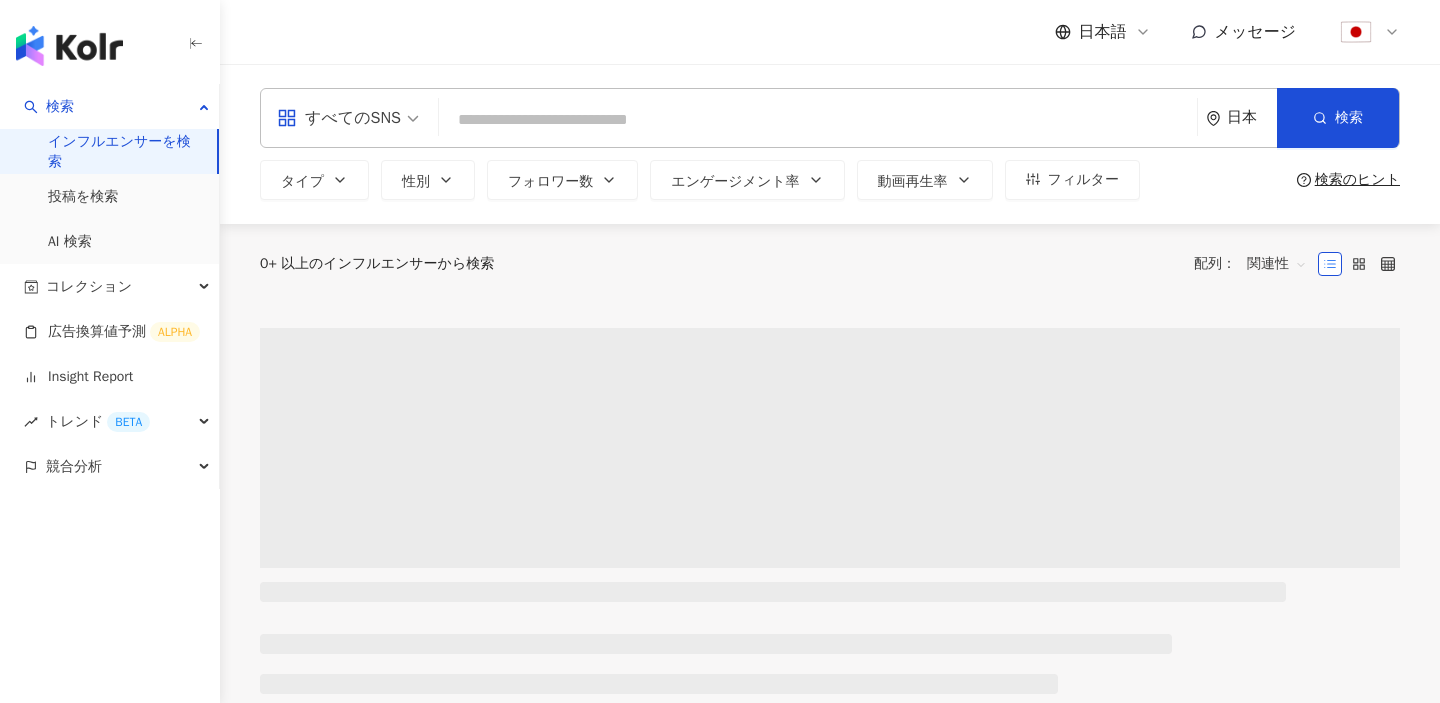 click at bounding box center [818, 120] 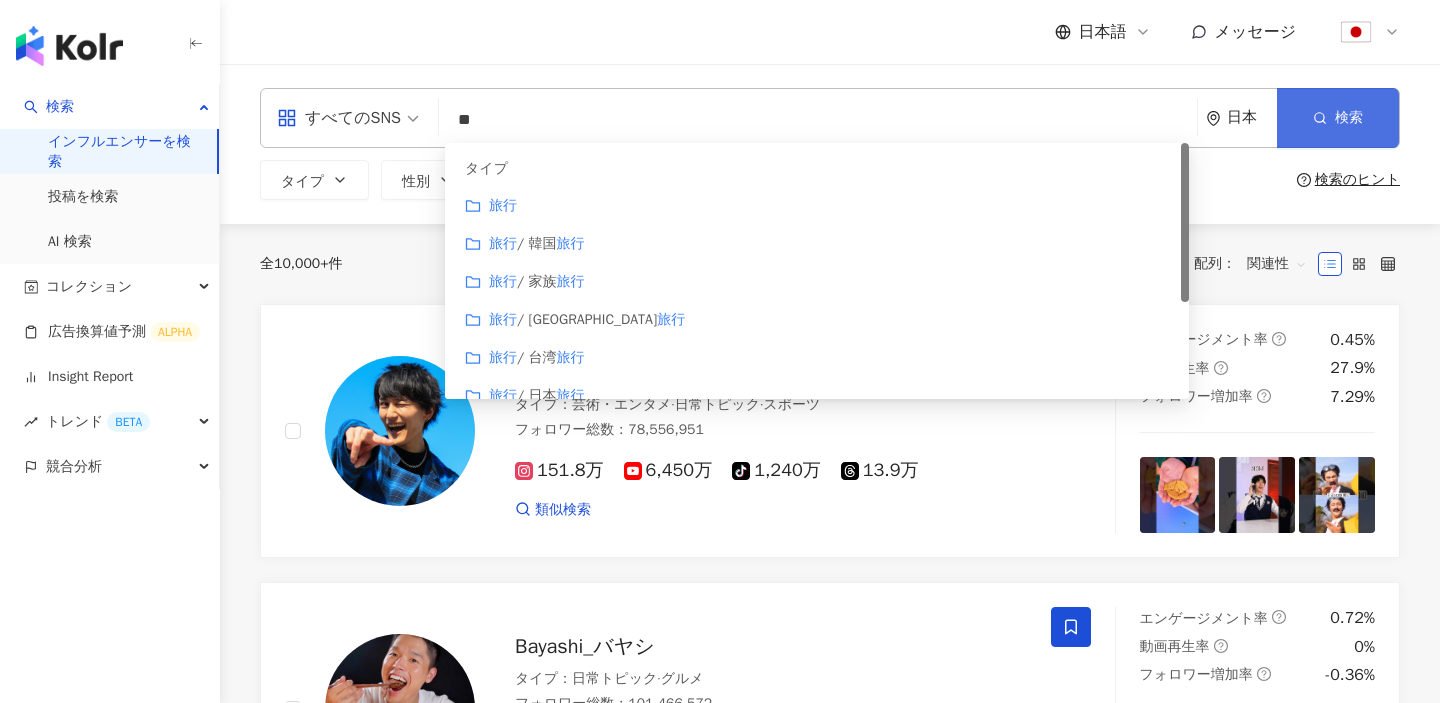 type on "**" 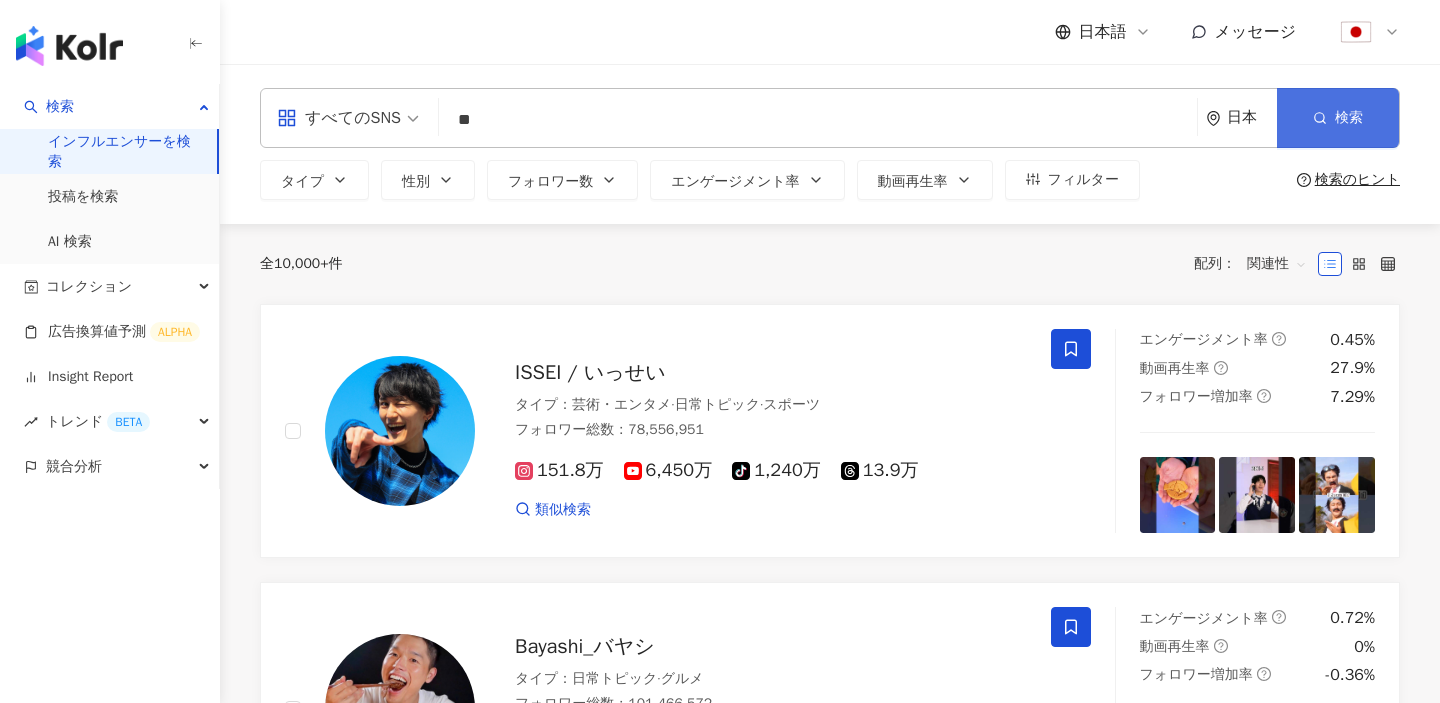 click on "検索" at bounding box center (1349, 118) 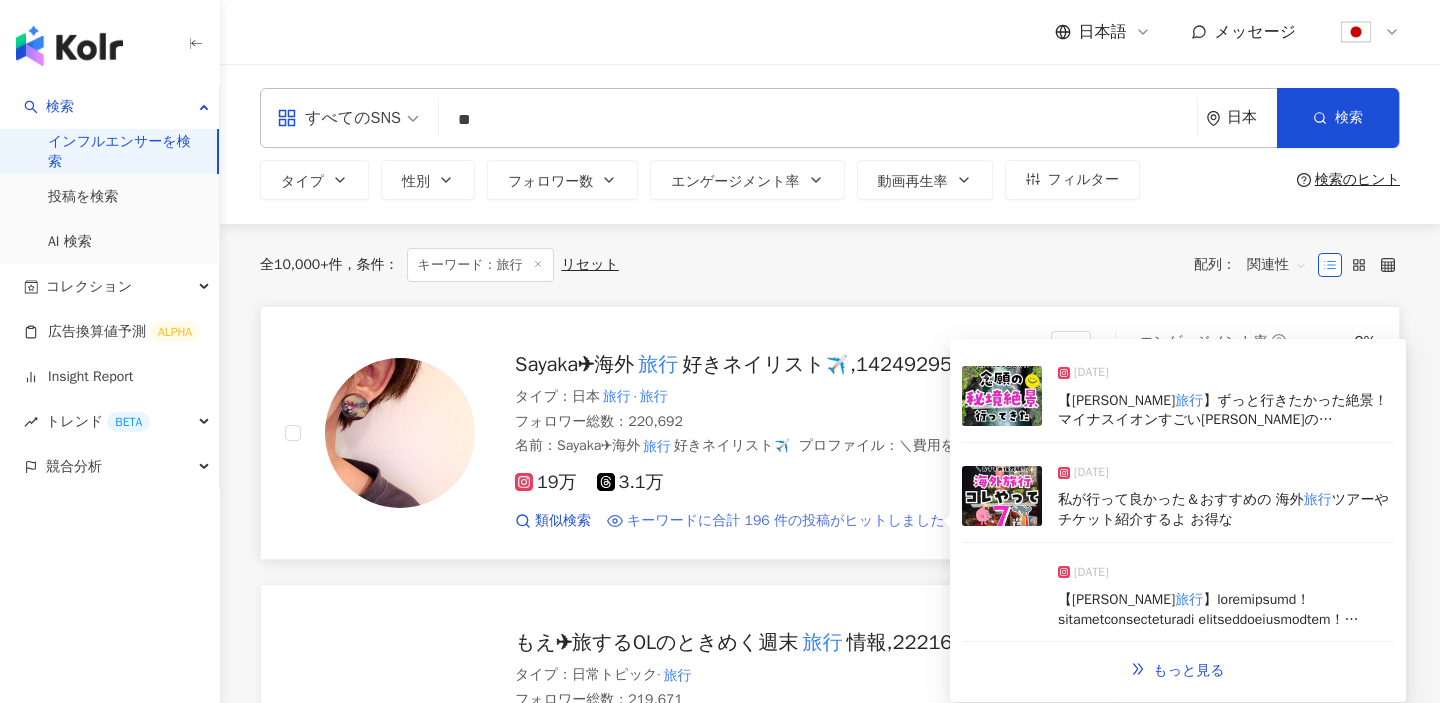 scroll, scrollTop: 101, scrollLeft: 0, axis: vertical 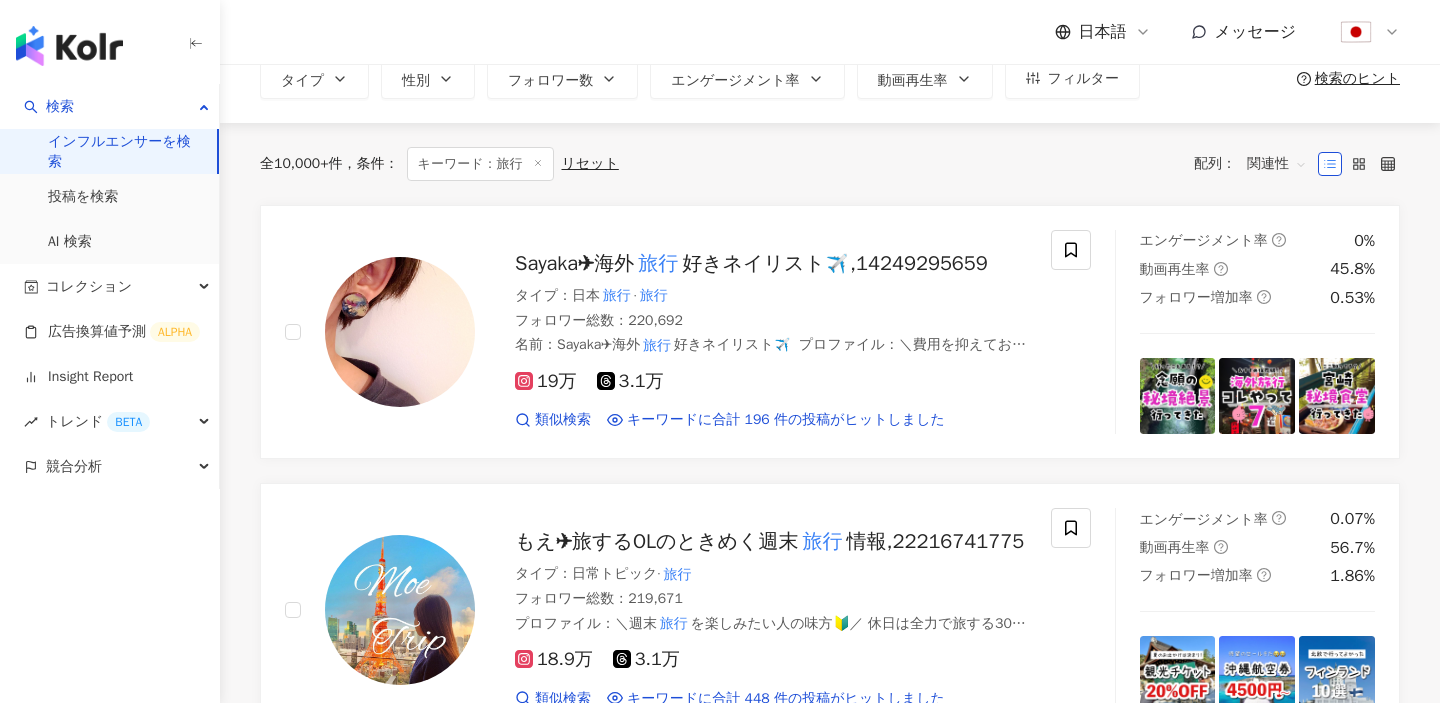 click on "関連性" at bounding box center [1277, 164] 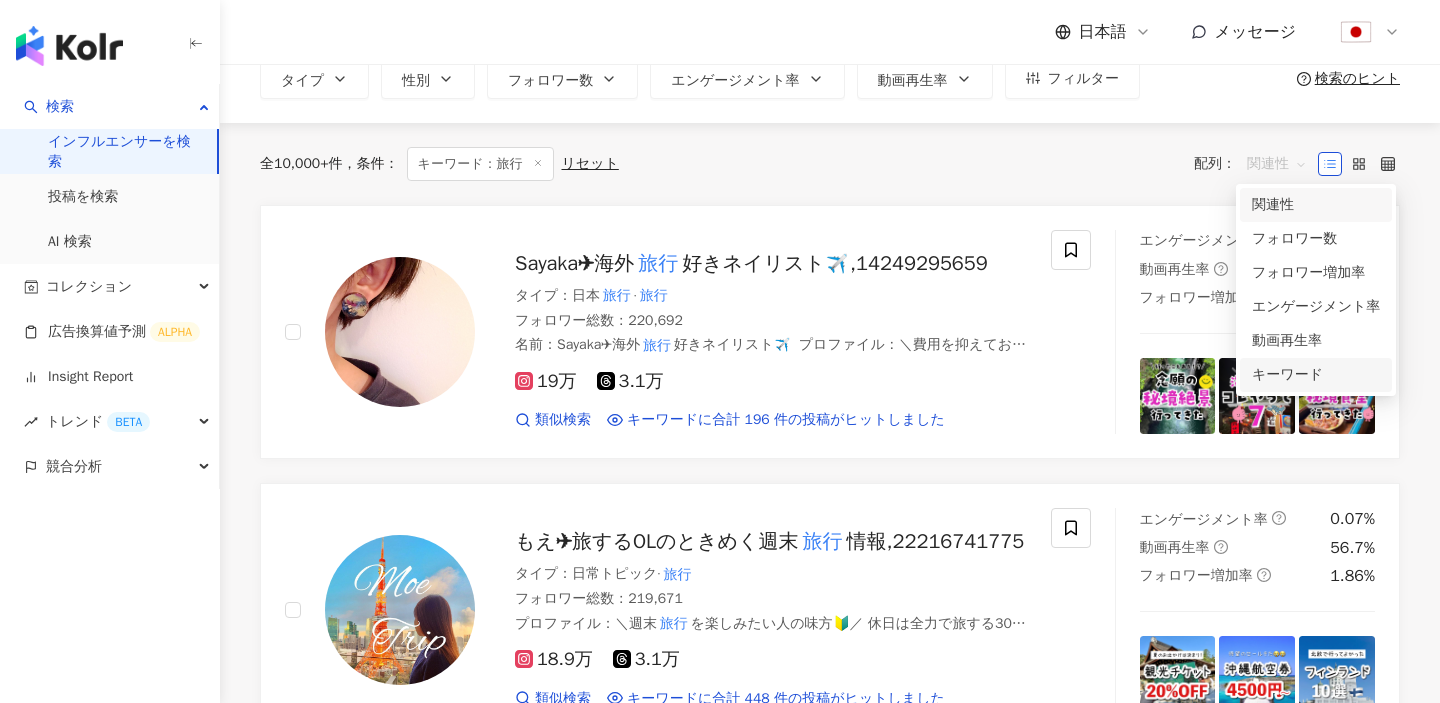 click on "キーワード" at bounding box center [1316, 375] 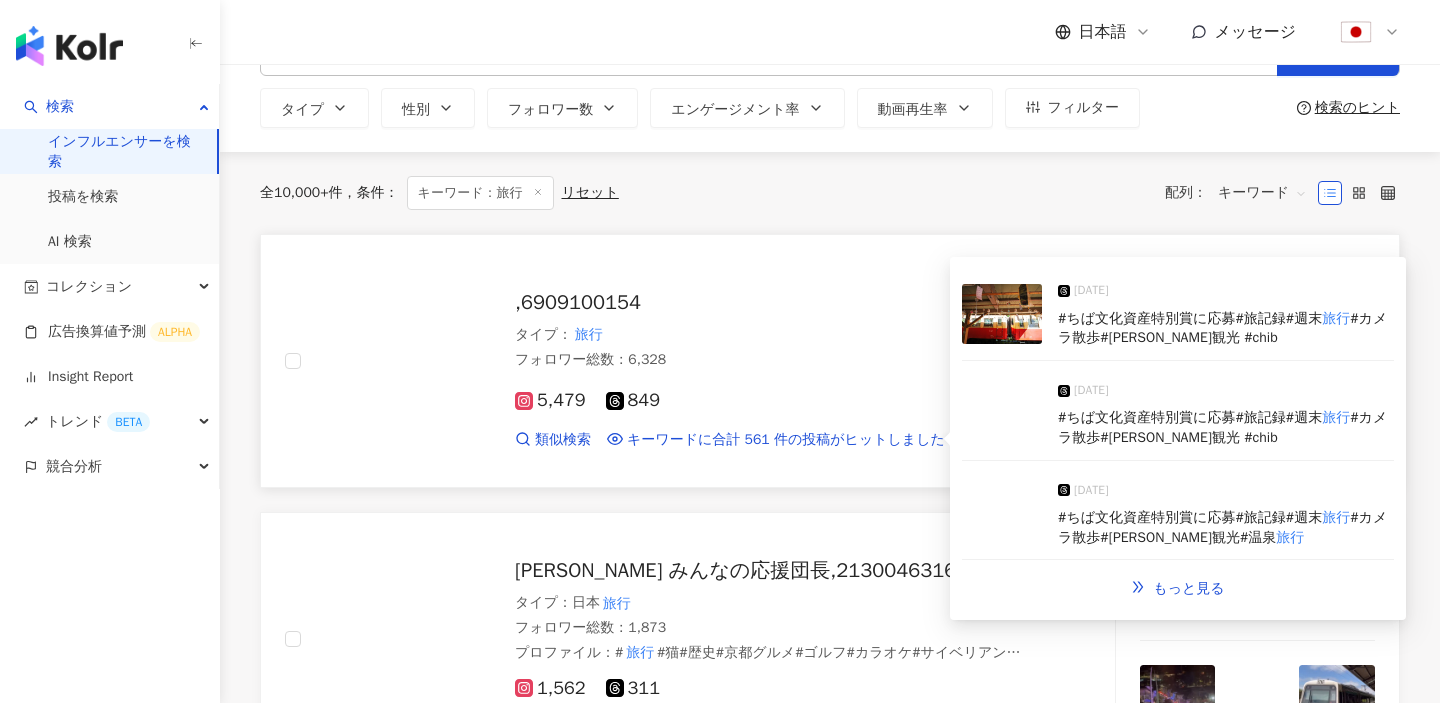 scroll, scrollTop: 222, scrollLeft: 0, axis: vertical 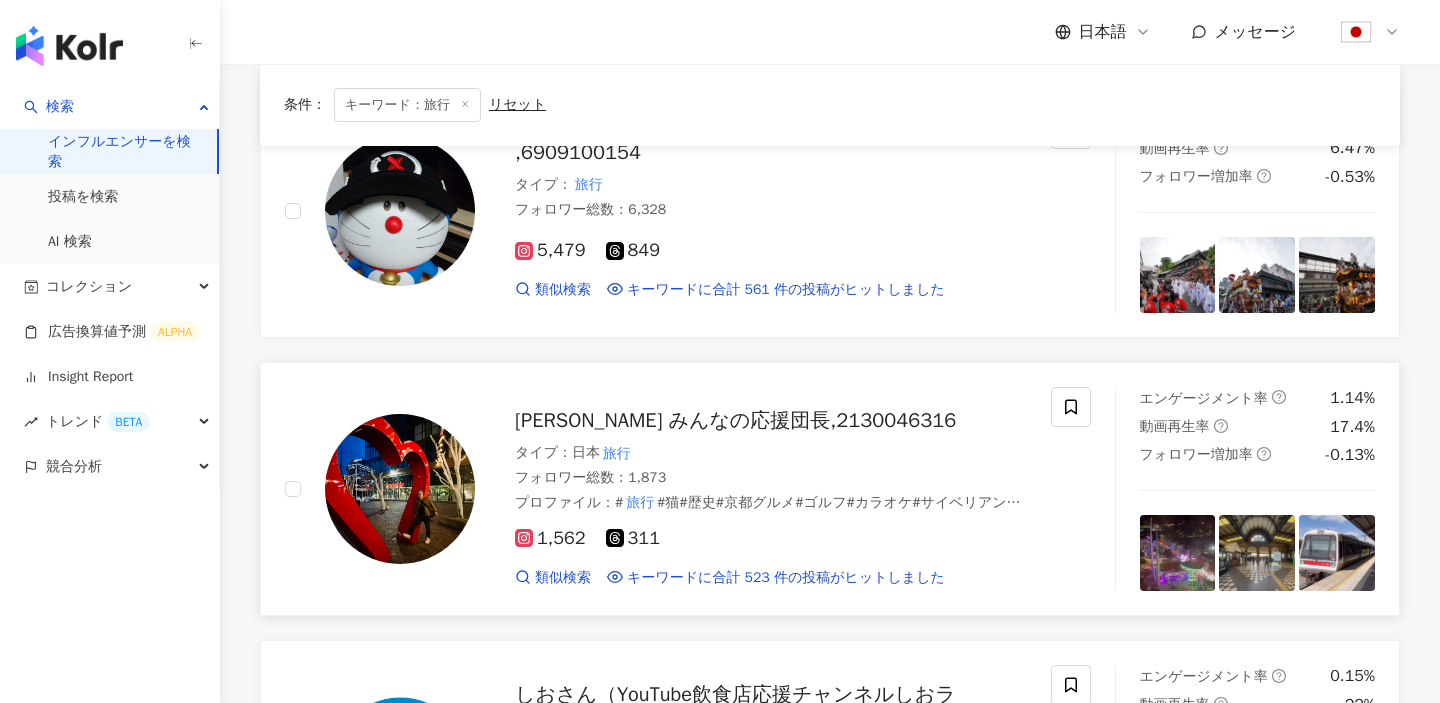 click on "𝕋𝔼𝕋𝕊𝕌𝕐𝔸 みんなの応援団長,2130046316 タイプ ： 日本 旅行 フォロワー総数 ： 1,873 プロファイル ： # 旅行 #猫#歴史#京都グルメ#ゴルフ#カラオケ#サイベリアン#タイガース#草野球#モルック #猫もふ団 🄻🄾🅅🄴 世代とジェンダーを超えてます👶別アカは愛猫サイベリアン🐈 1,562 311 類似検索 キーワードに合計 523 件の投稿がヒットしました" at bounding box center (751, 489) 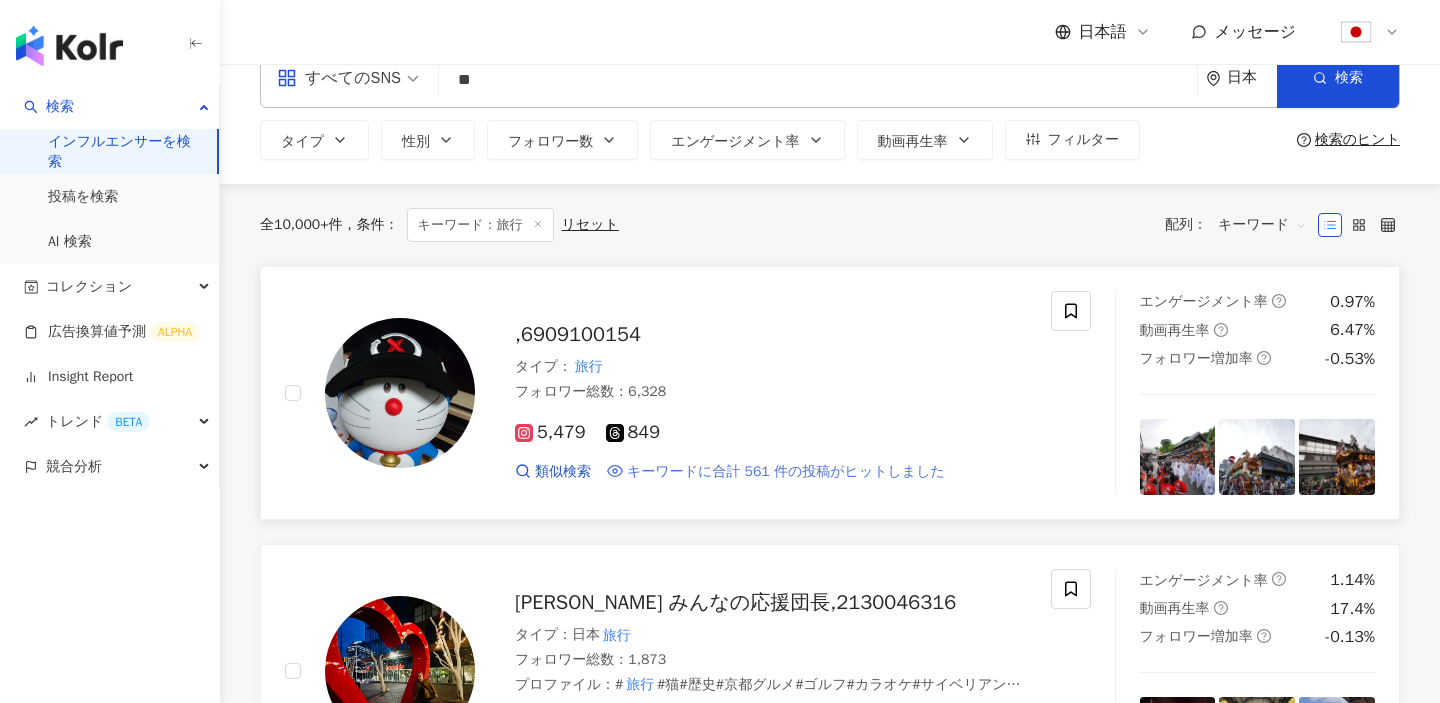 scroll, scrollTop: 48, scrollLeft: 0, axis: vertical 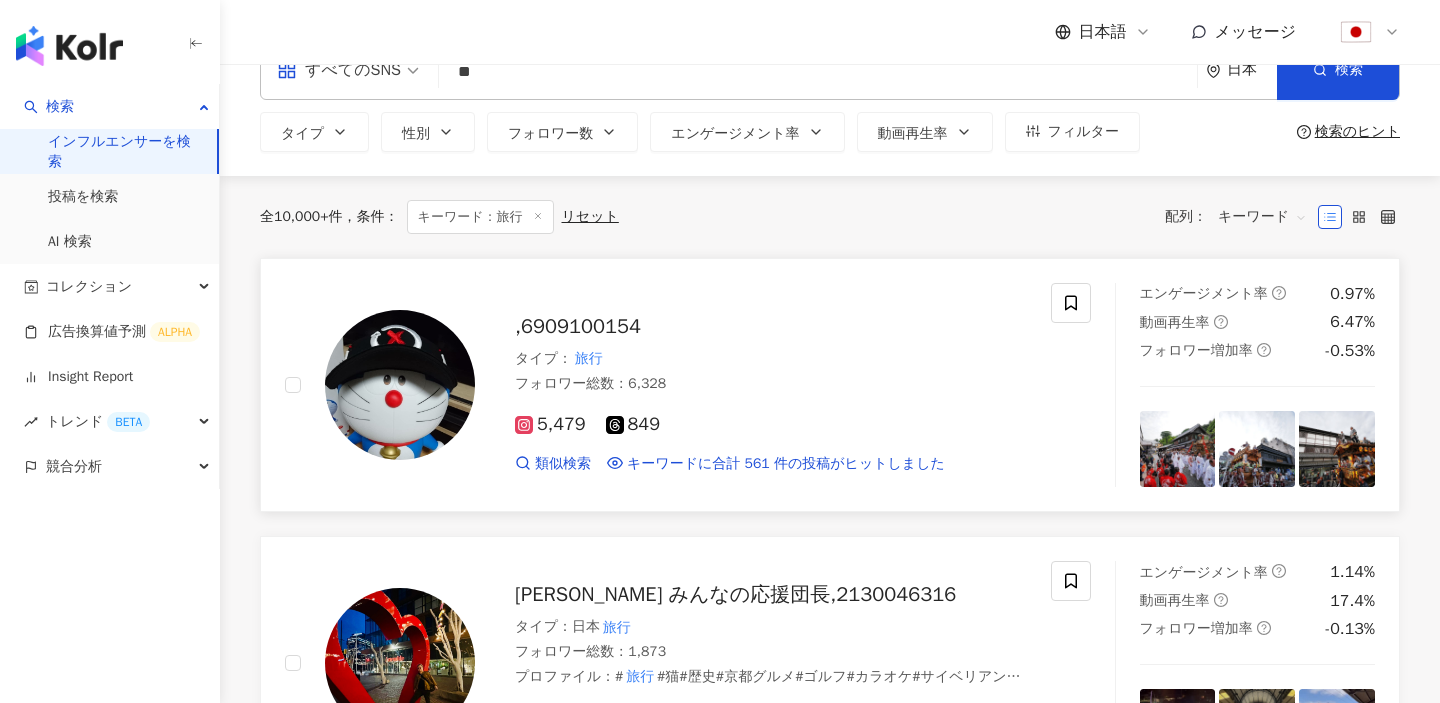 click on ",6909100154" at bounding box center (771, 327) 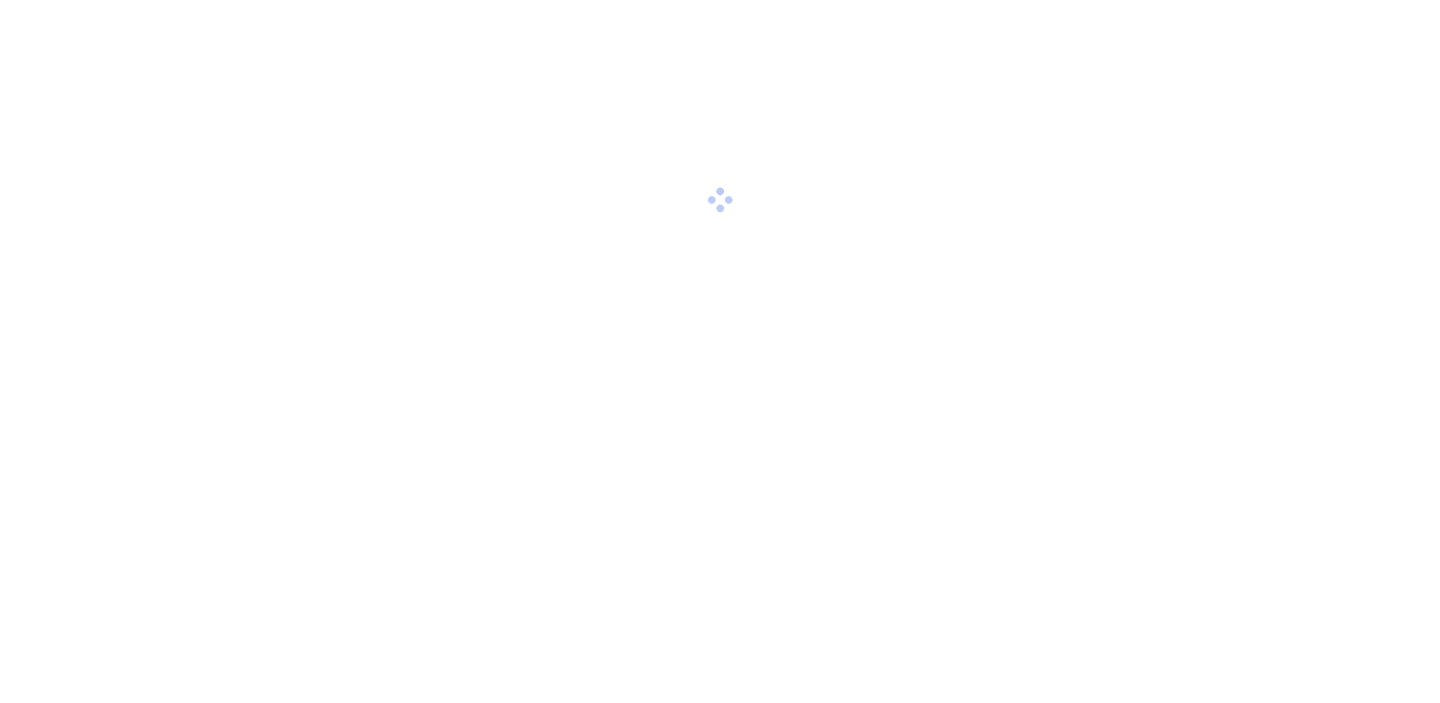 scroll, scrollTop: 0, scrollLeft: 0, axis: both 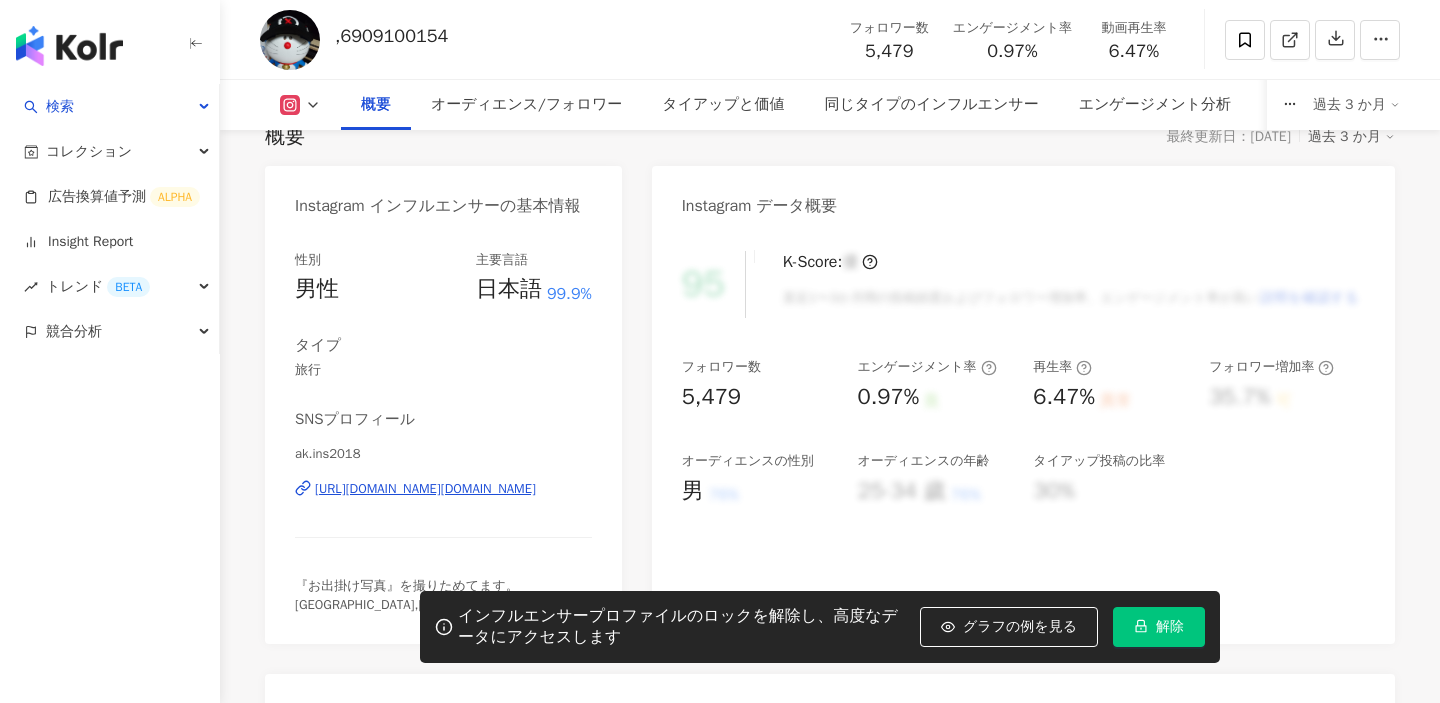 click on "https://www.instagram.com/ak.ins2018/" at bounding box center (425, 489) 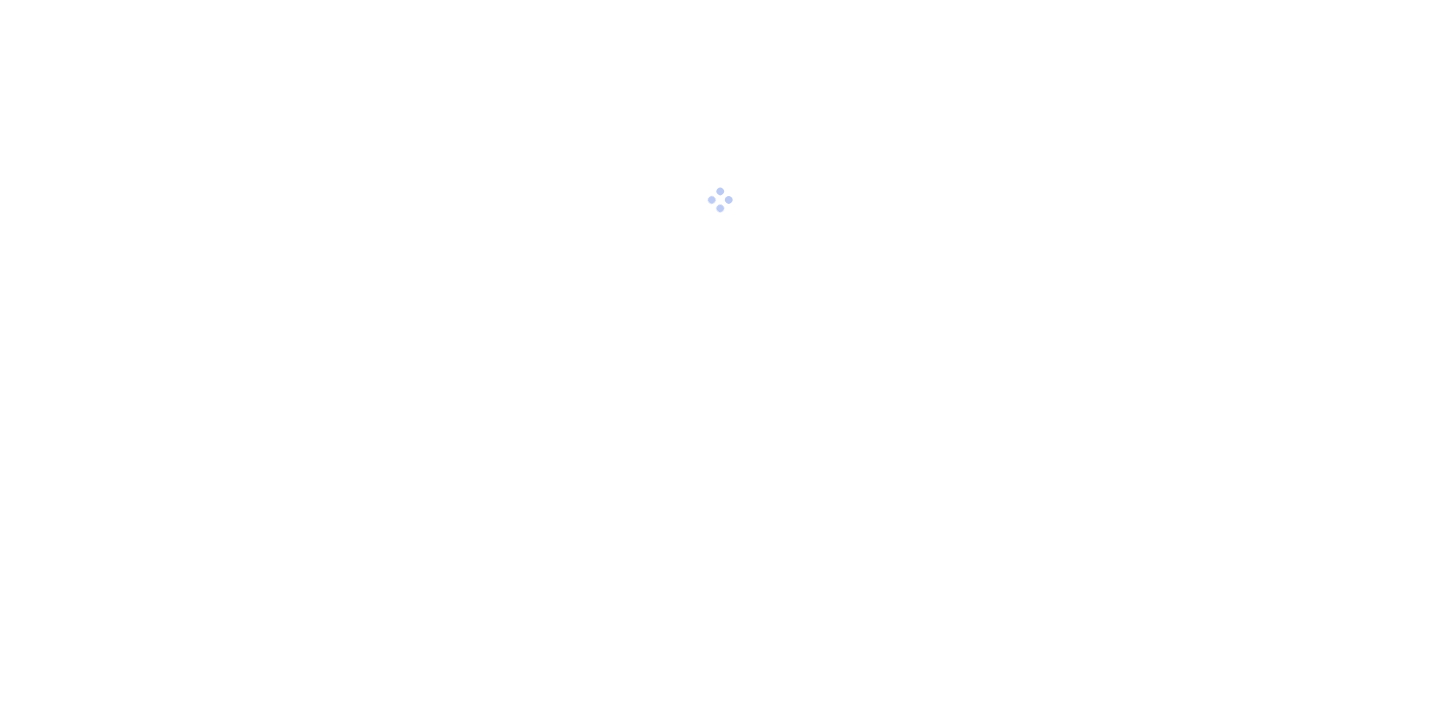 scroll, scrollTop: 0, scrollLeft: 0, axis: both 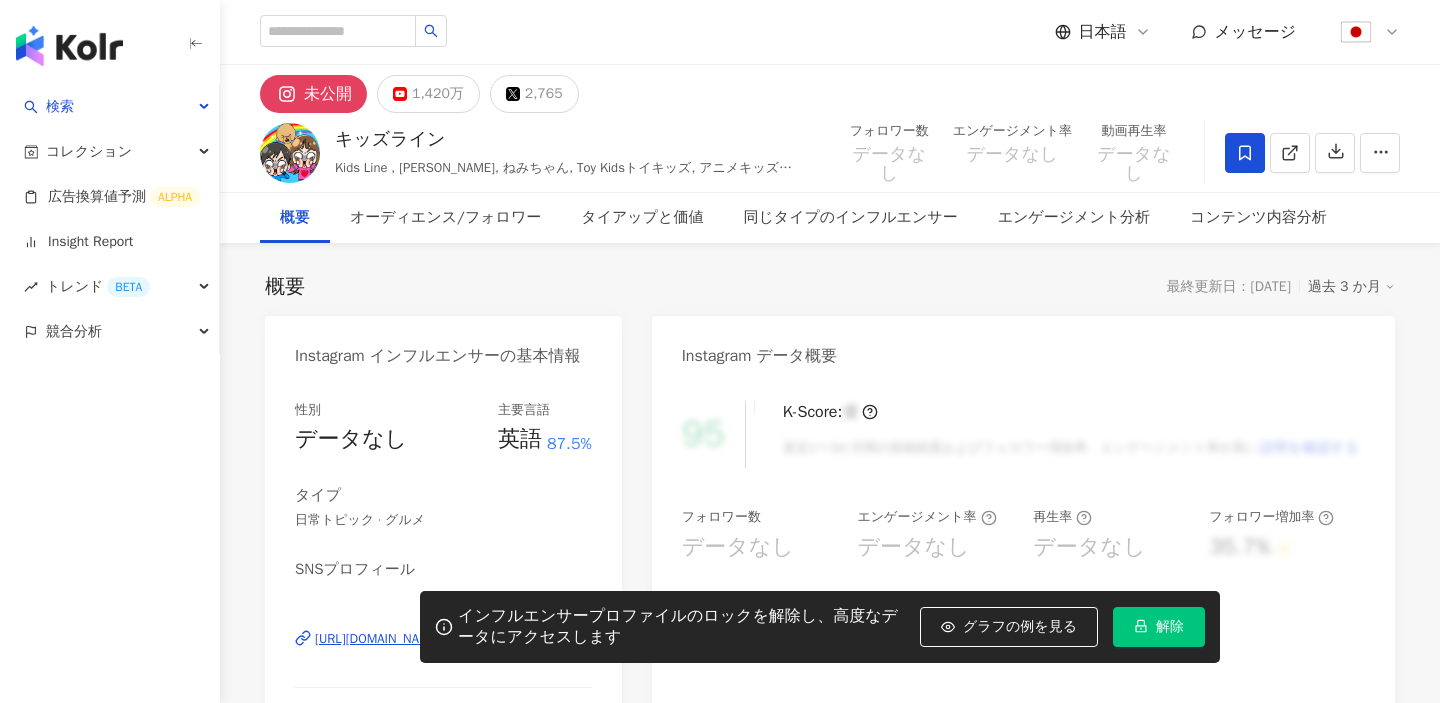 click on "解除" at bounding box center [1170, 627] 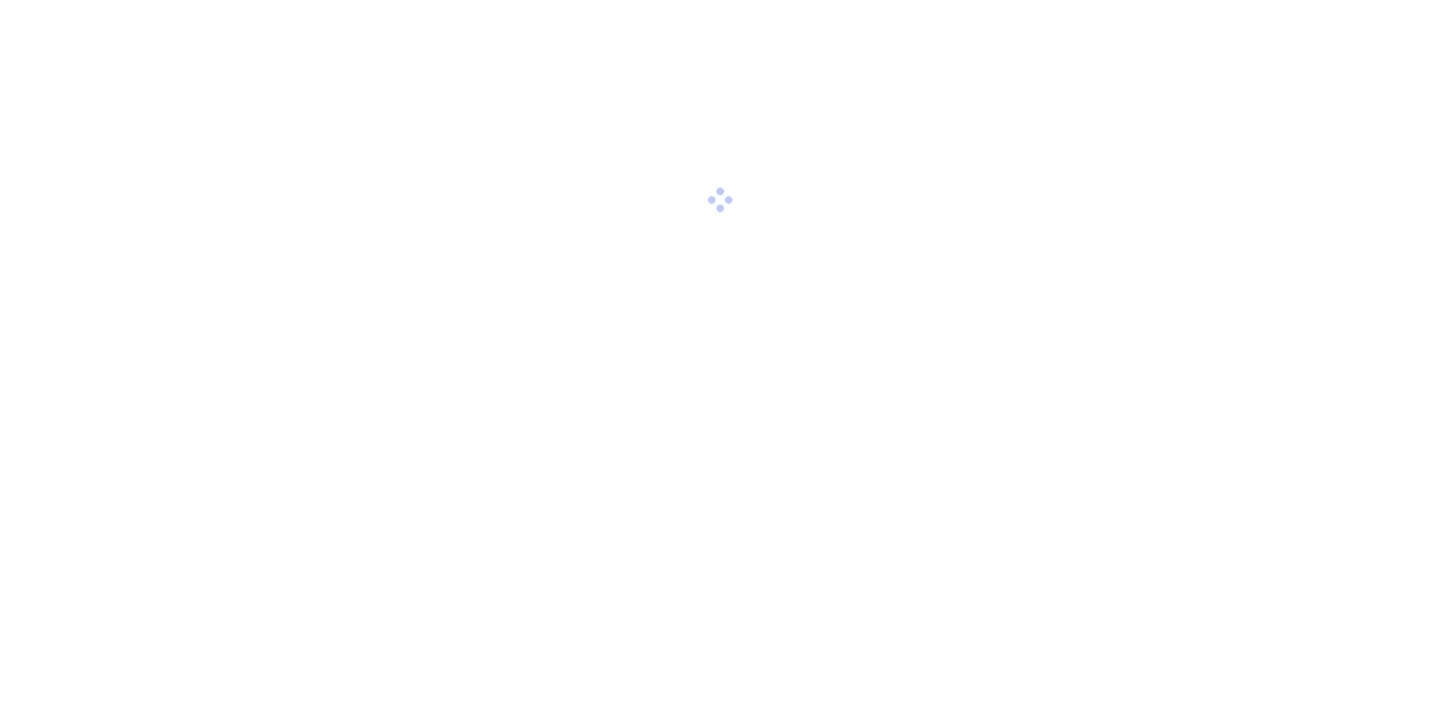 scroll, scrollTop: 0, scrollLeft: 0, axis: both 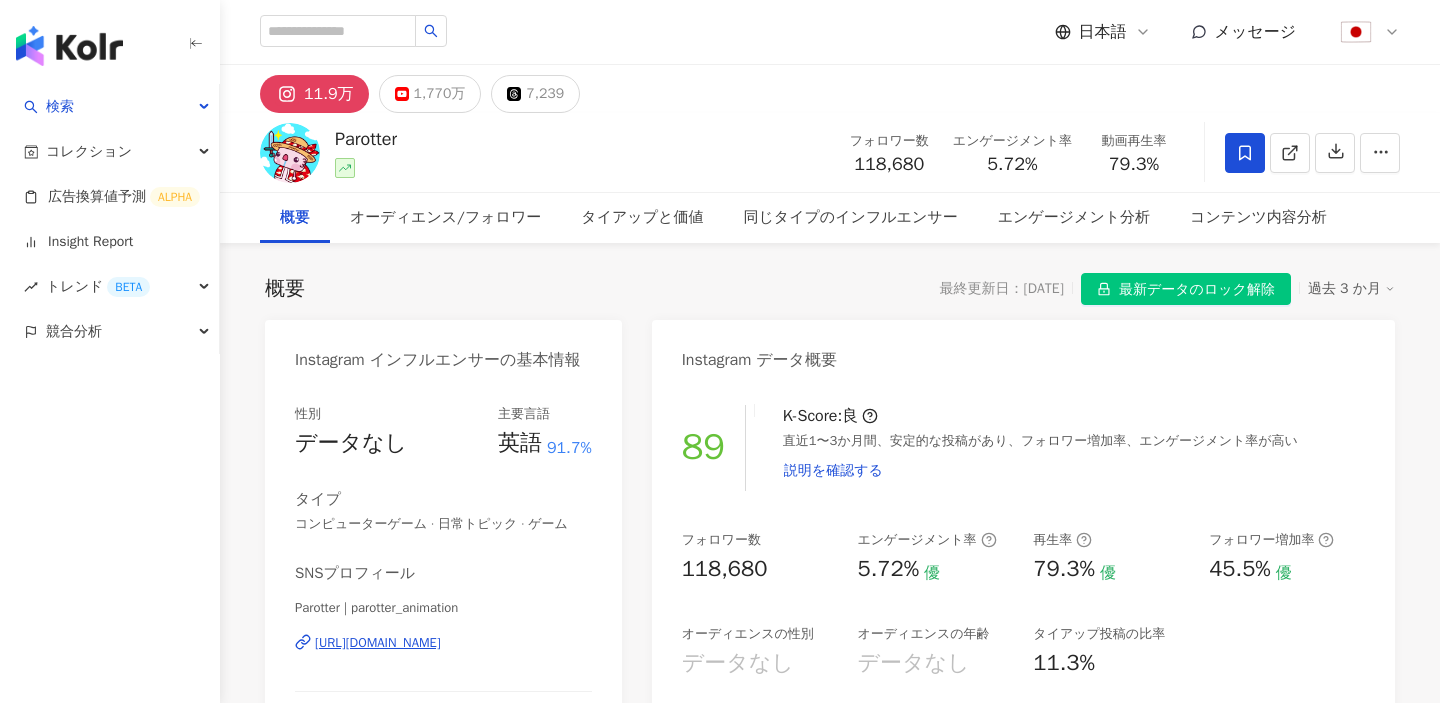 drag, startPoint x: 995, startPoint y: 286, endPoint x: 1073, endPoint y: 286, distance: 78 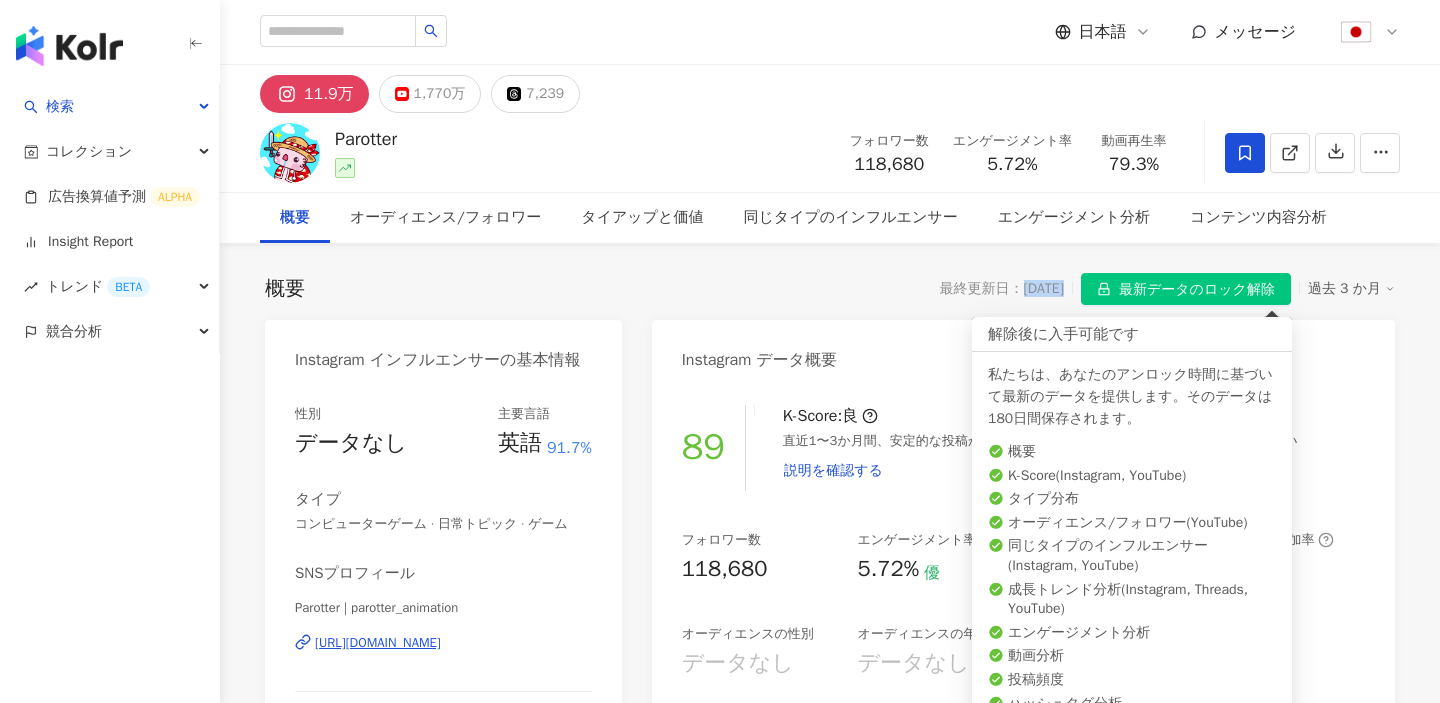 click on "最新データのロック解除" at bounding box center (1197, 290) 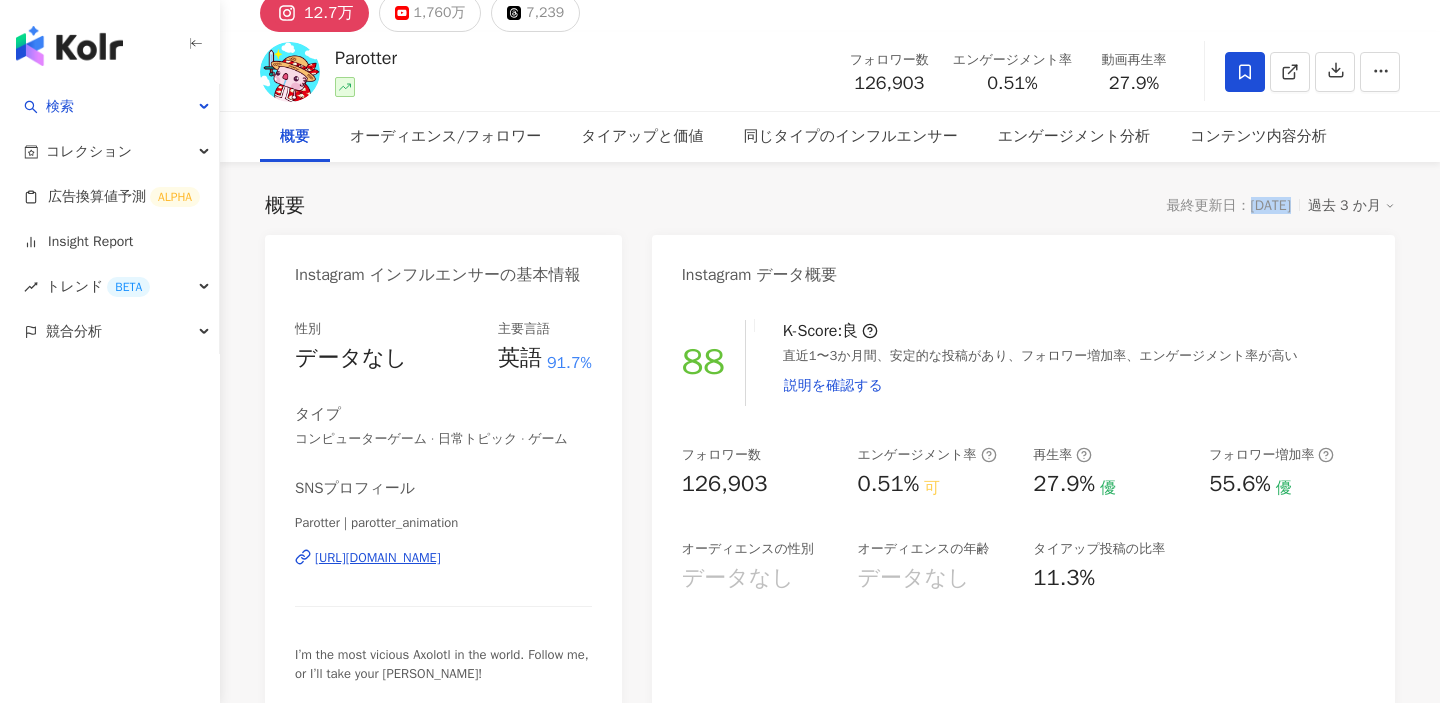 scroll, scrollTop: 0, scrollLeft: 0, axis: both 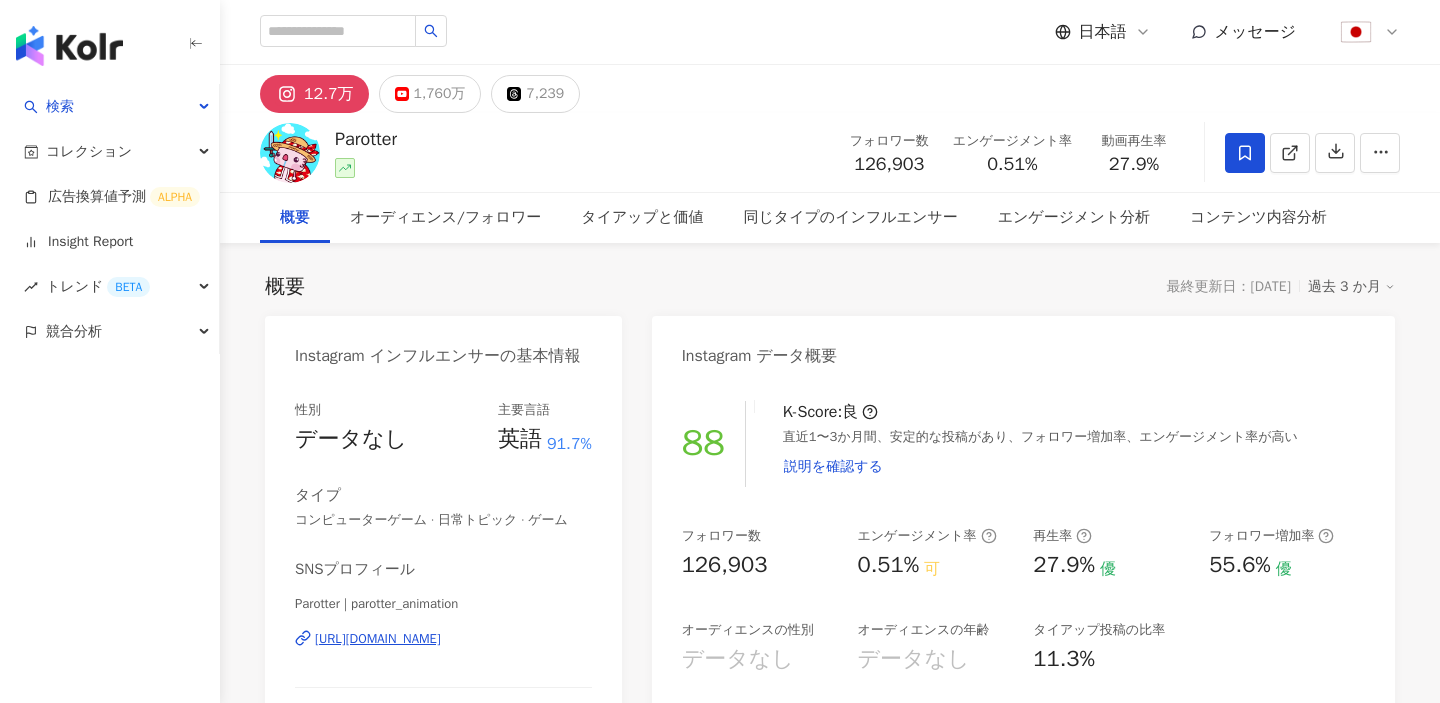 click on "過去 3 か月" at bounding box center [1351, 287] 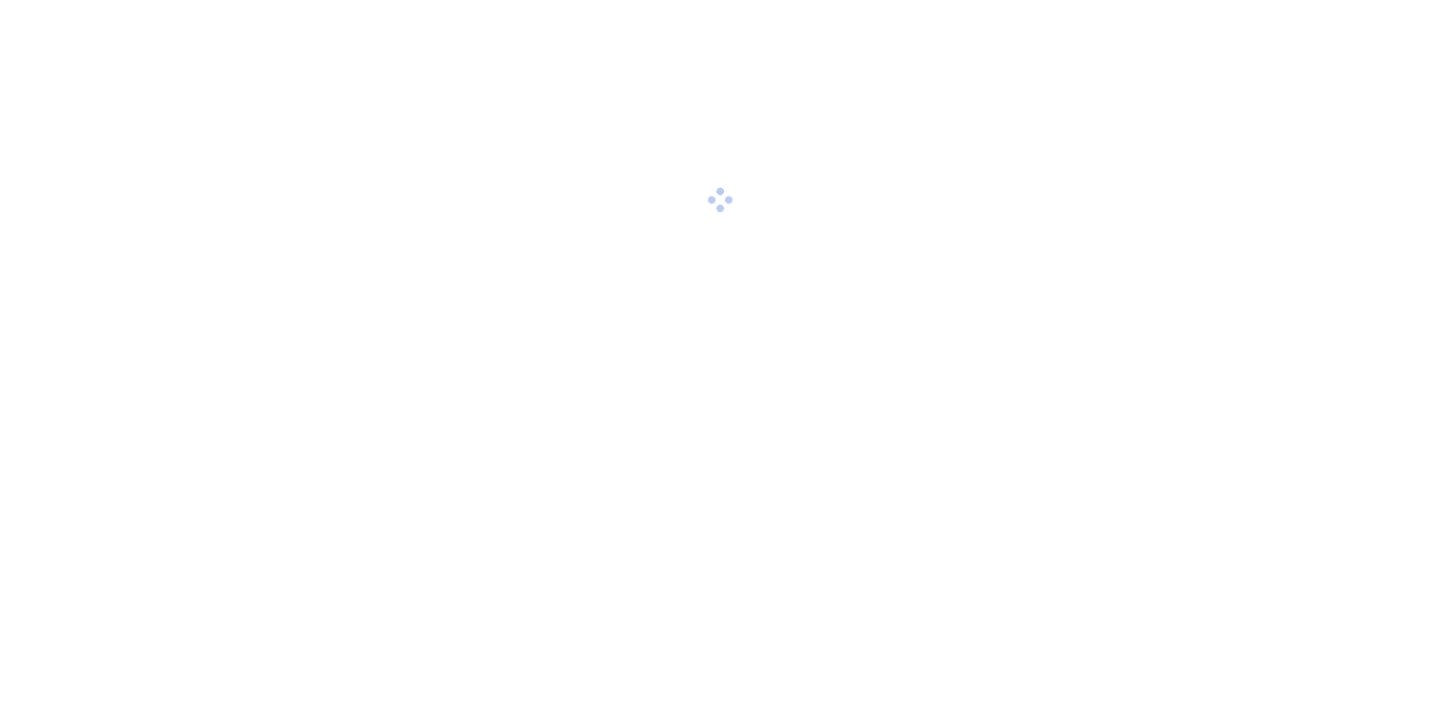 scroll, scrollTop: 0, scrollLeft: 0, axis: both 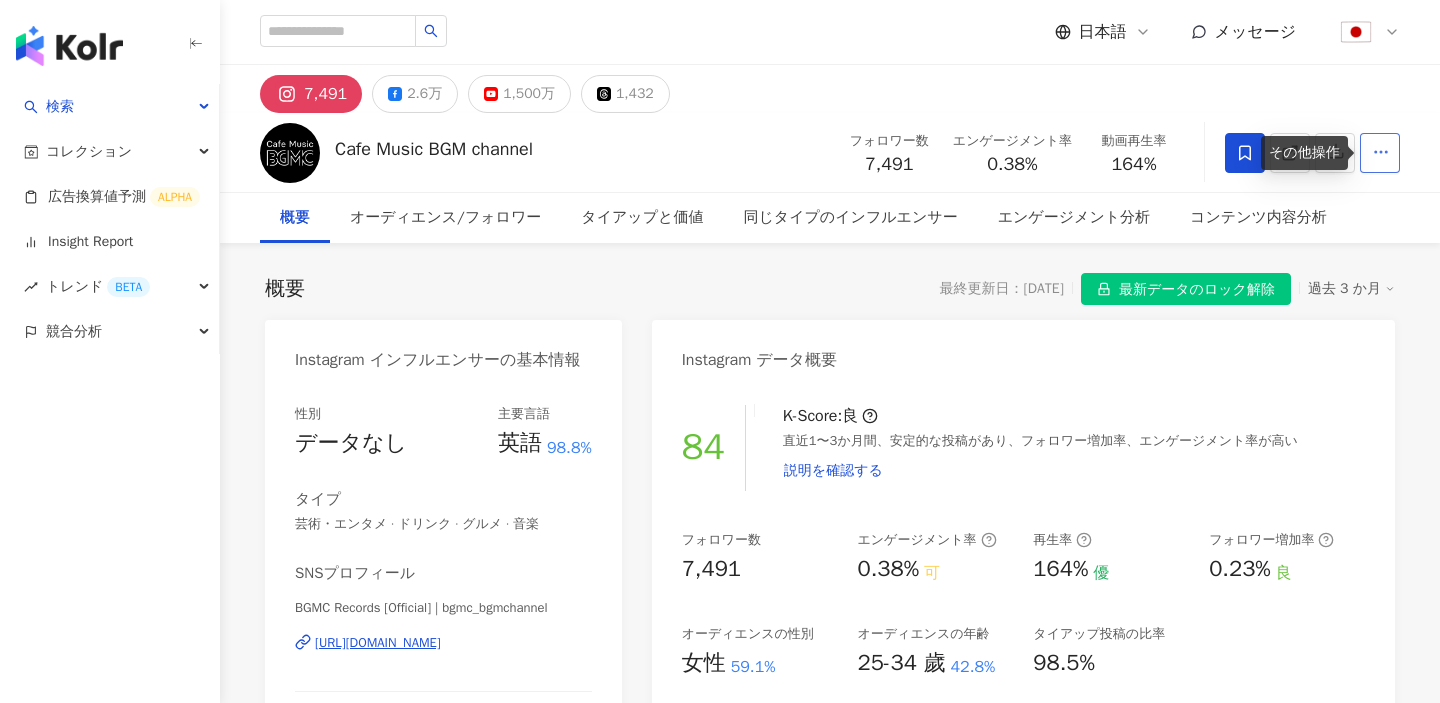 click at bounding box center [1380, 153] 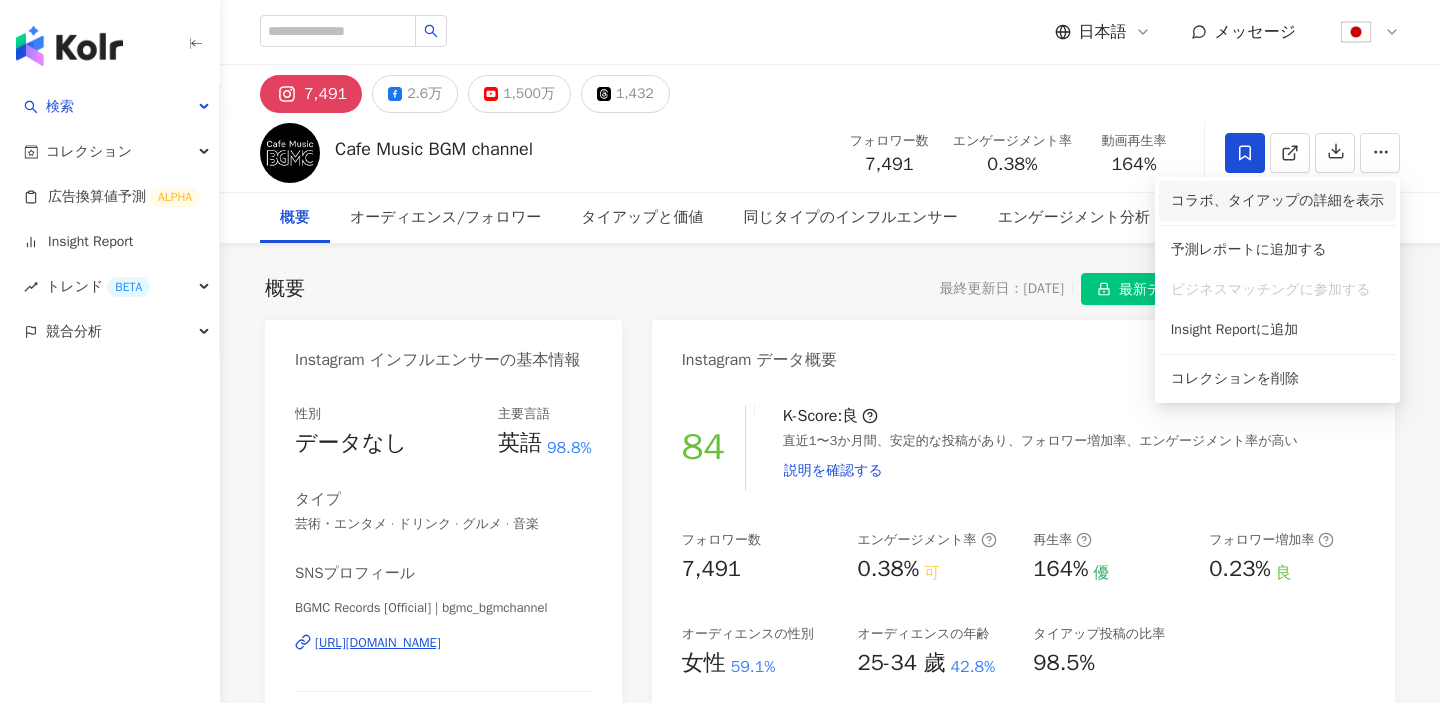click on "コラボ、タイアップの詳細を表示" at bounding box center (1277, 201) 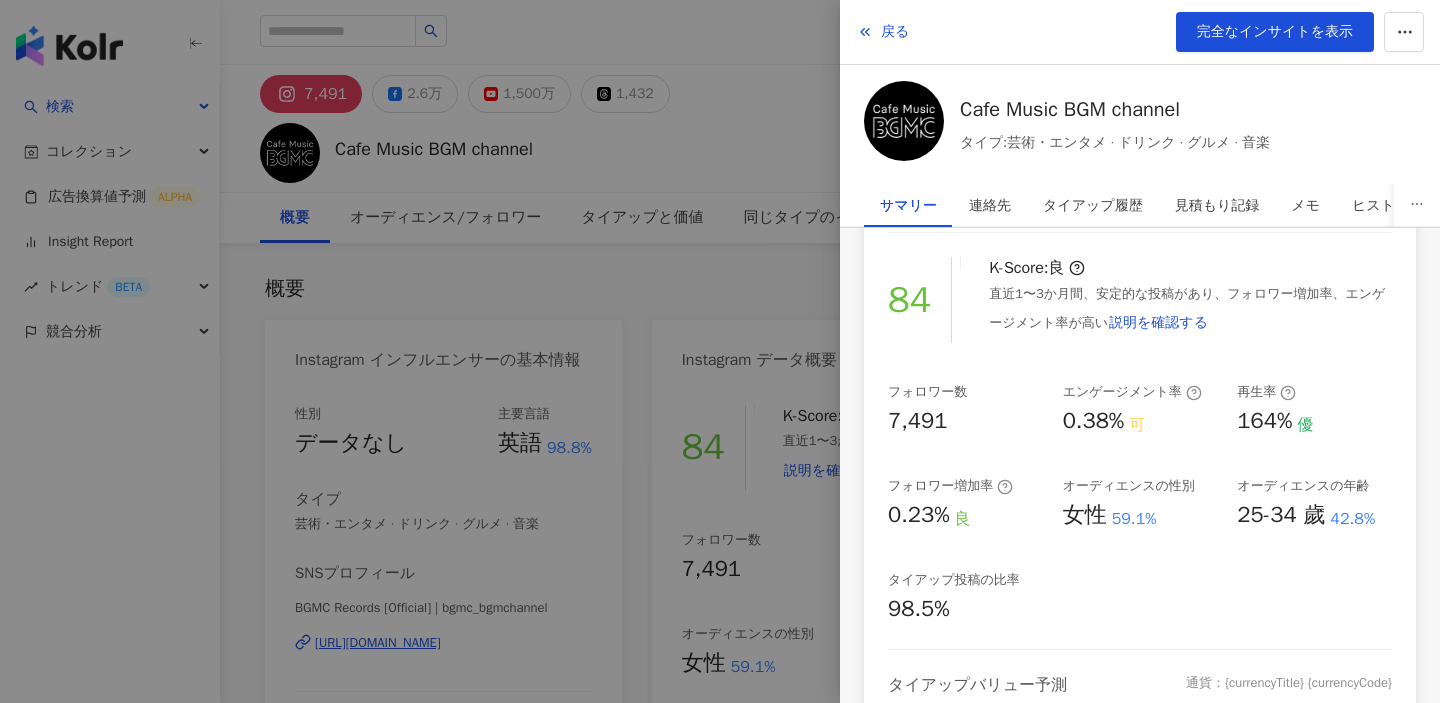 scroll, scrollTop: 467, scrollLeft: 0, axis: vertical 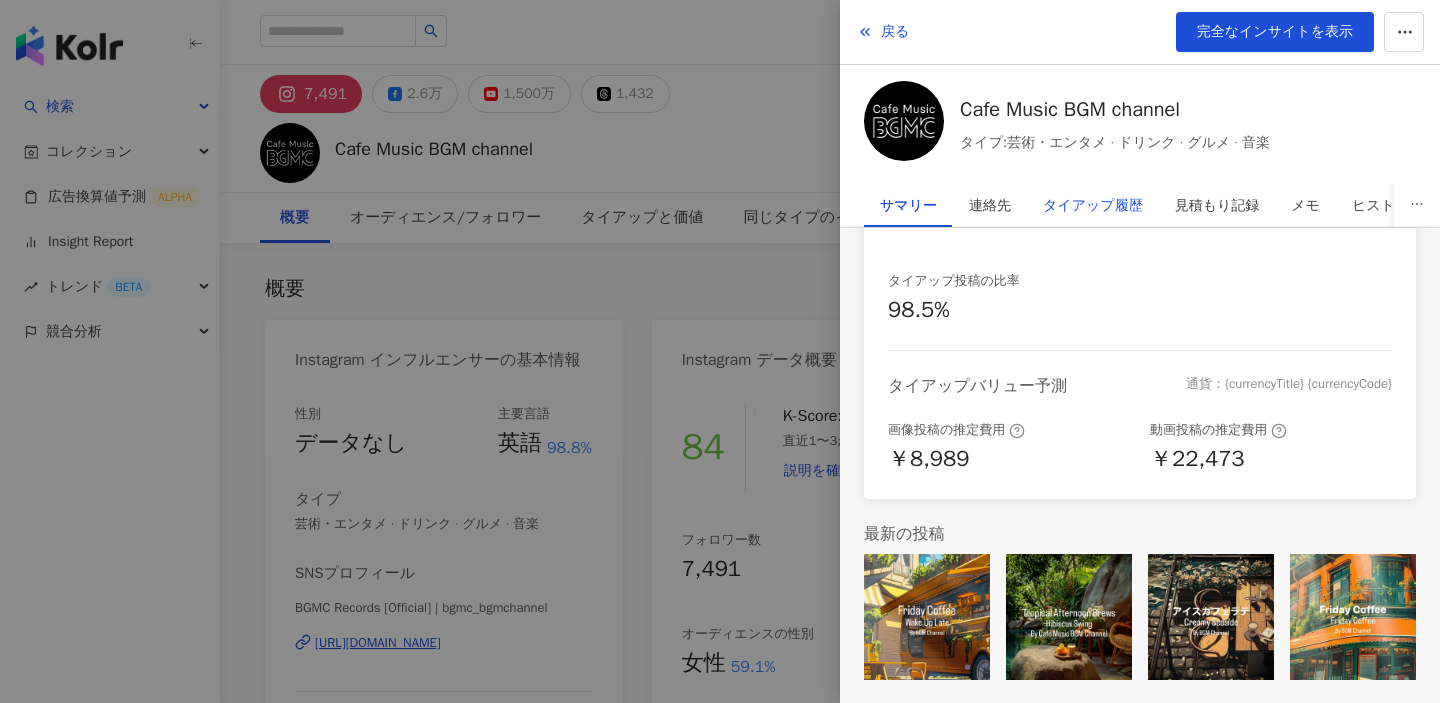 click on "タイアップ履歴" at bounding box center [1093, 206] 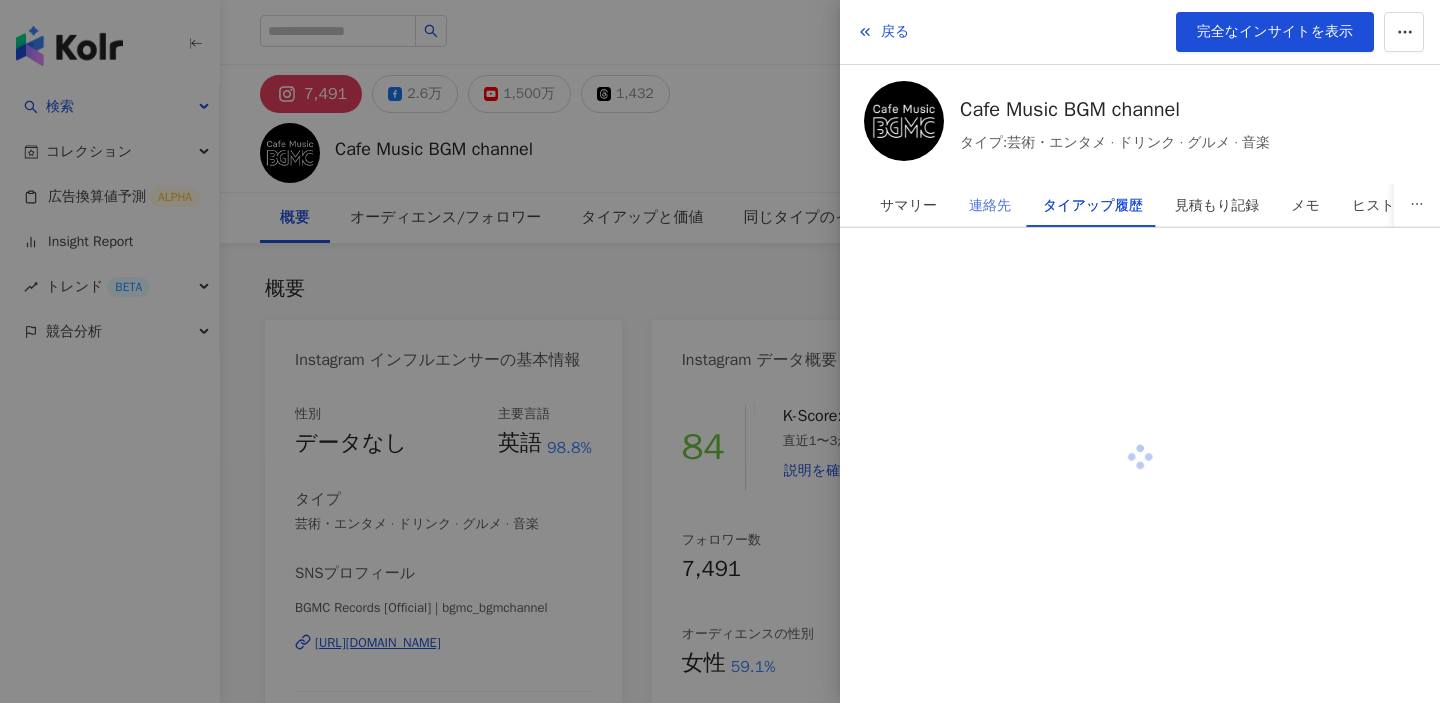 scroll, scrollTop: 0, scrollLeft: 0, axis: both 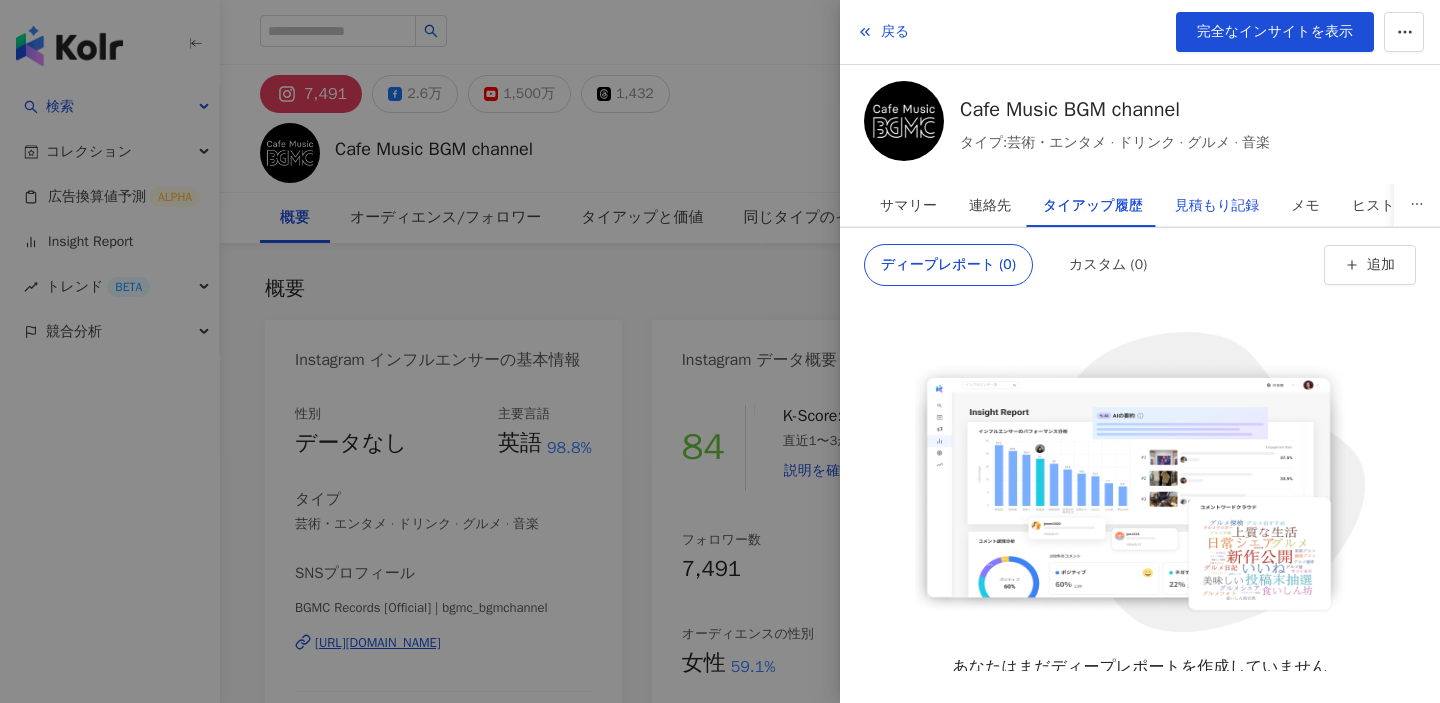 click on "見積もり記録" at bounding box center [1217, 206] 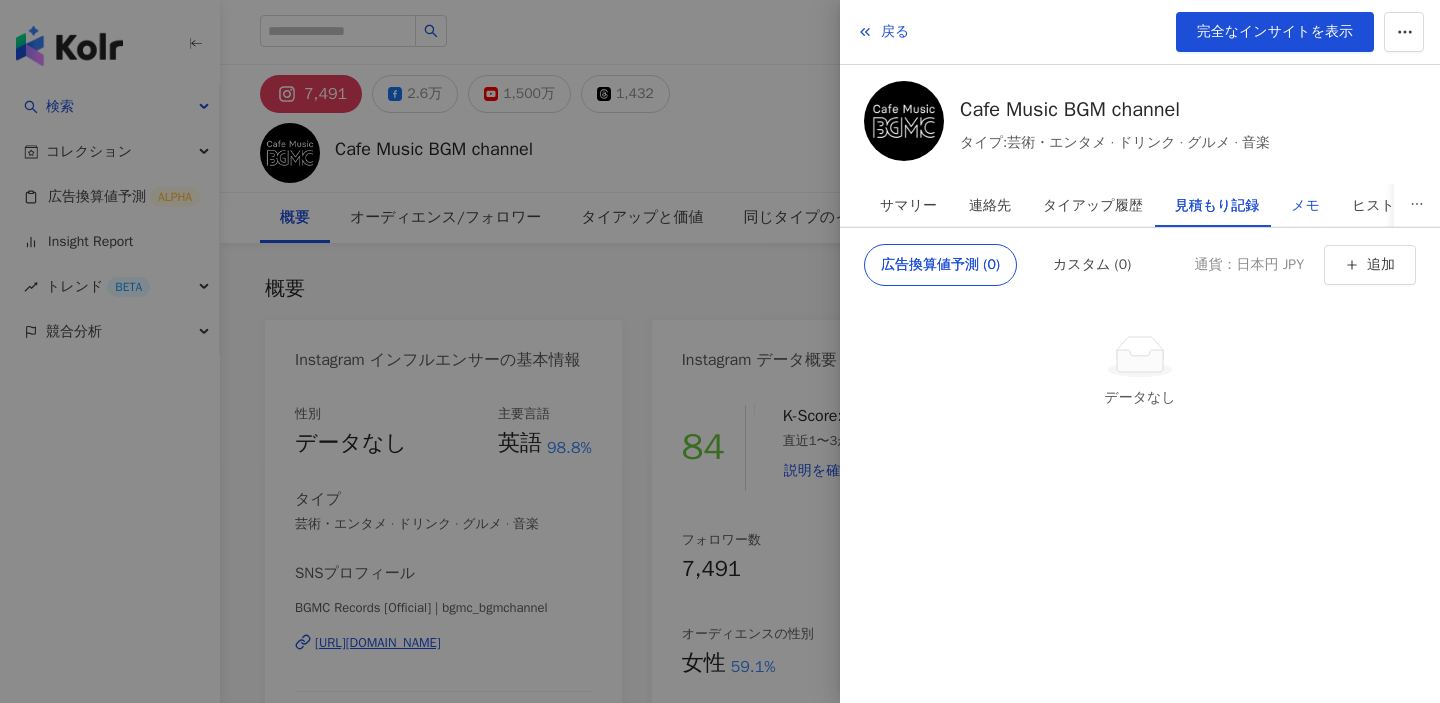 click on "メモ" at bounding box center (1305, 206) 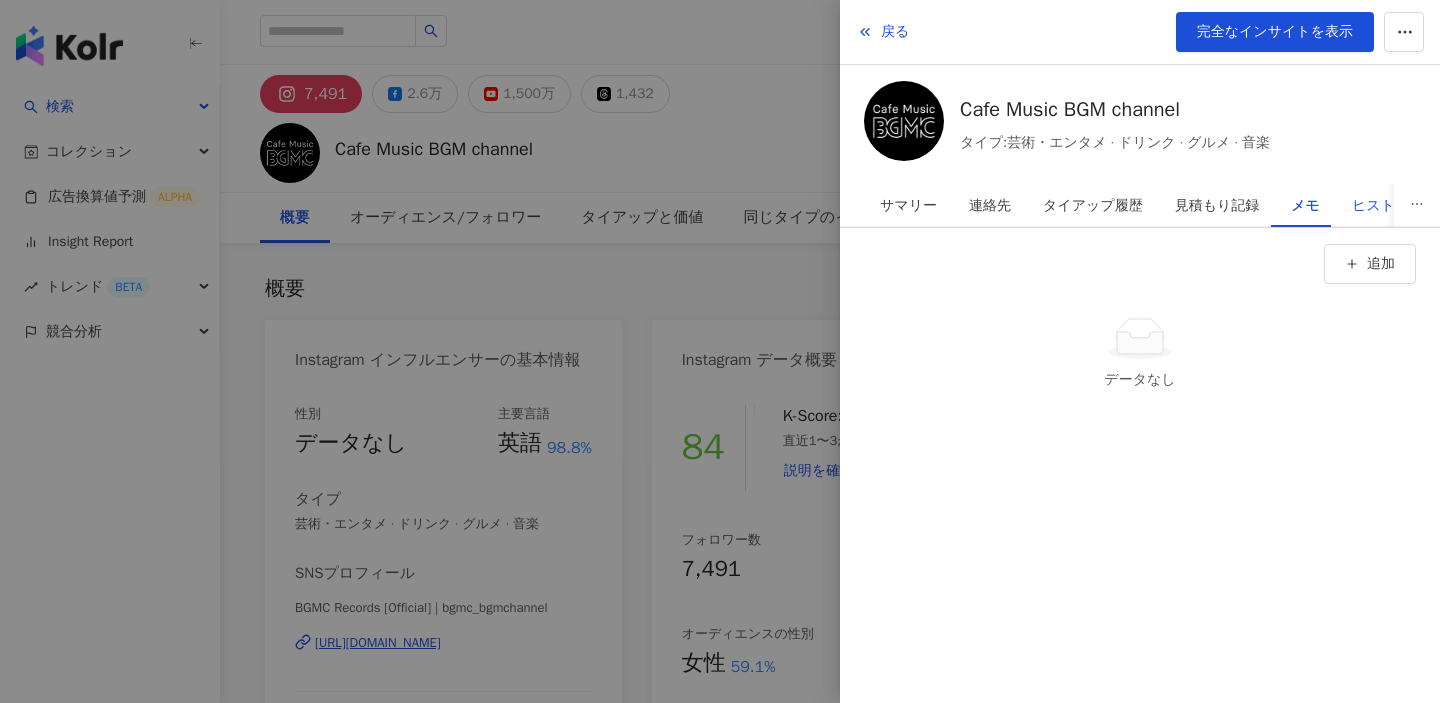 click on "ヒストリー" at bounding box center (1387, 206) 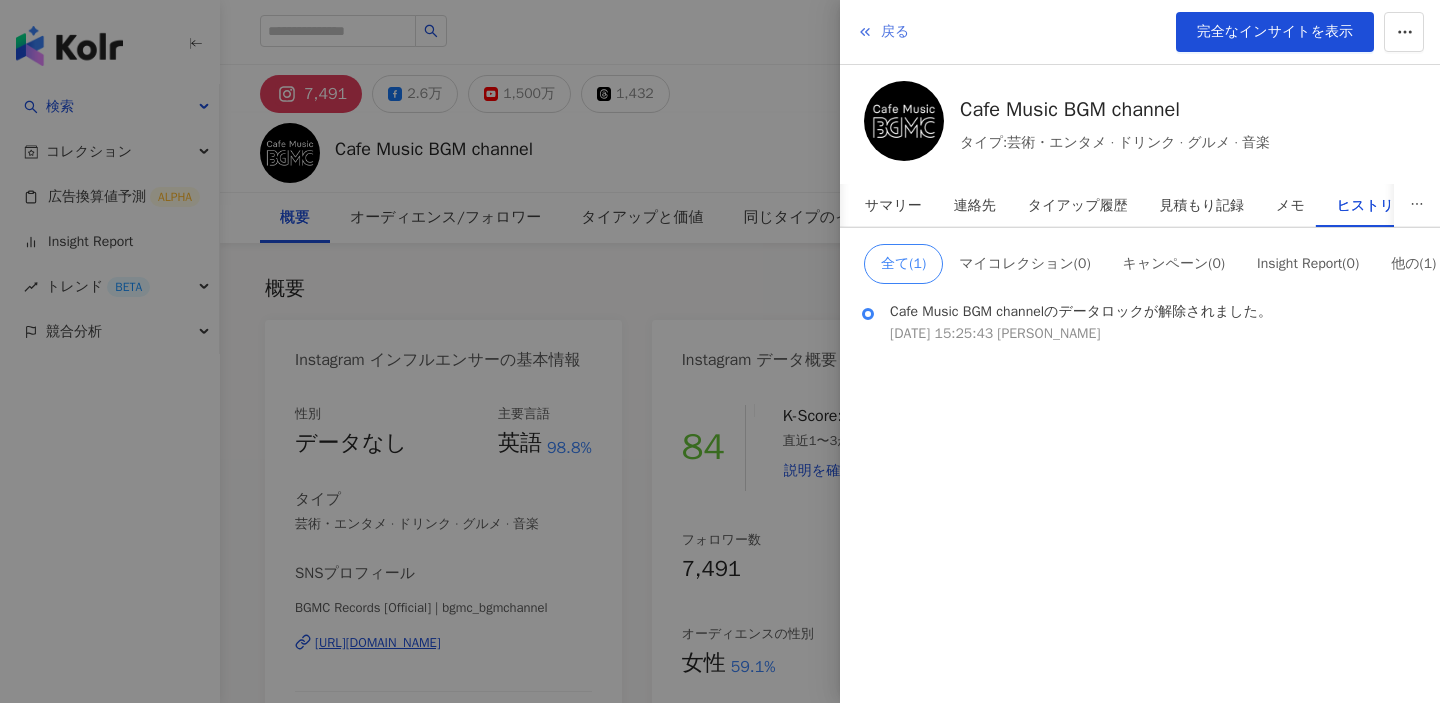 click on "戻る" at bounding box center [883, 32] 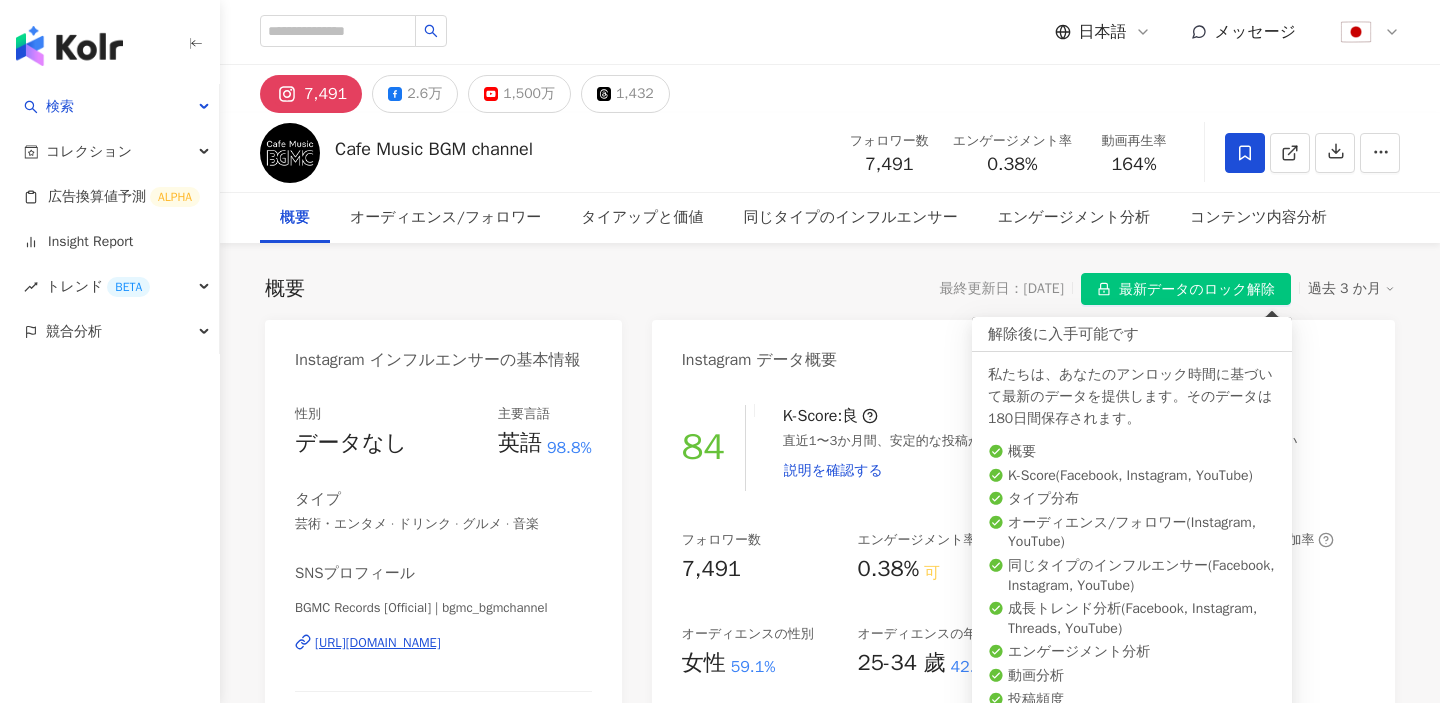 click on "最新データのロック解除" at bounding box center (1186, 289) 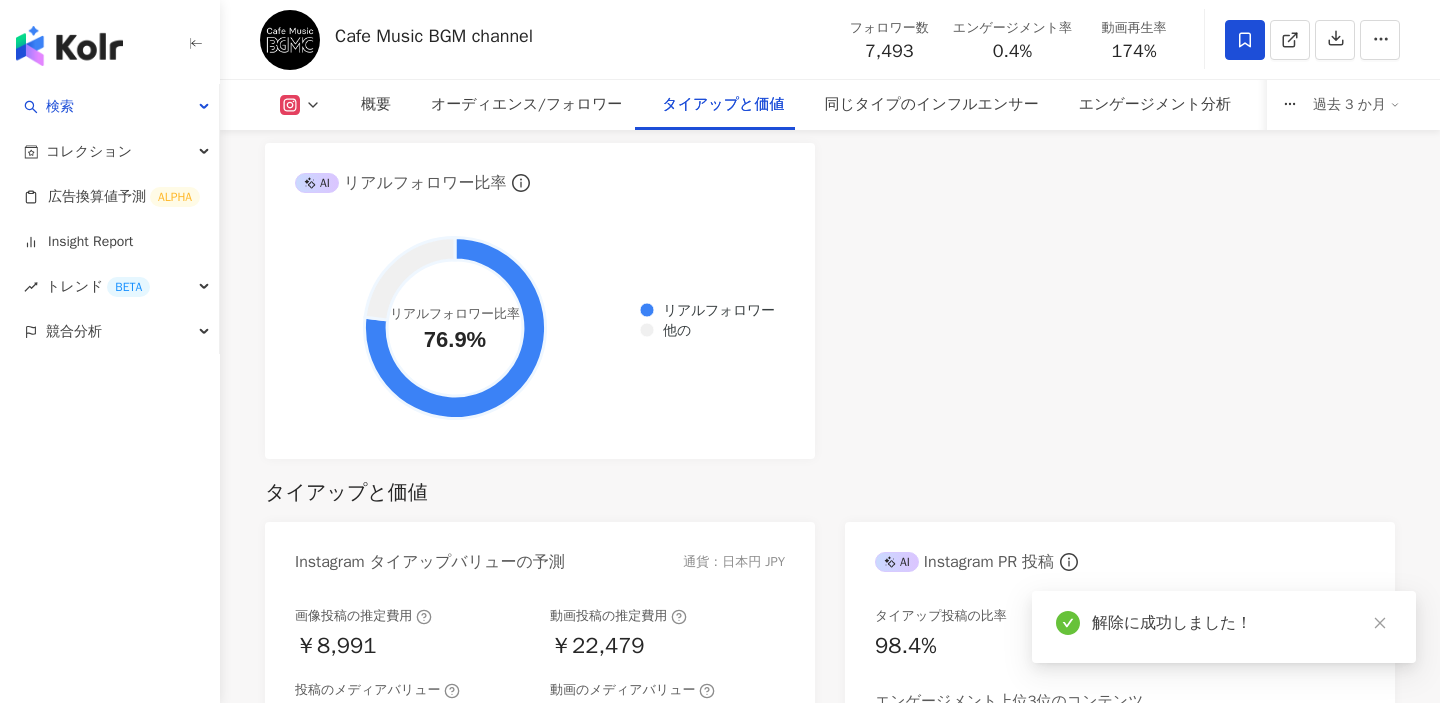 scroll, scrollTop: 2908, scrollLeft: 0, axis: vertical 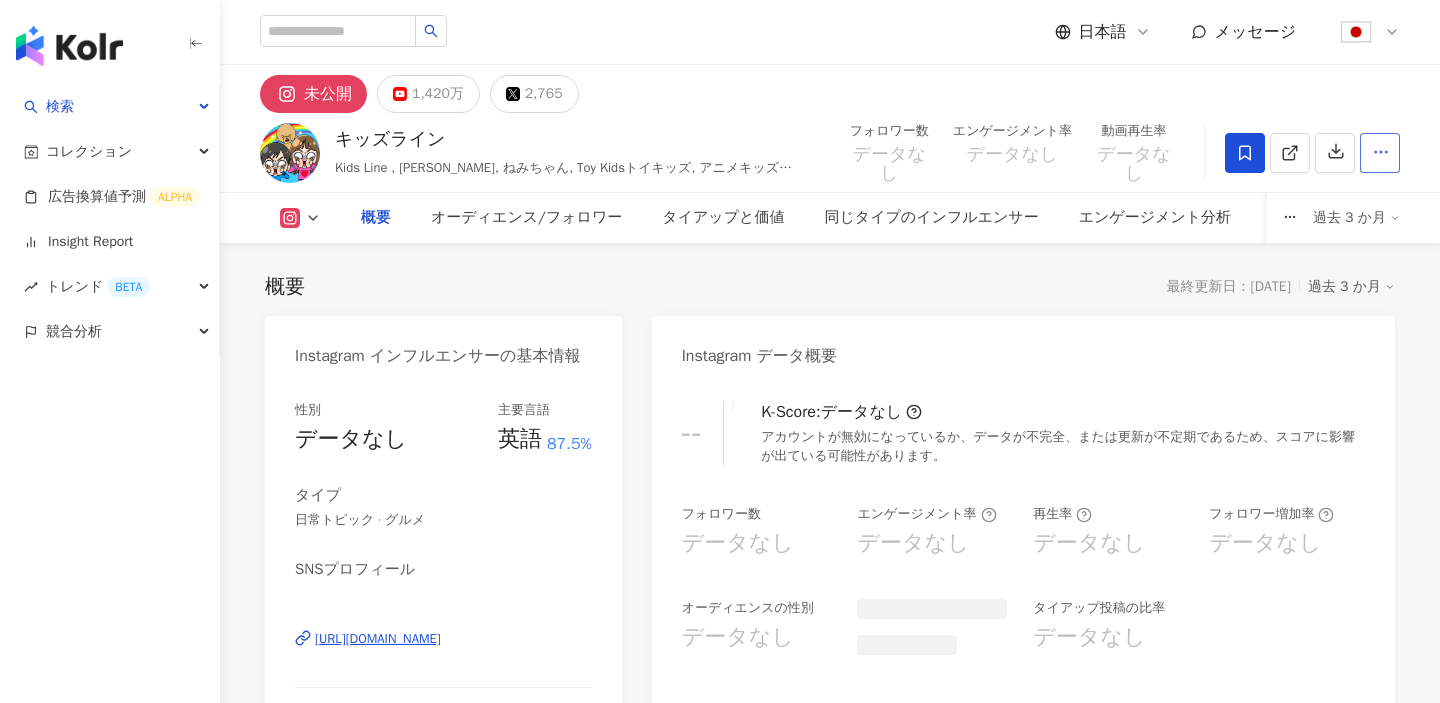 click at bounding box center (1380, 153) 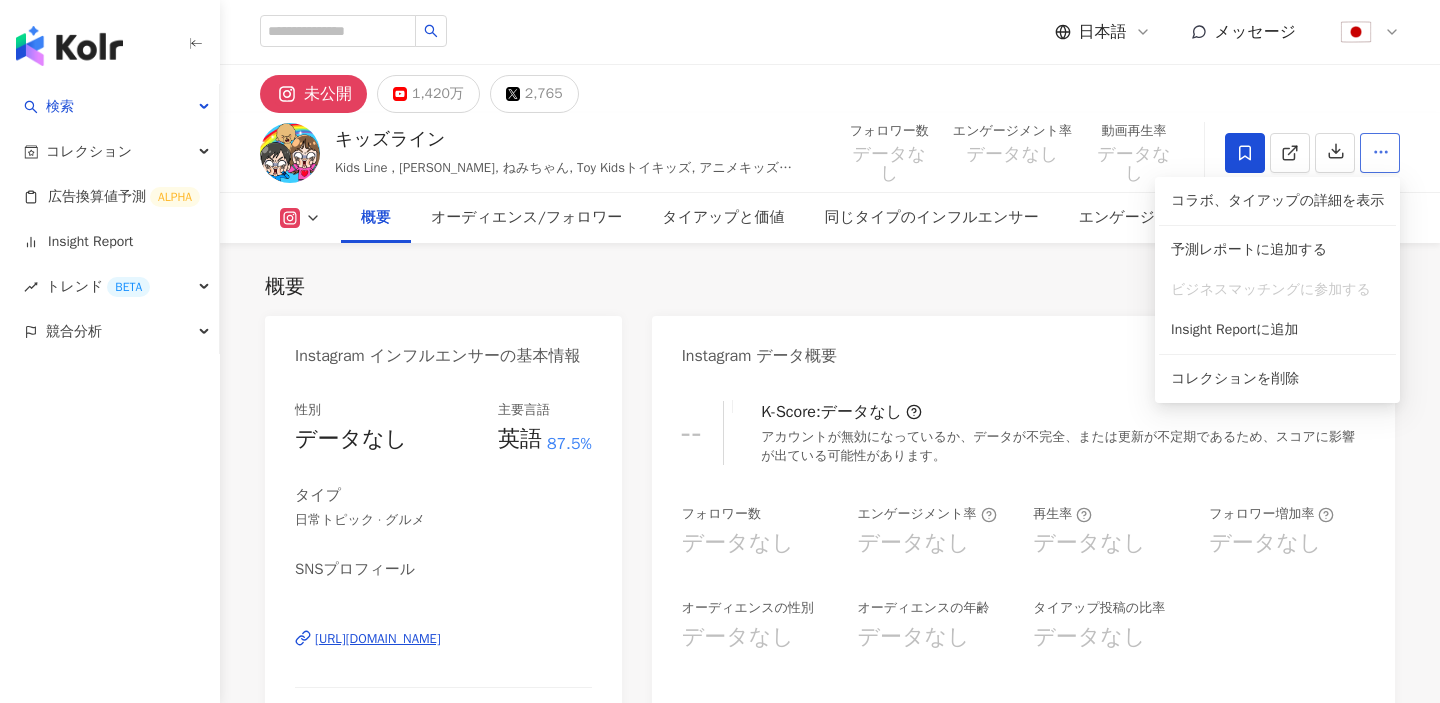scroll, scrollTop: 0, scrollLeft: 0, axis: both 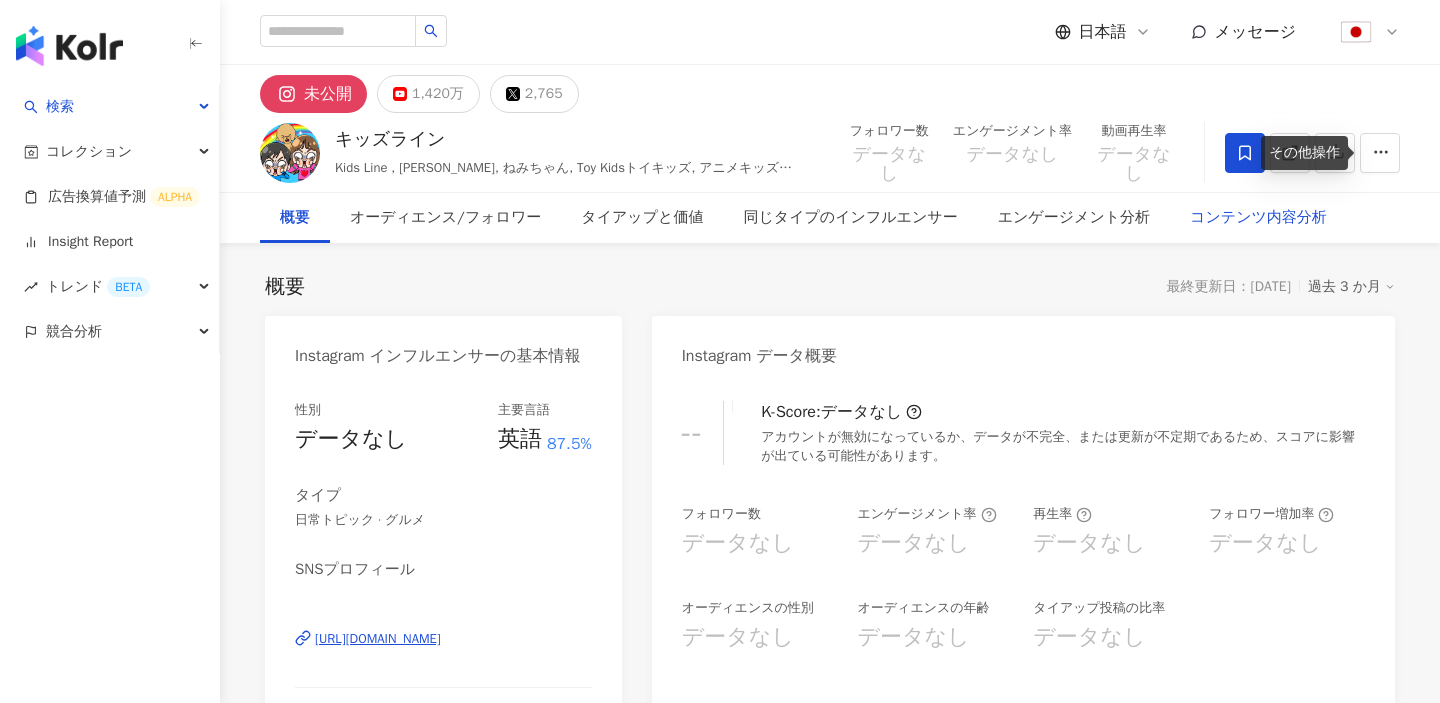 click on "コンテンツ内容分析" at bounding box center [1258, 218] 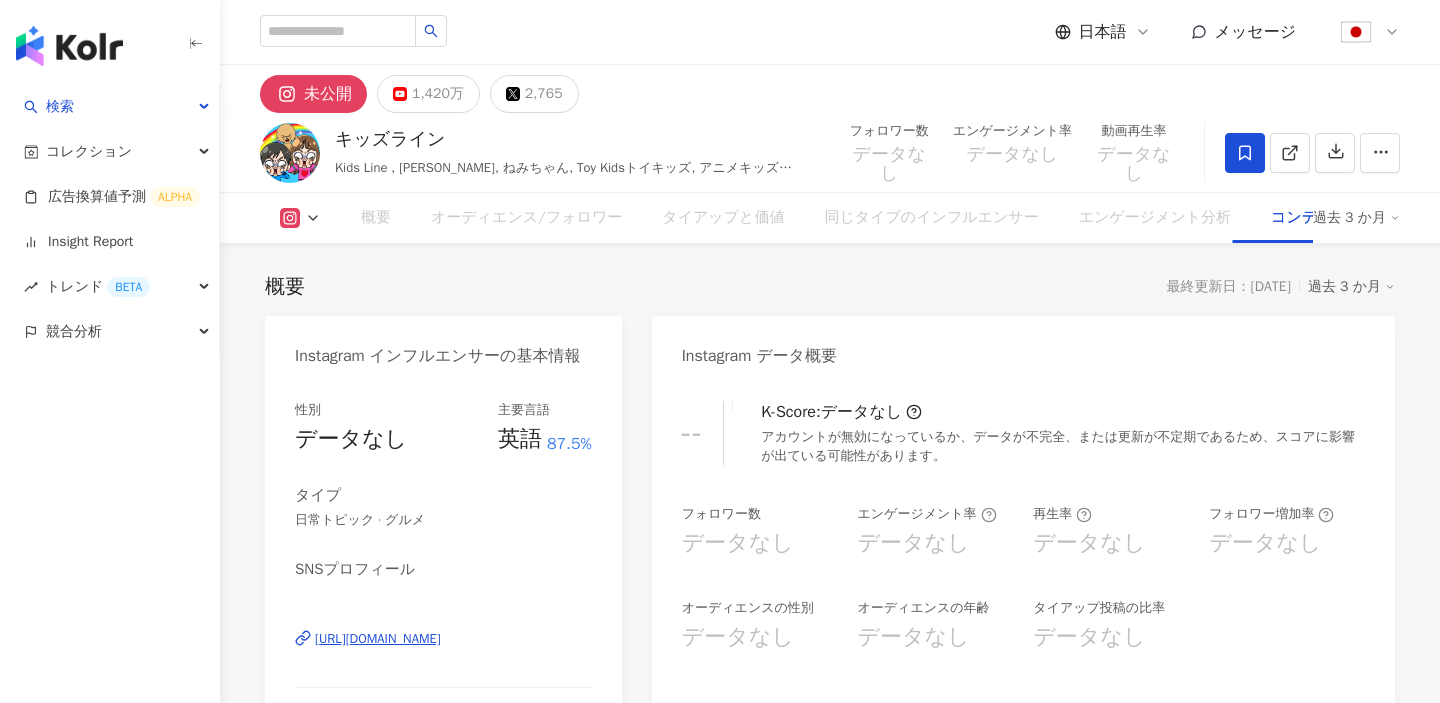 scroll, scrollTop: 4920, scrollLeft: 0, axis: vertical 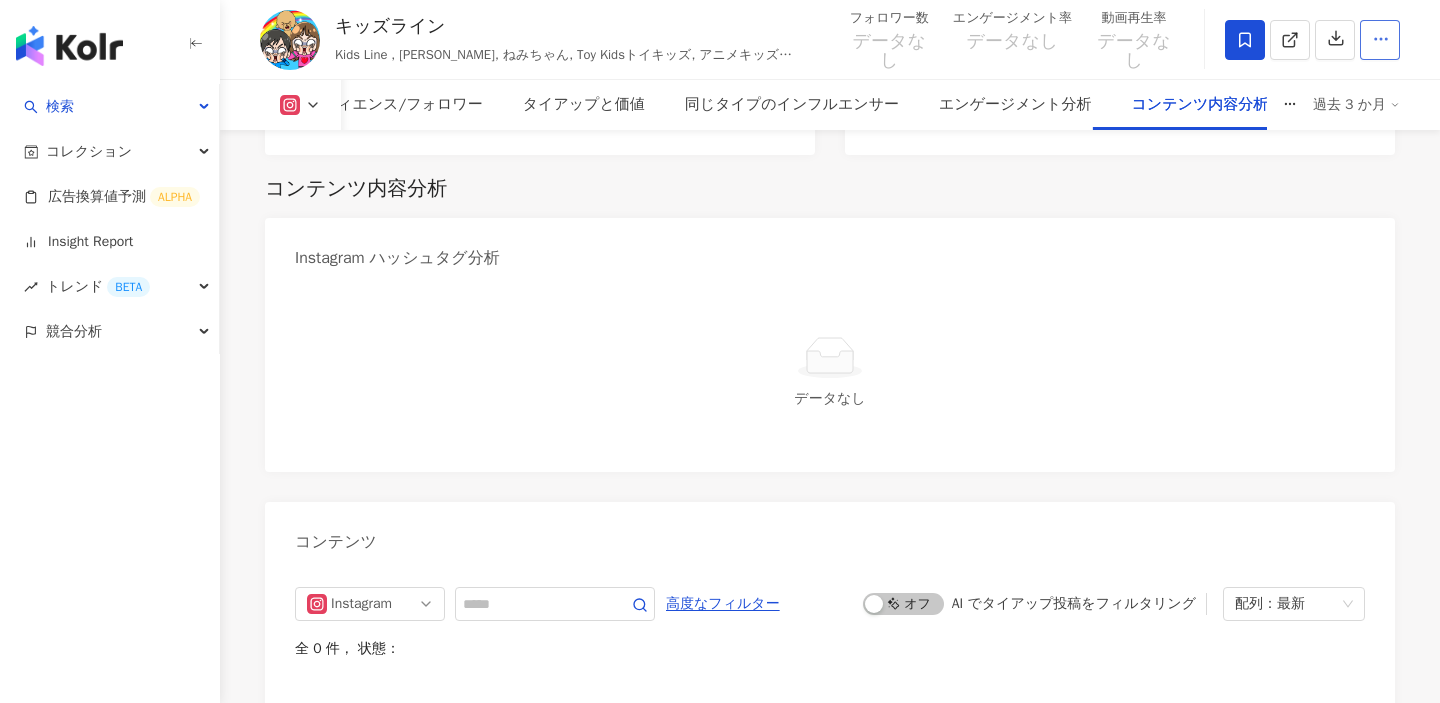 click 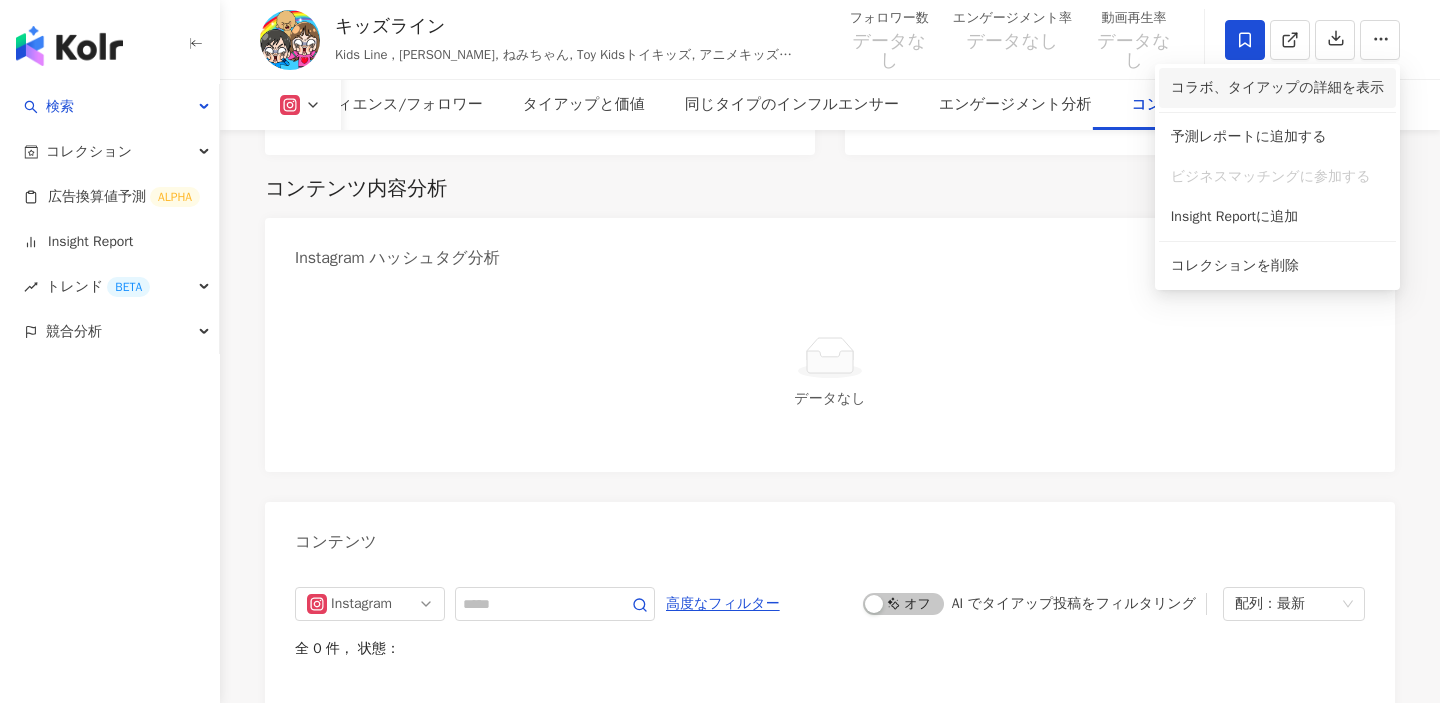 click on "コラボ、タイアップの詳細を表示" at bounding box center [1277, 88] 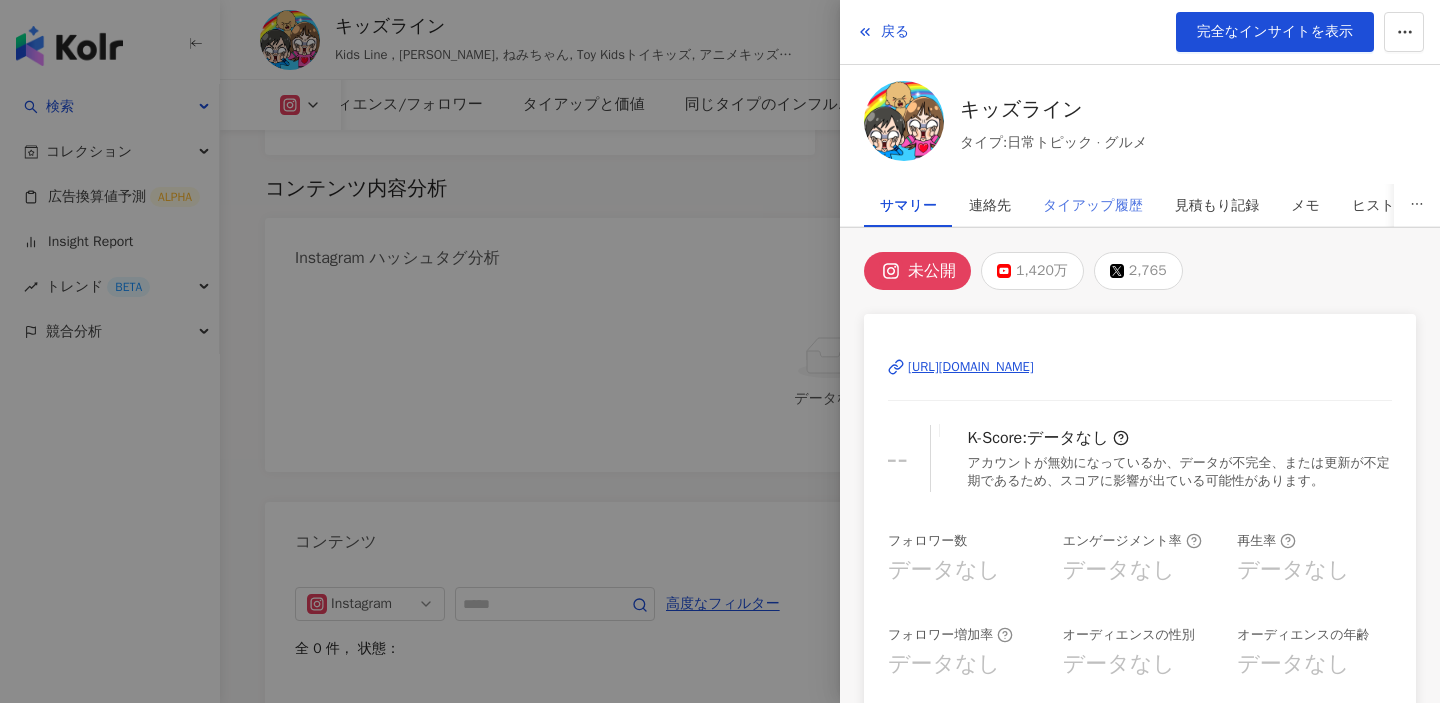 click on "タイアップ履歴" at bounding box center (1093, 205) 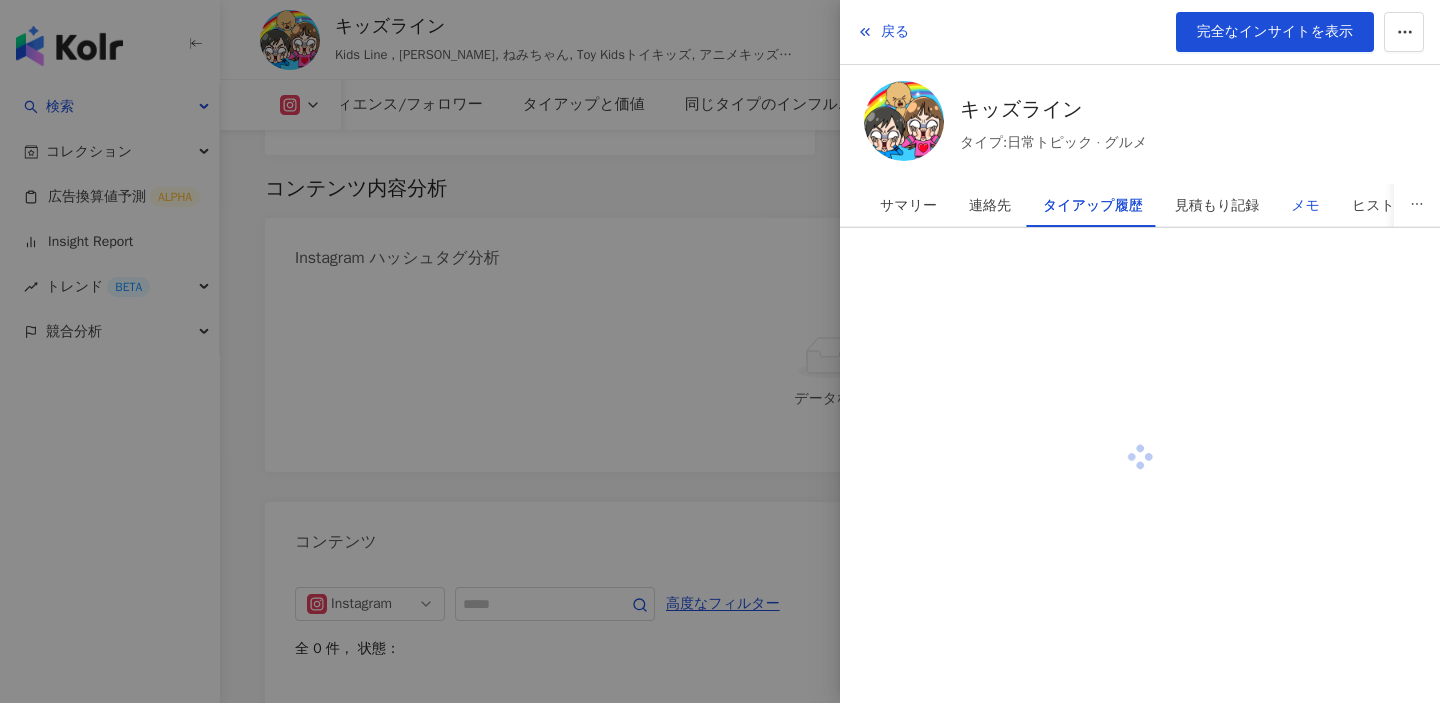 click on "メモ" at bounding box center [1305, 206] 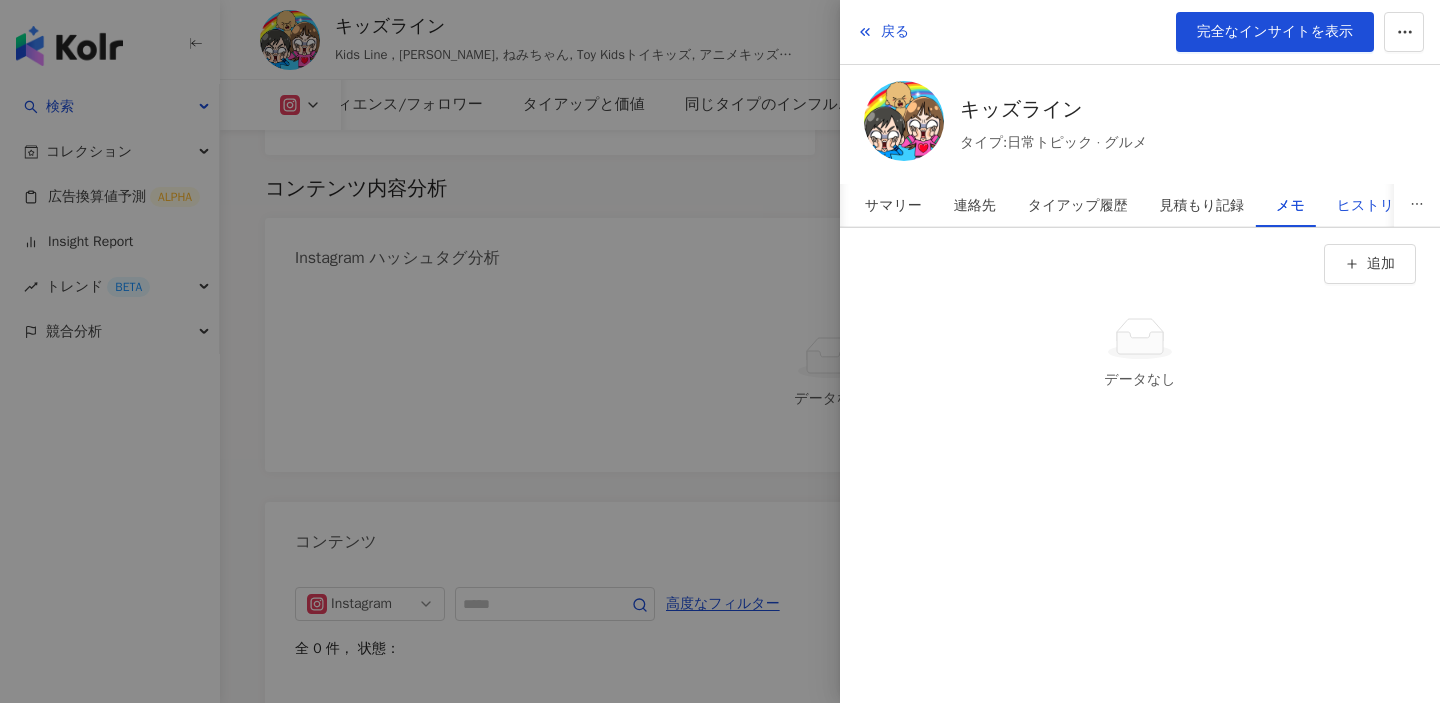 click on "ヒストリー" at bounding box center (1372, 206) 